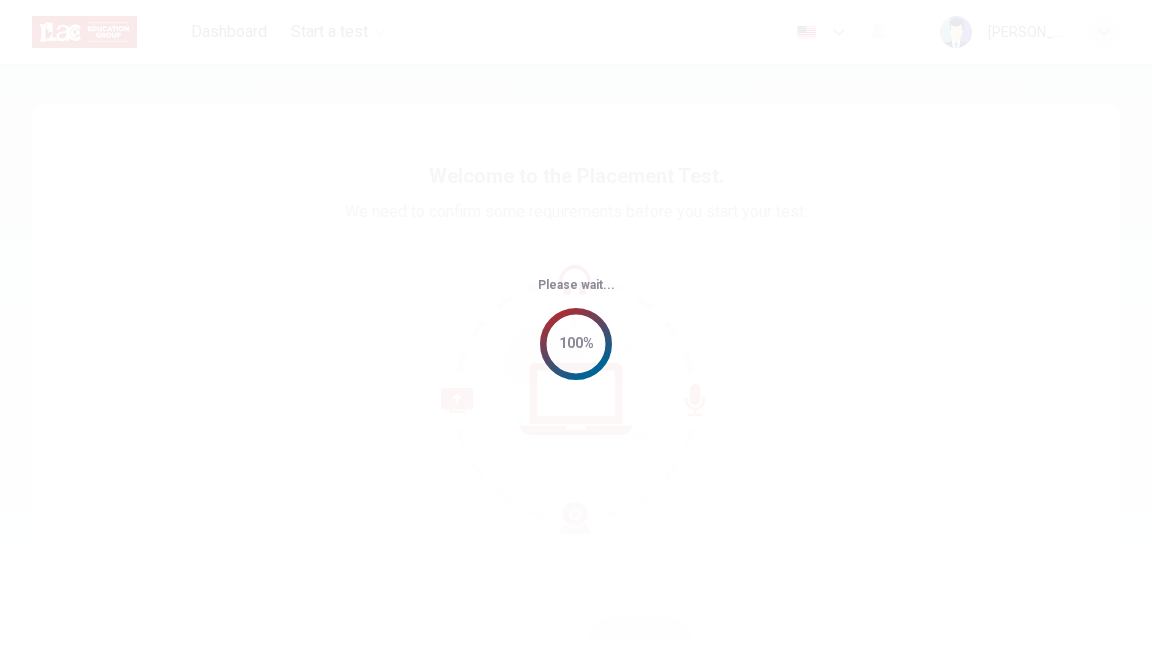 scroll, scrollTop: 0, scrollLeft: 0, axis: both 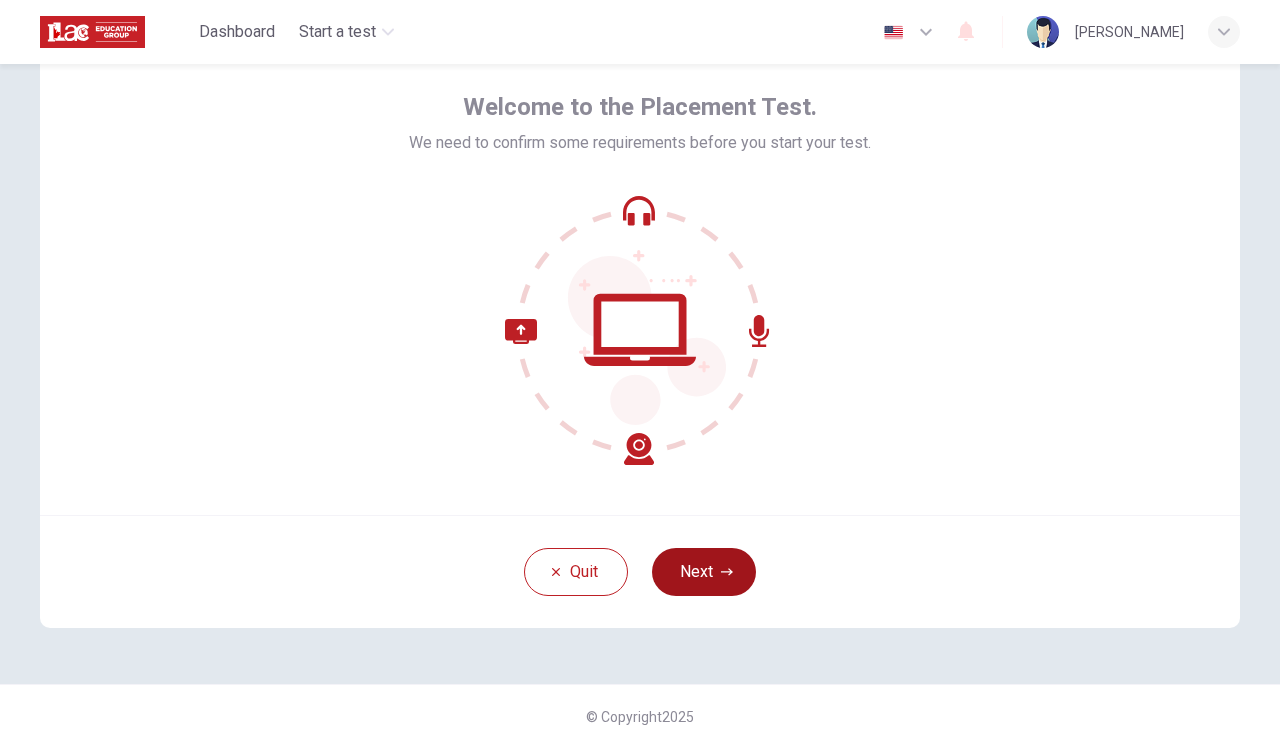 click 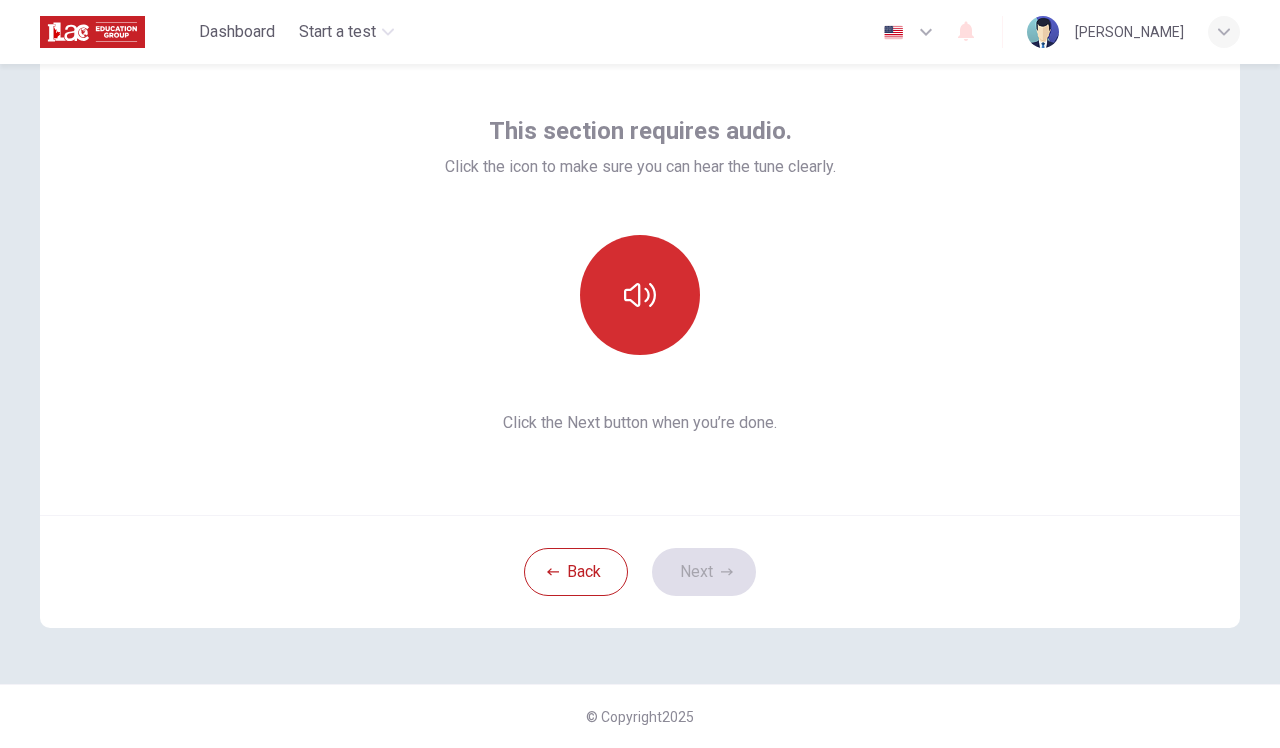click at bounding box center (640, 295) 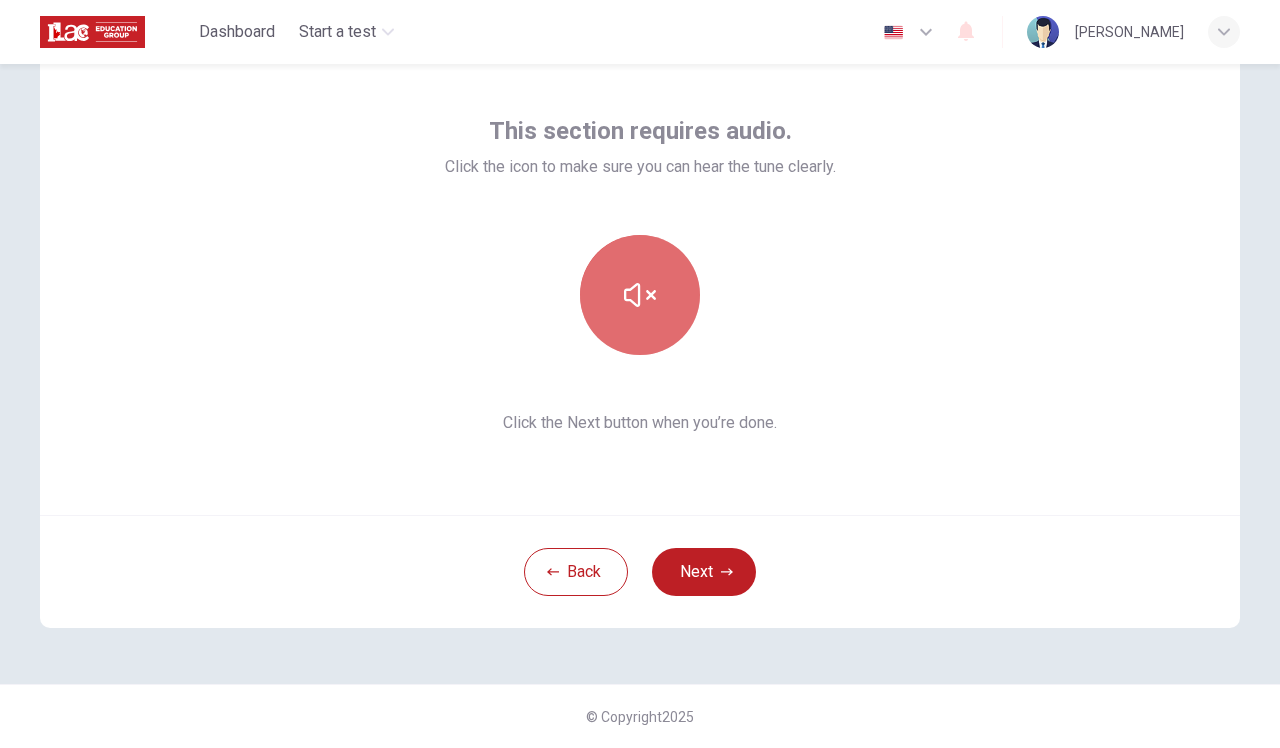 click at bounding box center [640, 295] 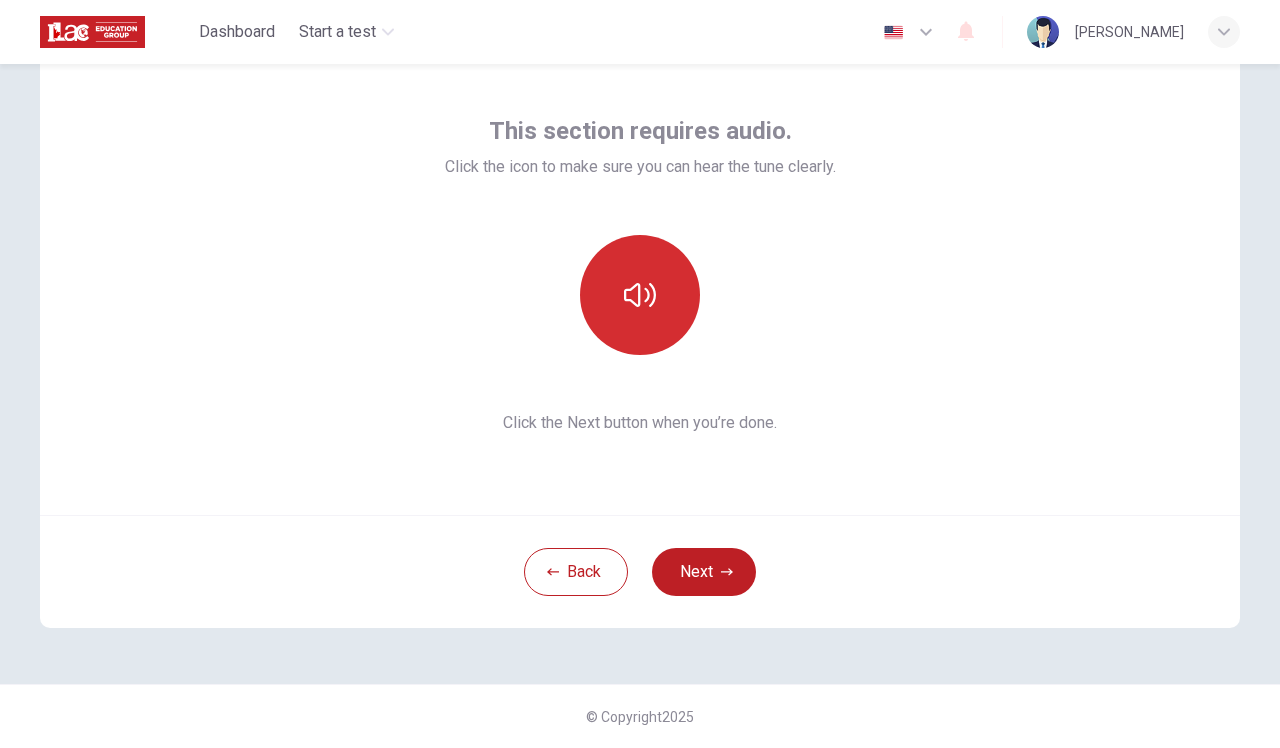 click at bounding box center (640, 295) 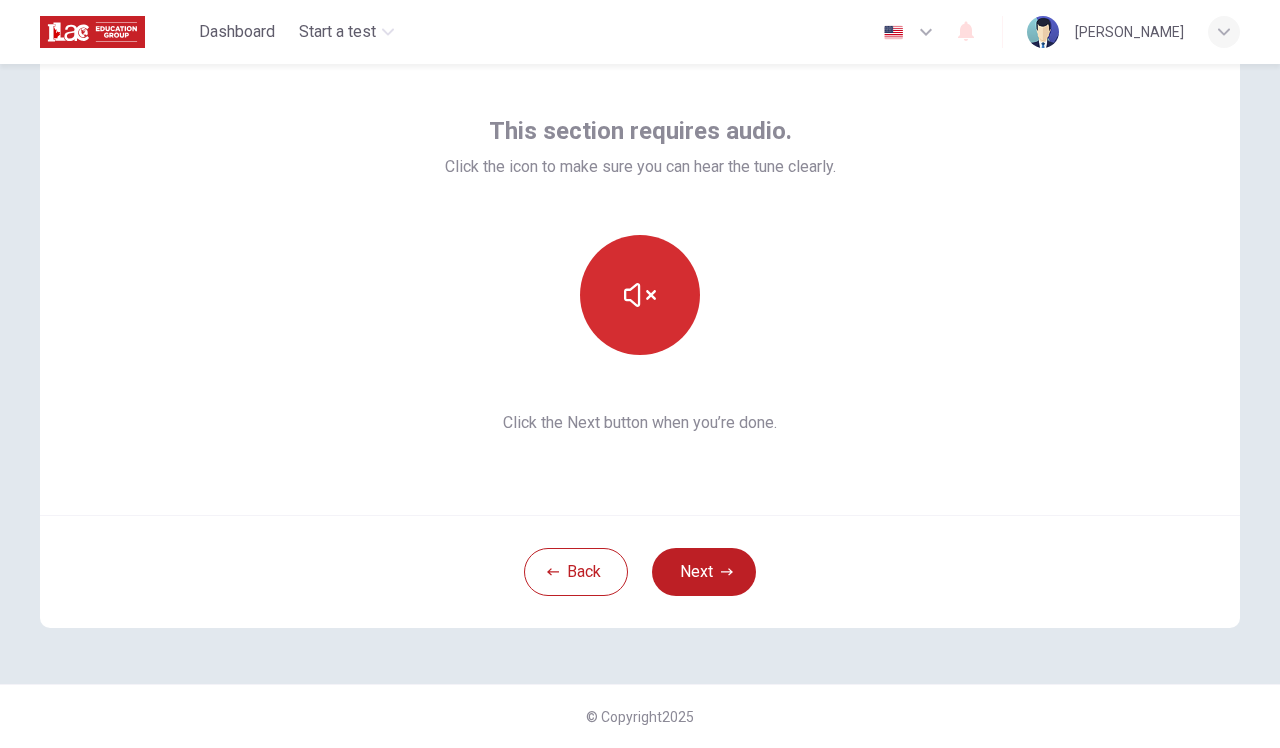 click at bounding box center [640, 295] 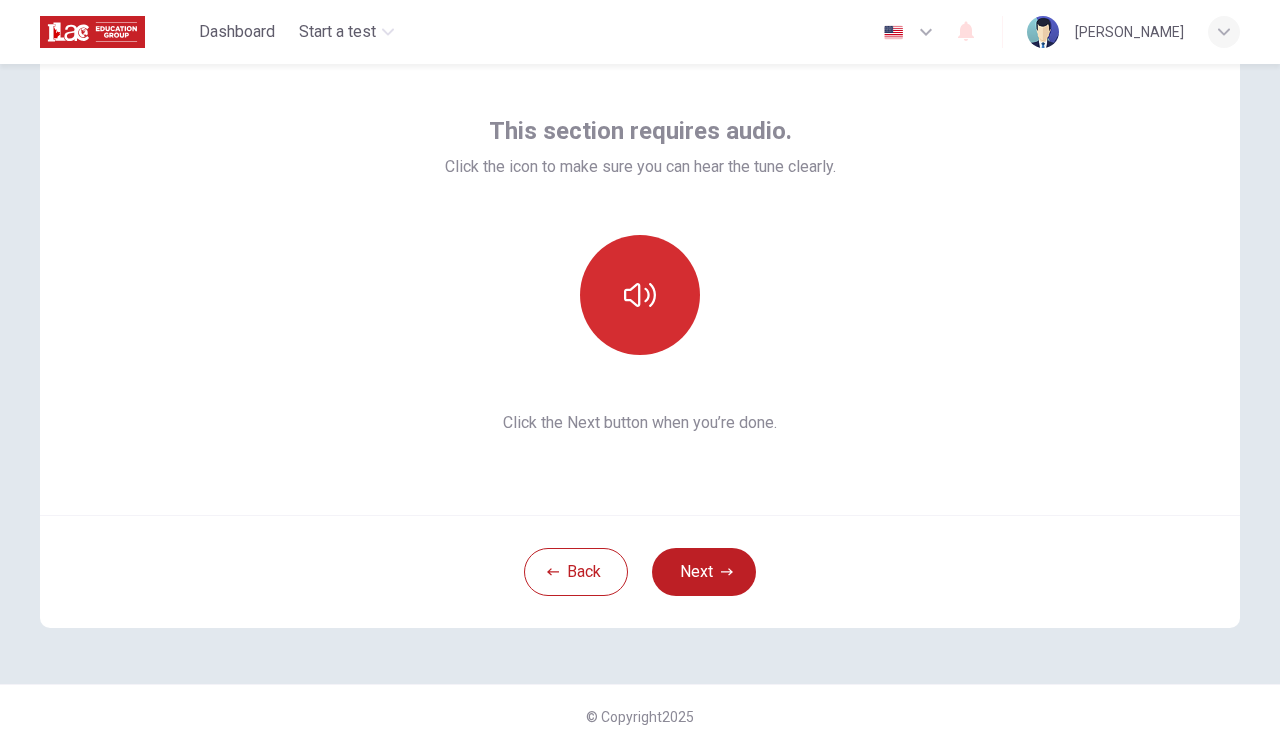 click at bounding box center [640, 295] 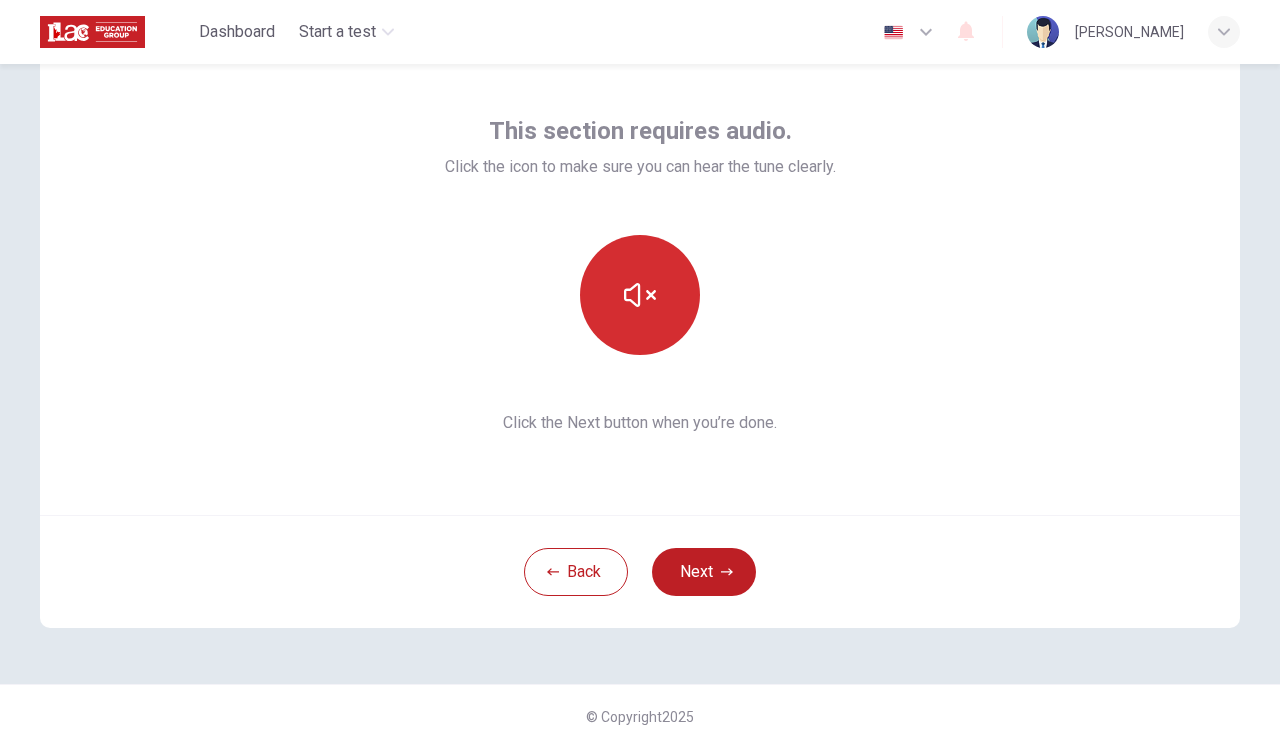 click at bounding box center (640, 295) 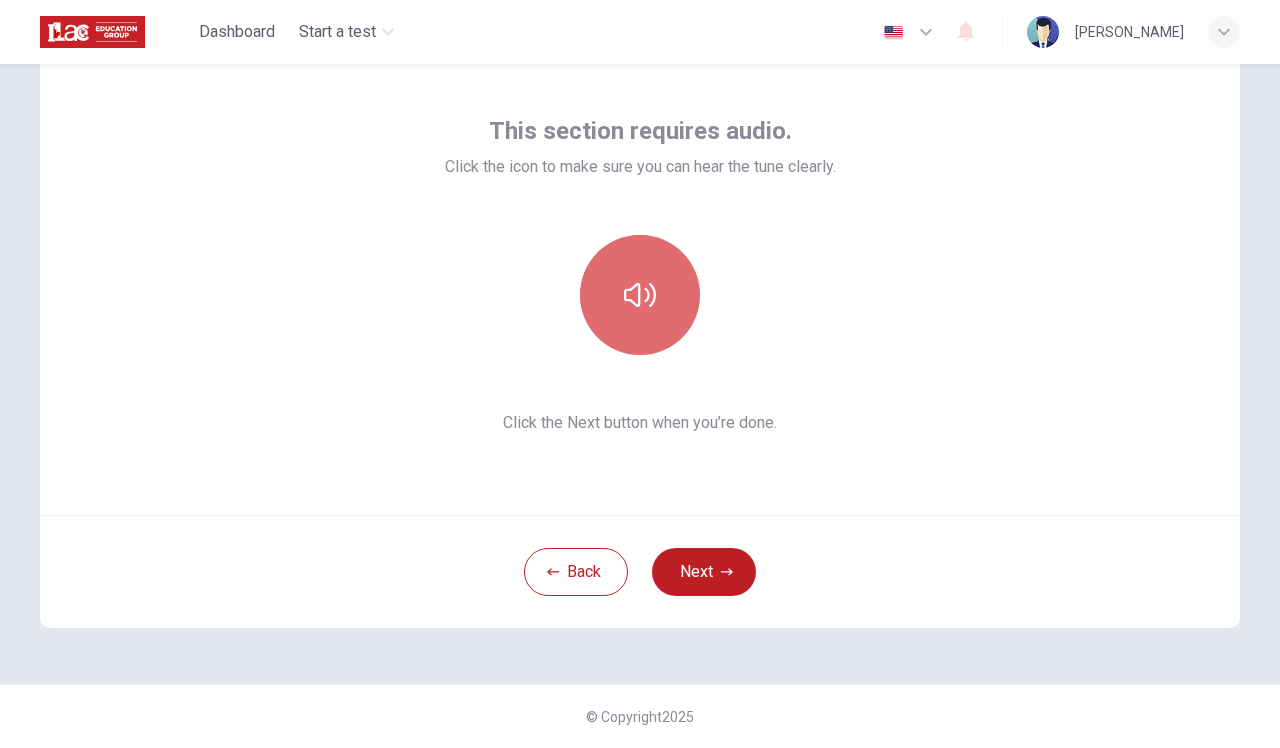click at bounding box center (640, 295) 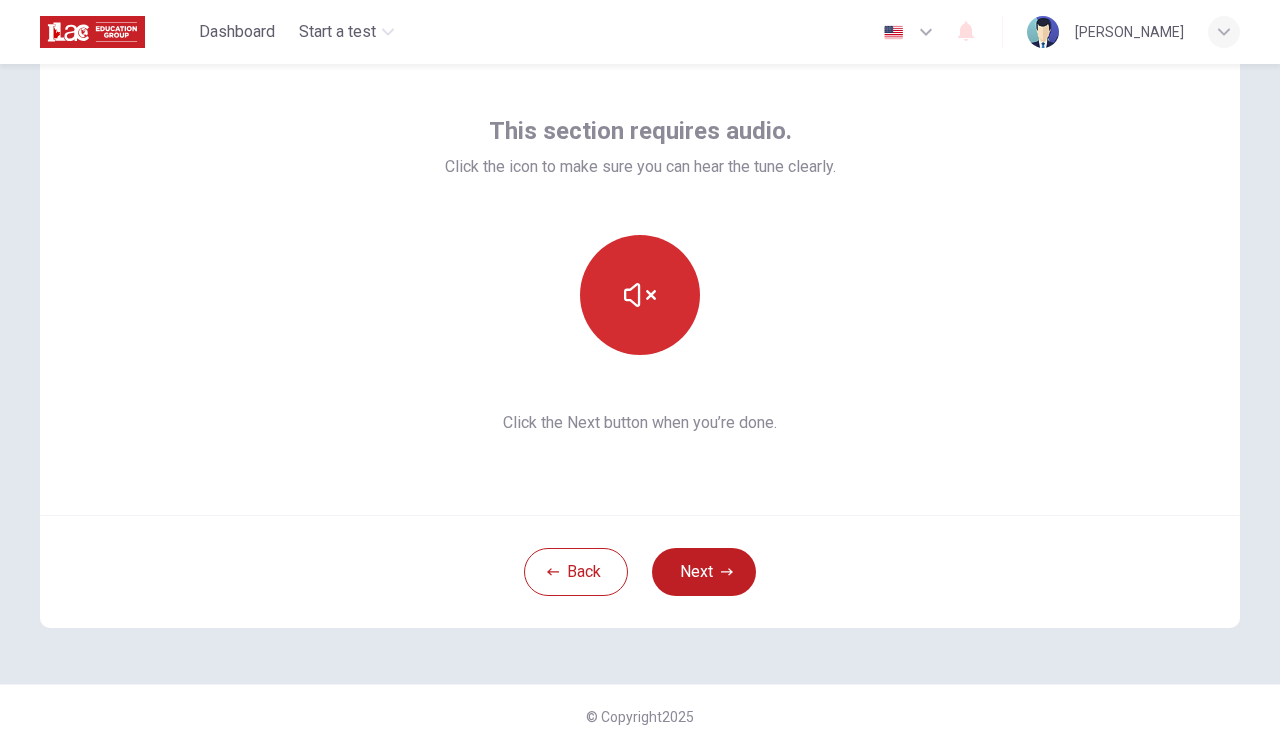 click at bounding box center (640, 295) 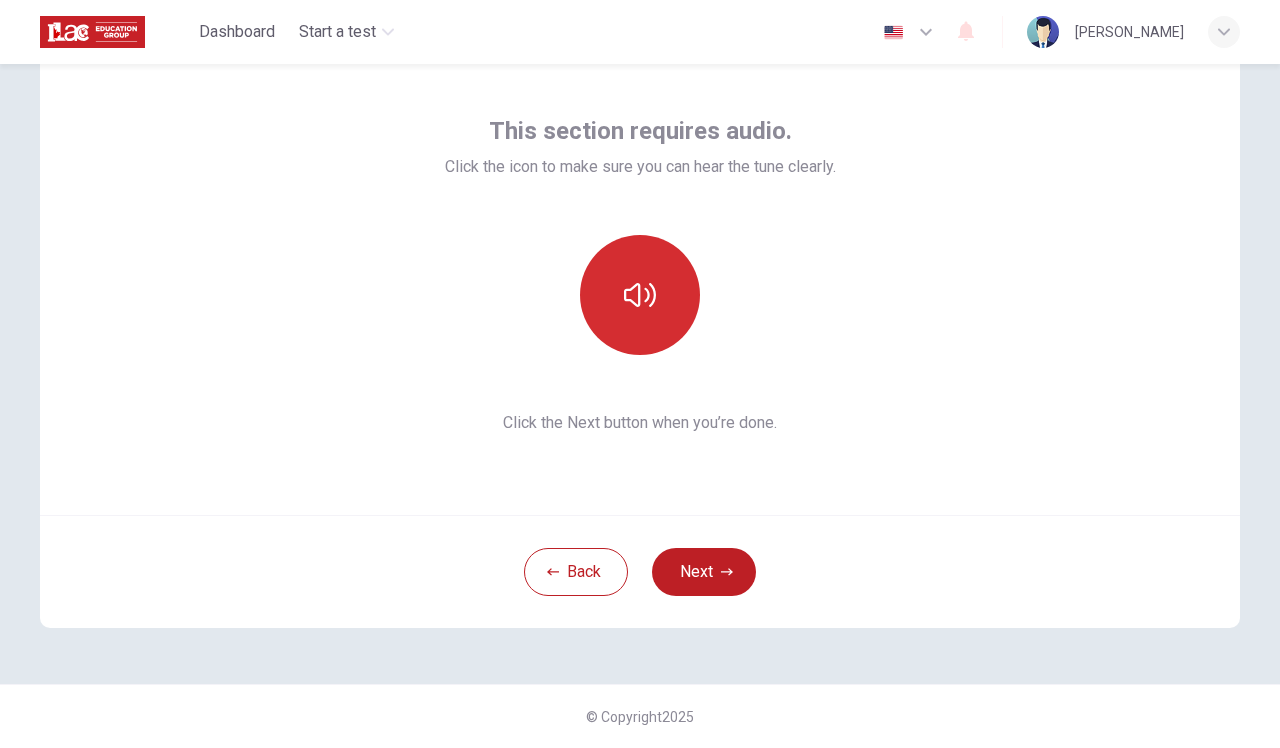 click at bounding box center [640, 295] 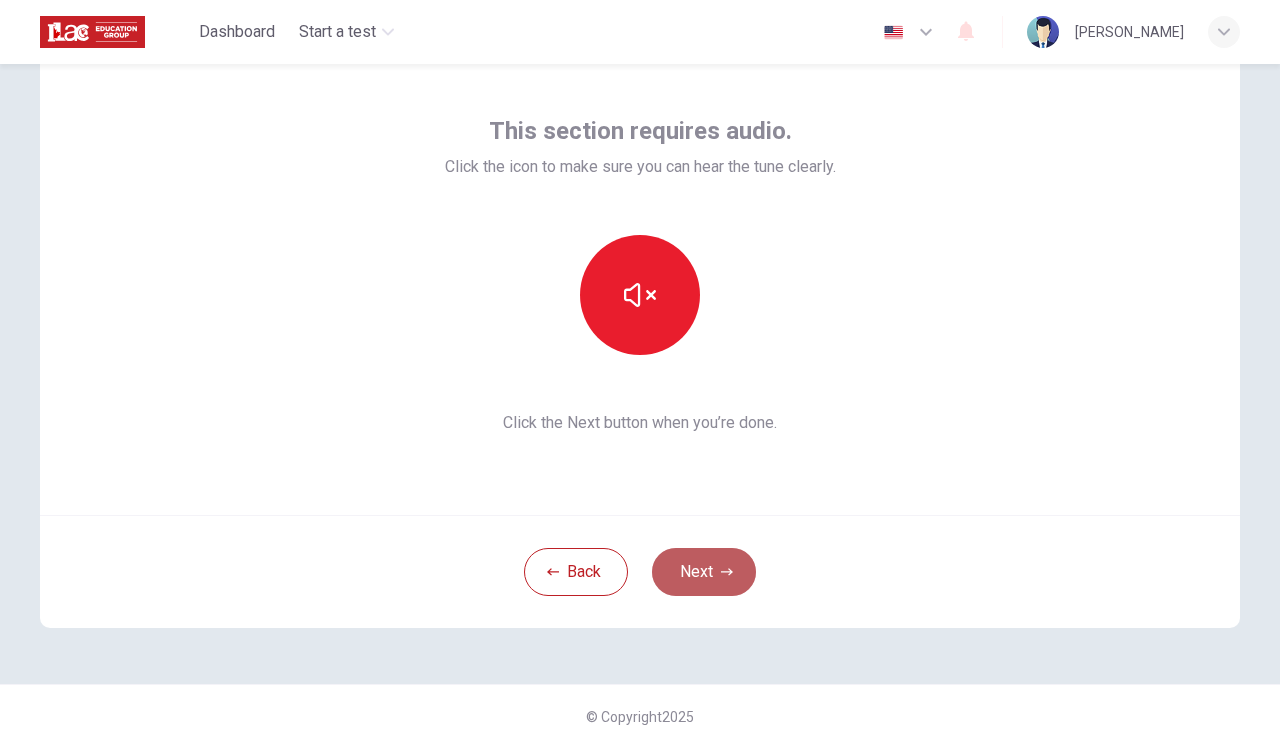click on "Next" at bounding box center (704, 572) 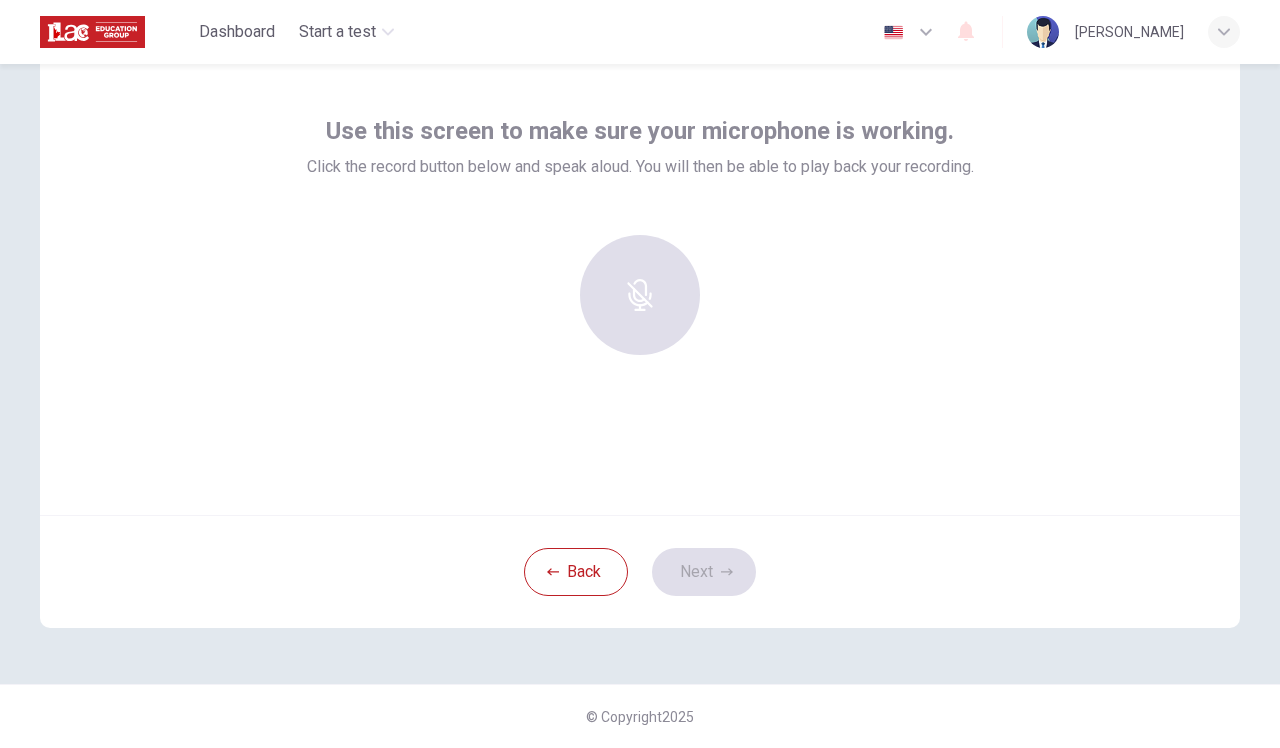 click at bounding box center (640, 295) 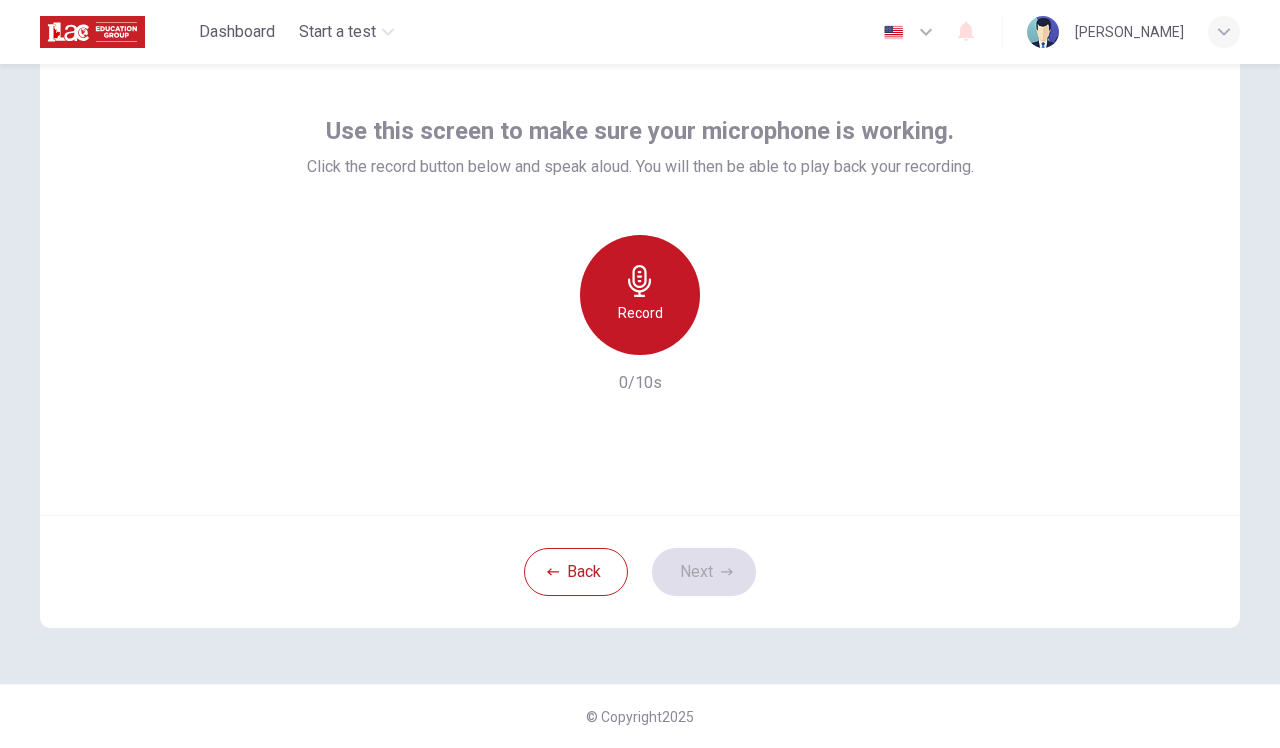 click on "Record" at bounding box center (640, 295) 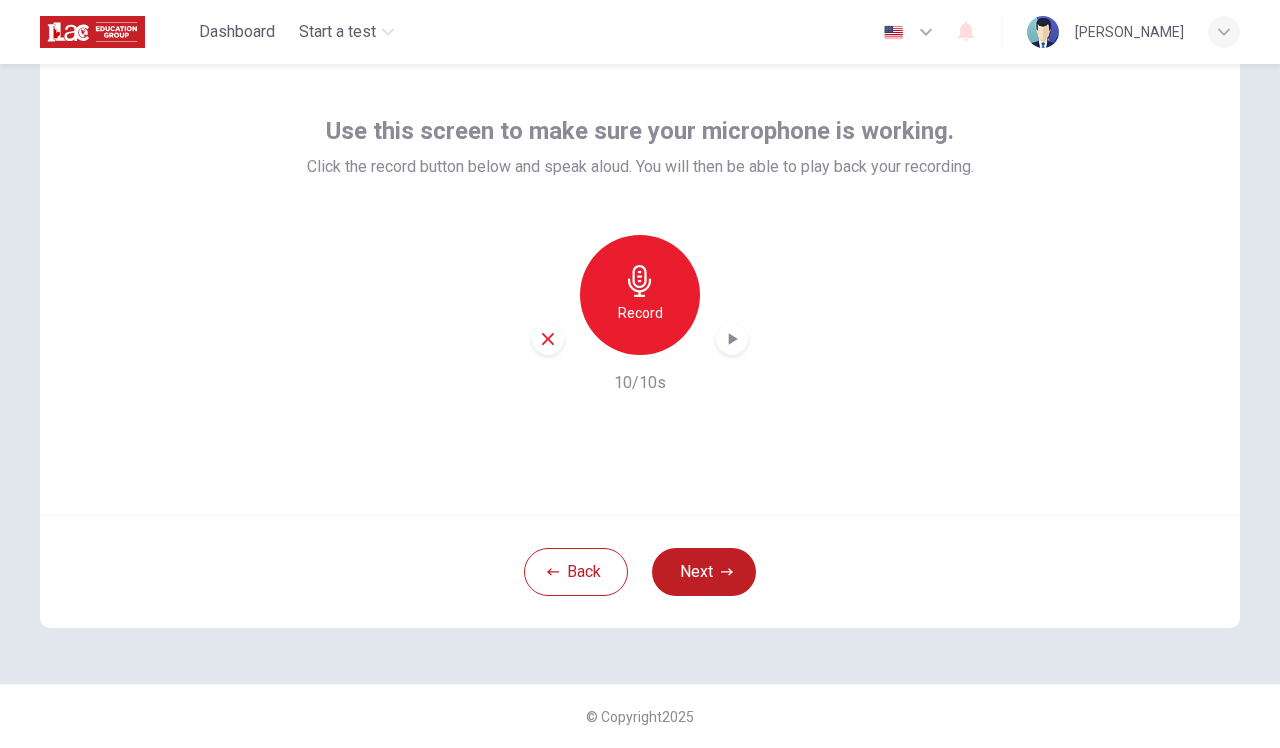 click 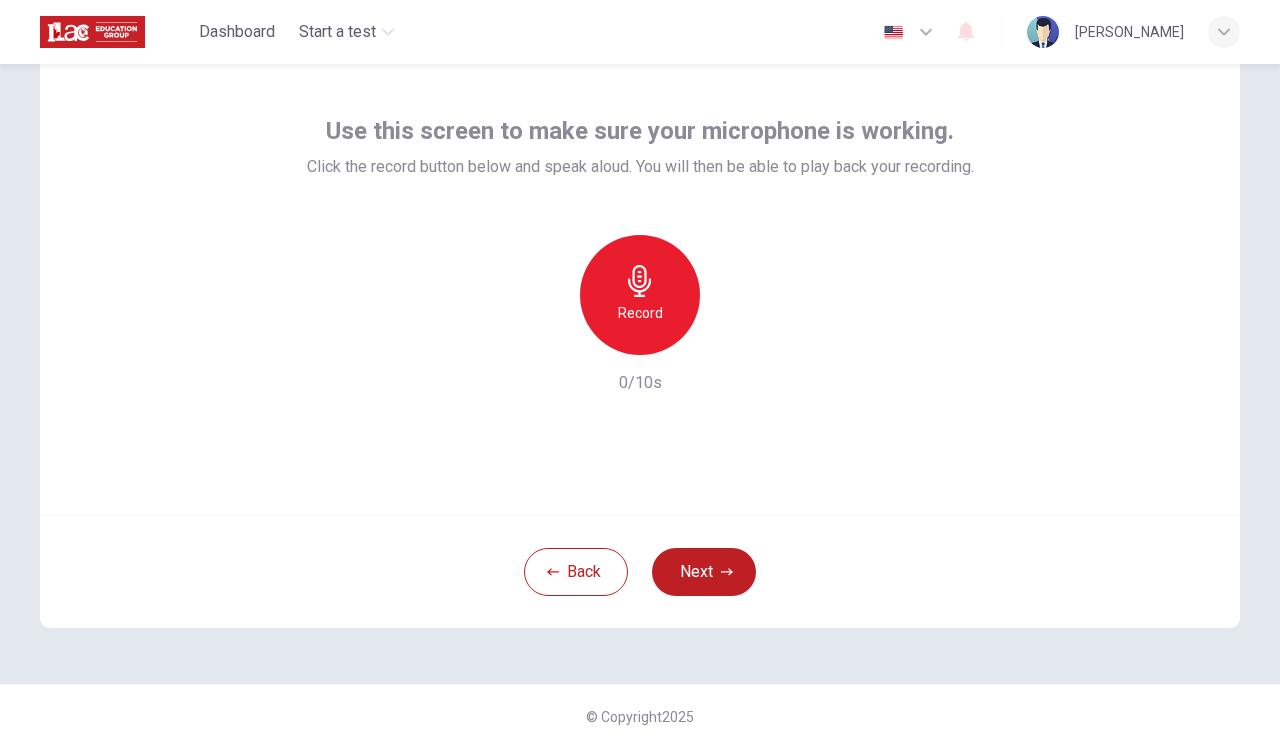 click on "Record" at bounding box center [640, 313] 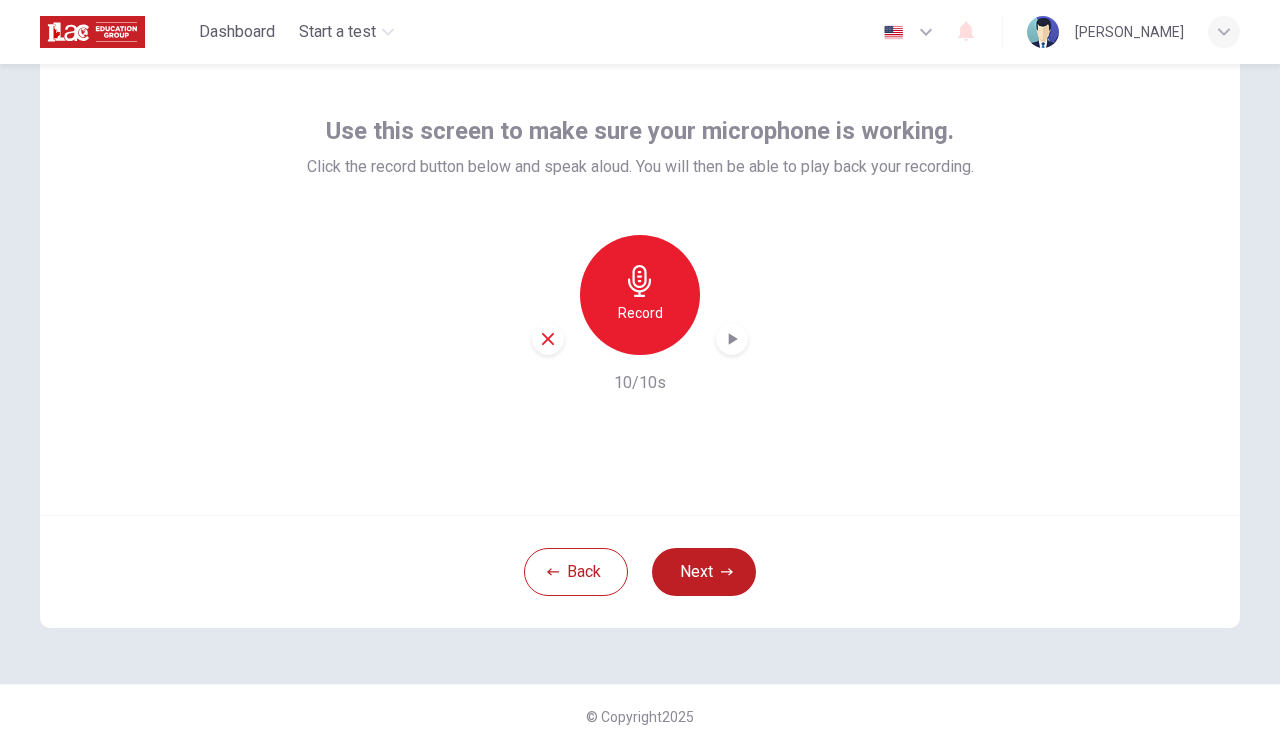 click on "Record" at bounding box center [640, 295] 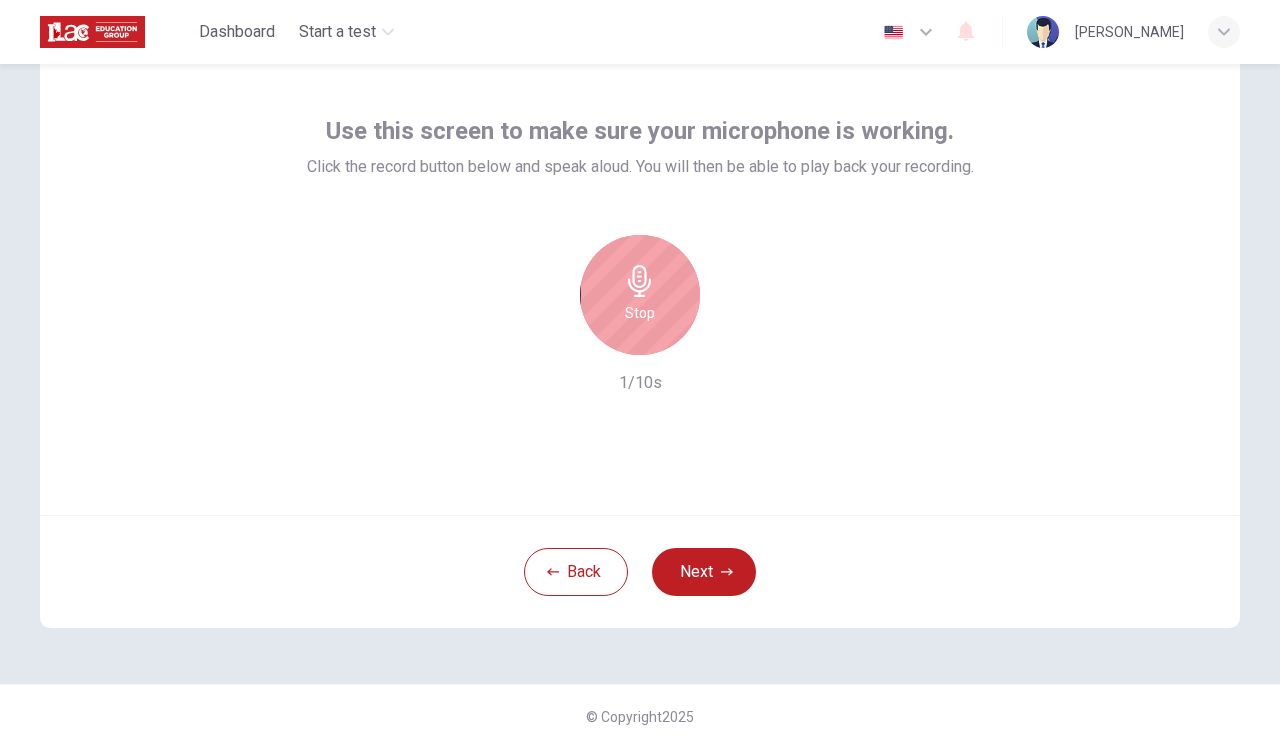 click on "Stop" at bounding box center (640, 295) 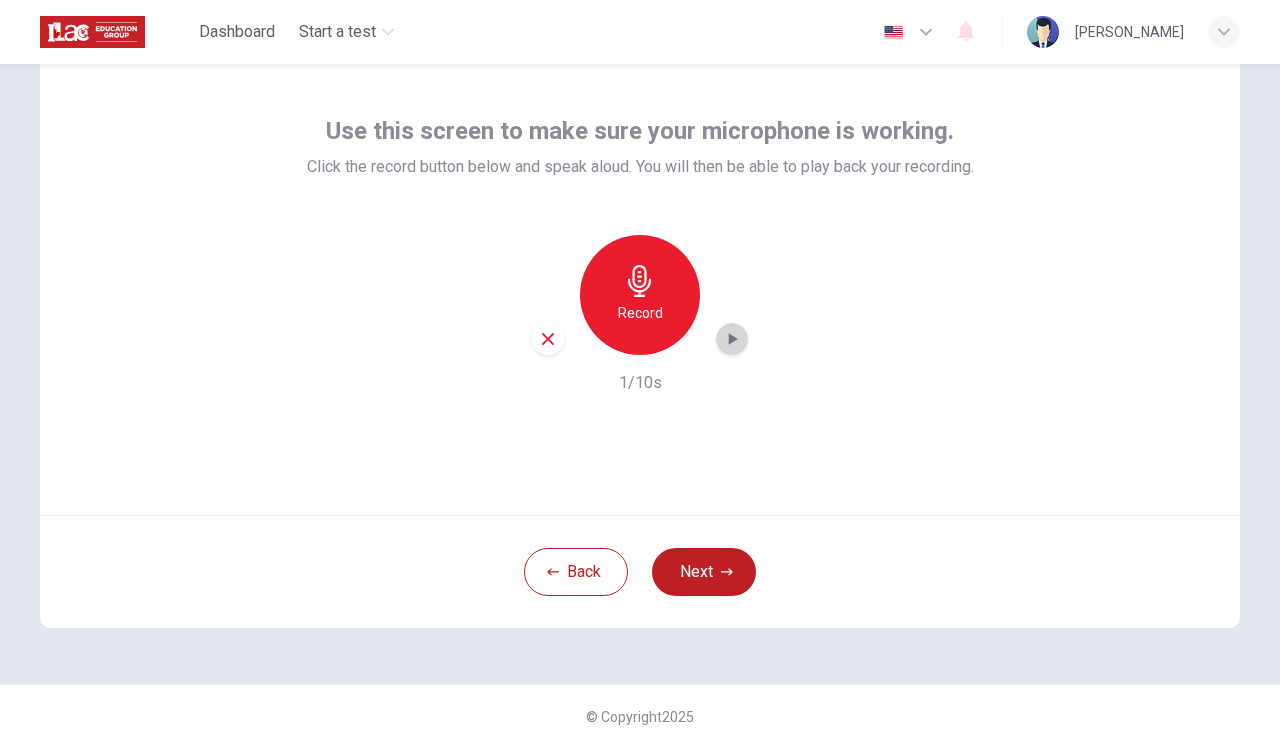 click at bounding box center (732, 339) 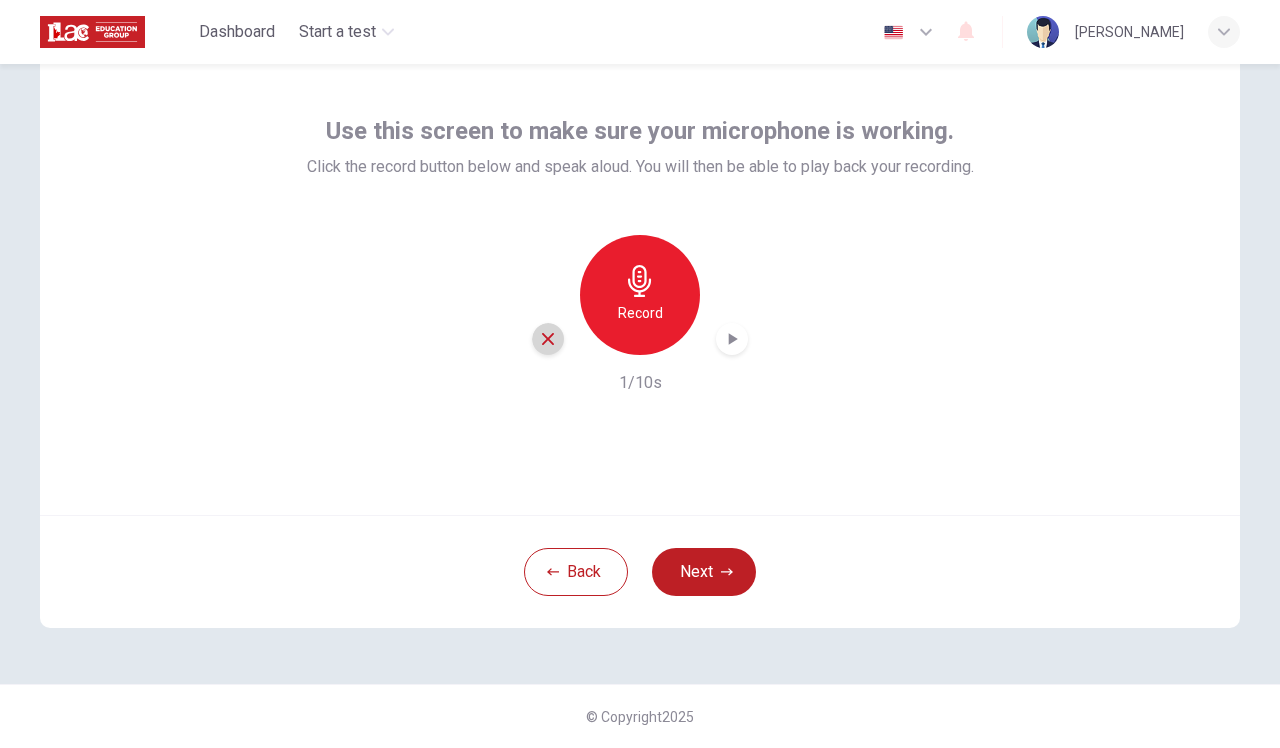 click at bounding box center [548, 339] 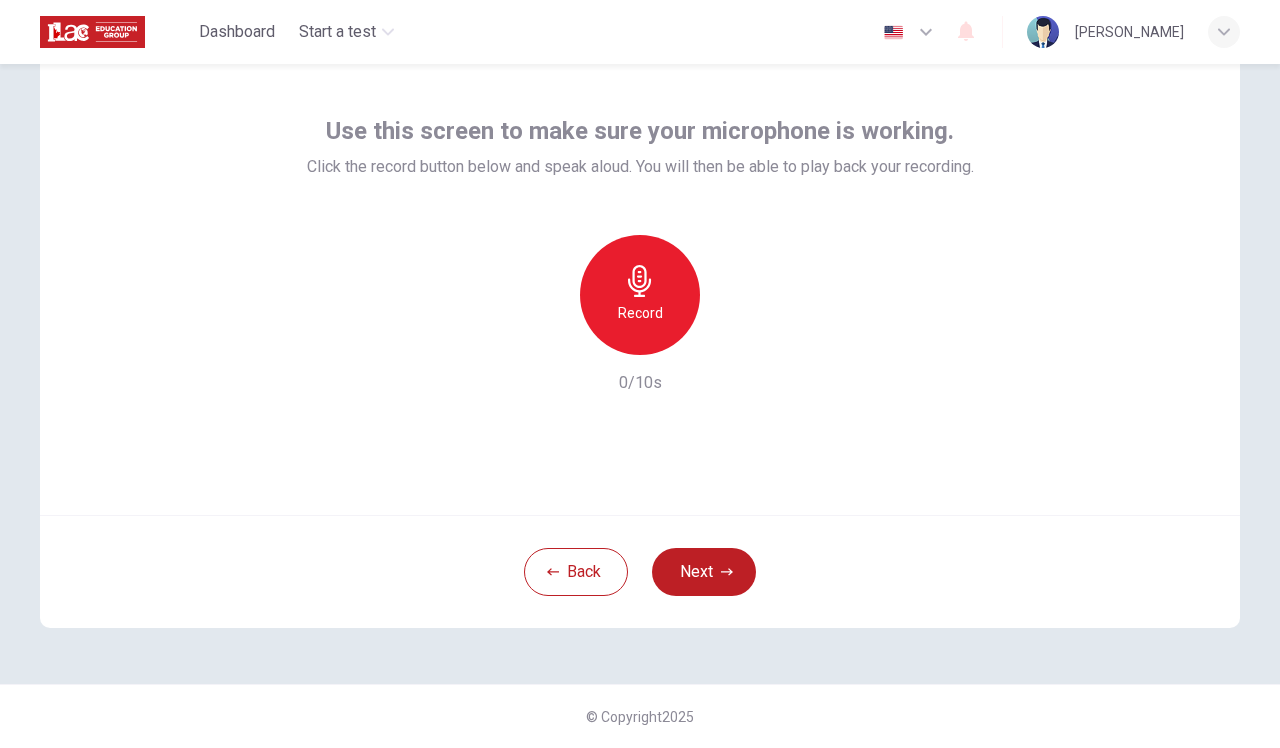 click on "Record" at bounding box center (640, 295) 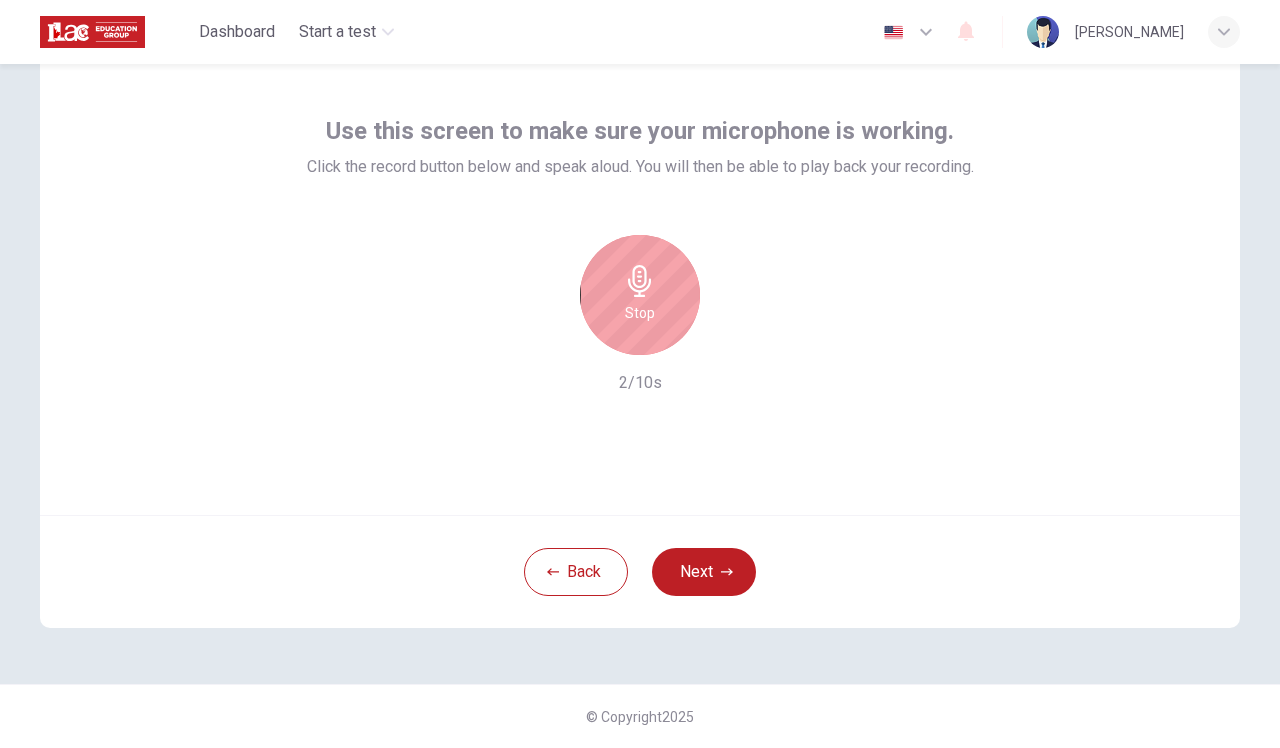 click on "Stop" at bounding box center [640, 295] 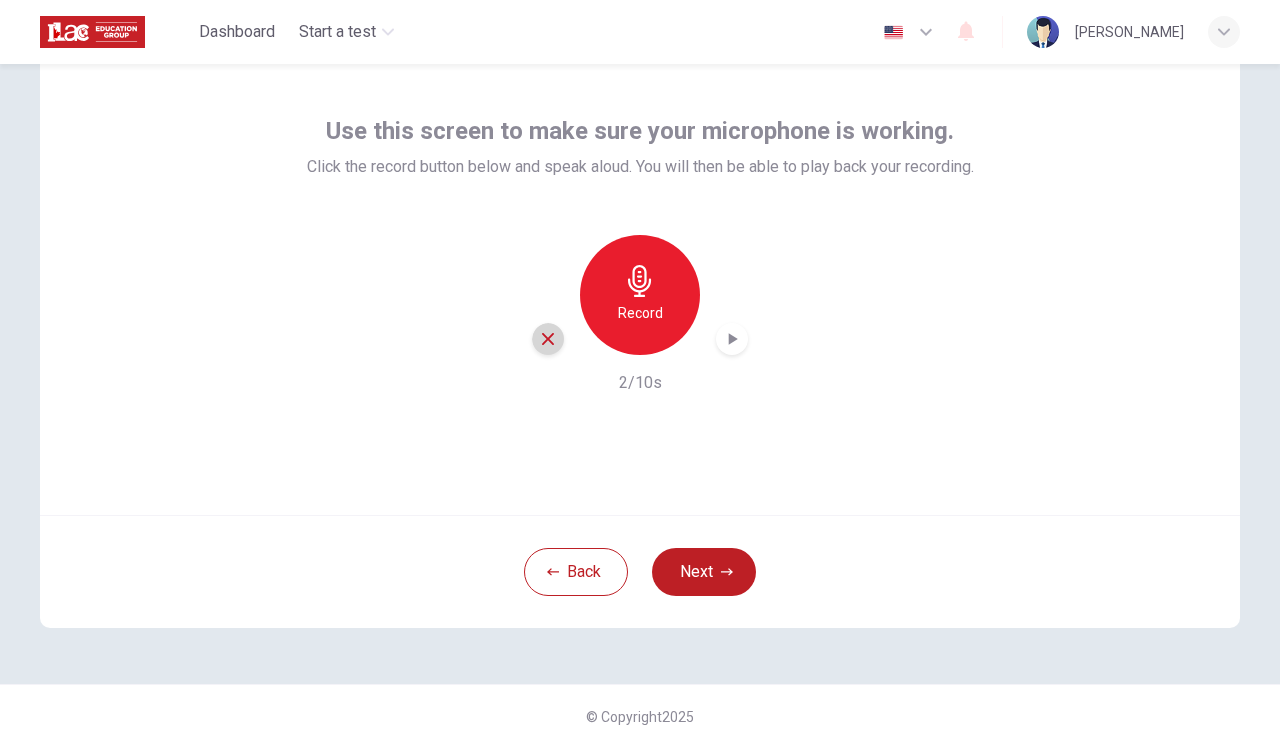 click 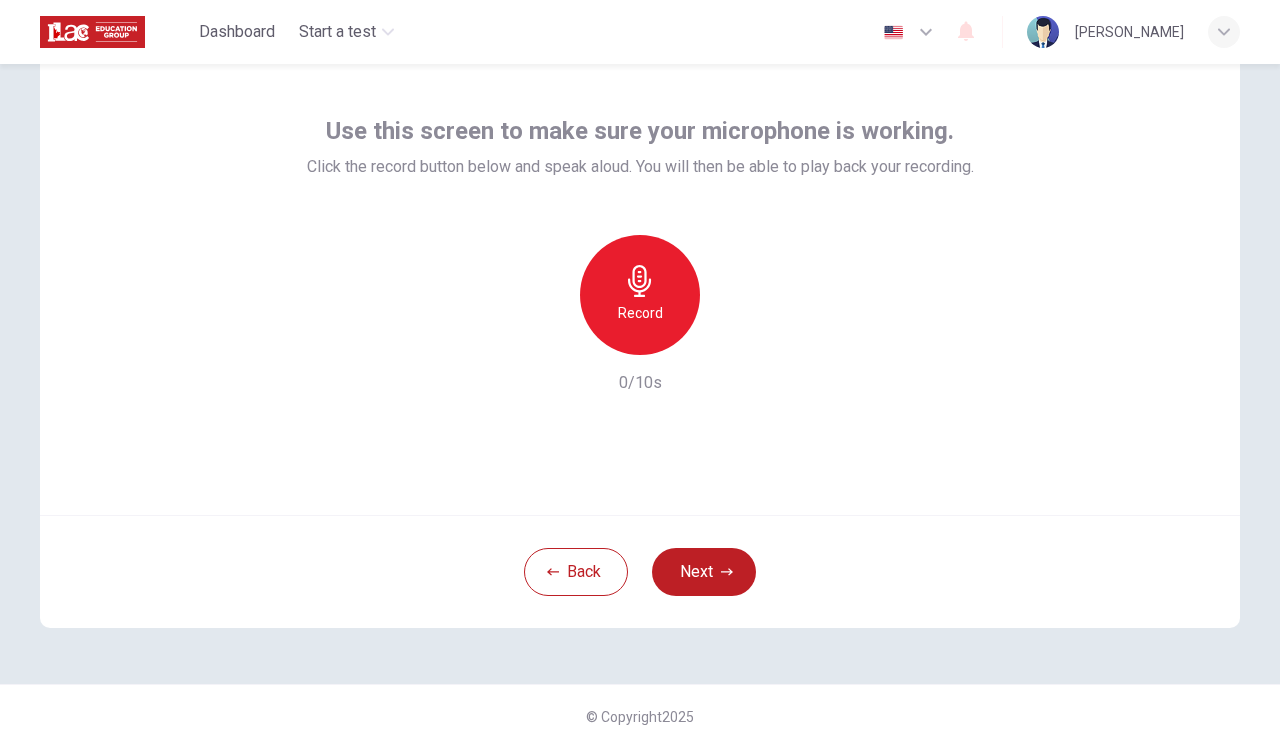 click on "Record" at bounding box center [640, 313] 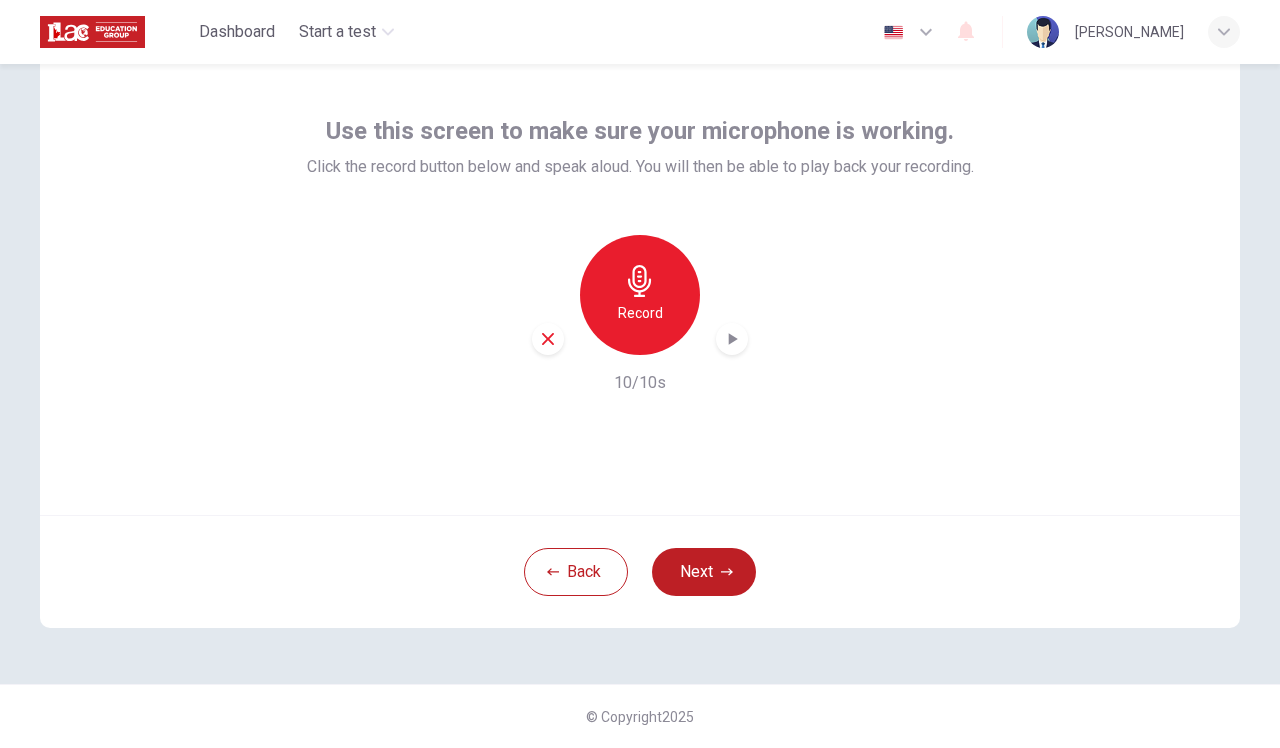 click at bounding box center [732, 339] 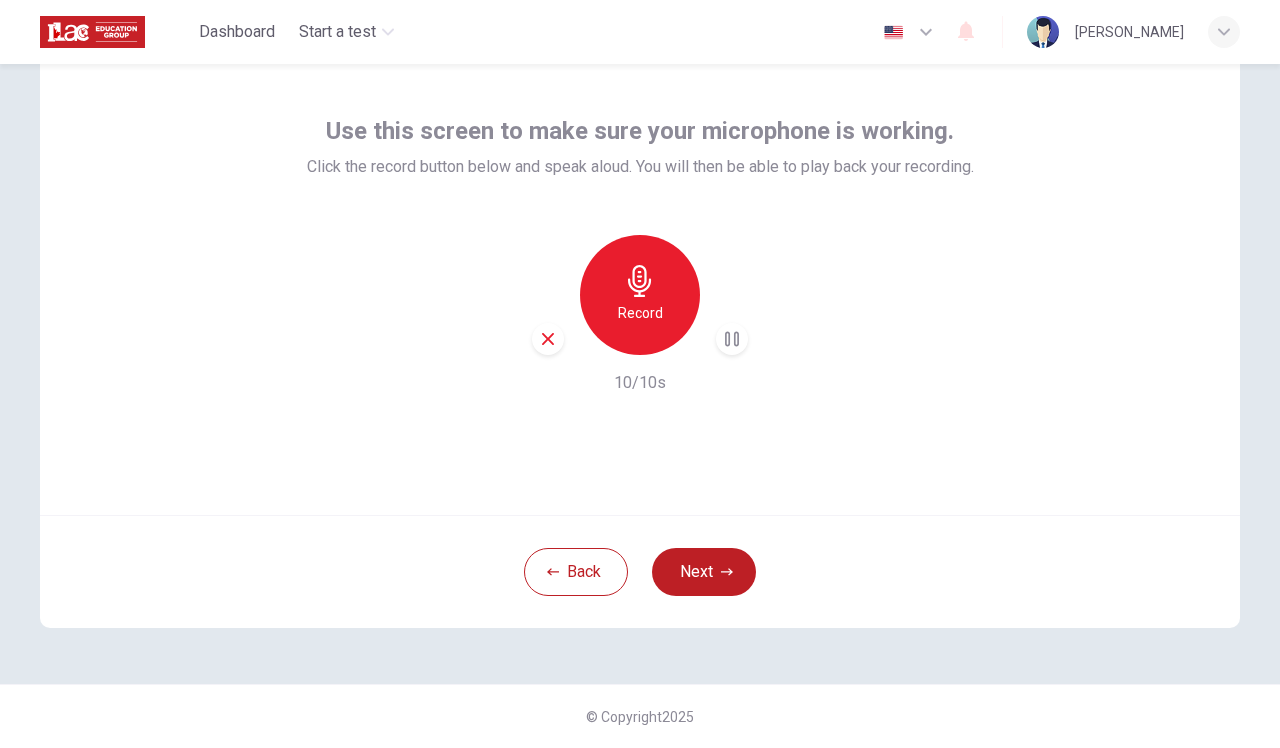 click at bounding box center [732, 339] 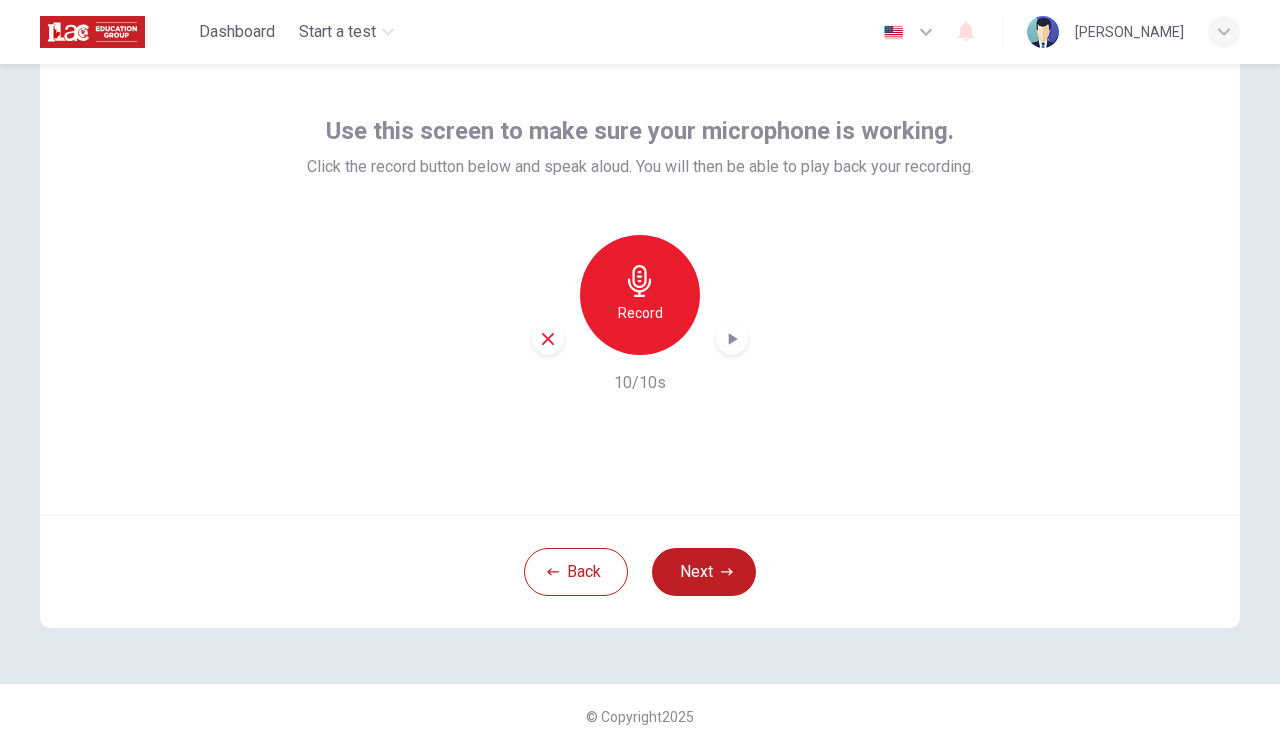 click at bounding box center (732, 339) 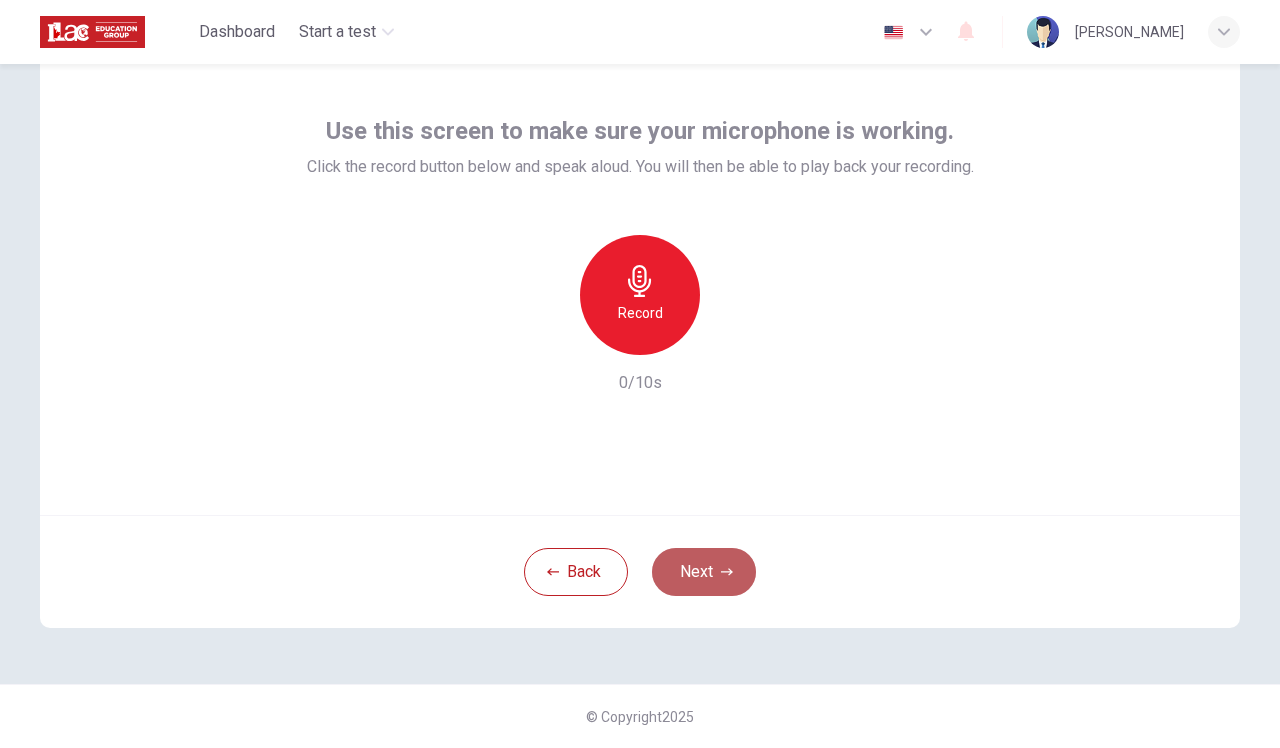 click on "Next" at bounding box center [704, 572] 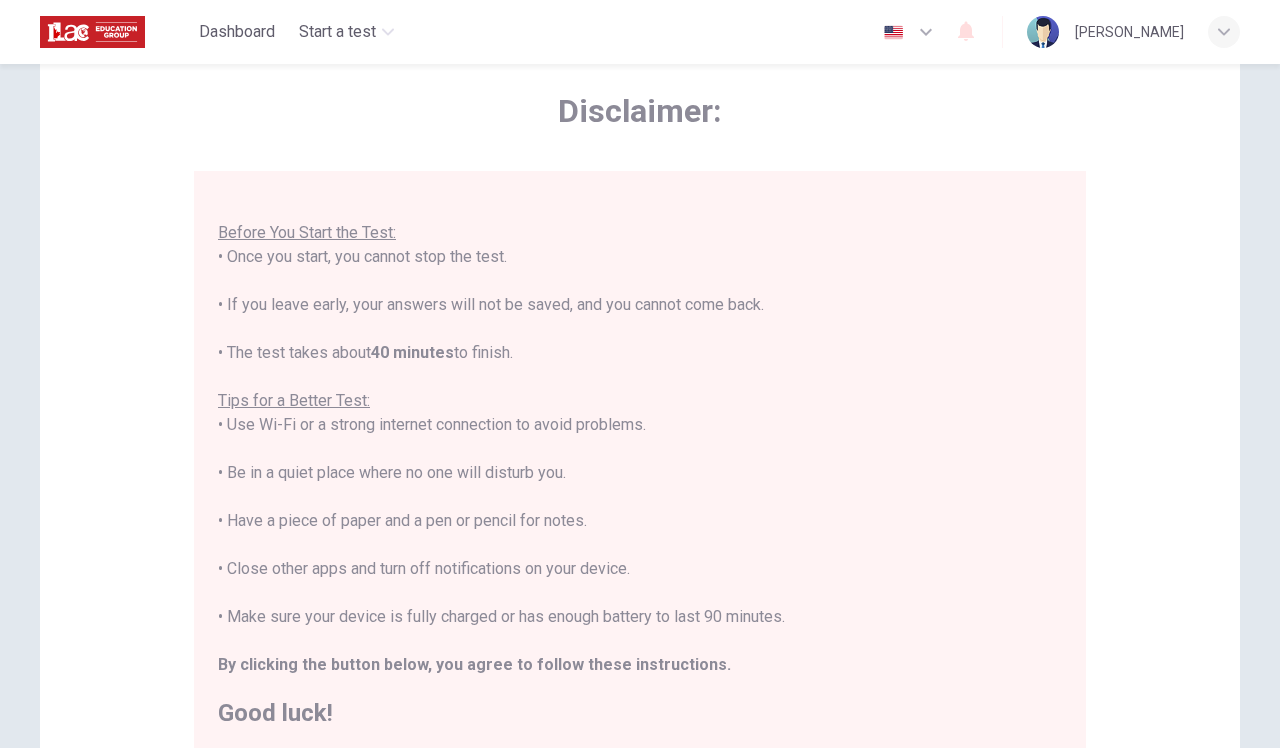 scroll, scrollTop: 21, scrollLeft: 0, axis: vertical 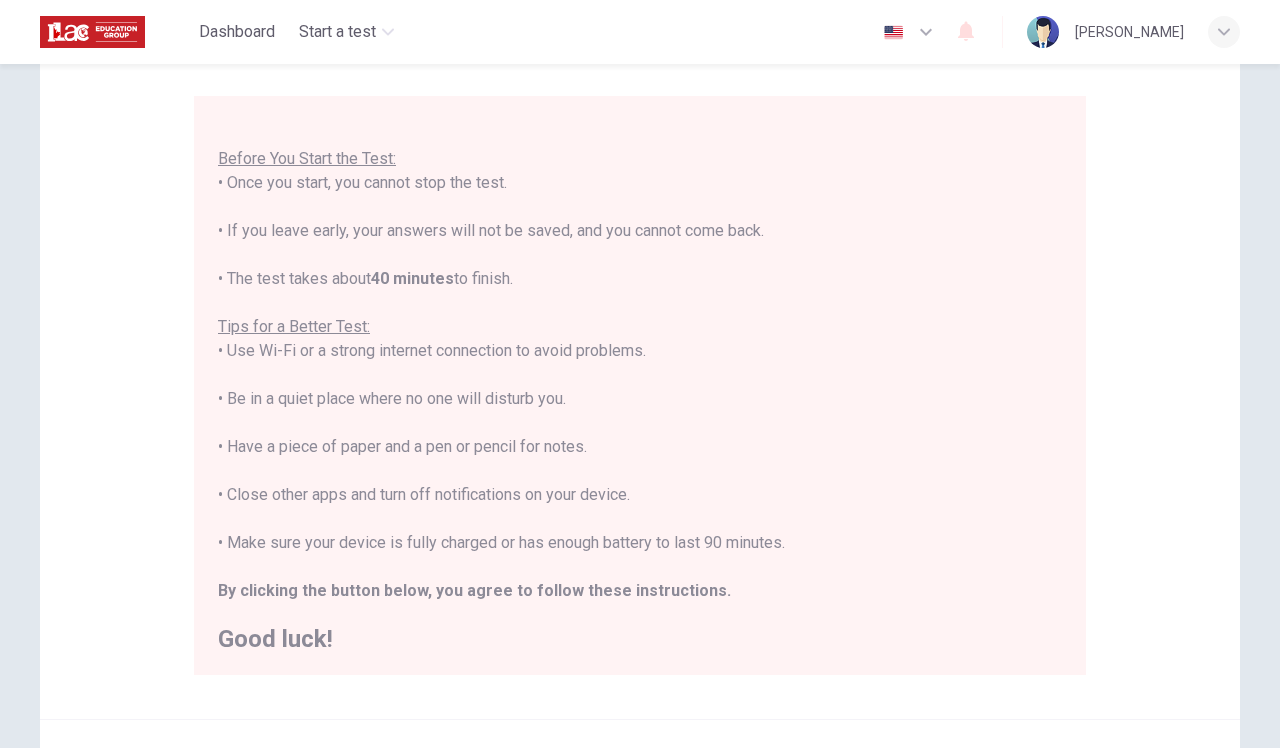 click on "You are about to start a  Placement Test .
Before You Start the Test:
• Once you start, you cannot stop the test.
• If you leave early, your answers will not be saved, and you cannot come back.
• The test takes about  40 minutes  to finish.
Tips for a Better Test:
• Use Wi-Fi or a strong internet connection to avoid problems.
• Be in a quiet place where no one will disturb you.
• Have a piece of paper and a pen or pencil for notes.
• Close other apps and turn off notifications on your device.
• Make sure your device is fully charged or has enough battery to last 90 minutes.
By clicking the button below, you agree to follow these instructions.
Good luck!" at bounding box center (640, 375) 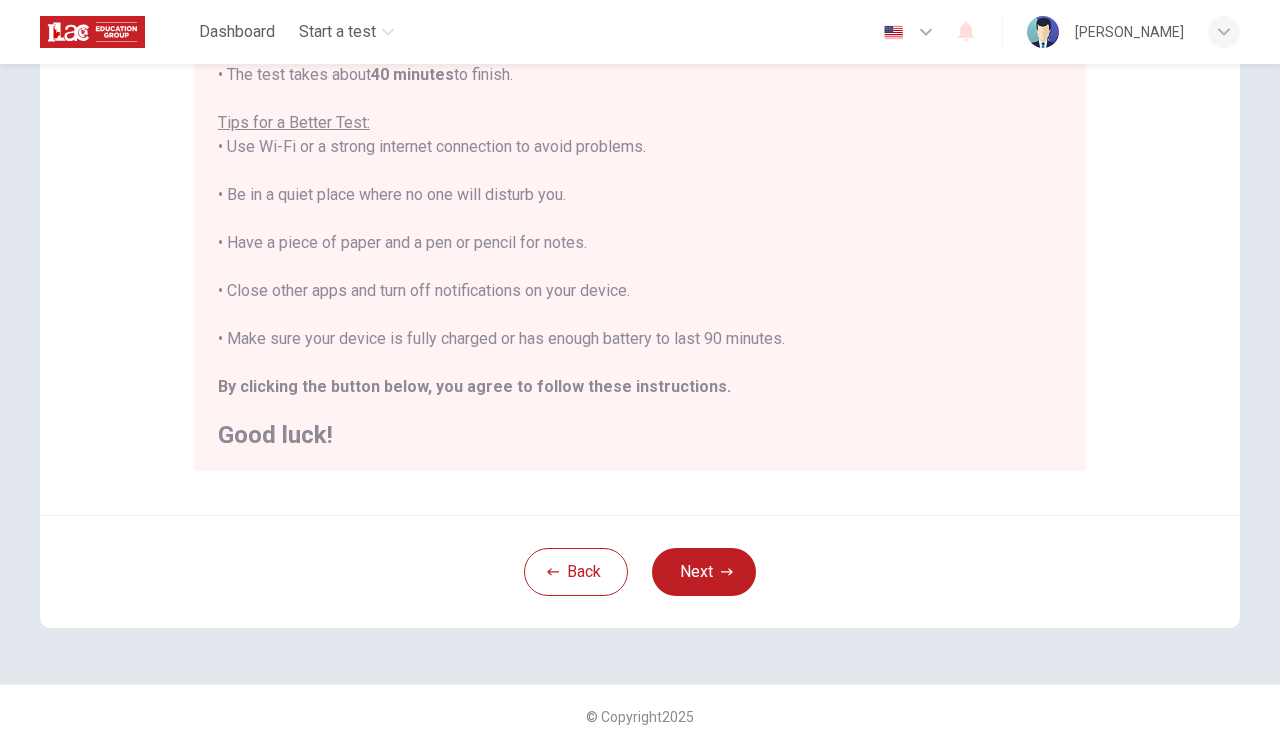 scroll, scrollTop: 364, scrollLeft: 0, axis: vertical 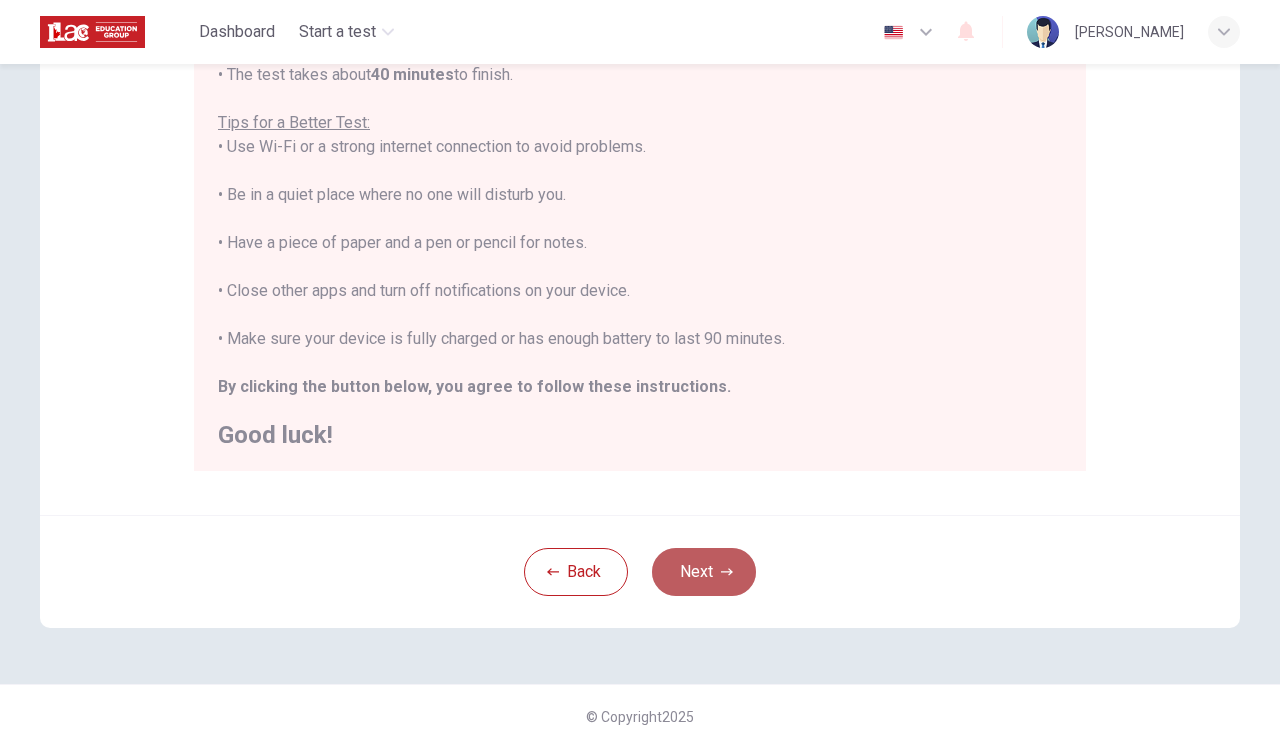 click on "Next" at bounding box center [704, 572] 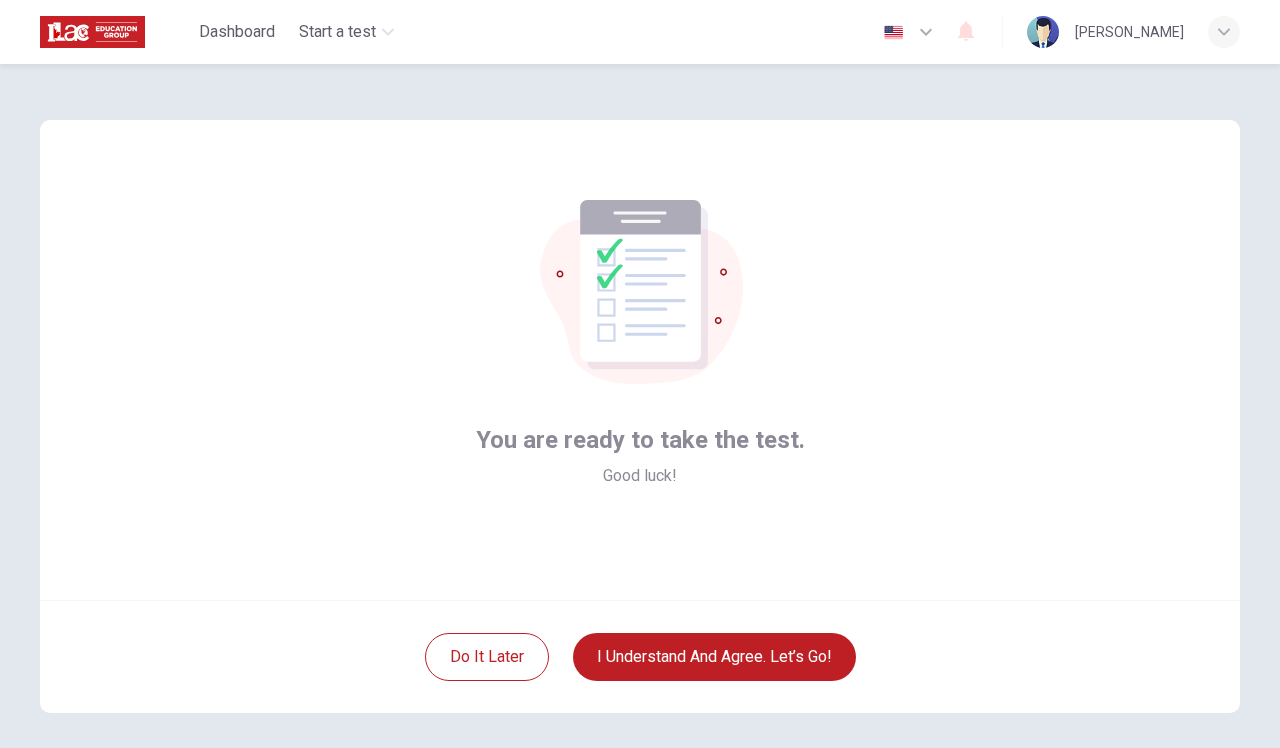 scroll, scrollTop: 0, scrollLeft: 0, axis: both 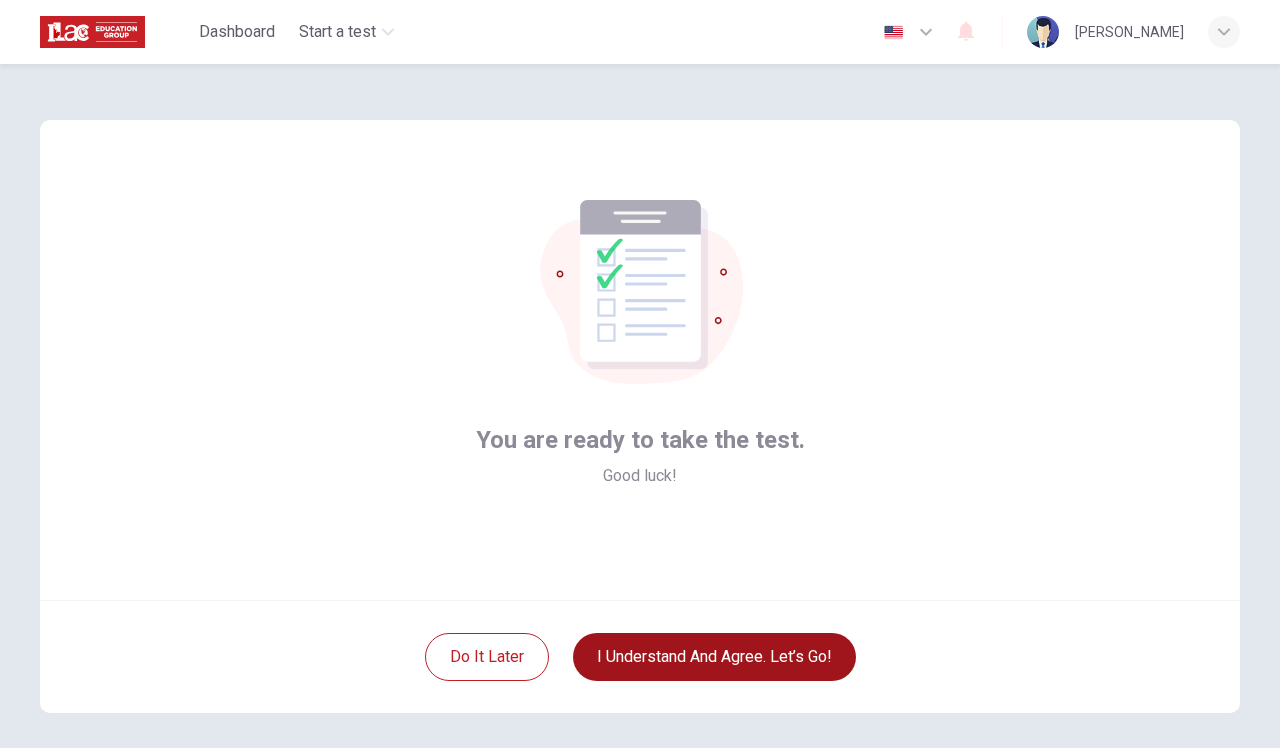 click on "I understand and agree. Let’s go!" at bounding box center (714, 657) 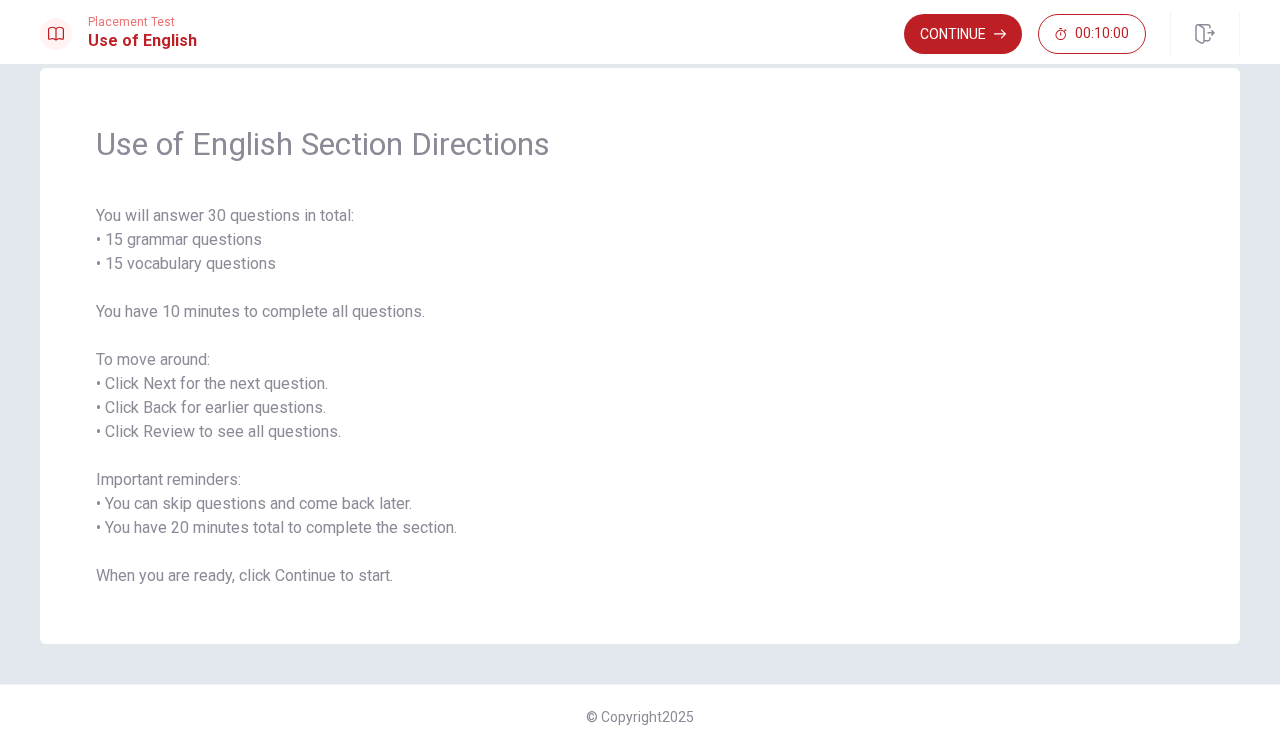 scroll, scrollTop: 36, scrollLeft: 0, axis: vertical 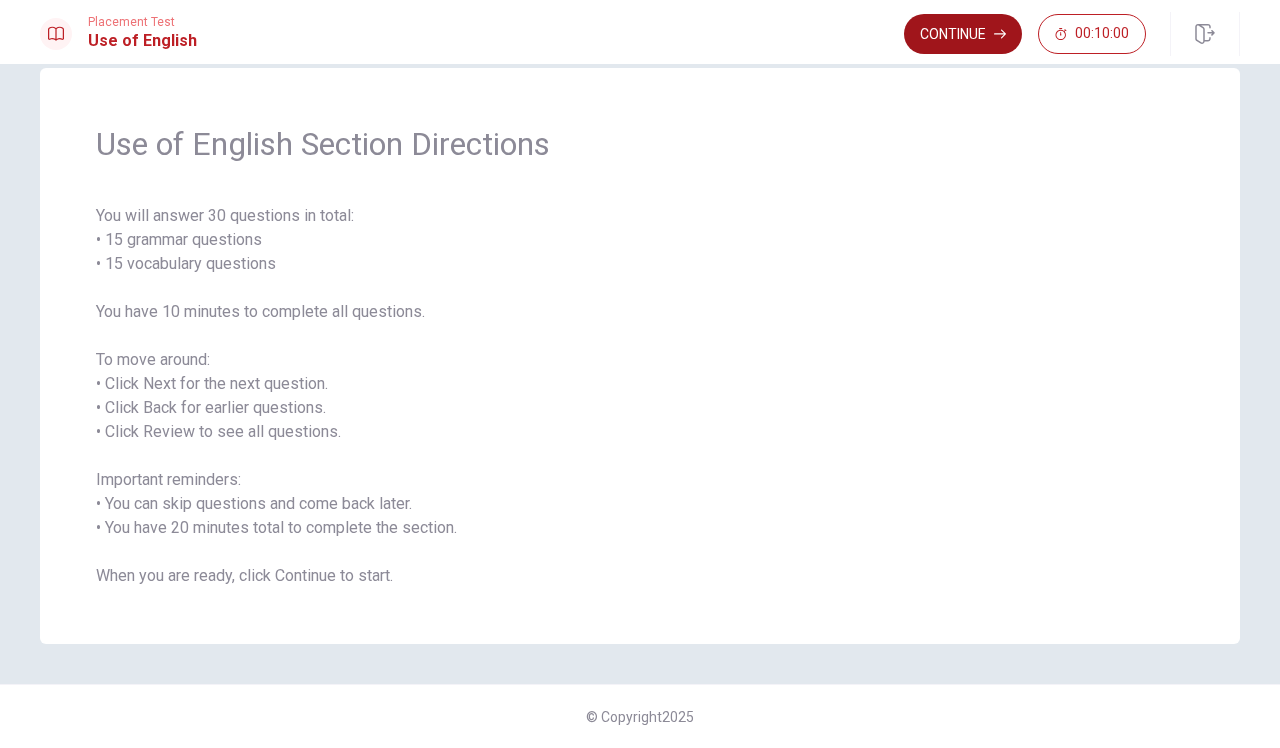 click on "Continue" at bounding box center [963, 34] 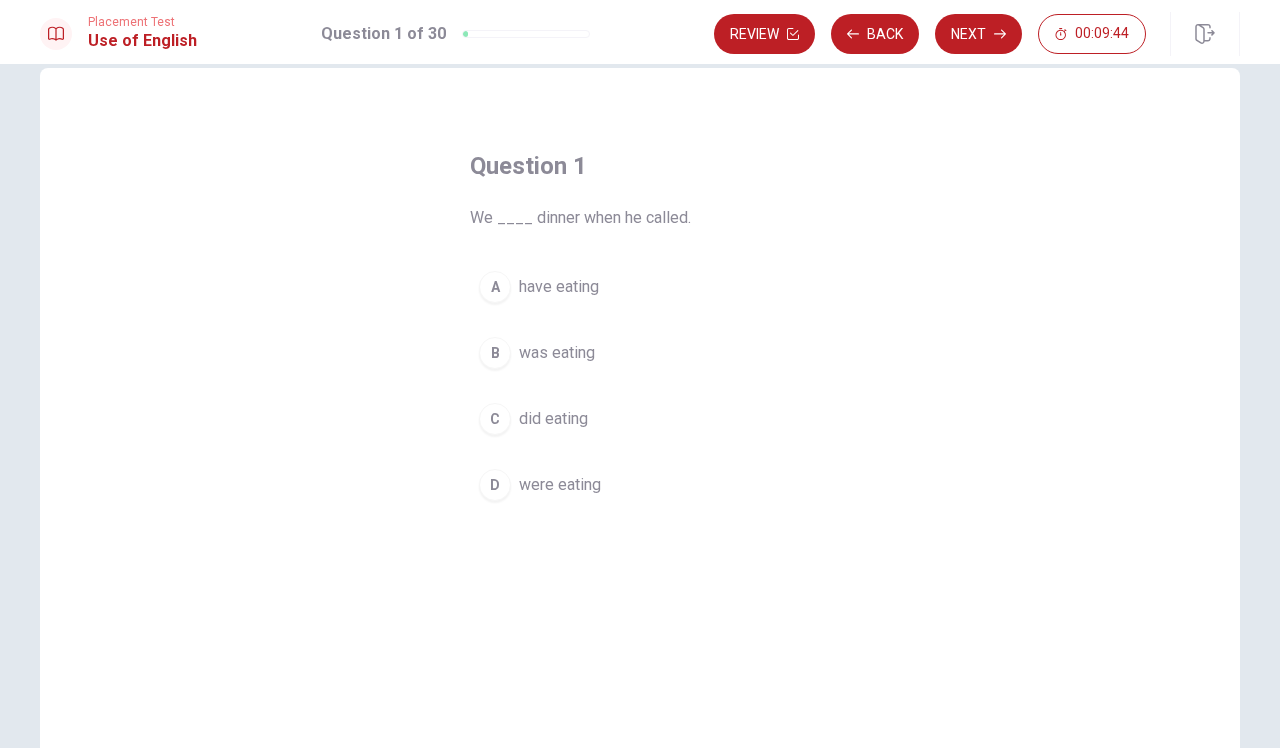 click on "D" at bounding box center [495, 485] 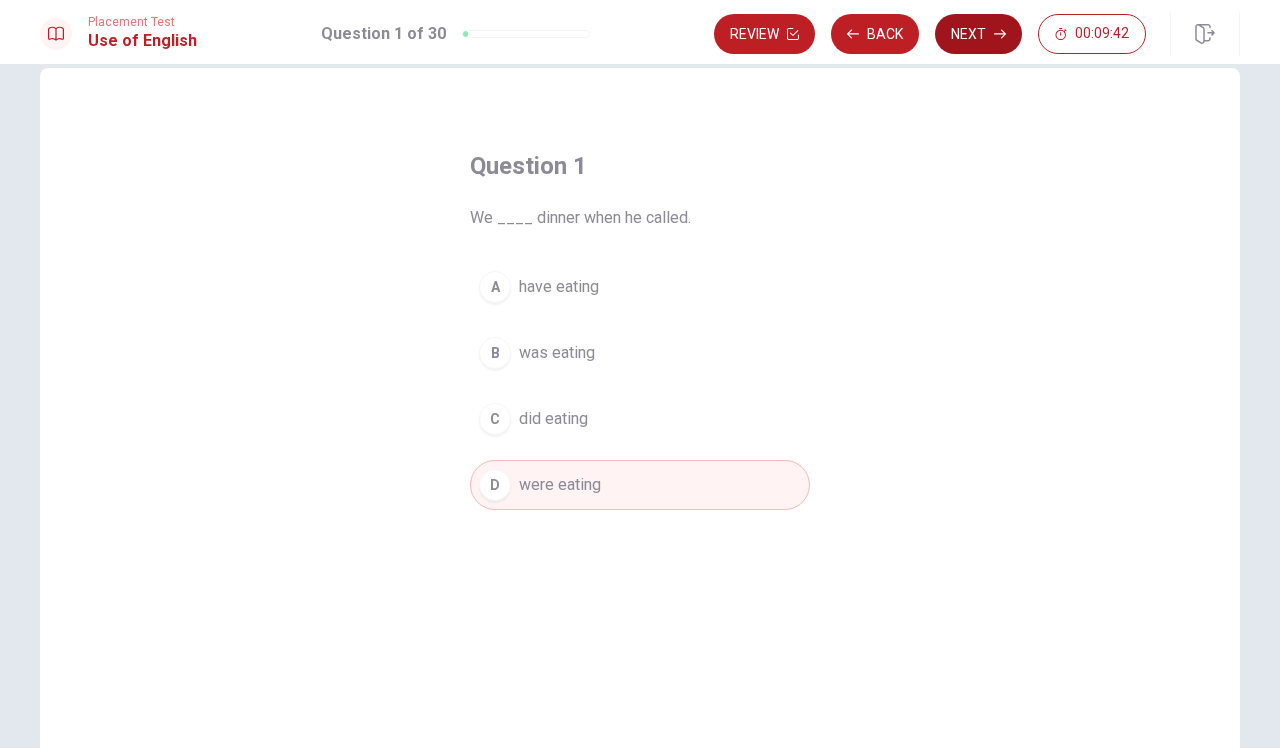 click on "Next" at bounding box center (978, 34) 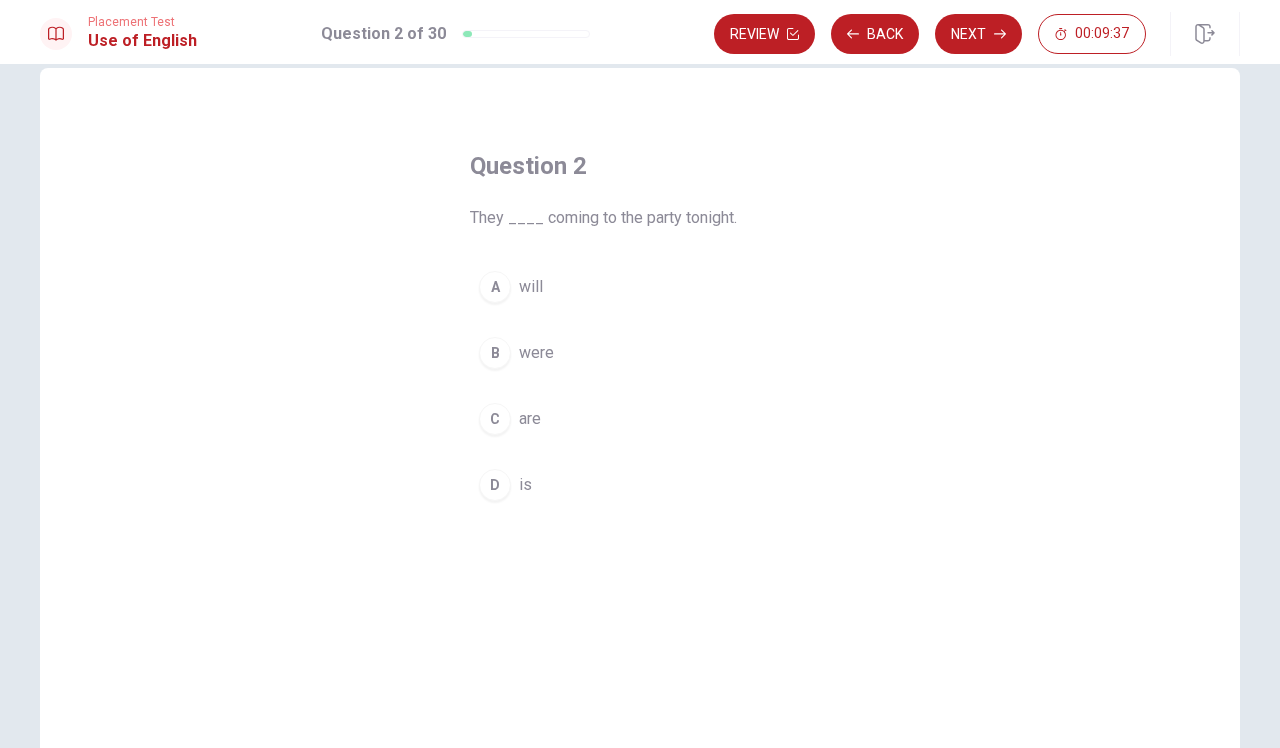 click on "C" at bounding box center (495, 419) 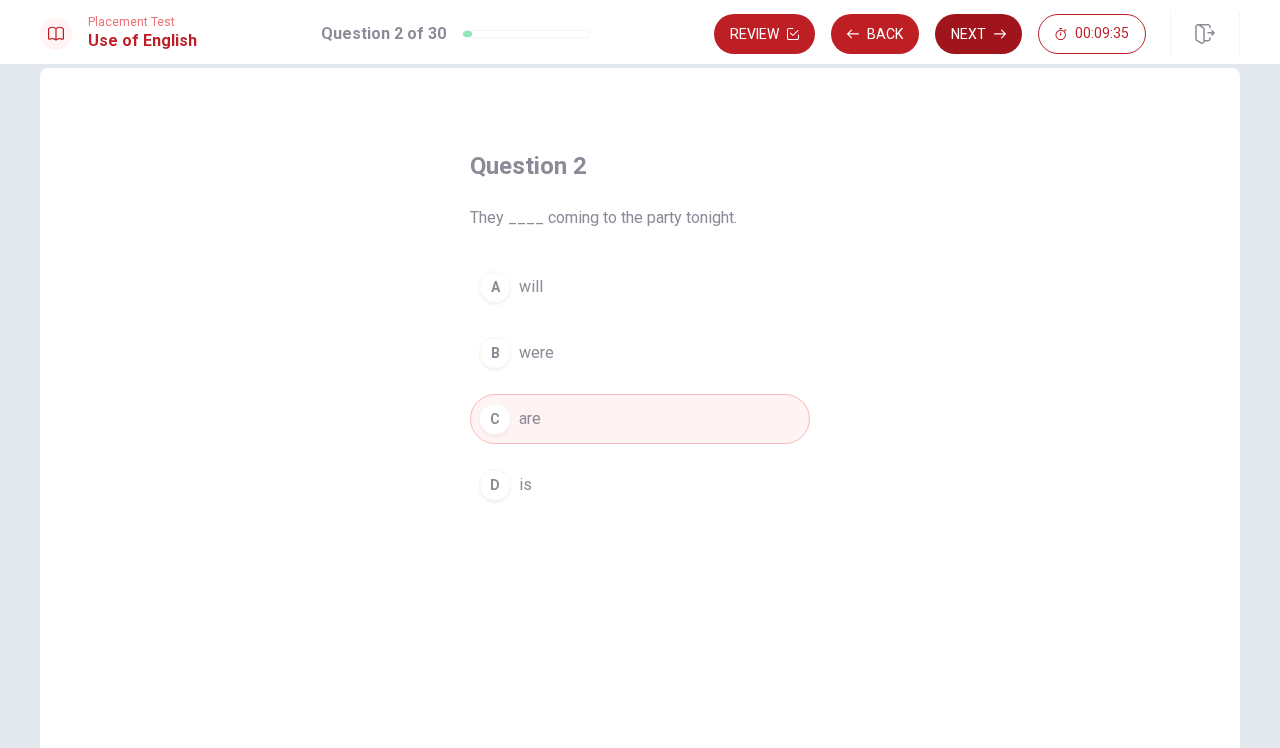 click on "Next" at bounding box center (978, 34) 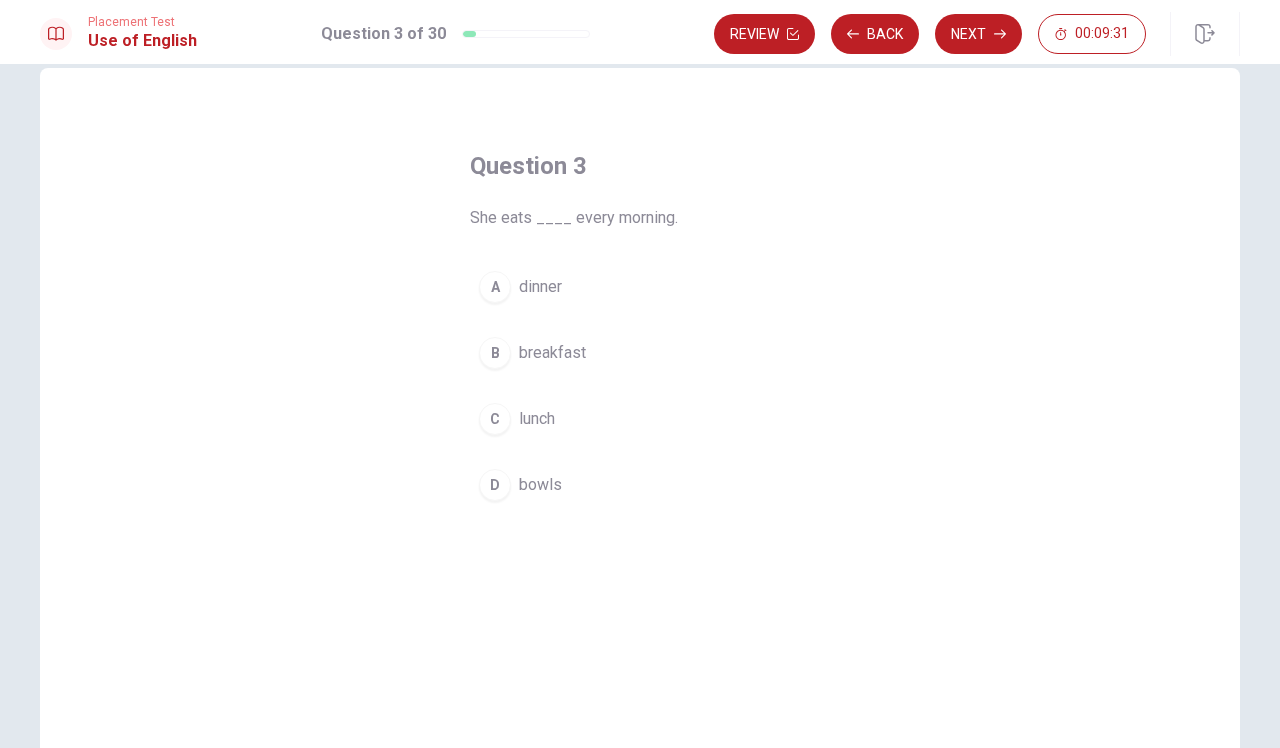click on "B" at bounding box center (495, 353) 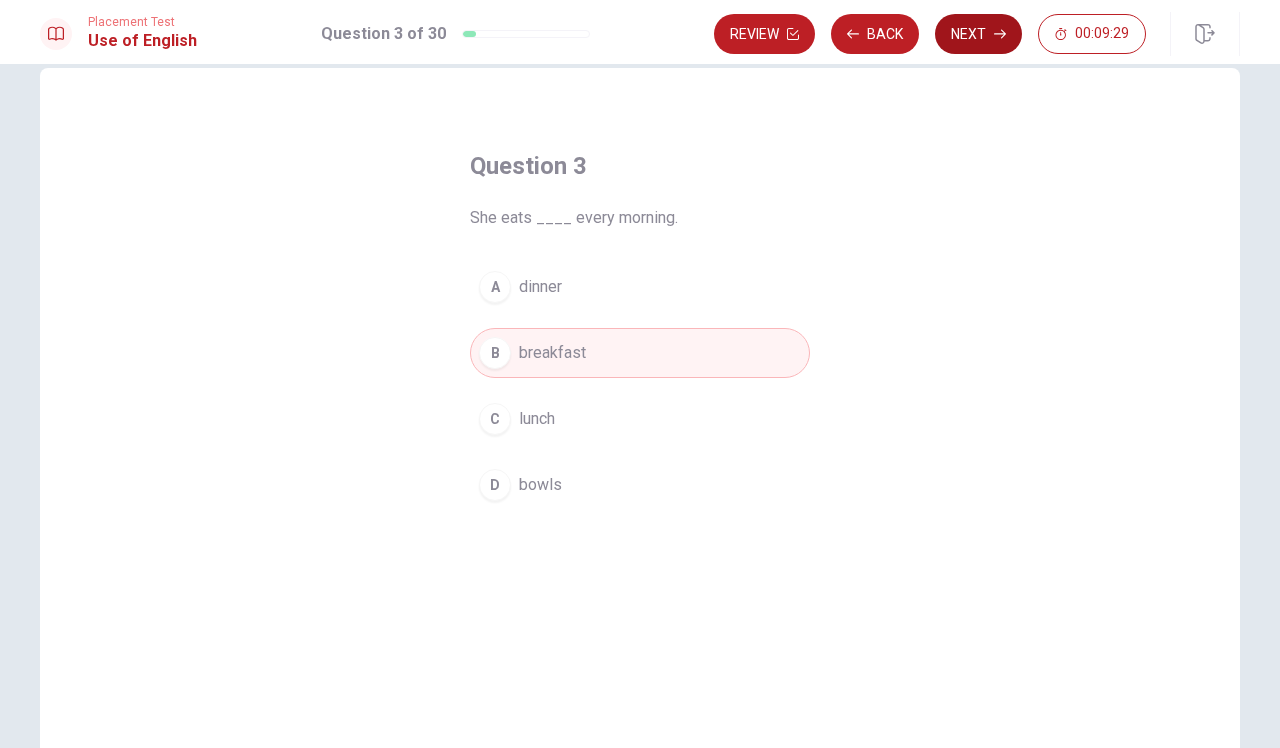 click on "Next" at bounding box center [978, 34] 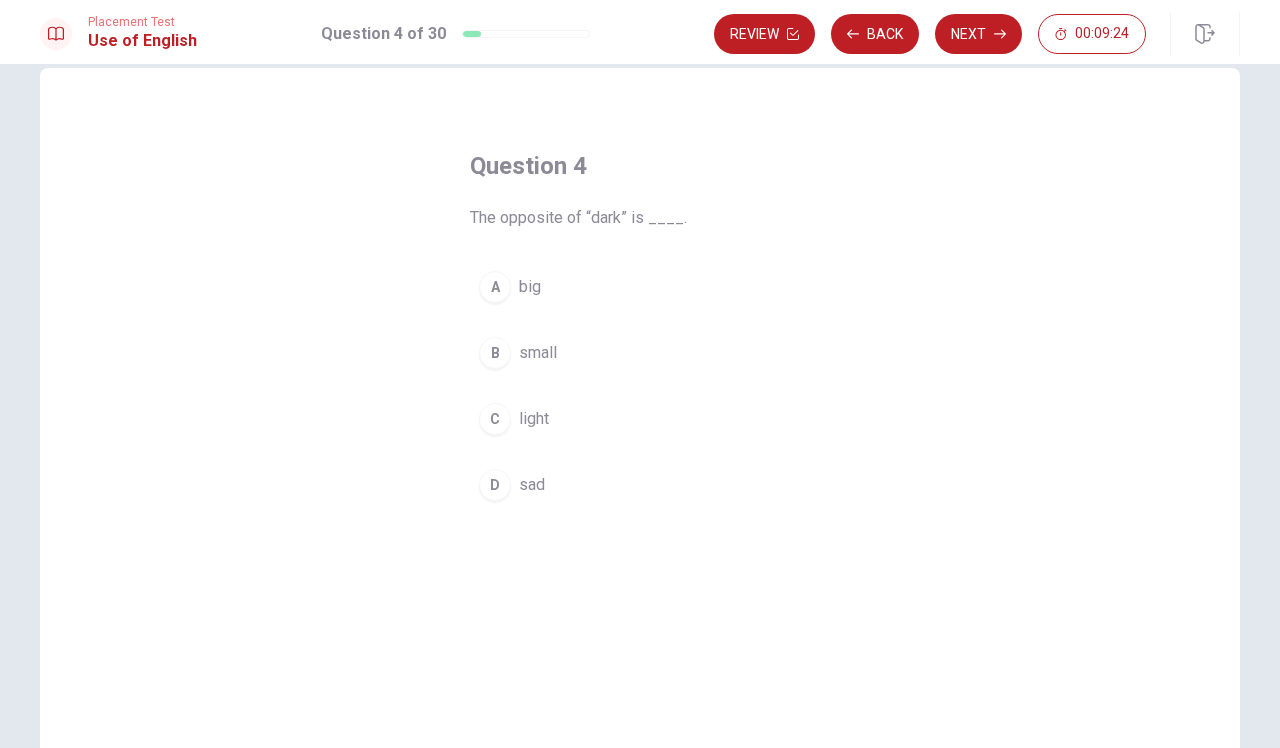 click on "D" at bounding box center (495, 485) 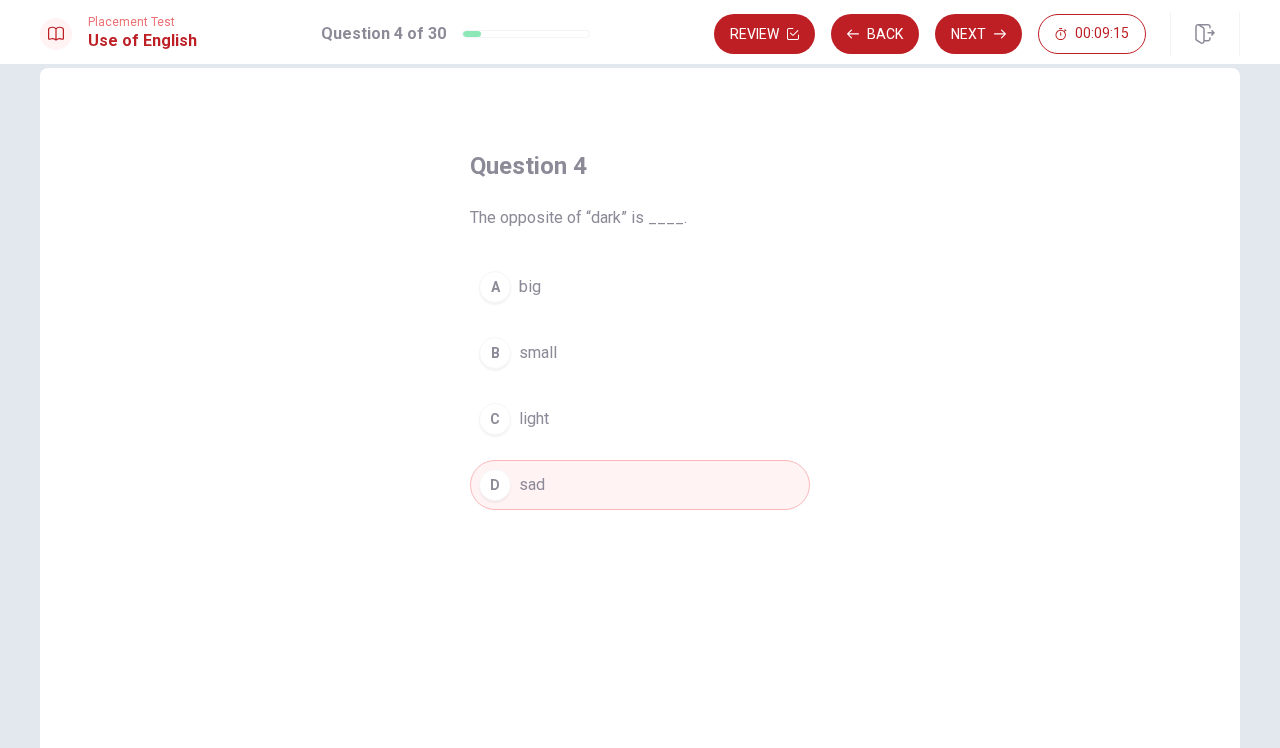 click on "C light" at bounding box center [640, 419] 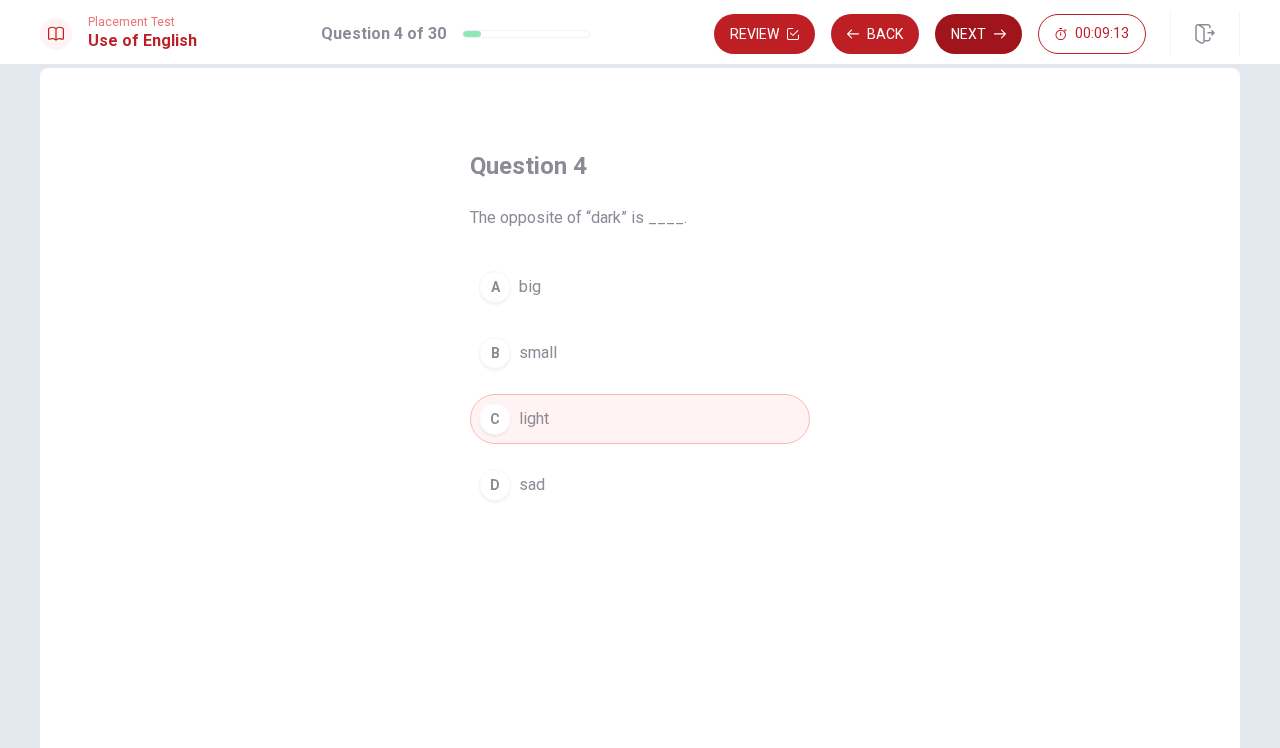 click on "Next" at bounding box center (978, 34) 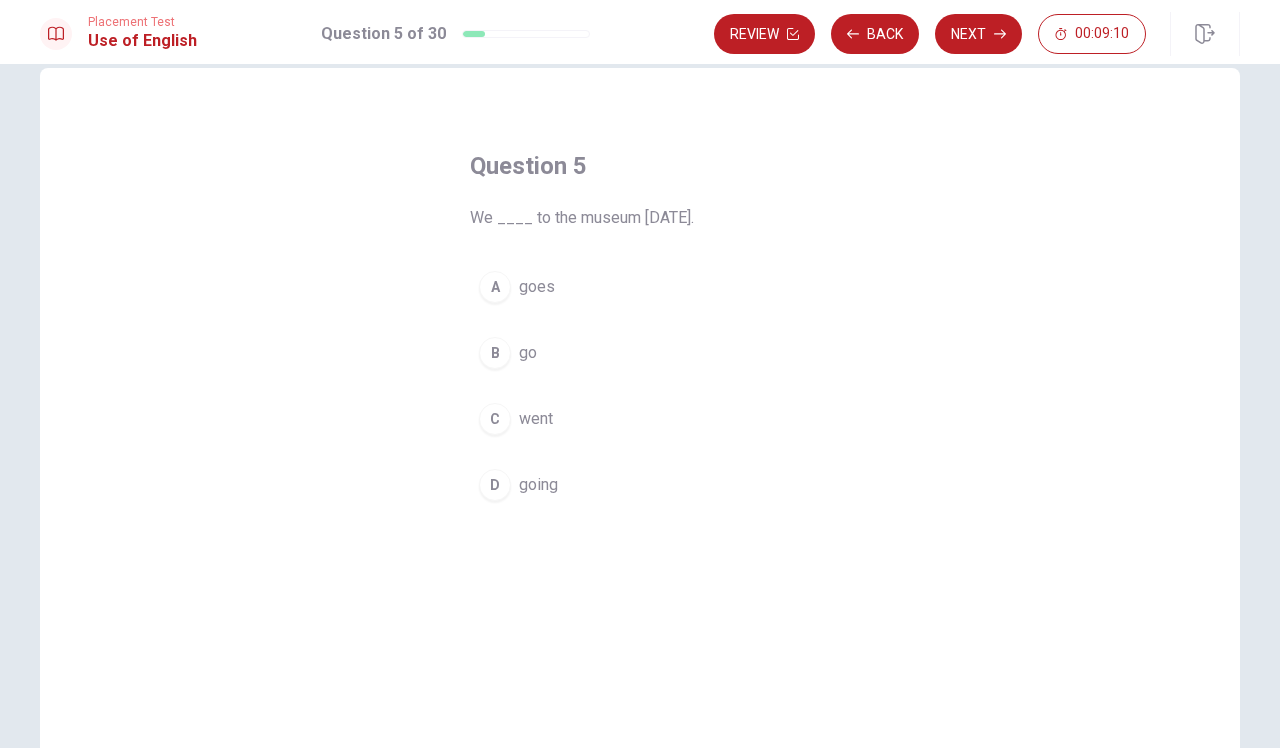click on "C" at bounding box center (495, 419) 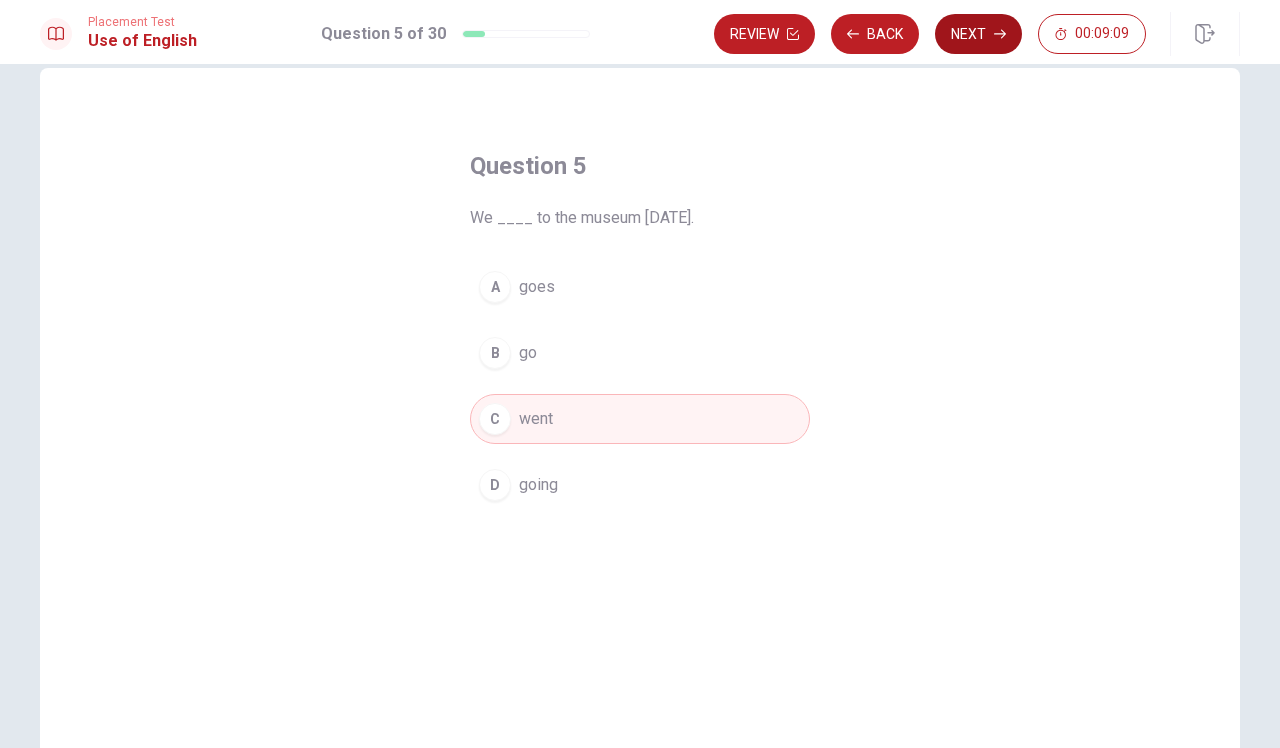 click on "Next" at bounding box center (978, 34) 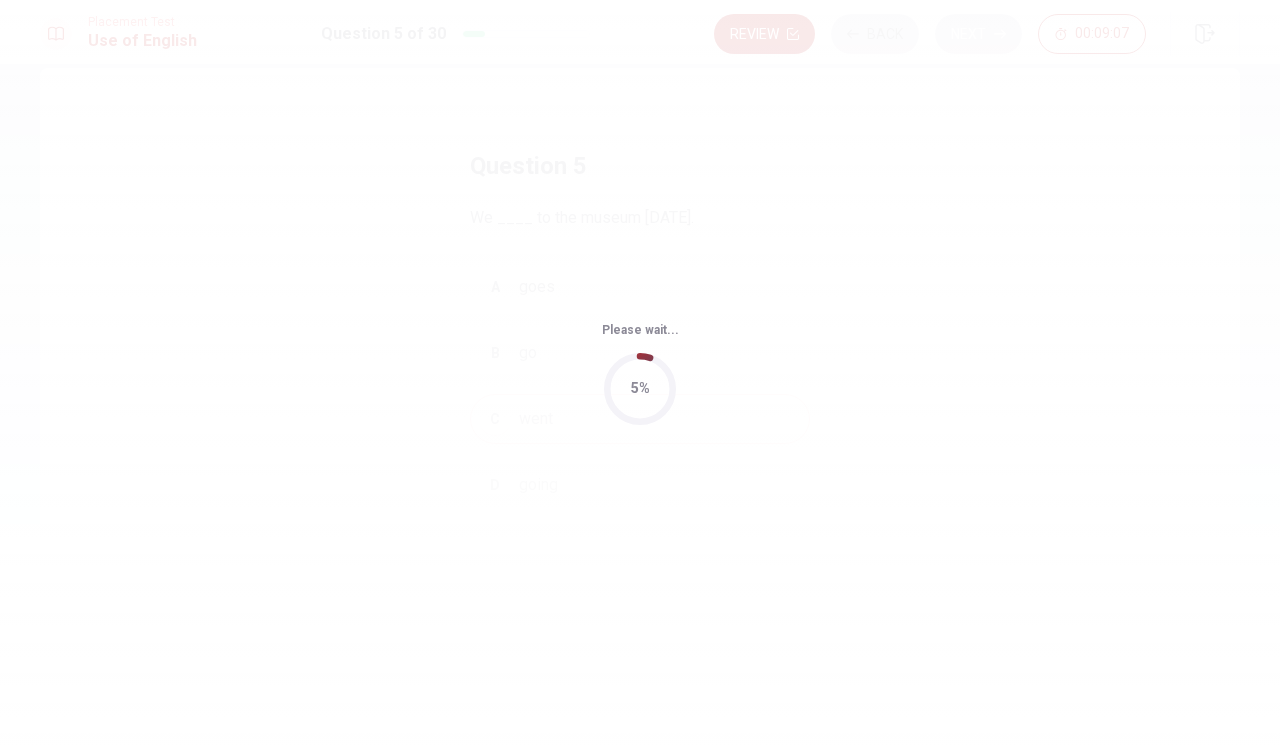scroll, scrollTop: 0, scrollLeft: 0, axis: both 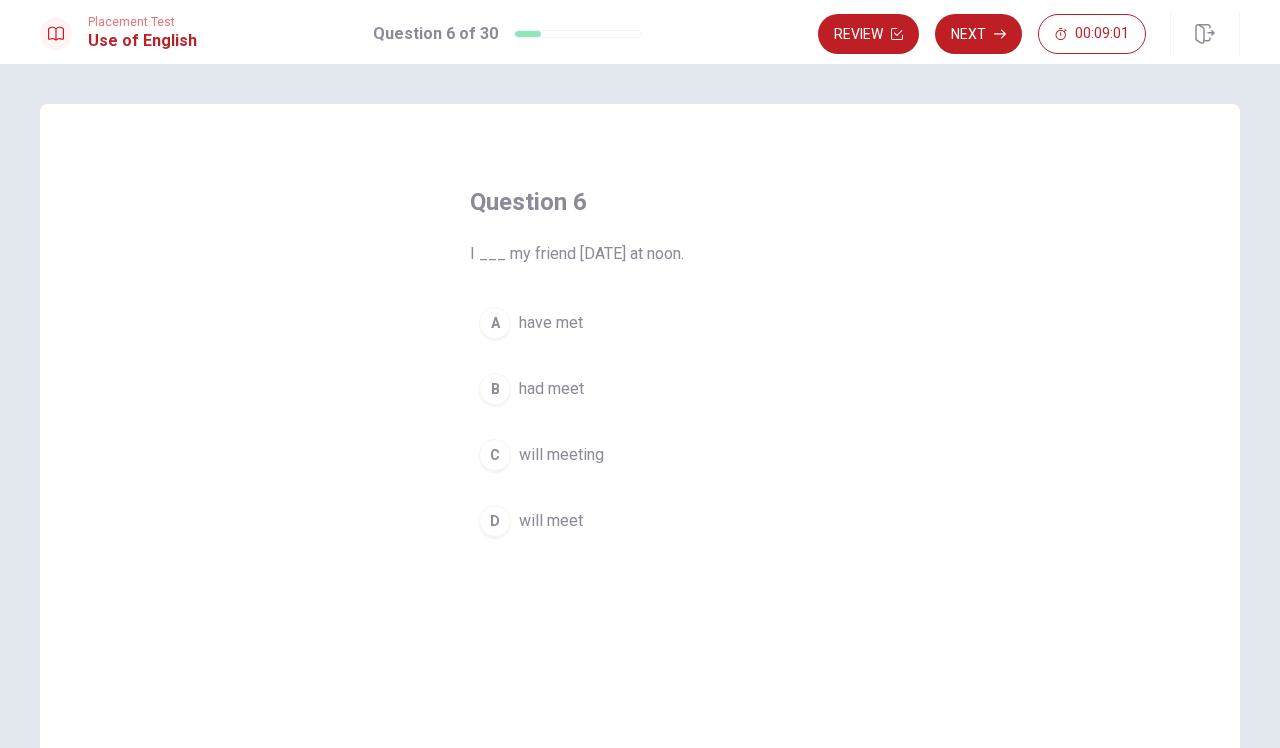 click on "D" at bounding box center (495, 521) 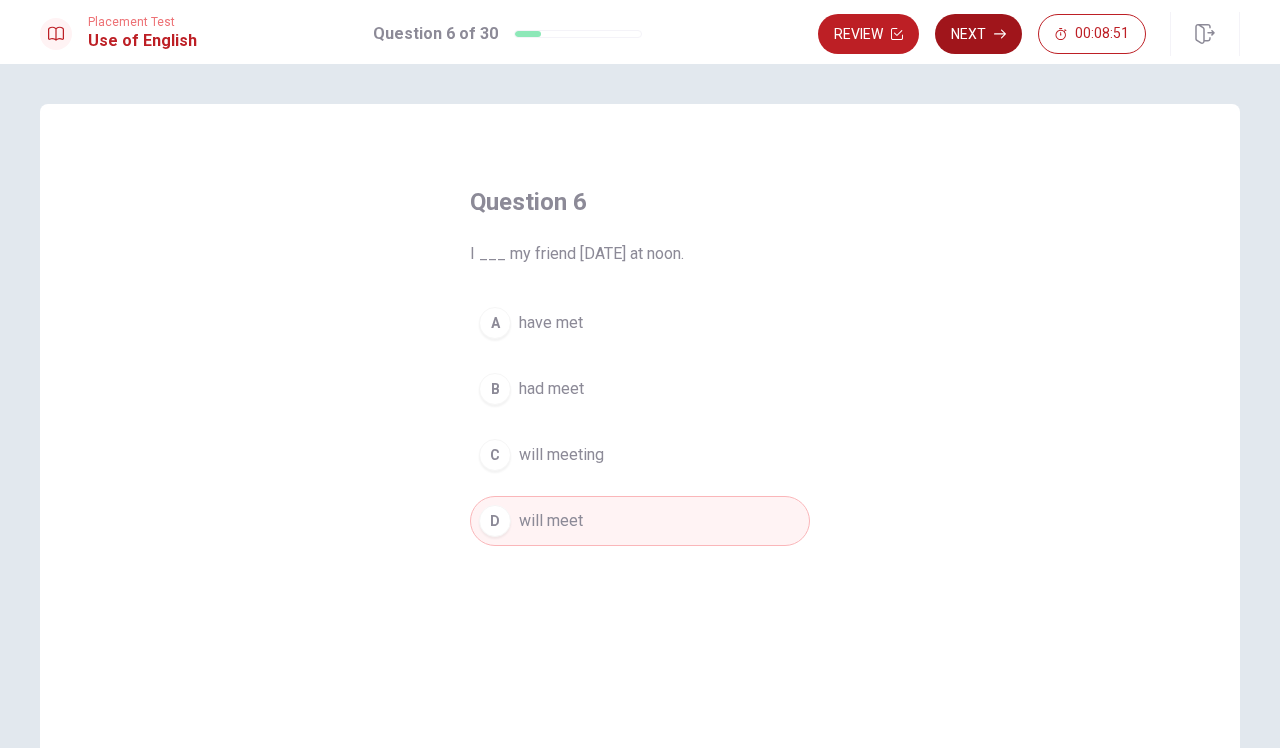 click on "Next" at bounding box center [978, 34] 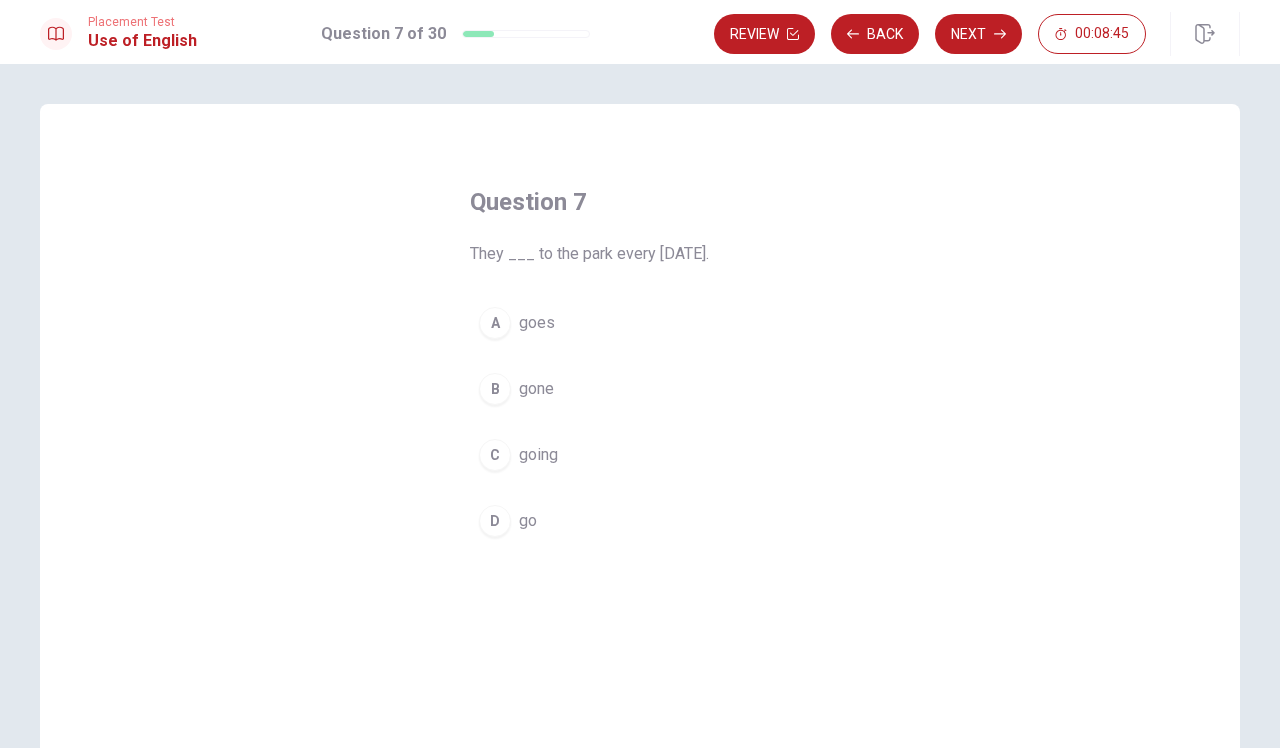 click on "D go" at bounding box center (640, 521) 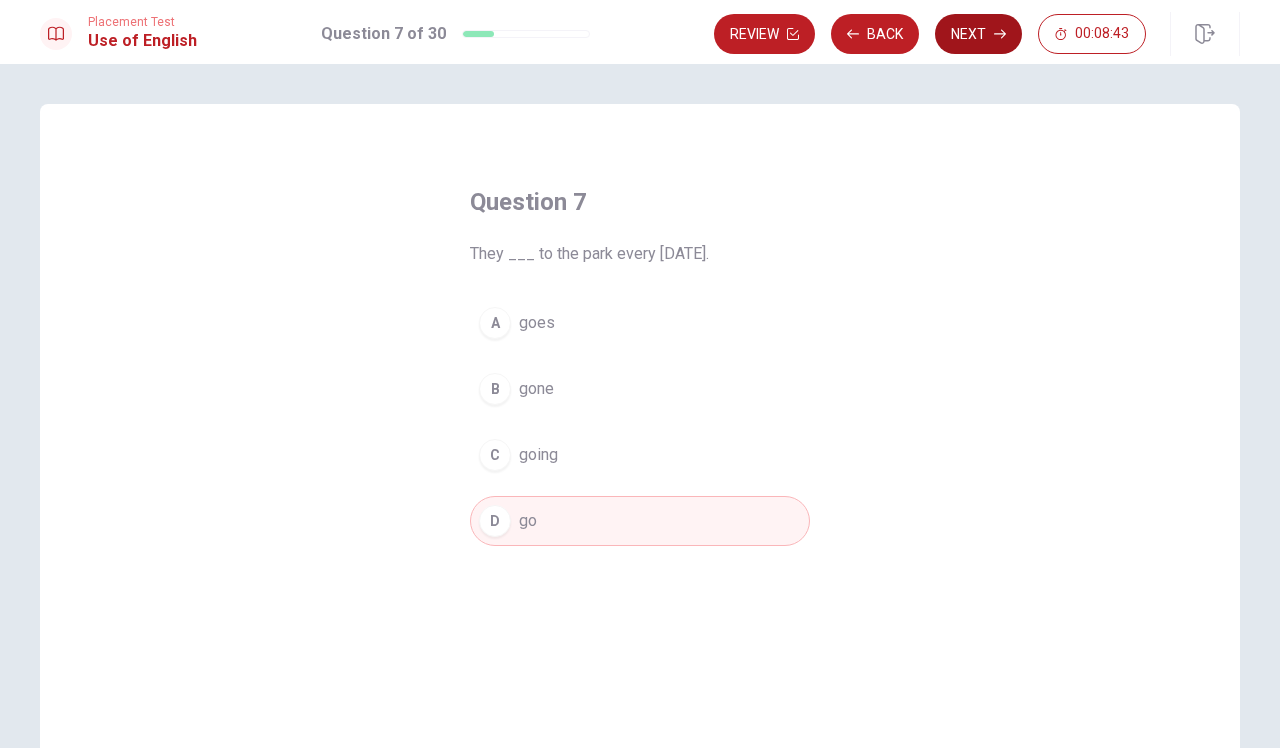click on "Next" at bounding box center (978, 34) 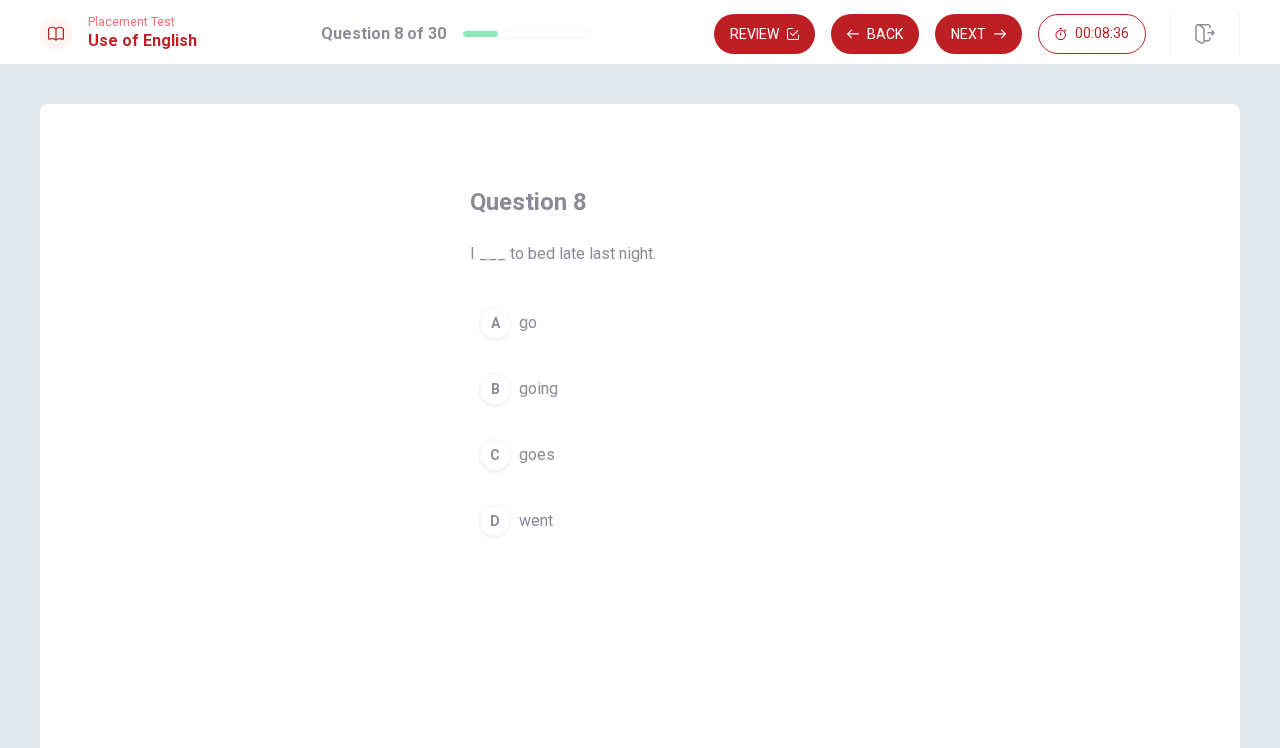 click on "D" at bounding box center [495, 521] 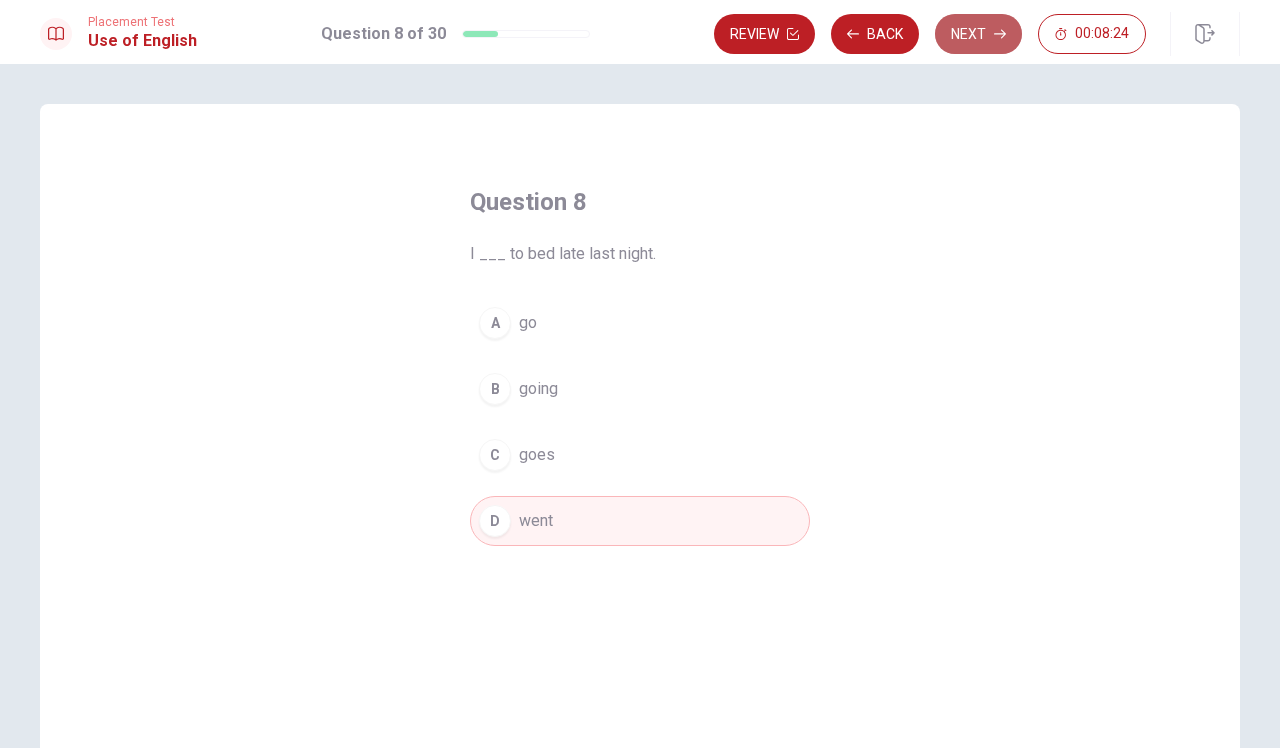 click 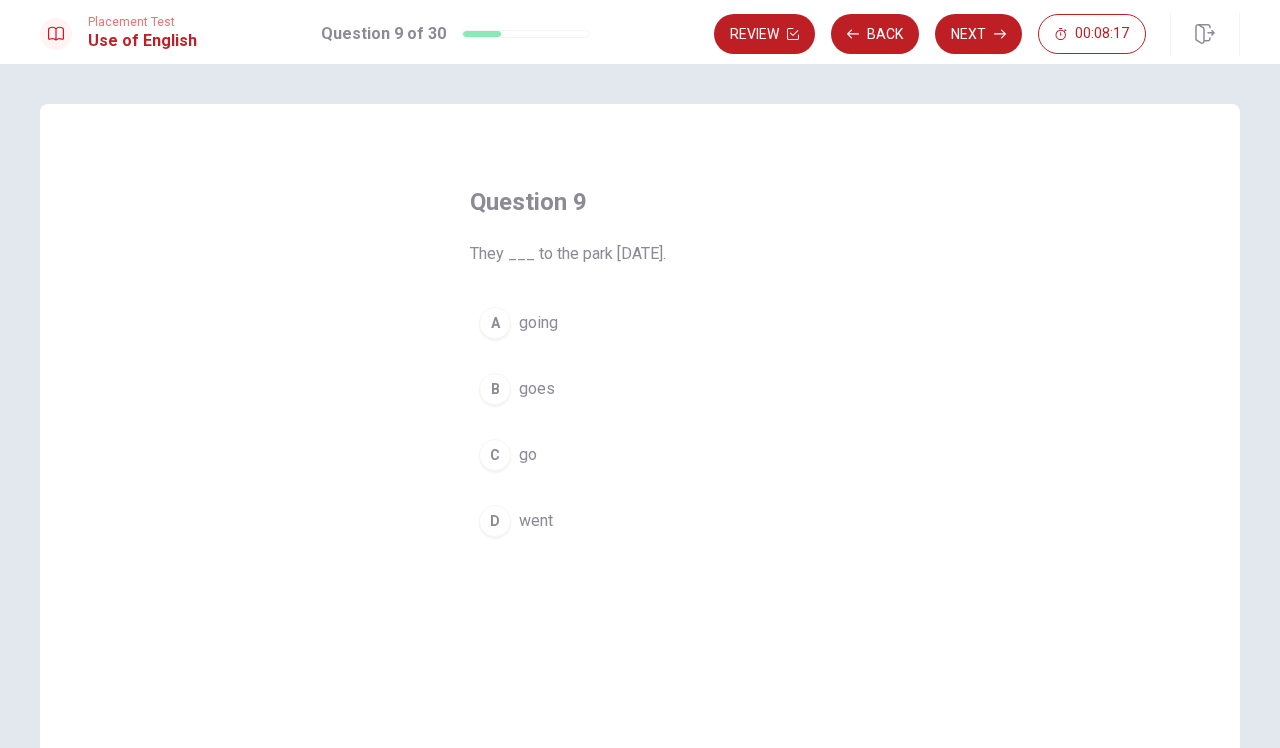 click on "D" at bounding box center [495, 521] 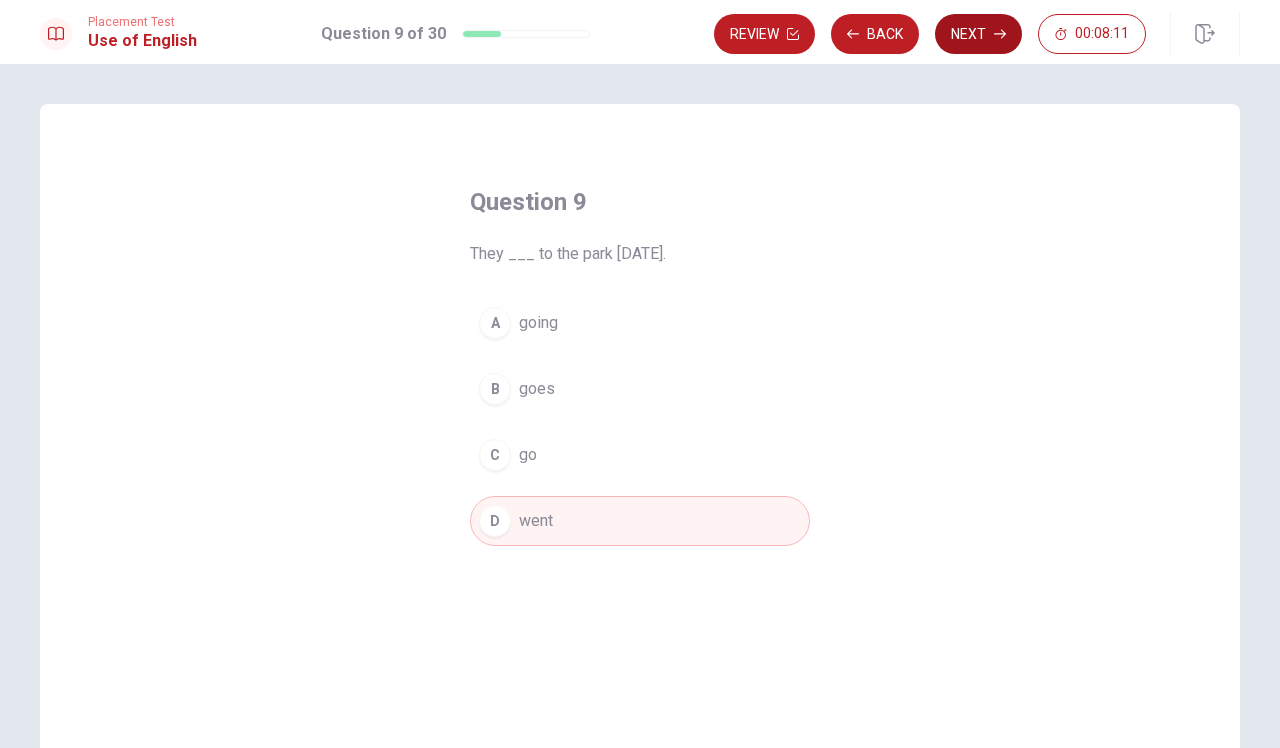 click on "Next" at bounding box center (978, 34) 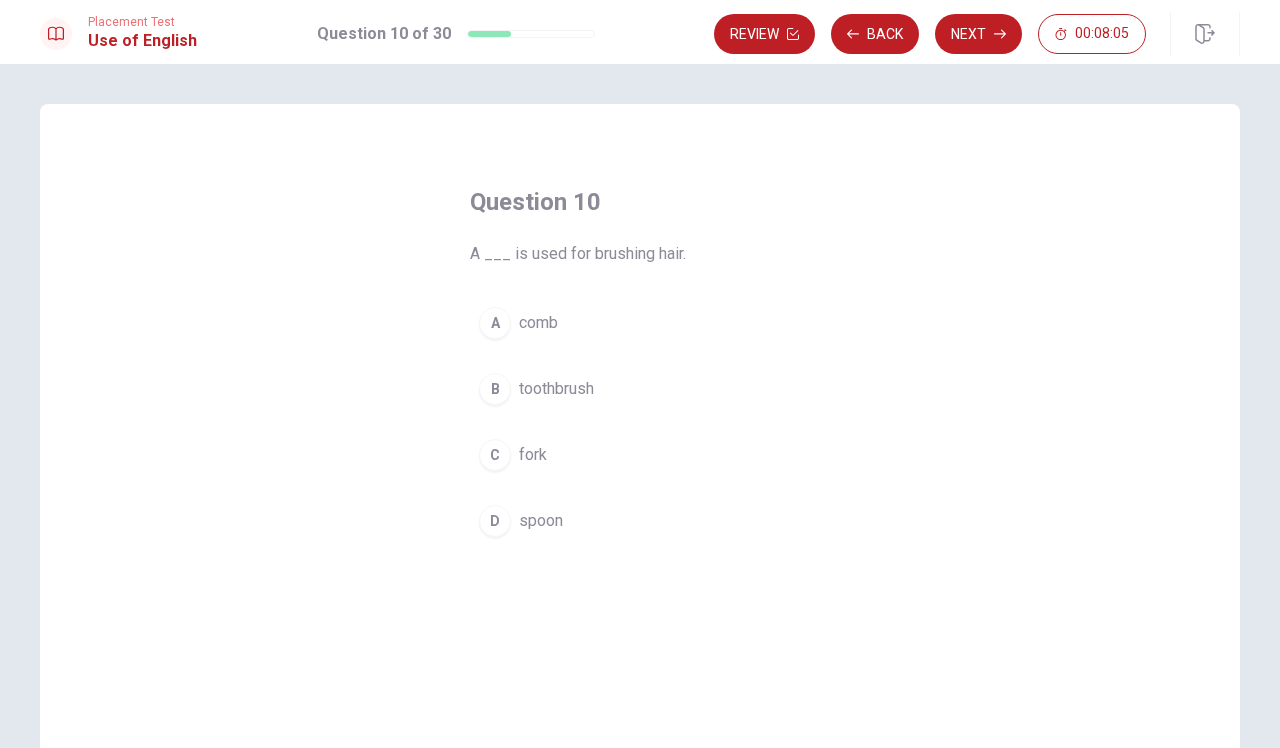 click on "A" at bounding box center (495, 323) 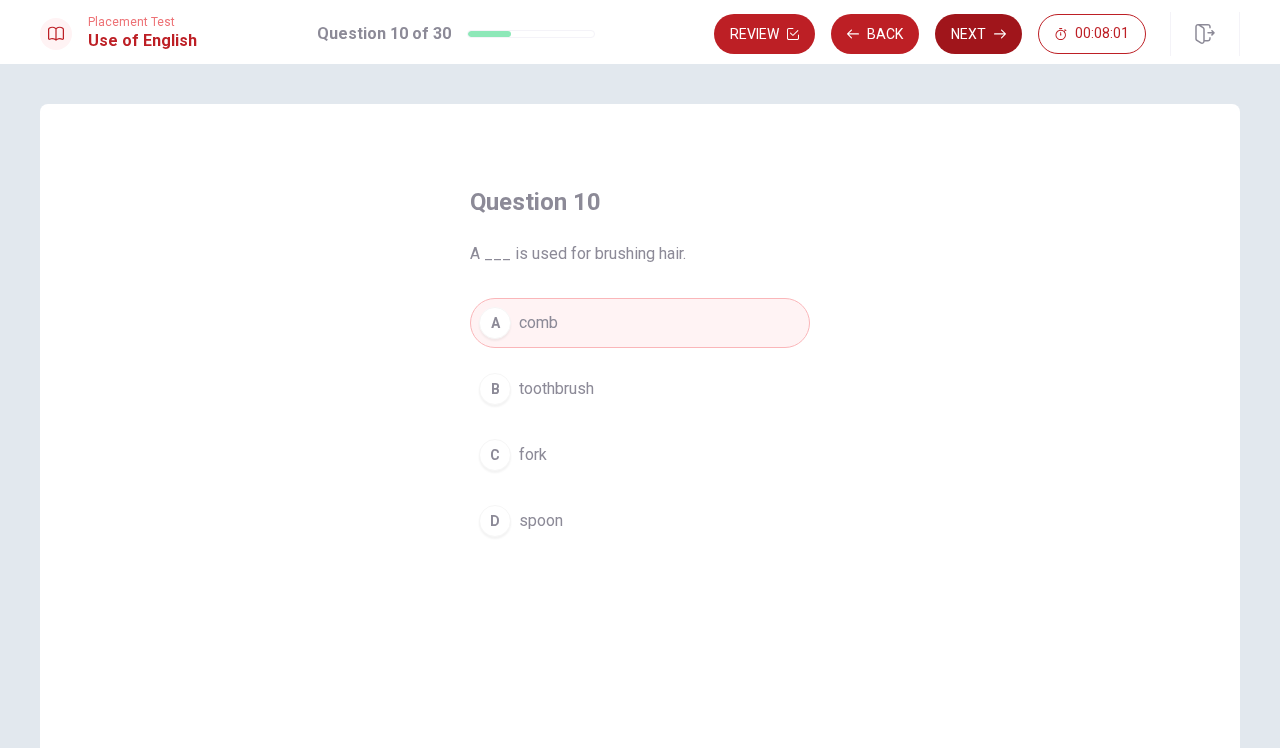 click on "Next" at bounding box center [978, 34] 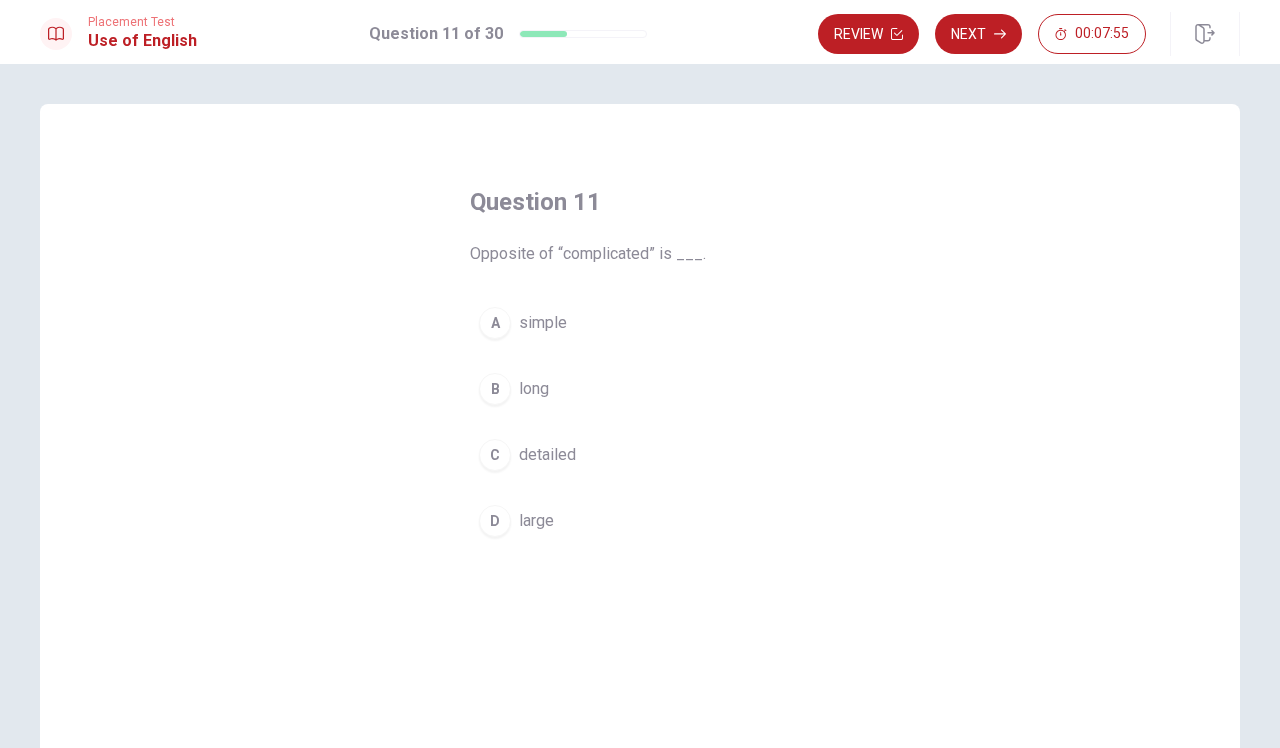 click on "A" at bounding box center (495, 323) 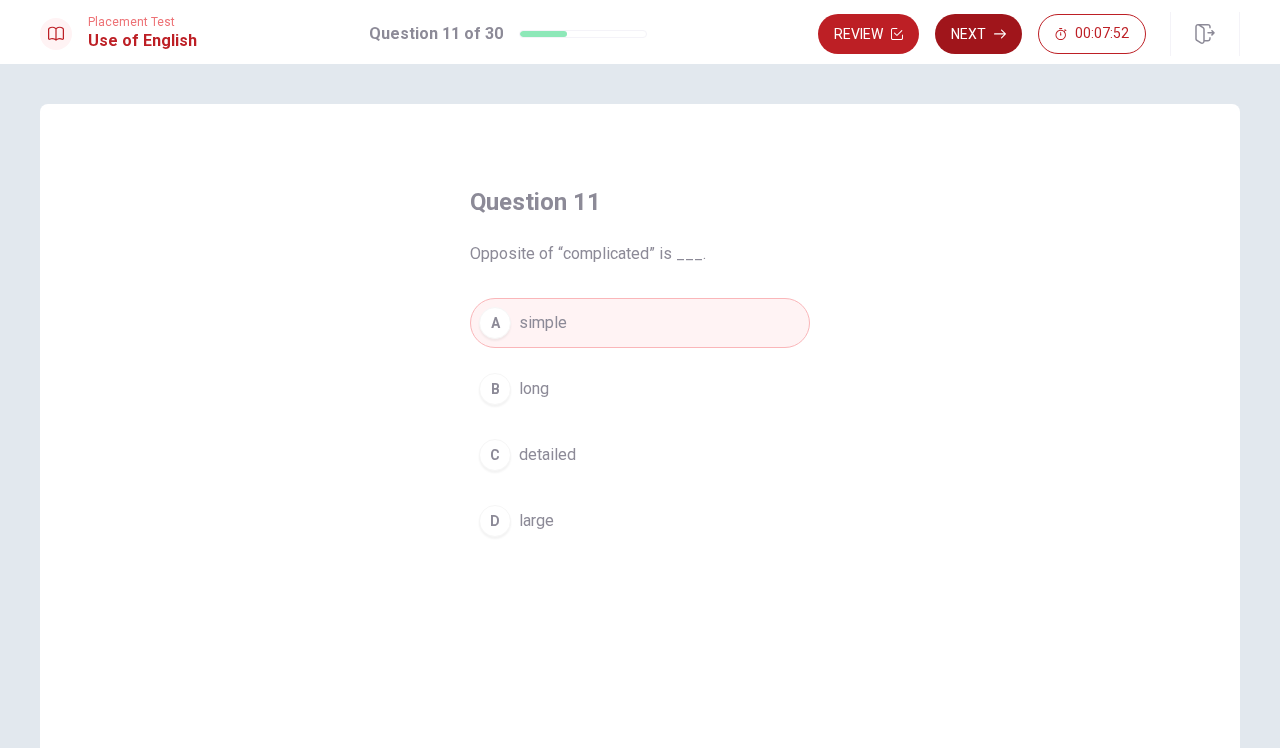 click on "Next" at bounding box center (978, 34) 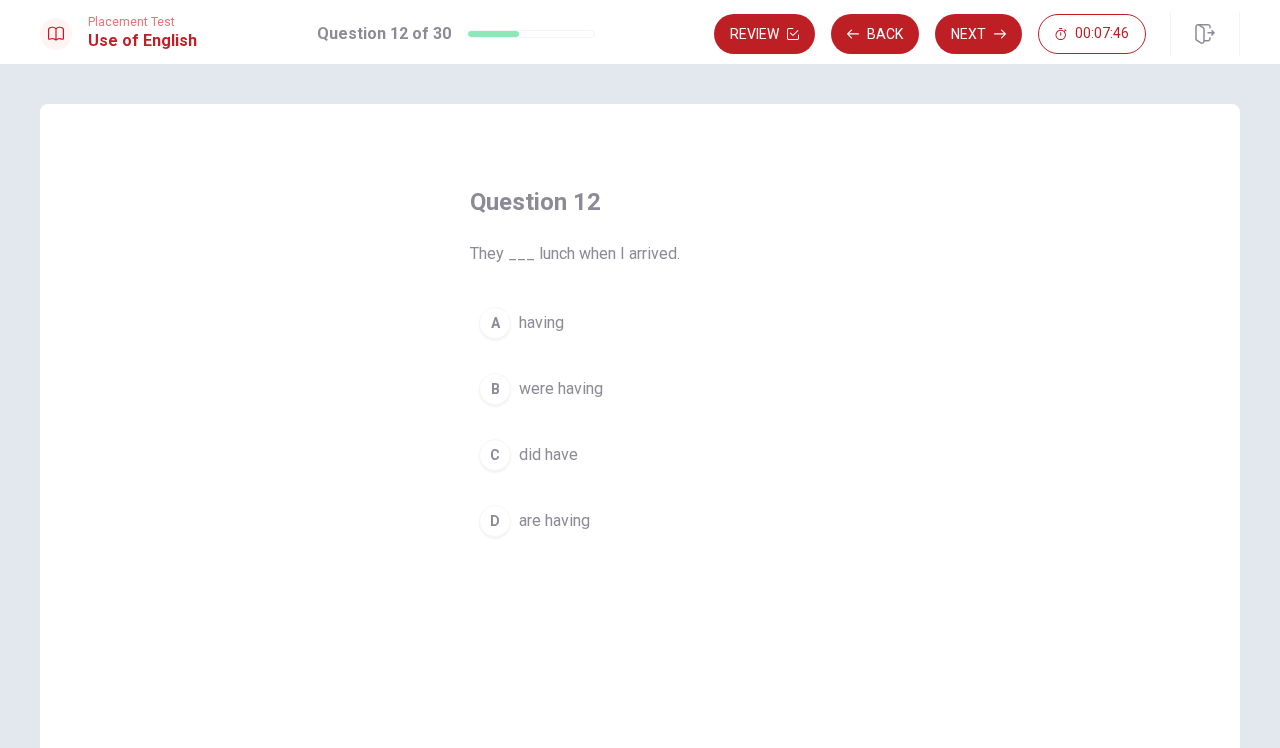 click on "B" at bounding box center [495, 389] 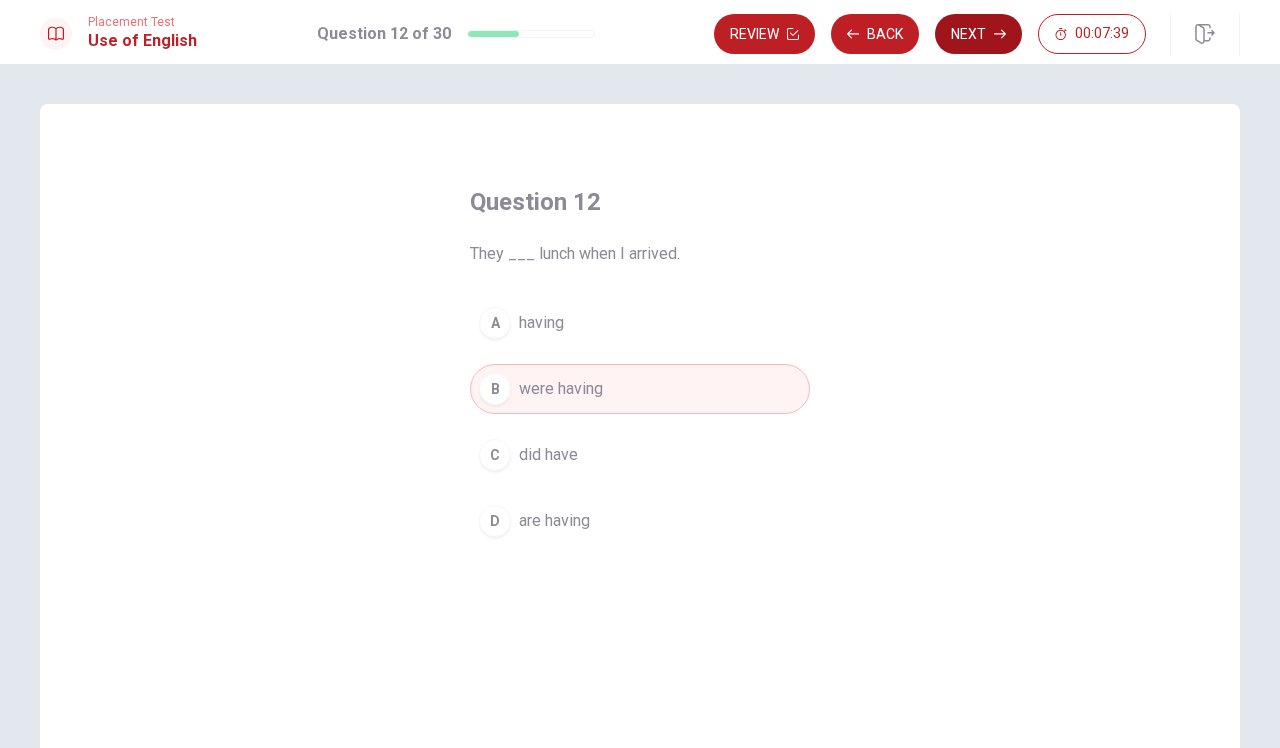click on "Next" at bounding box center [978, 34] 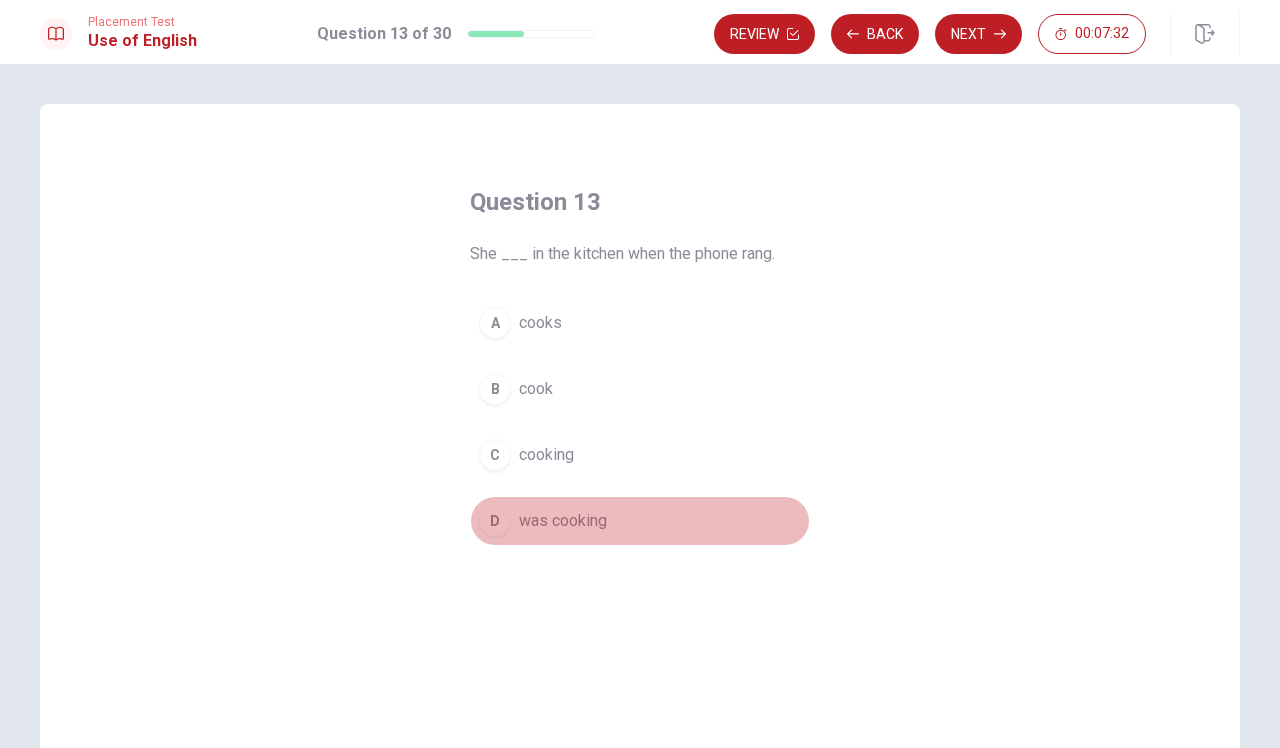 click on "D was cooking" at bounding box center [640, 521] 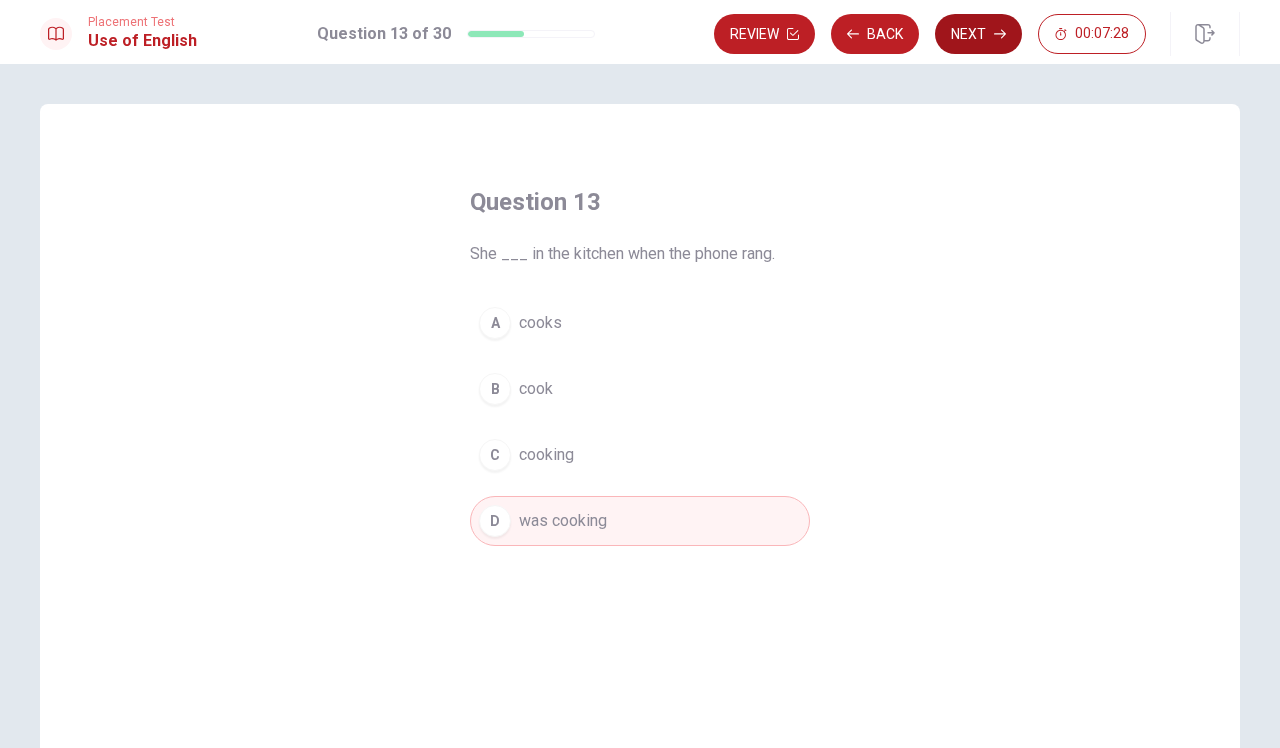 click on "Next" at bounding box center [978, 34] 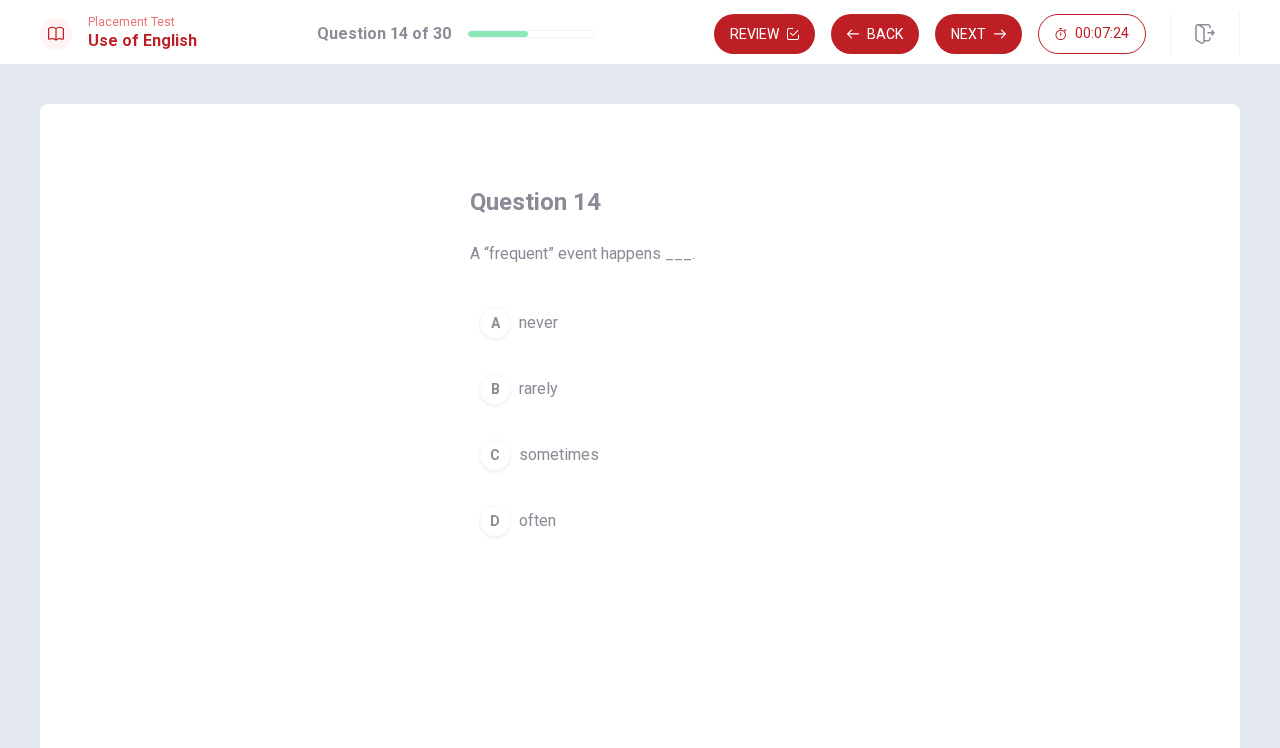 click on "D" at bounding box center [495, 521] 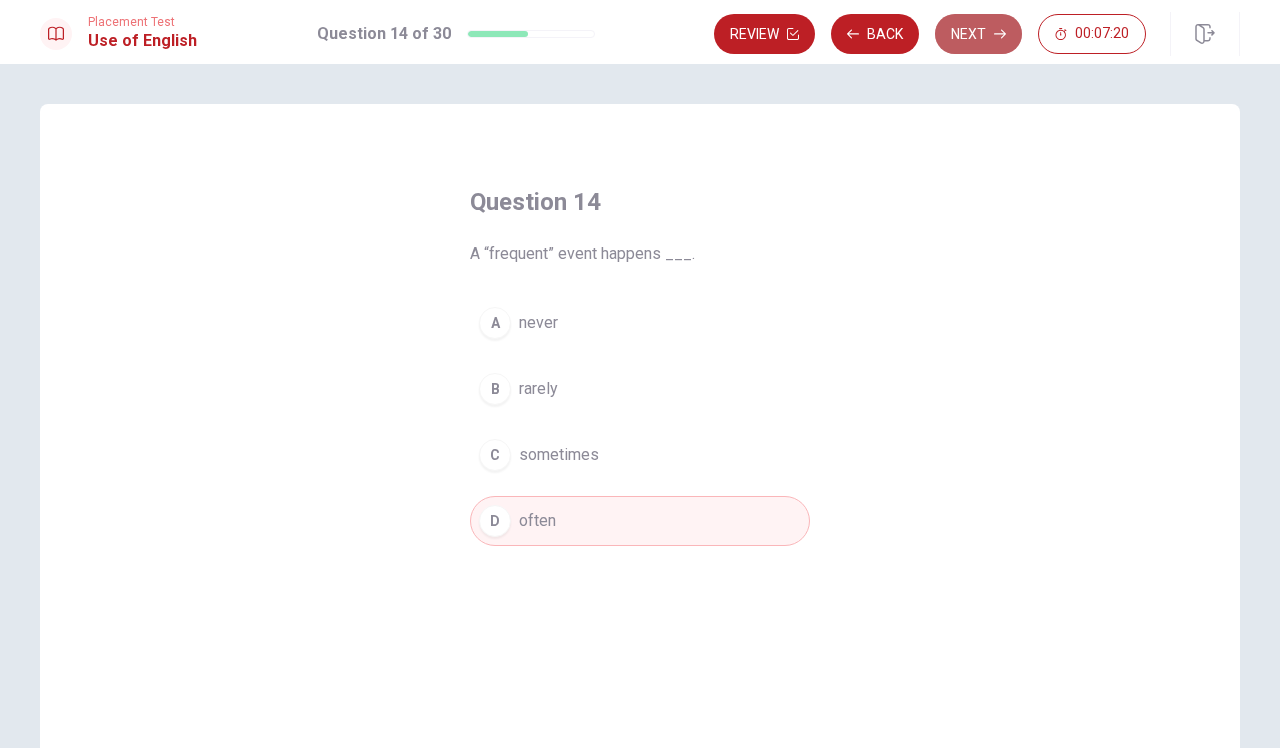 click on "Next" at bounding box center (978, 34) 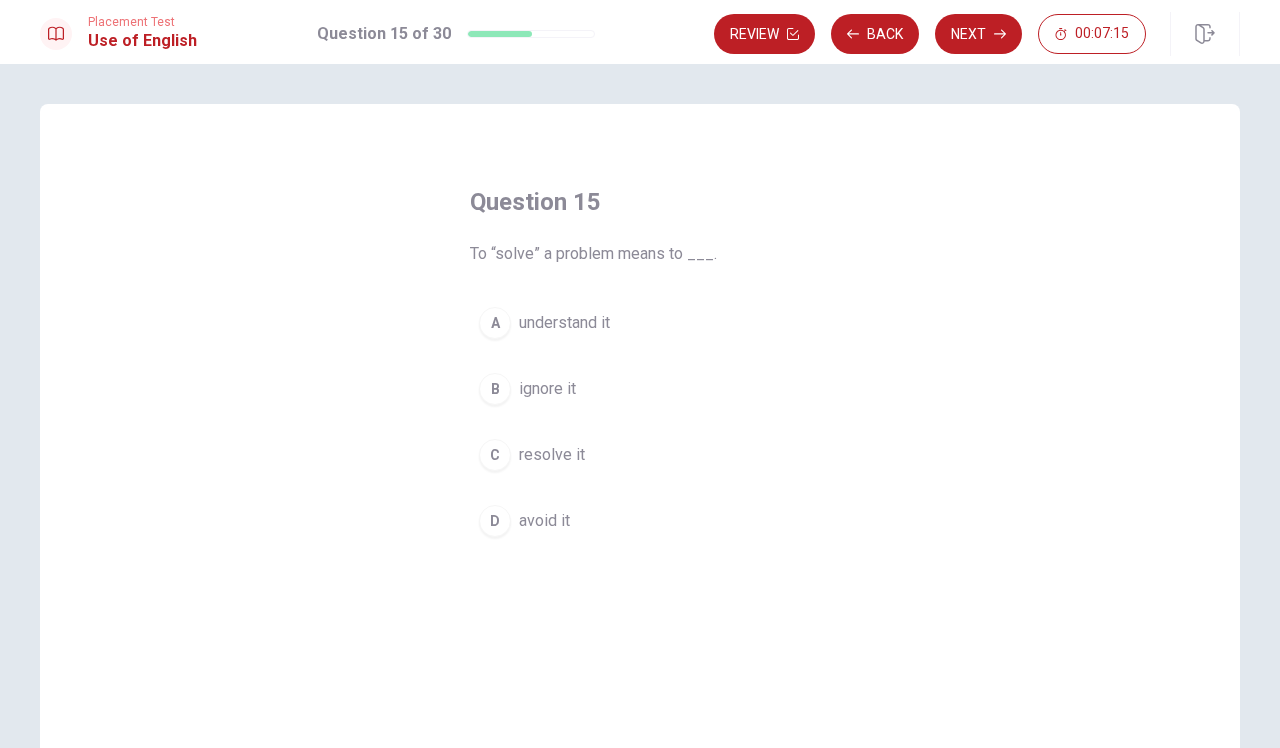click on "C" at bounding box center (495, 455) 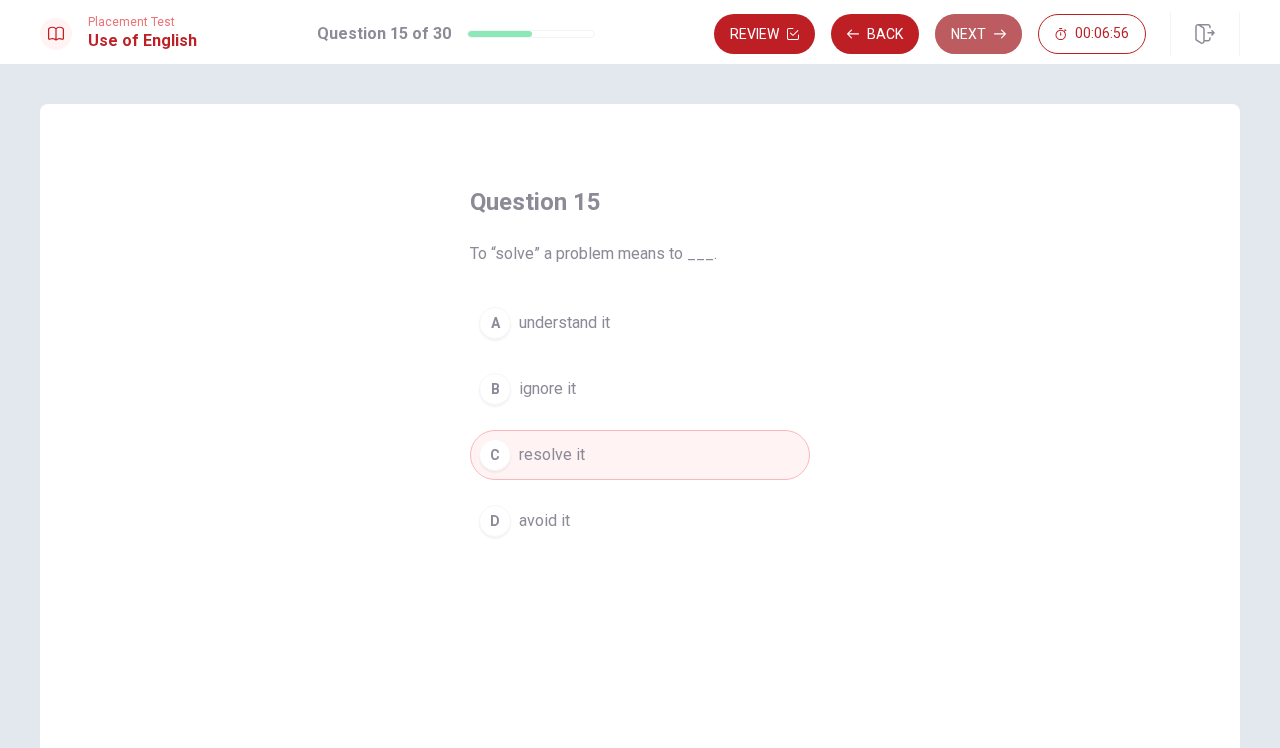 click on "Next" at bounding box center [978, 34] 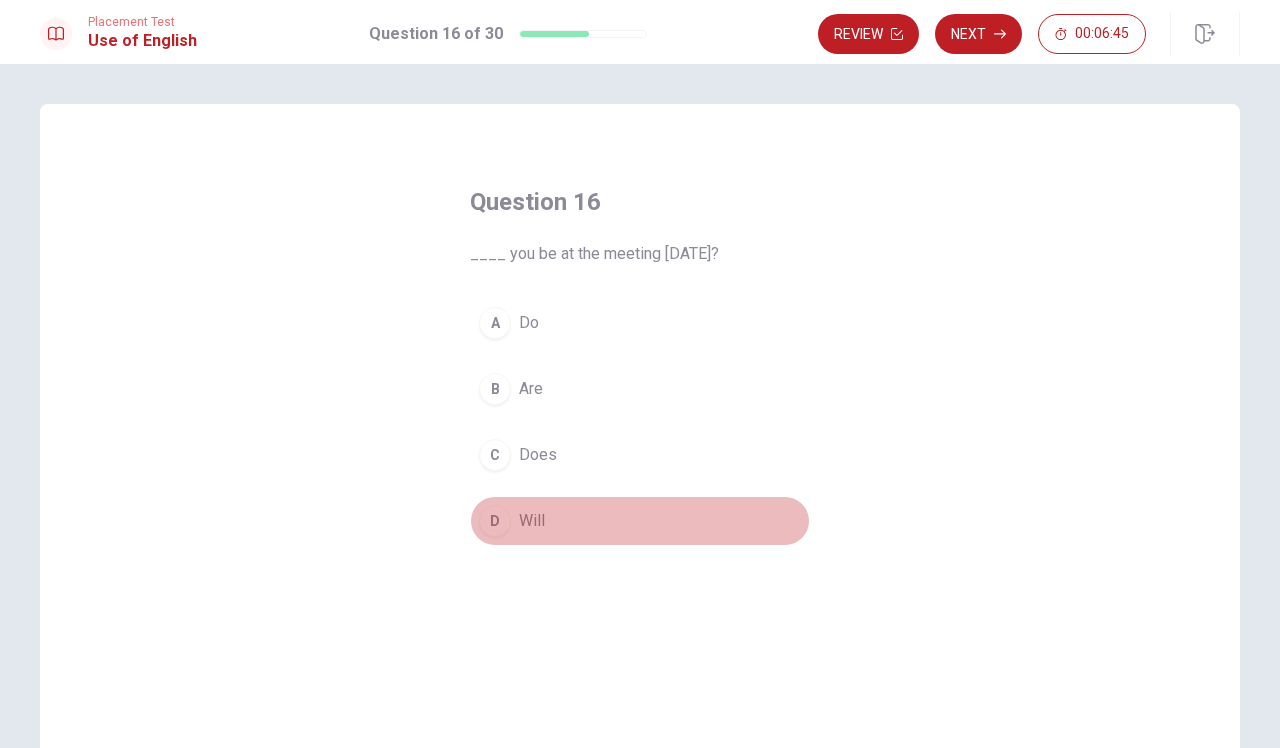 click on "D" at bounding box center (495, 521) 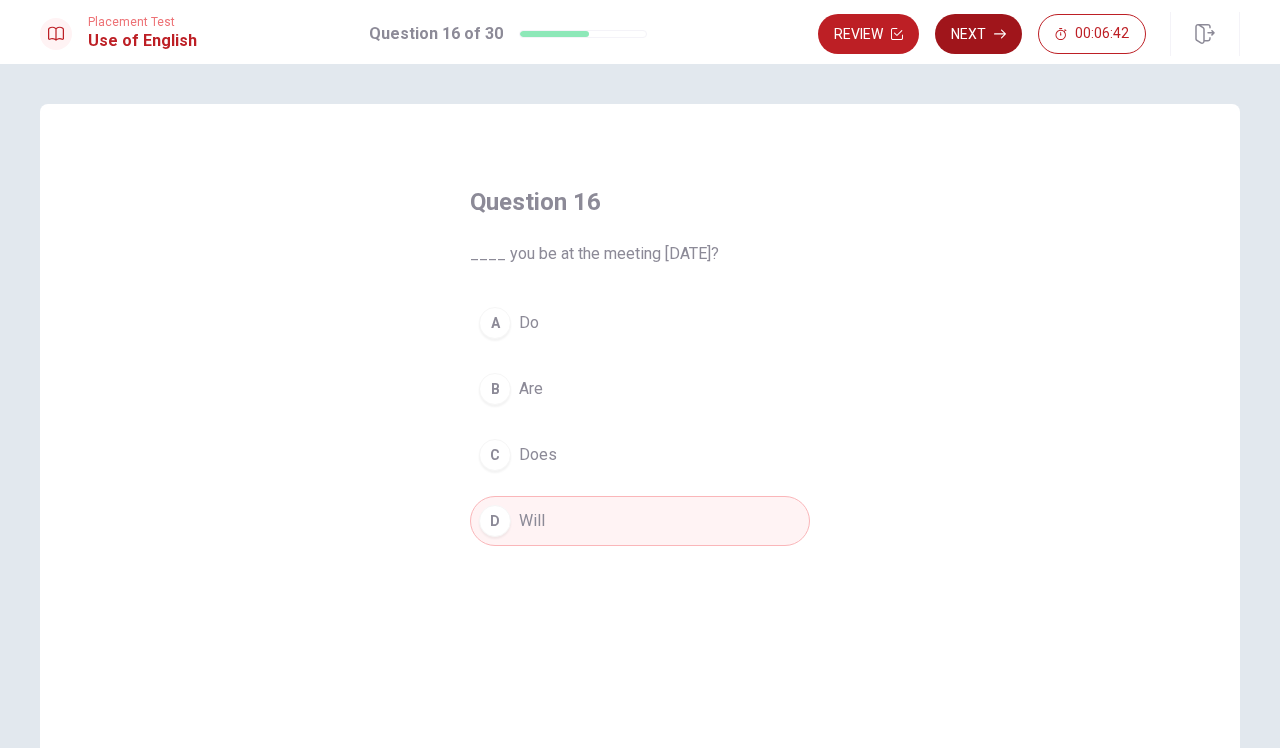 click on "Next" at bounding box center (978, 34) 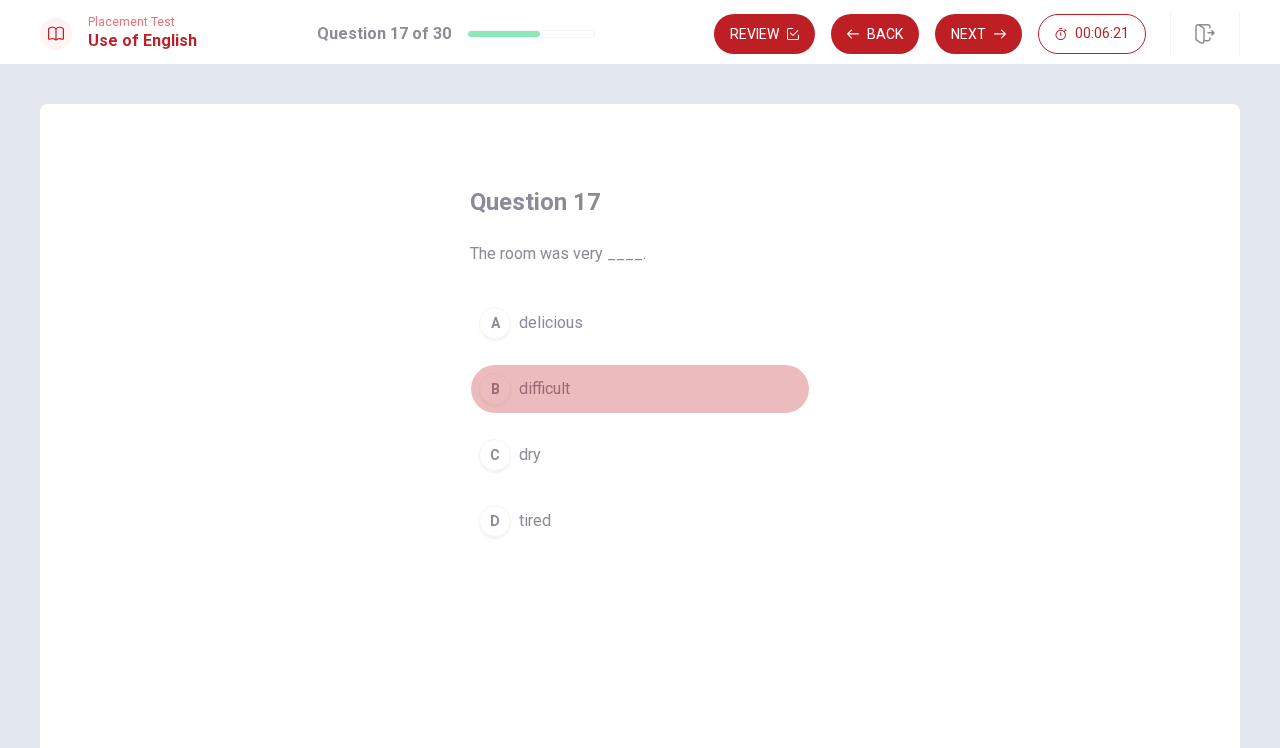 click on "B" at bounding box center [495, 389] 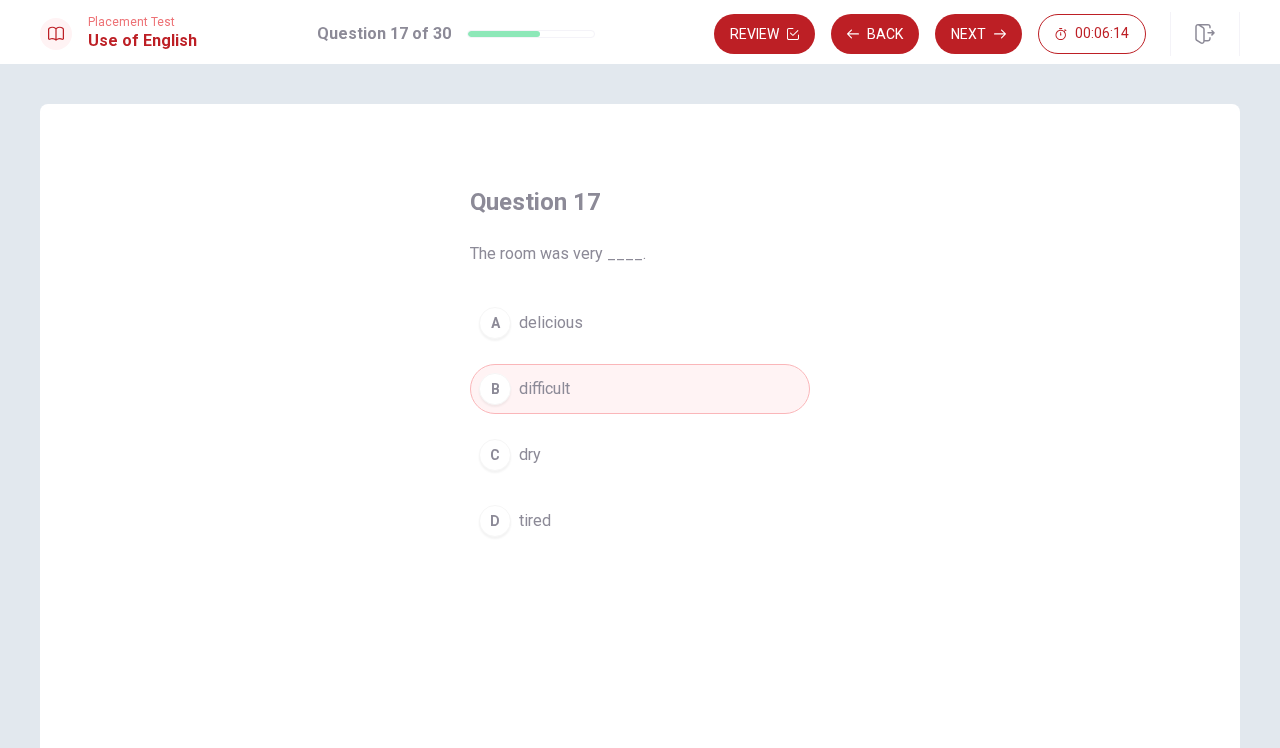 click on "difficult" at bounding box center (544, 389) 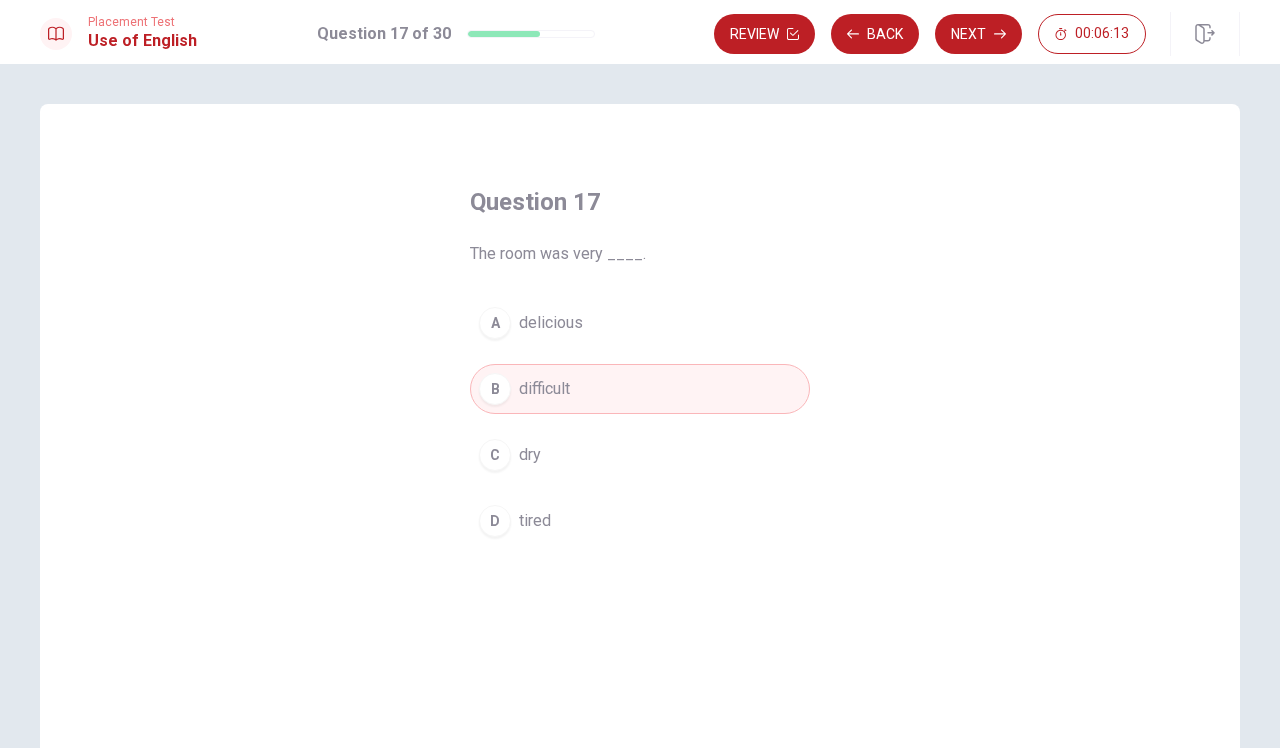 click on "tired" at bounding box center [535, 521] 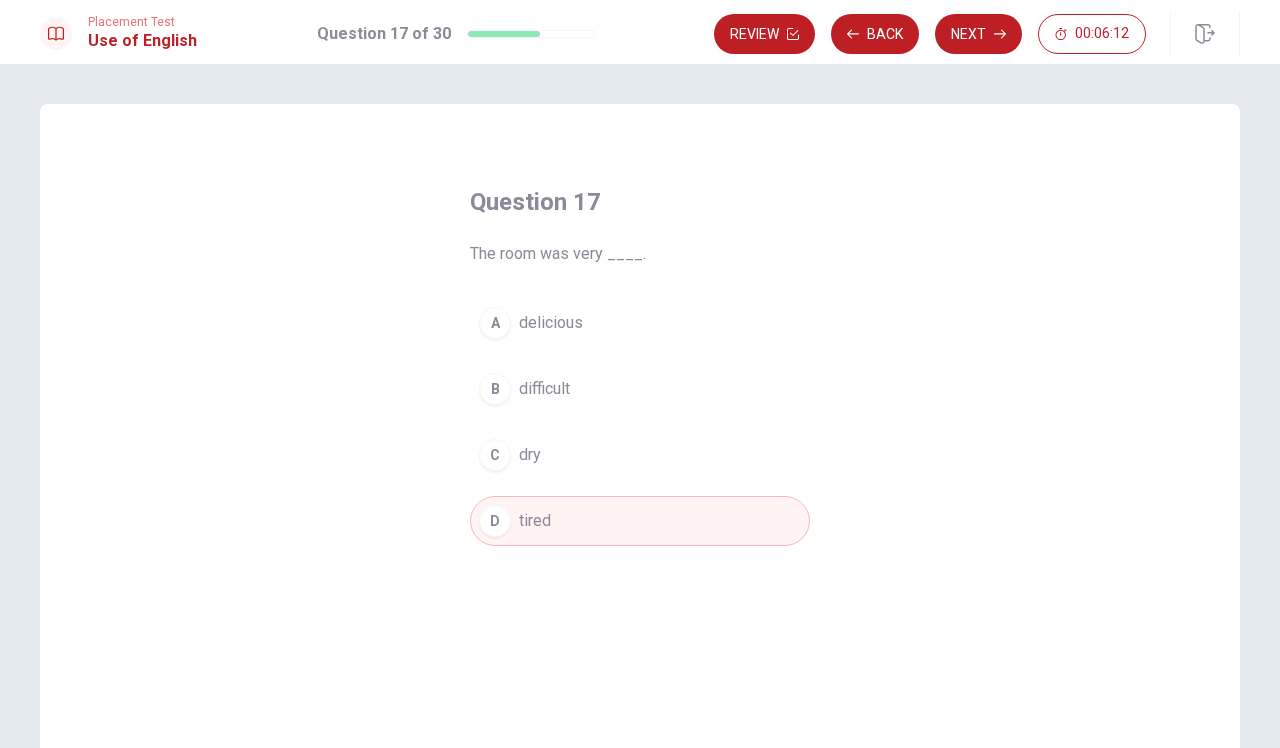 click on "difficult" at bounding box center [544, 389] 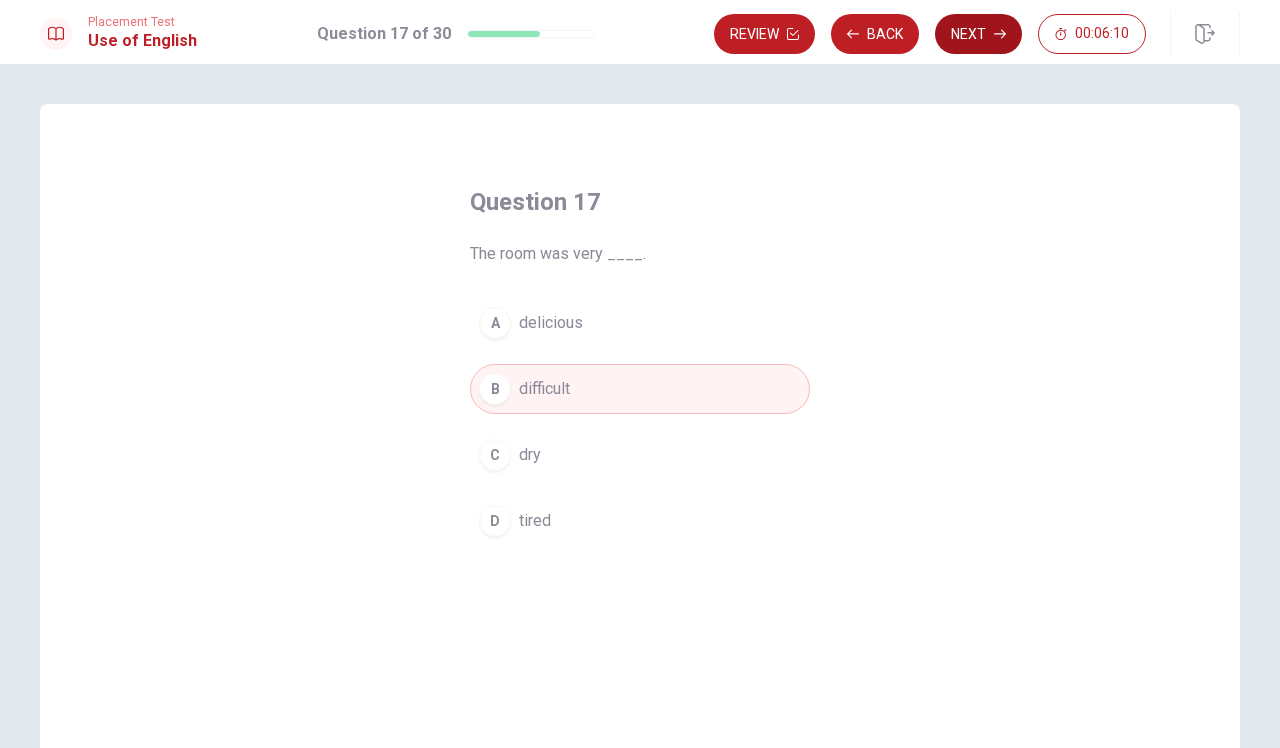 click 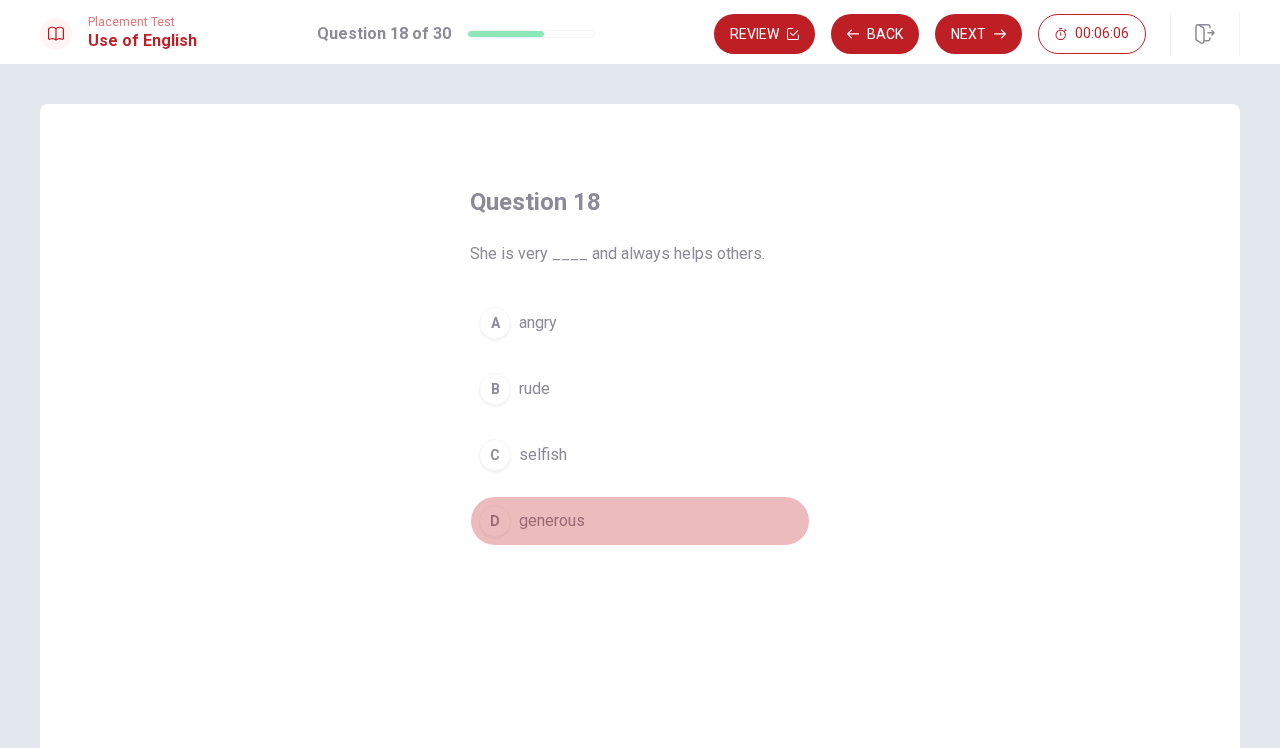 click on "D" at bounding box center (495, 521) 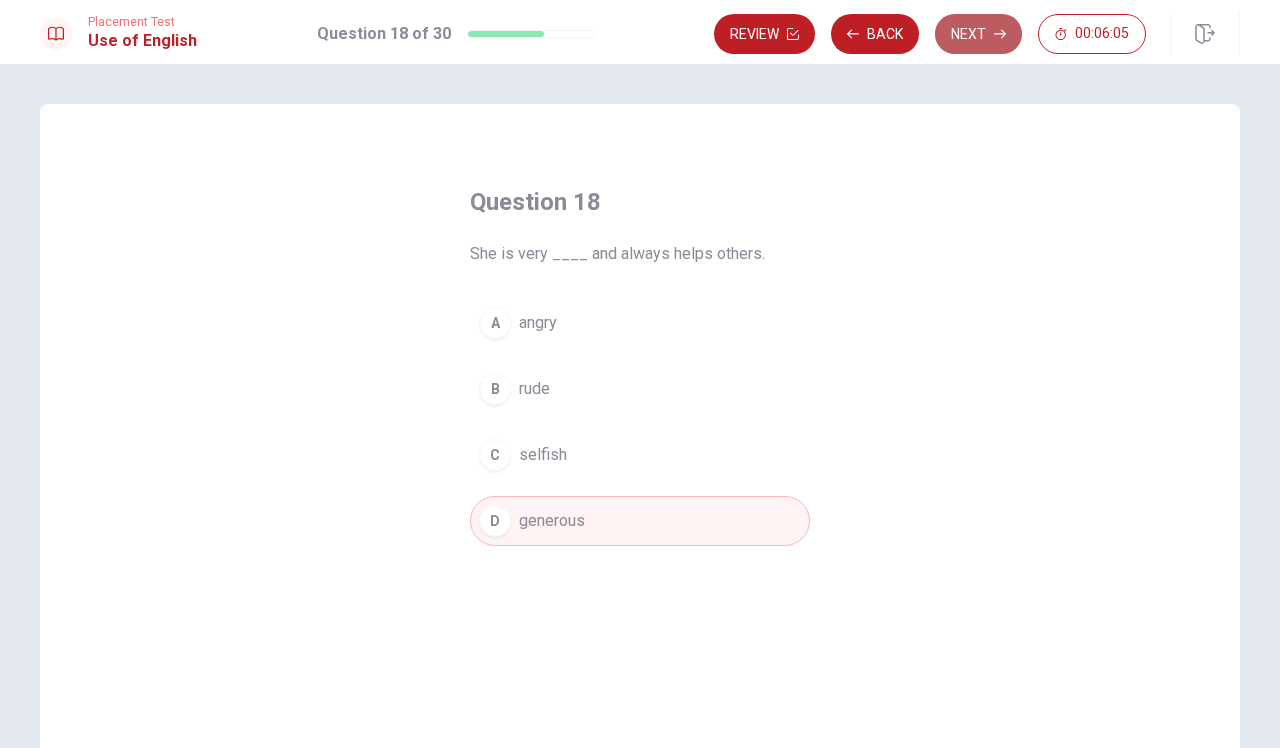 click on "Next" at bounding box center (978, 34) 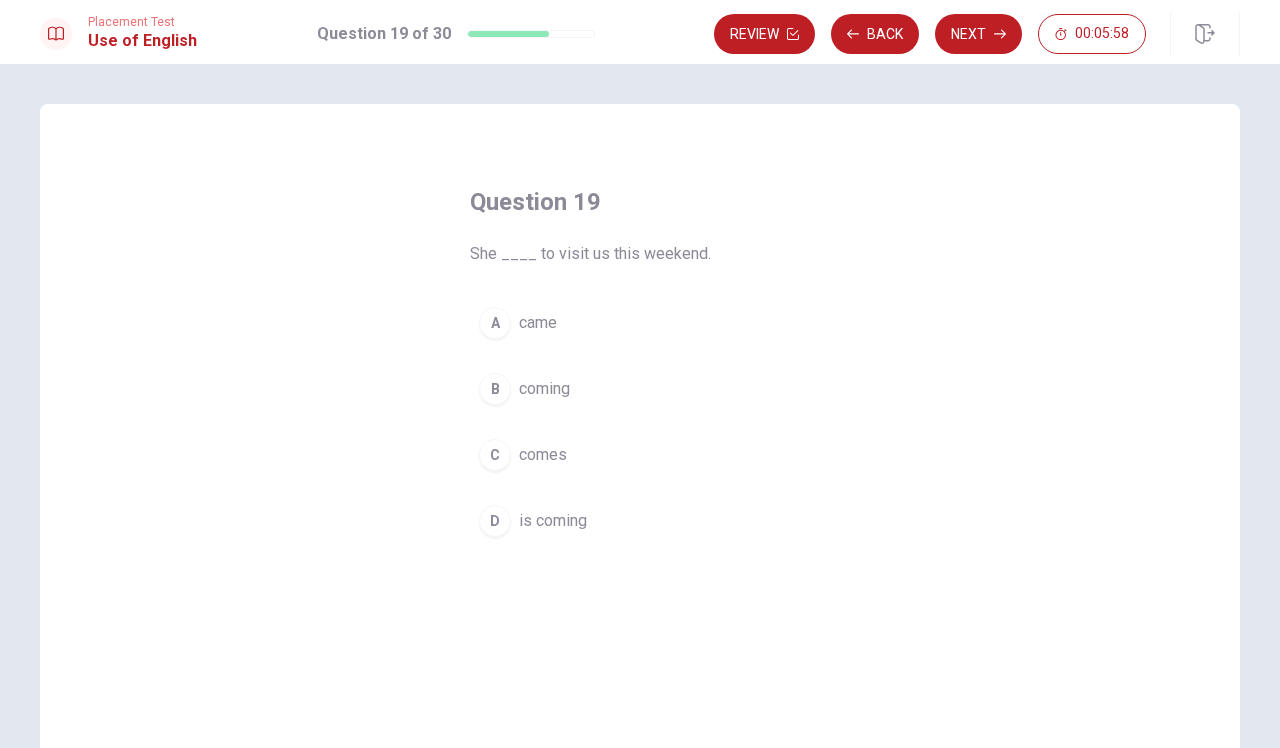 click on "D is coming" at bounding box center (640, 521) 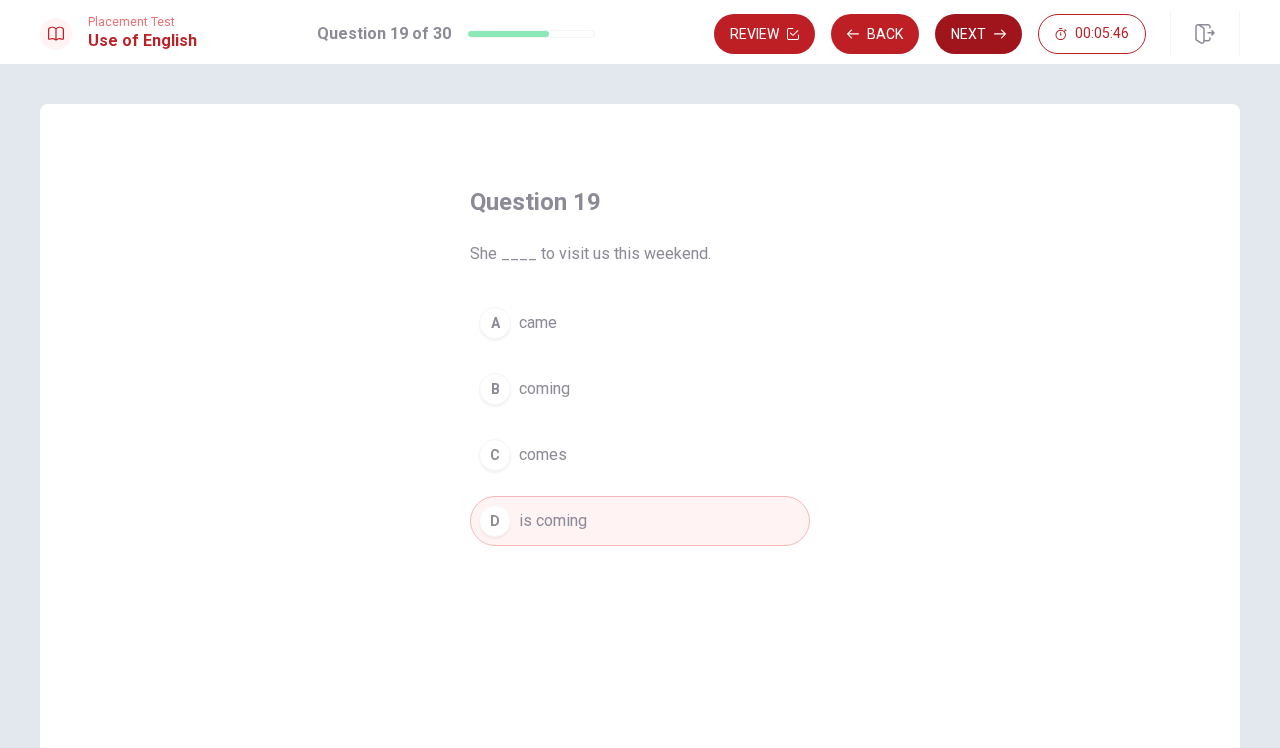 click on "Next" at bounding box center [978, 34] 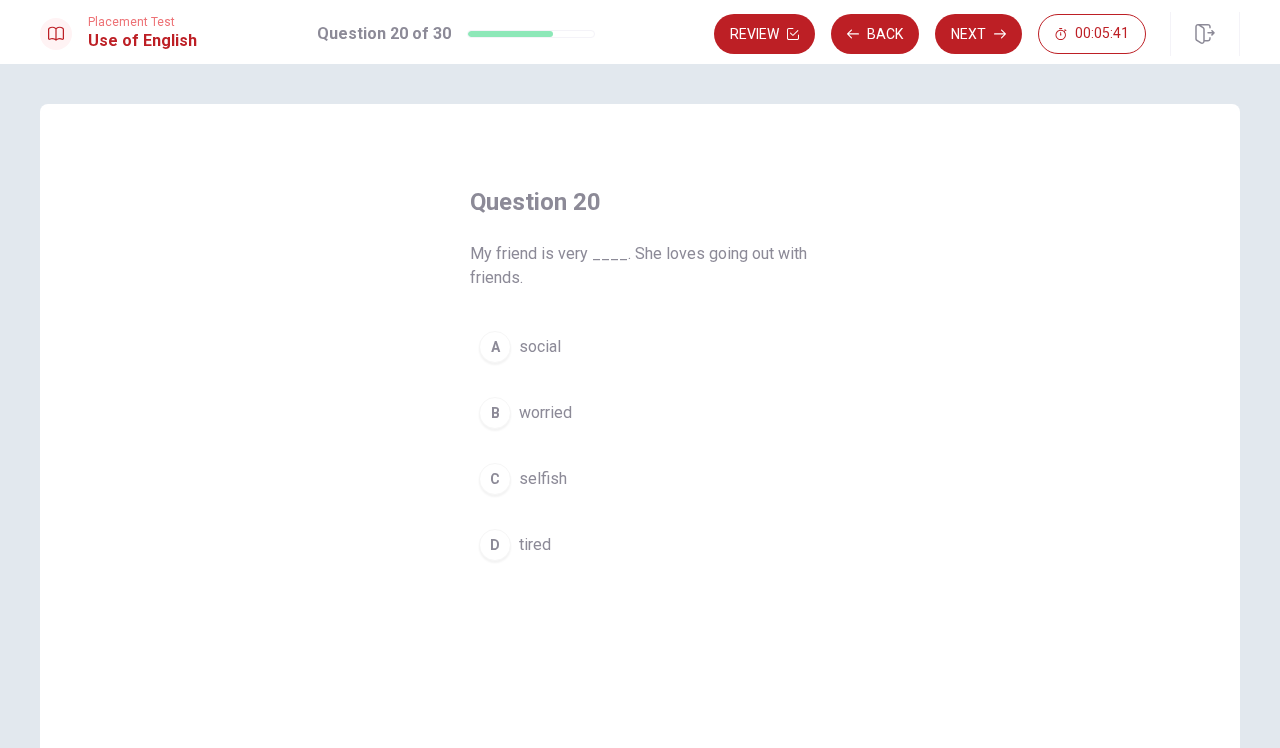click on "A" at bounding box center [495, 347] 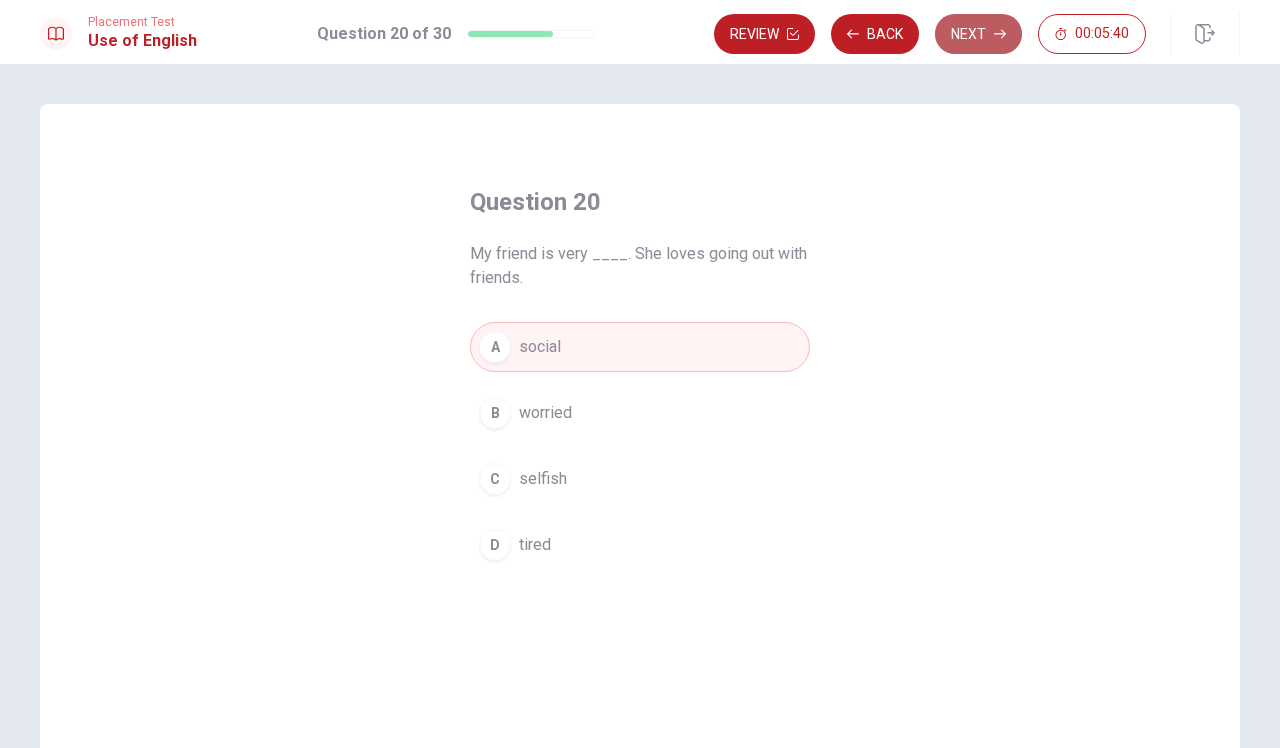 click on "Next" at bounding box center (978, 34) 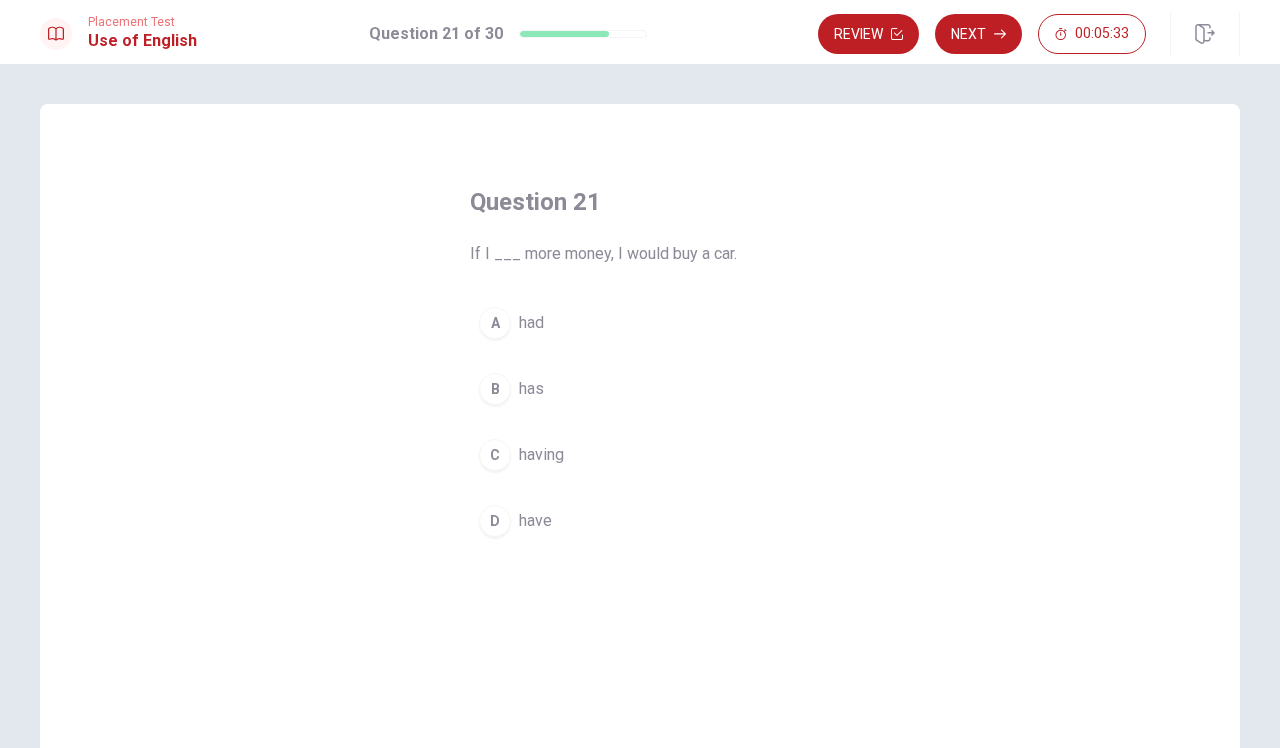 click on "A" at bounding box center [495, 323] 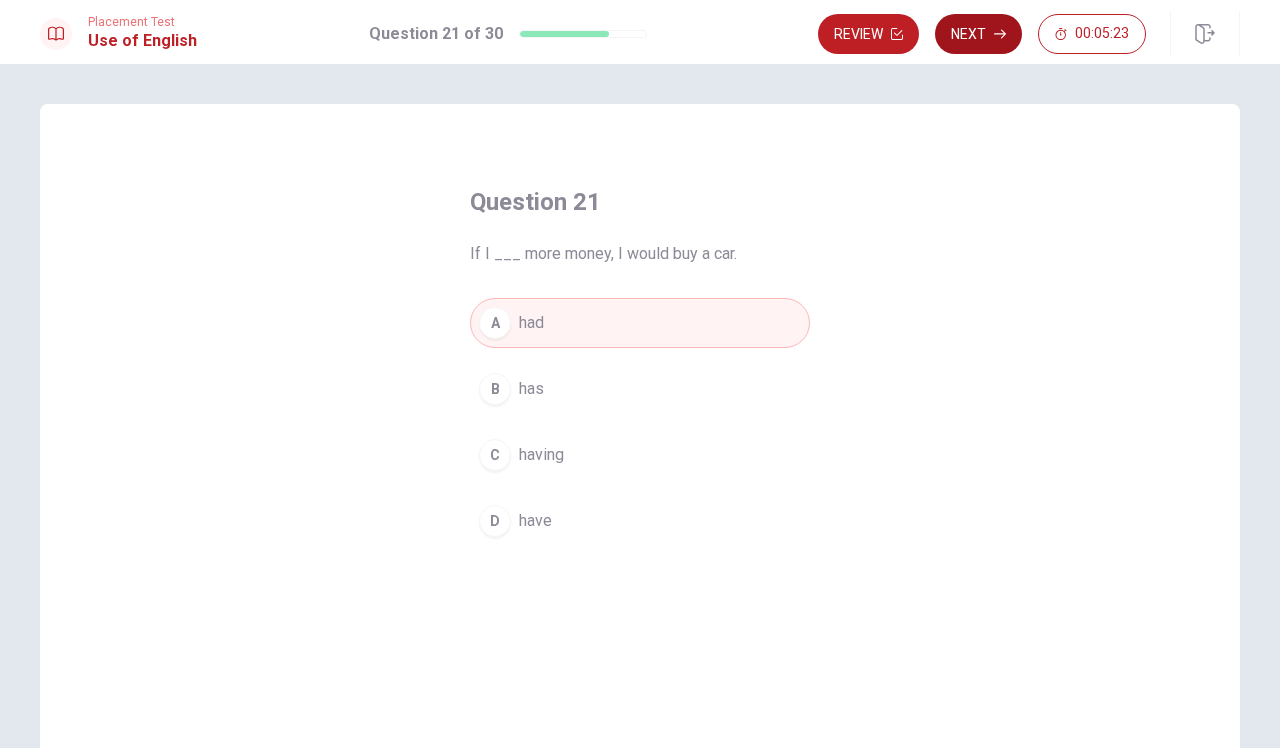 click 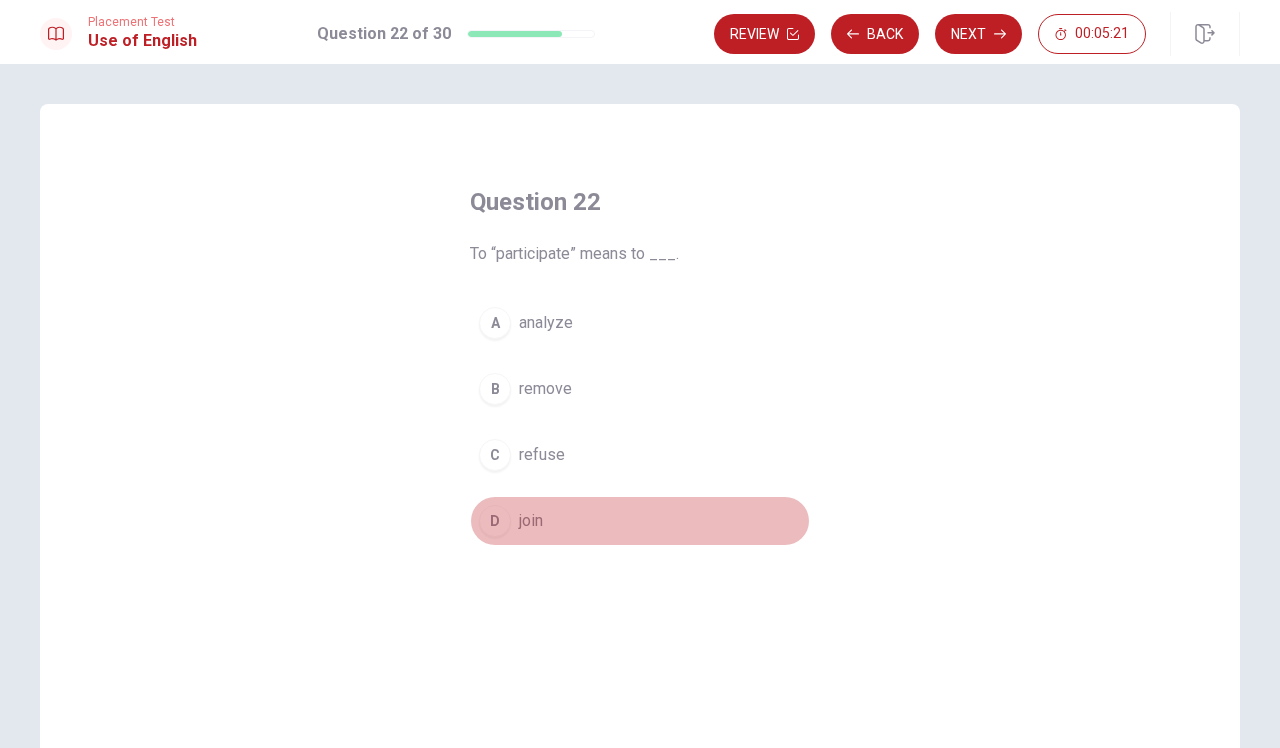 click on "D" at bounding box center [495, 521] 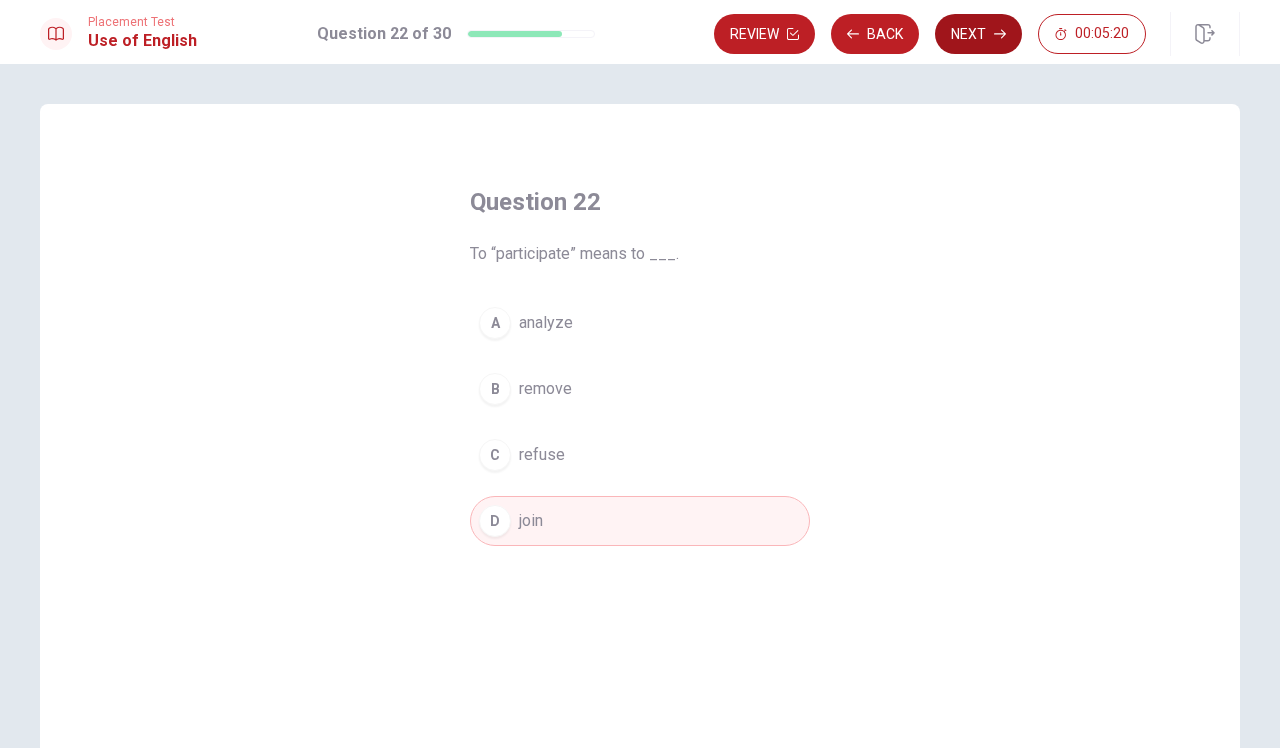 click on "Next" at bounding box center (978, 34) 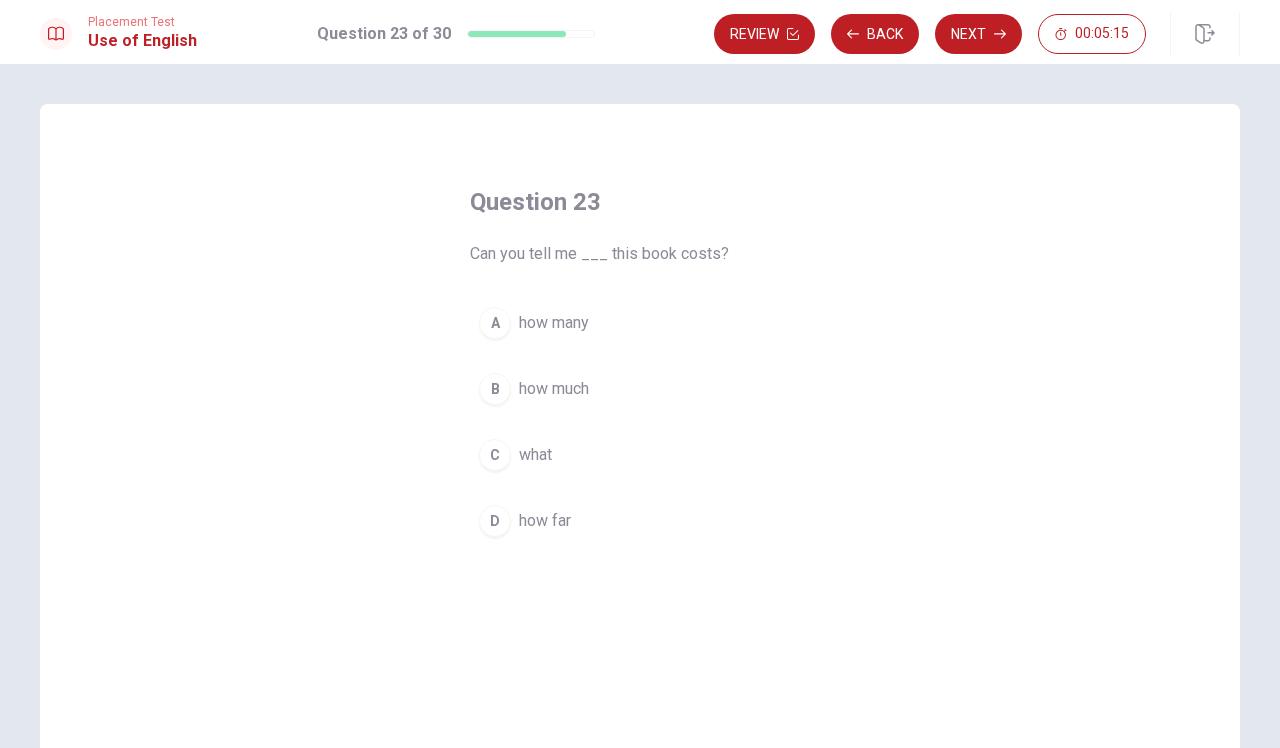 click on "B how much" at bounding box center [640, 389] 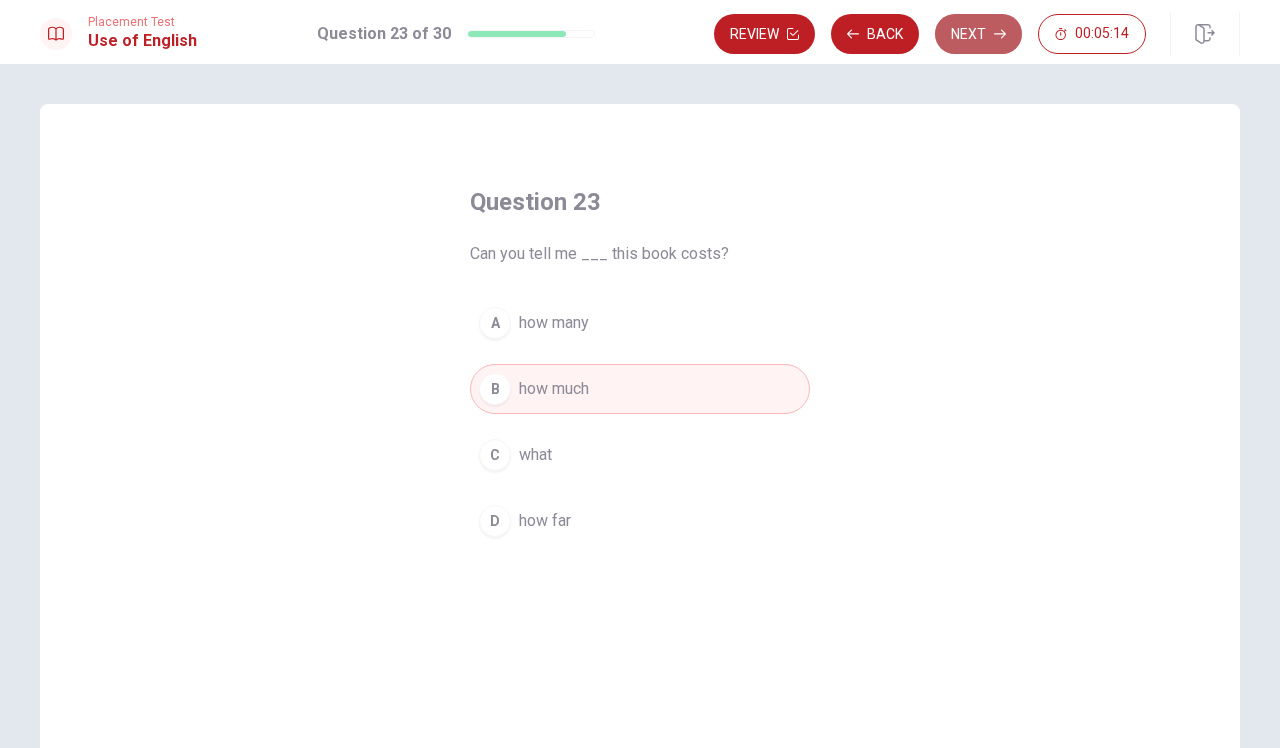 click on "Next" at bounding box center (978, 34) 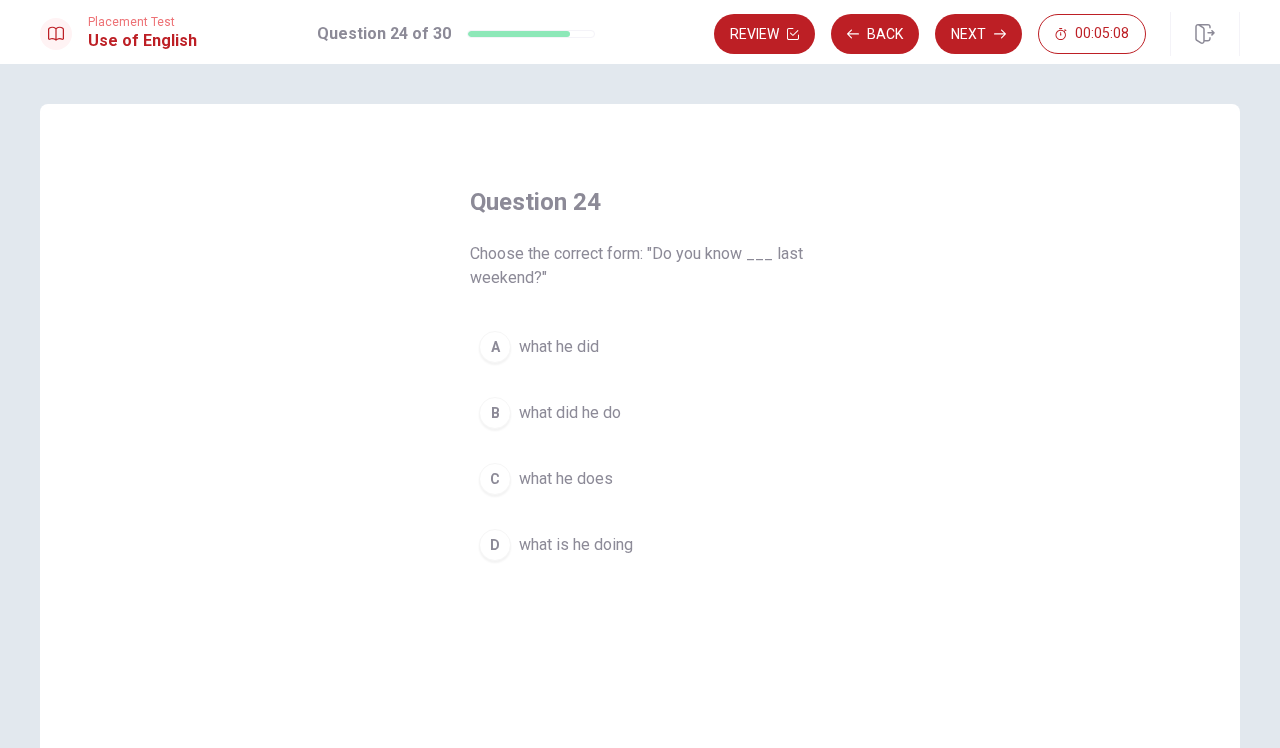 click on "what he did" at bounding box center [559, 347] 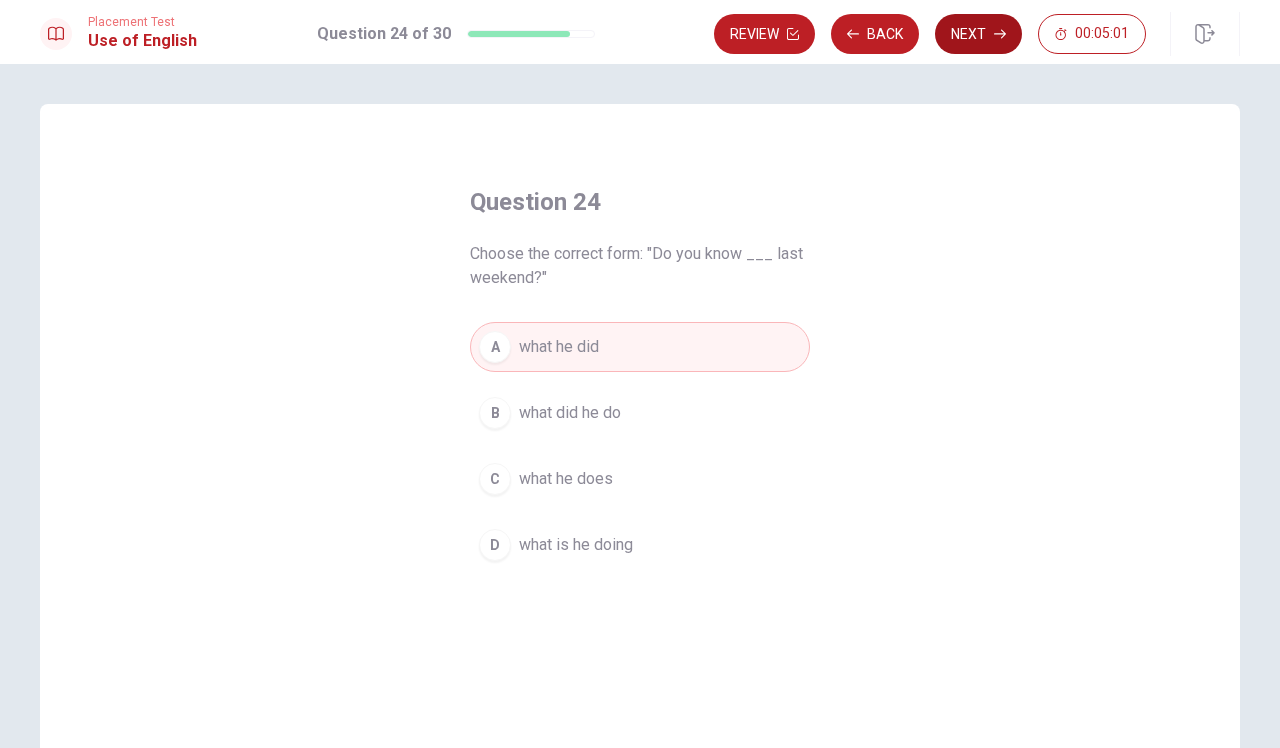 click on "Next" at bounding box center [978, 34] 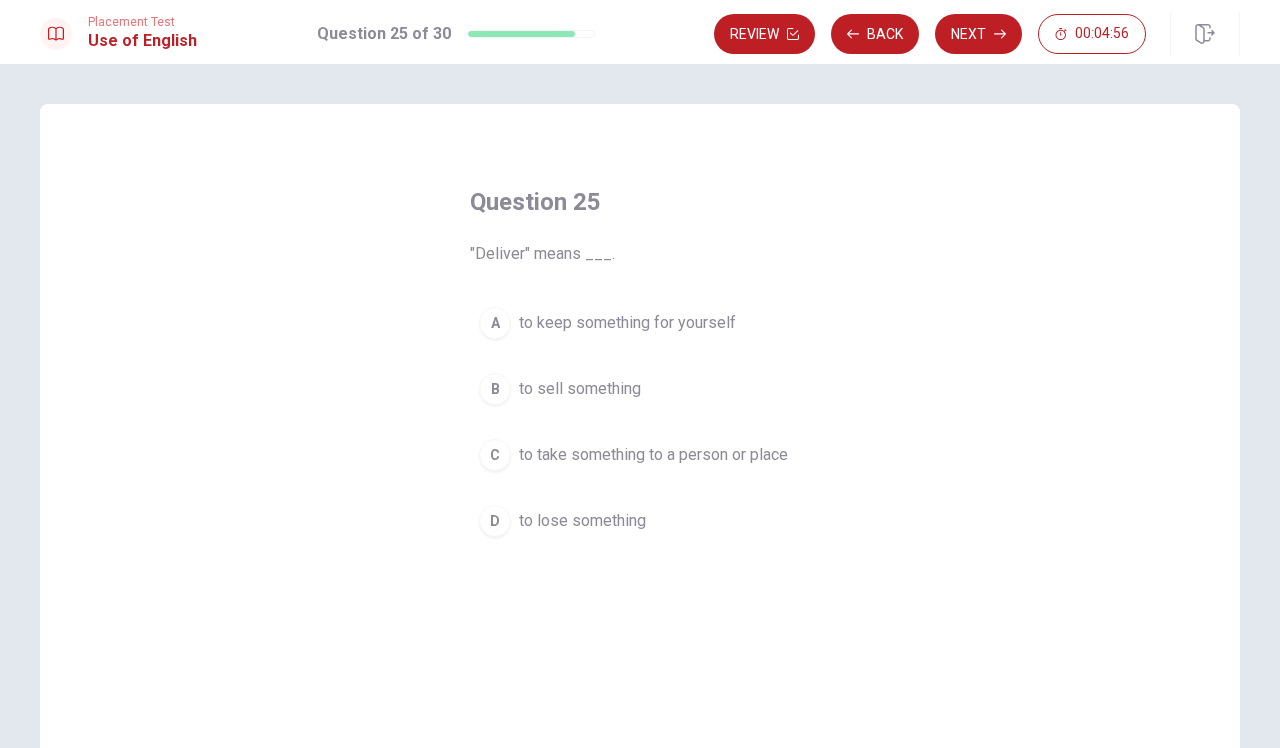click on "C" at bounding box center [495, 455] 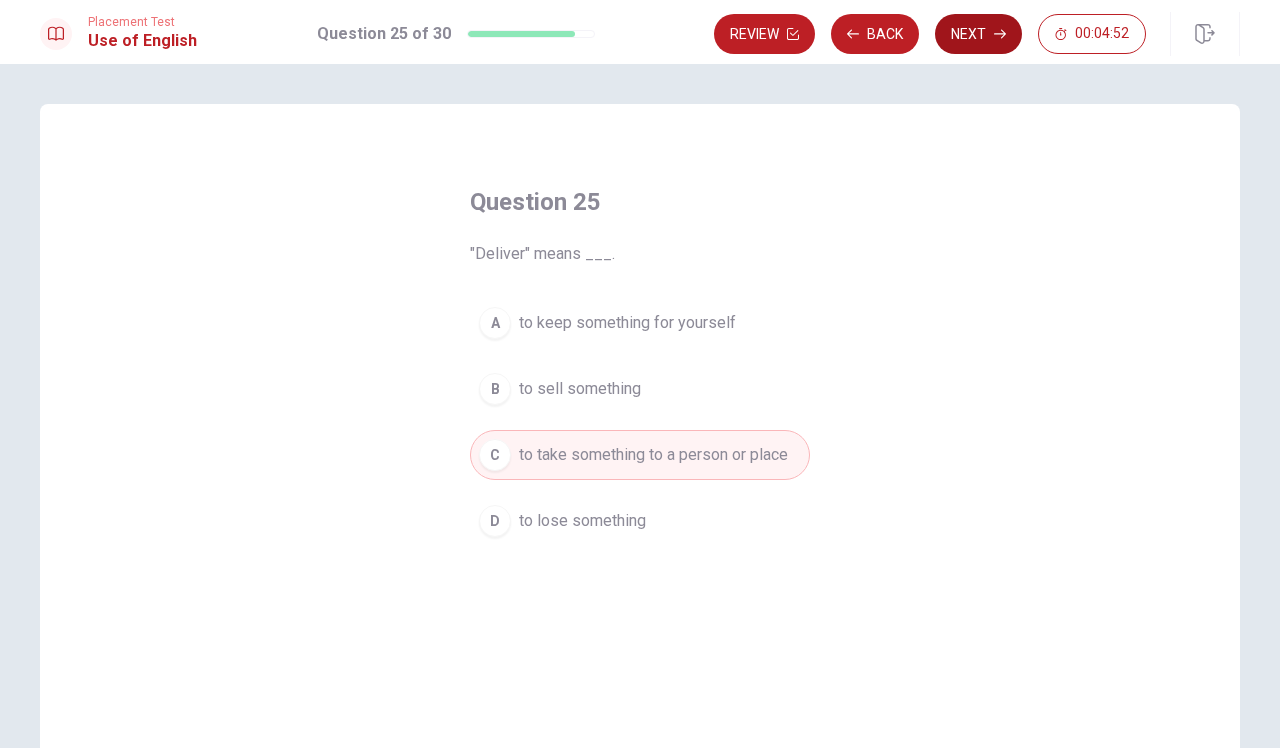 click 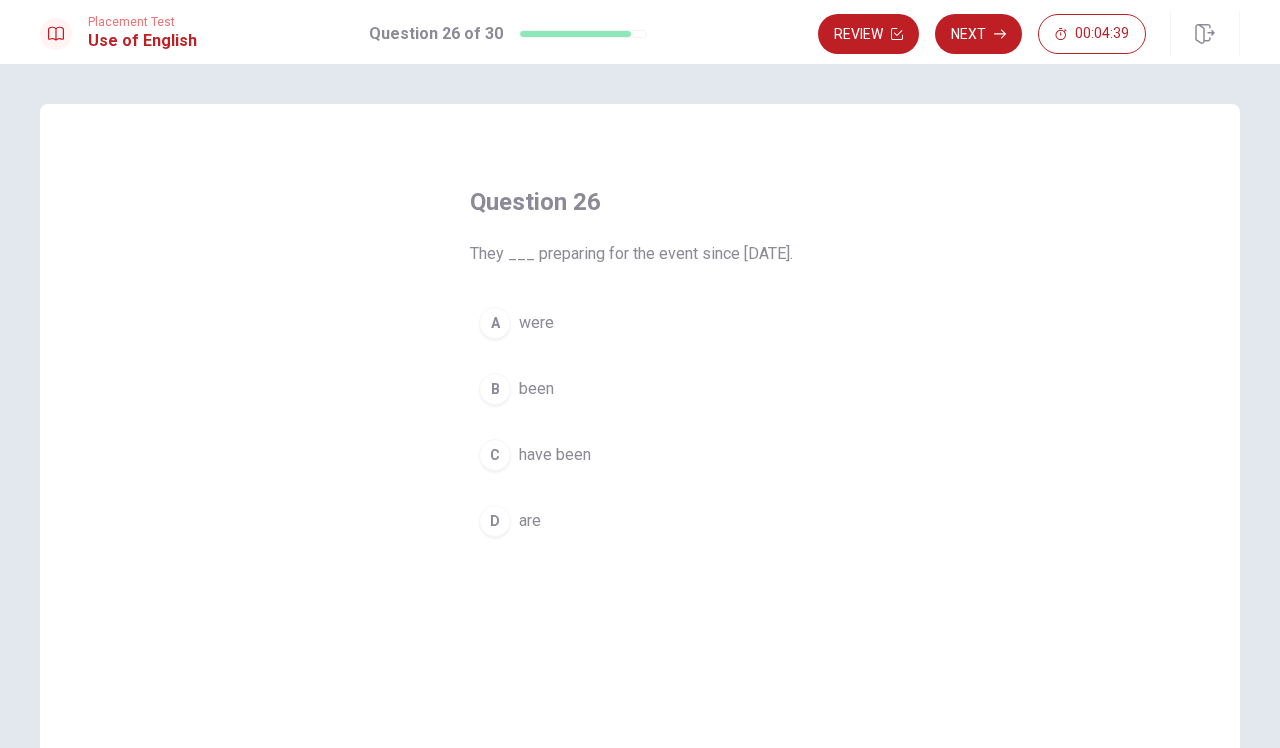 click on "C" at bounding box center (495, 455) 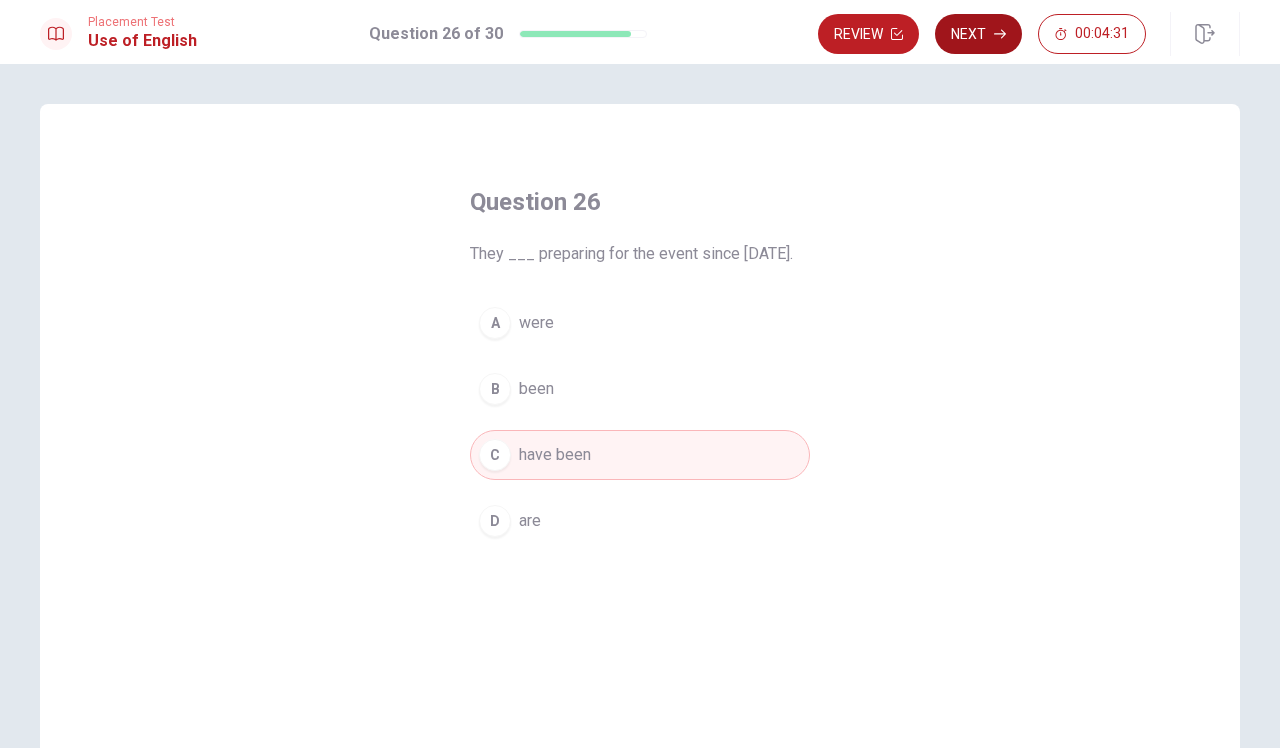 click on "Next" at bounding box center [978, 34] 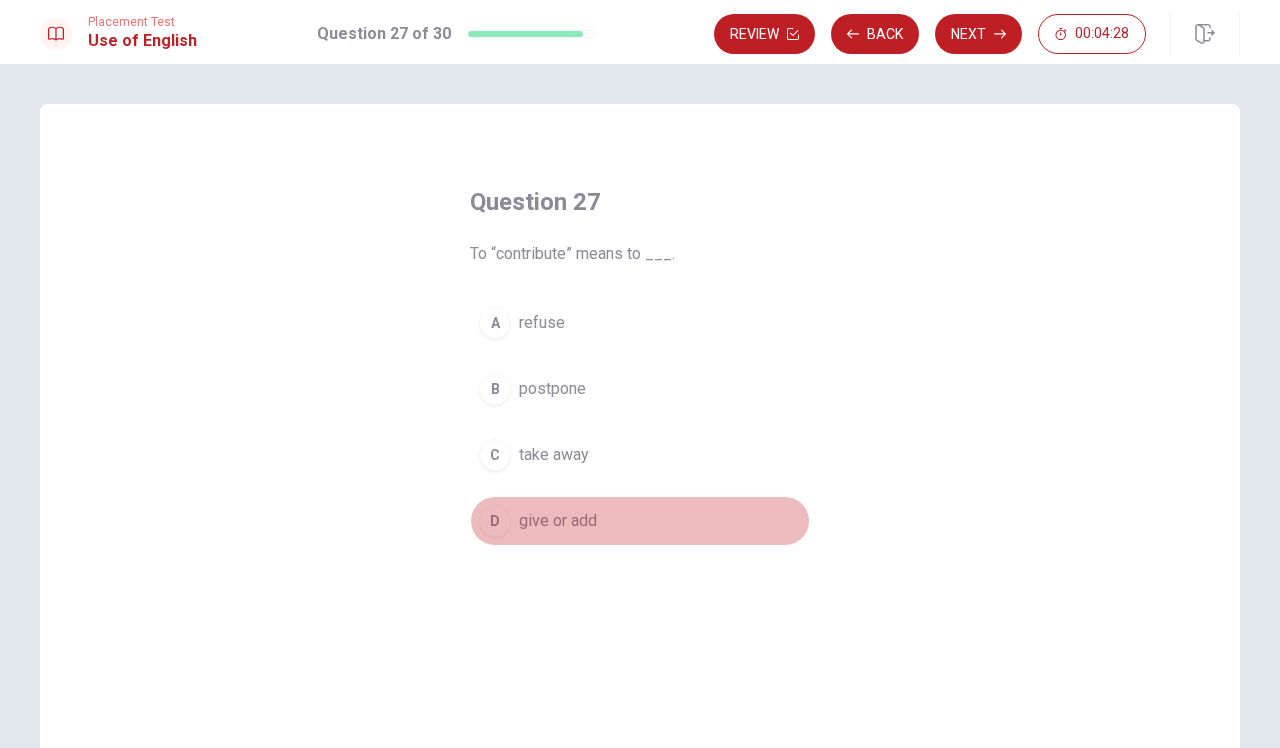 click on "D" at bounding box center [495, 521] 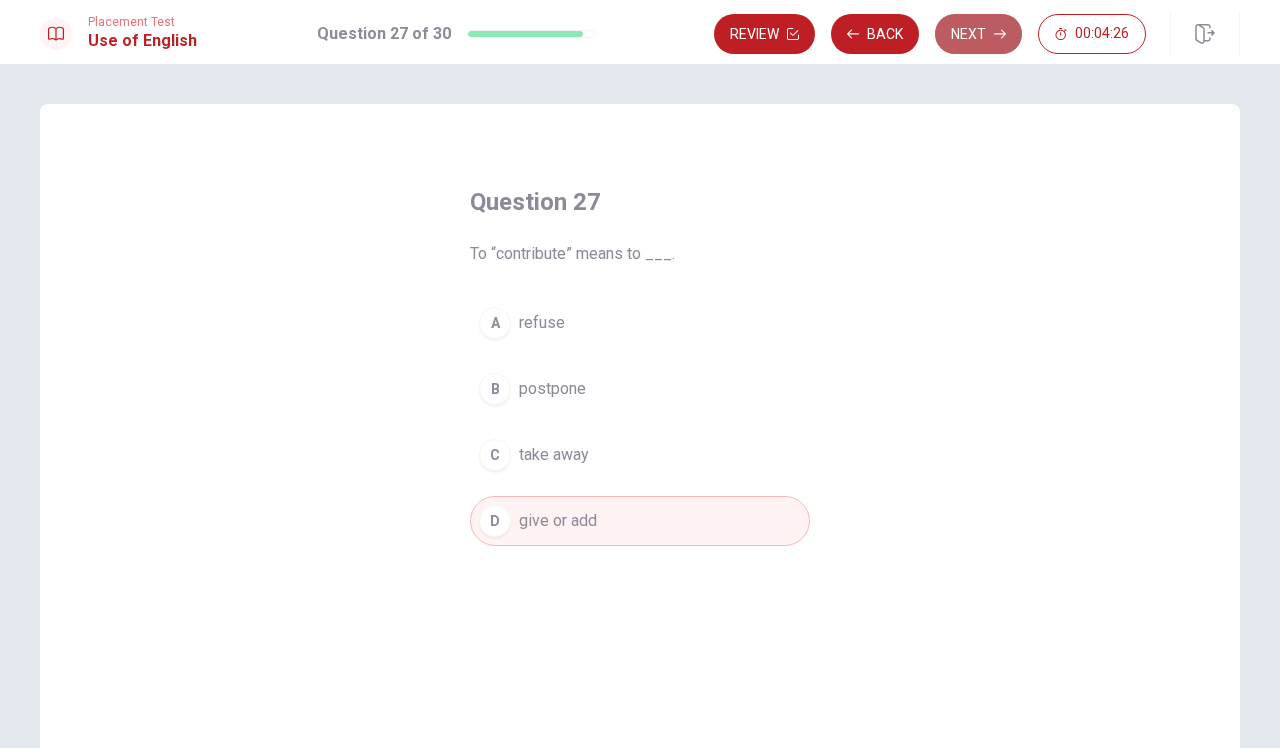 click on "Next" at bounding box center [978, 34] 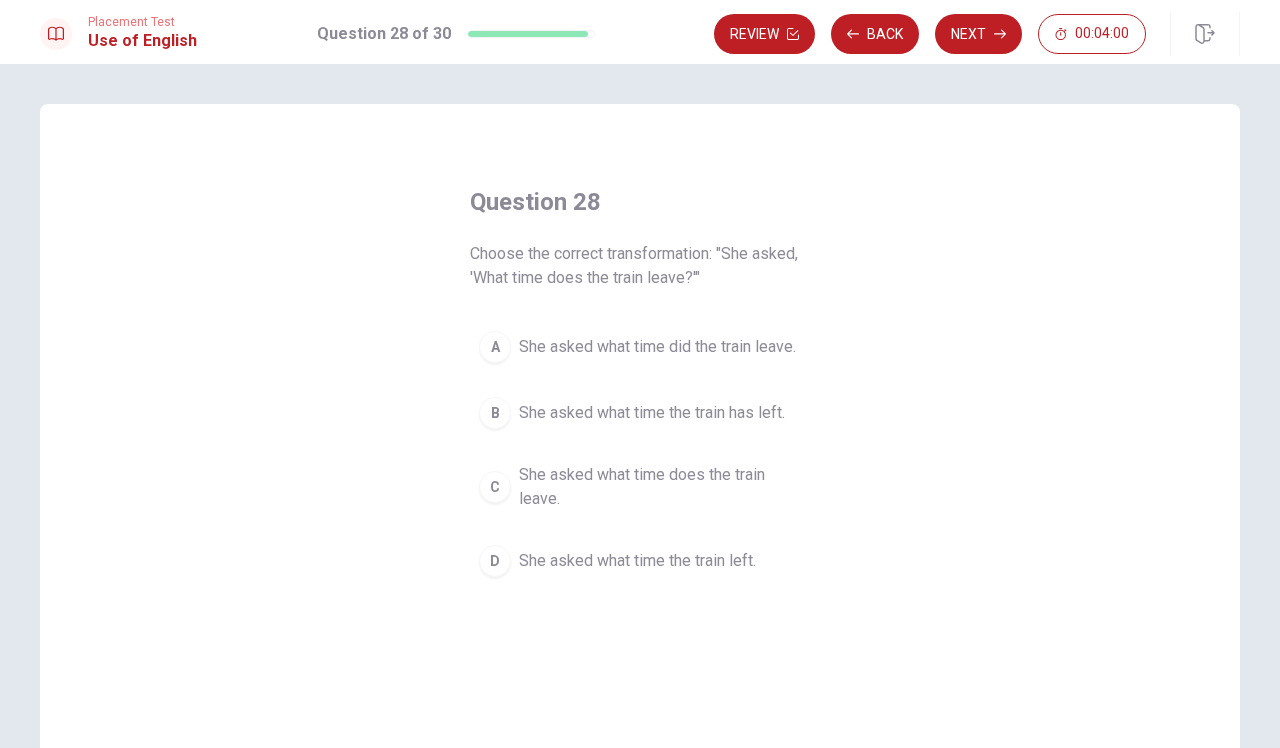 click on "C" at bounding box center [495, 487] 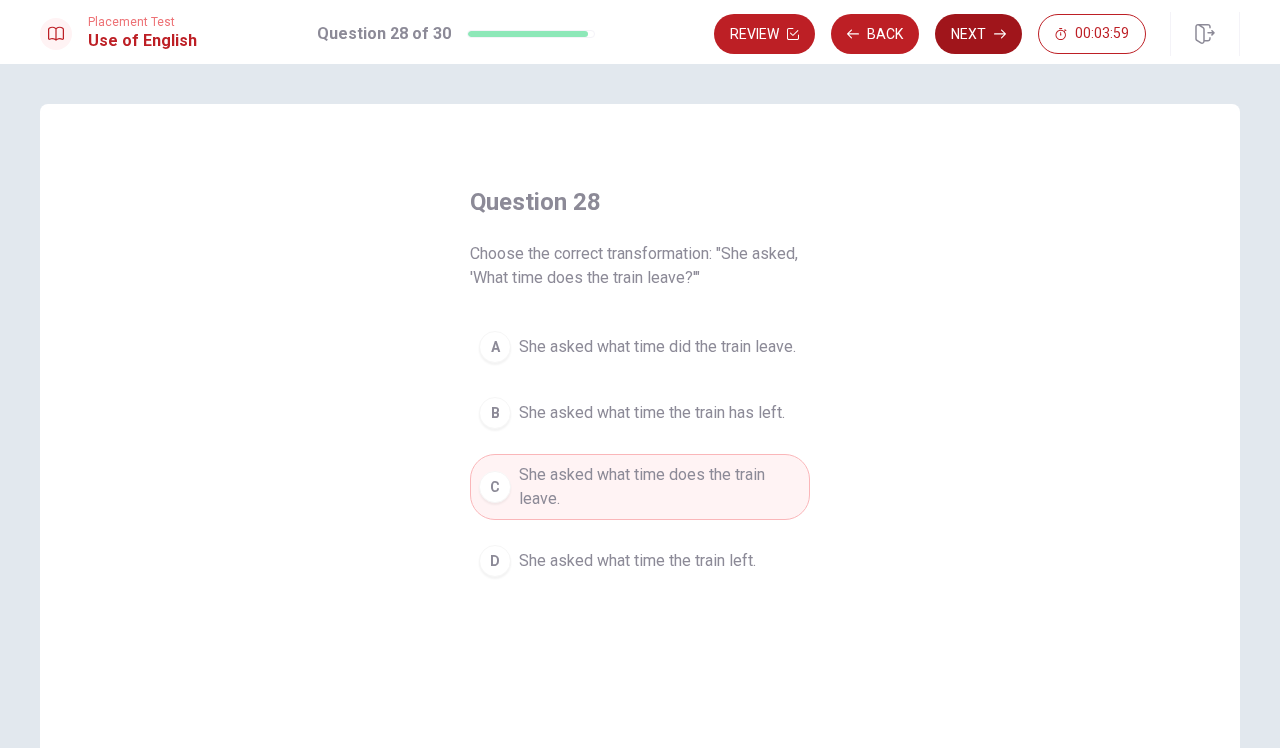 click on "Next" at bounding box center [978, 34] 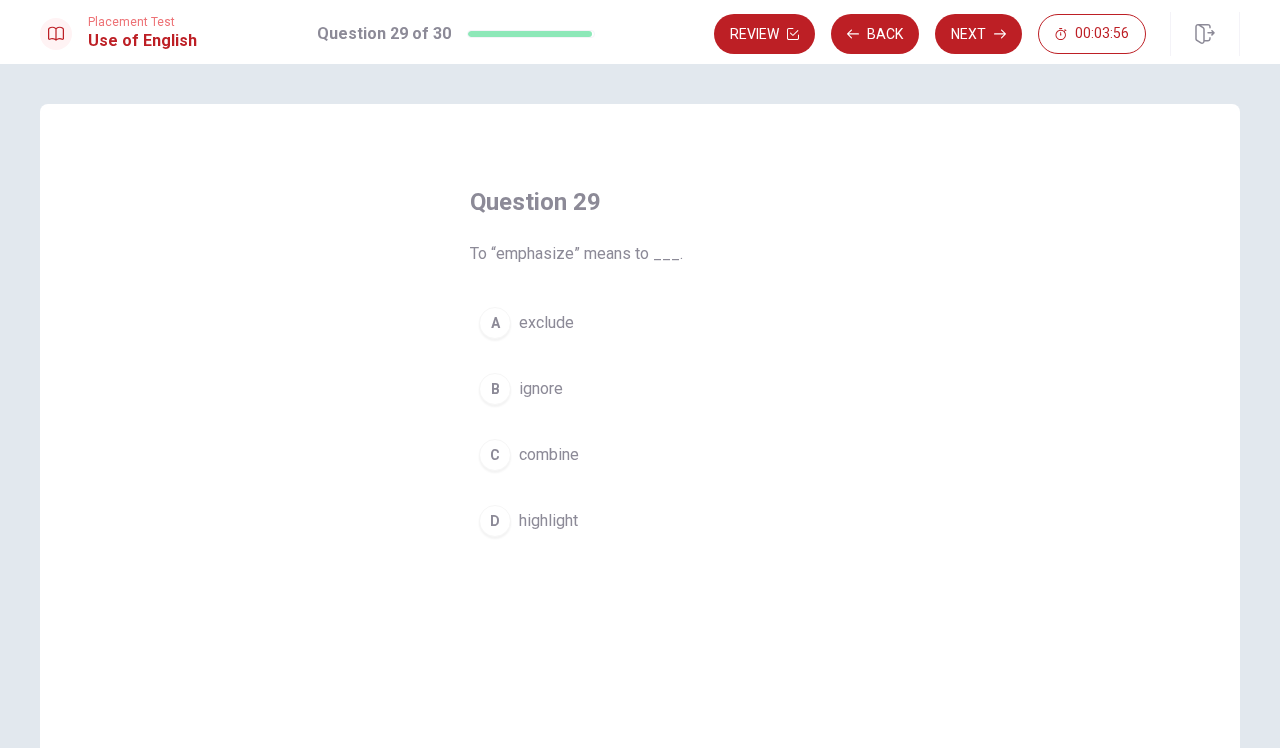 click on "D" at bounding box center [495, 521] 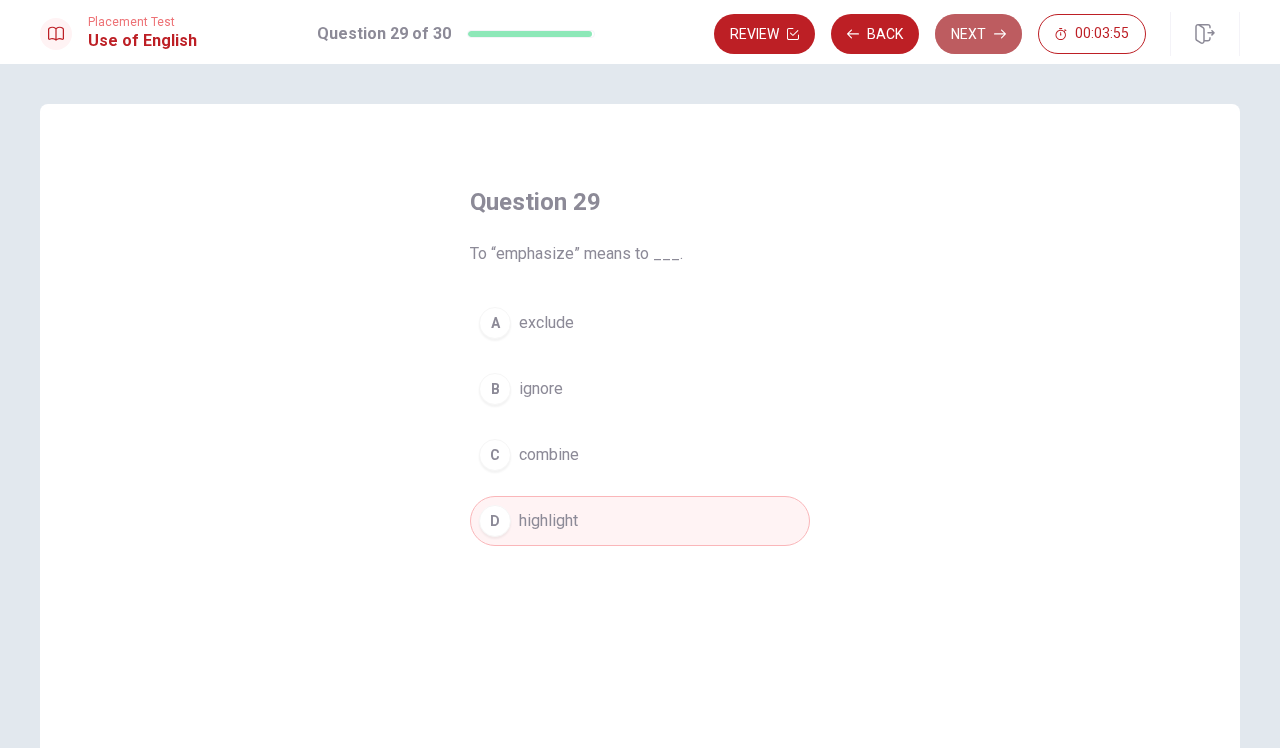 click on "Next" at bounding box center [978, 34] 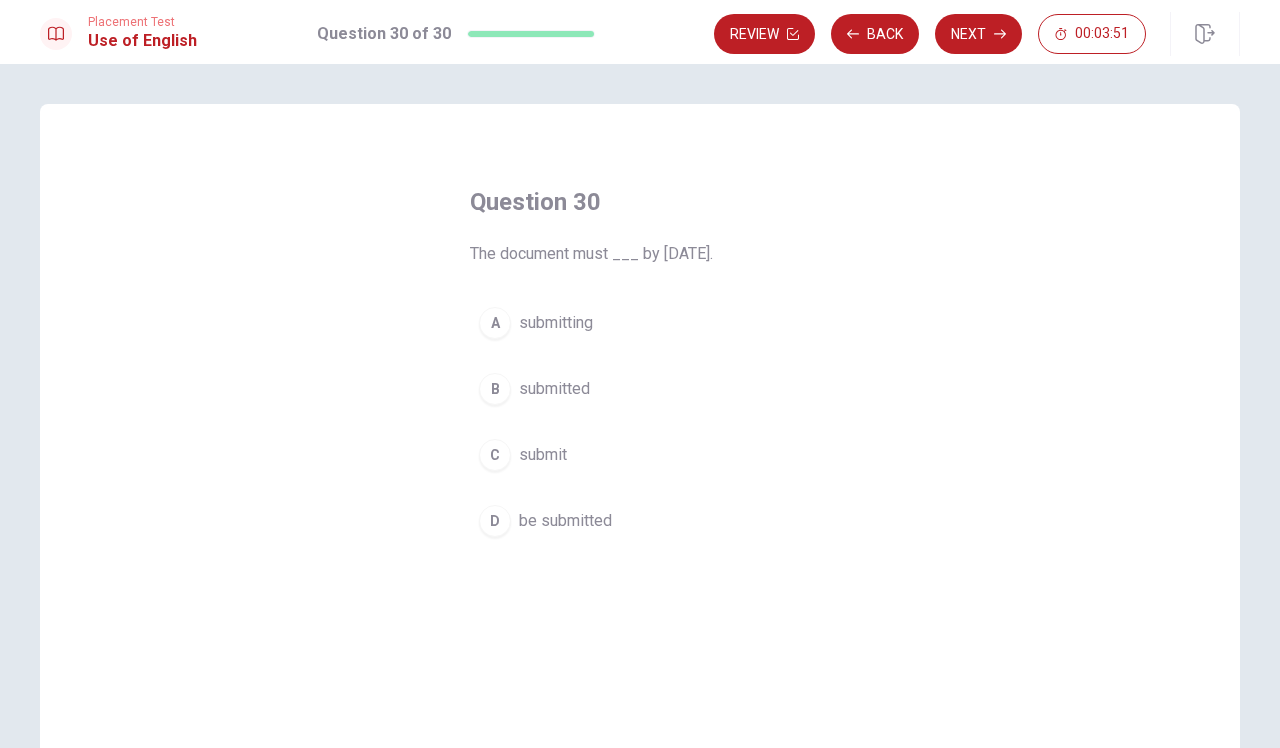 click on "D be submitted" at bounding box center [640, 521] 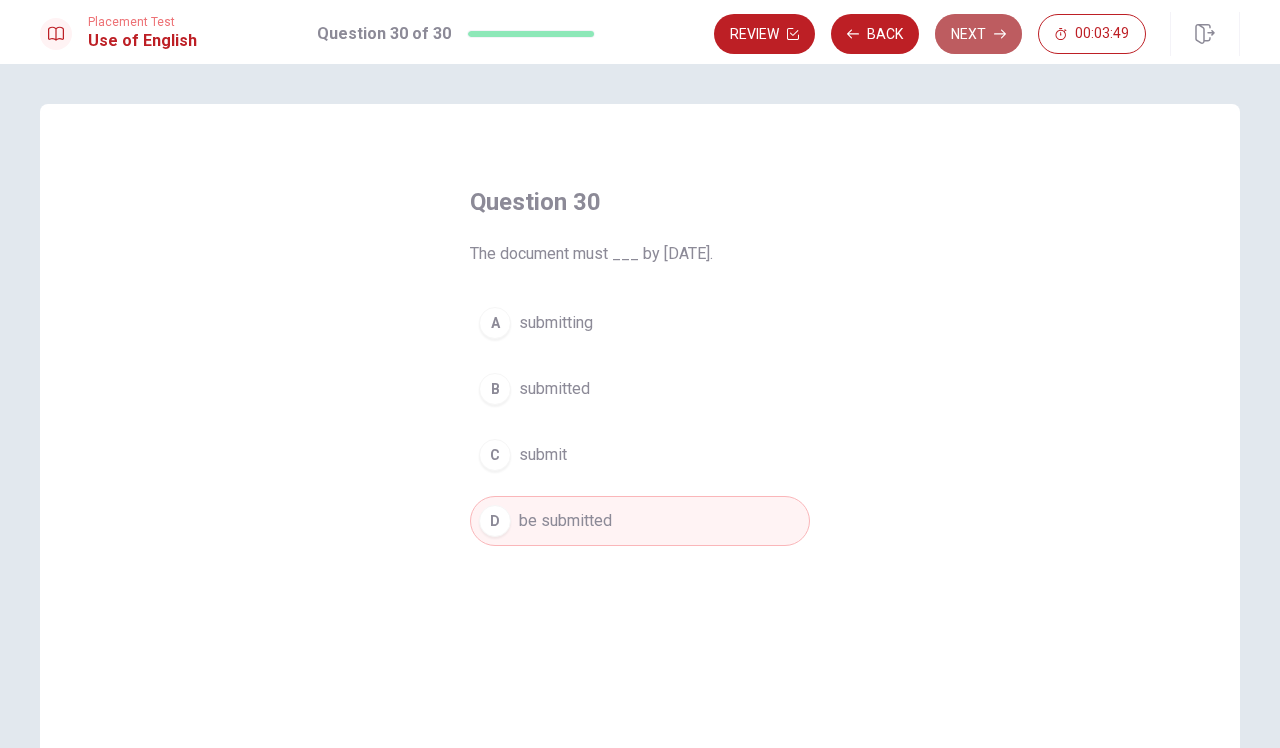 click on "Next" at bounding box center [978, 34] 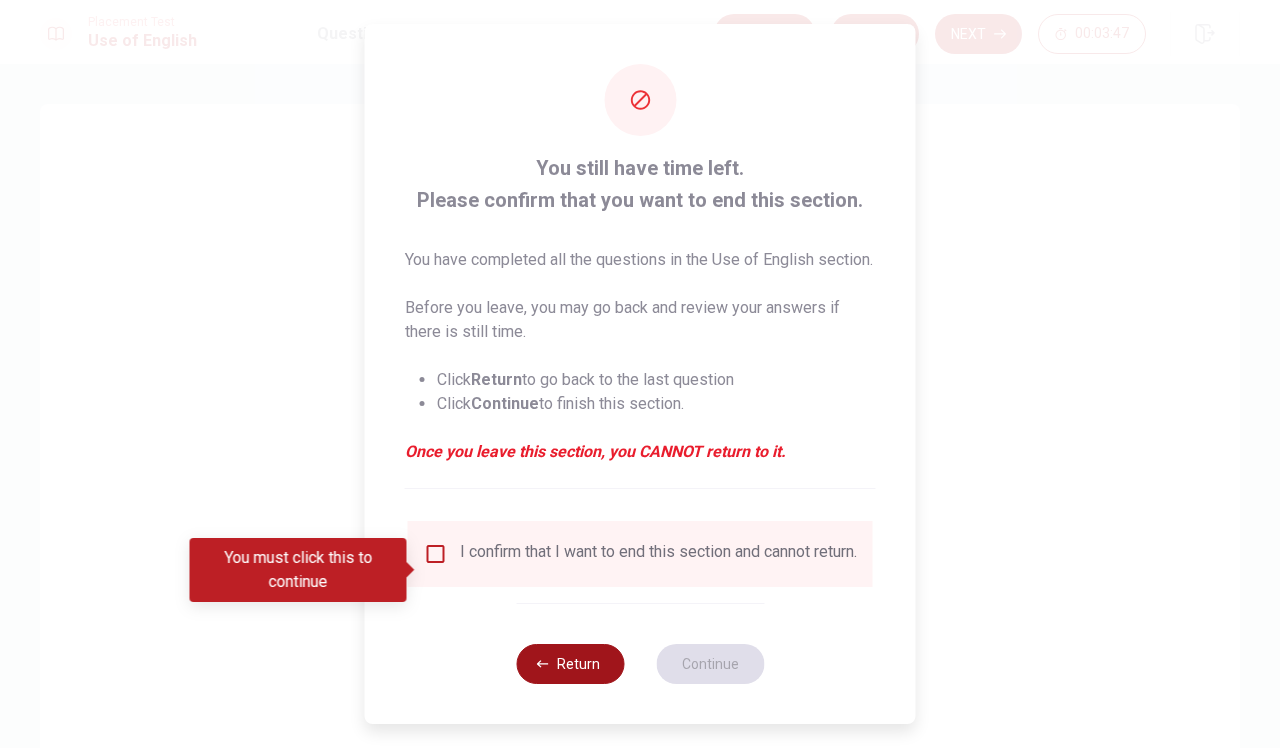 click on "Return" at bounding box center (570, 664) 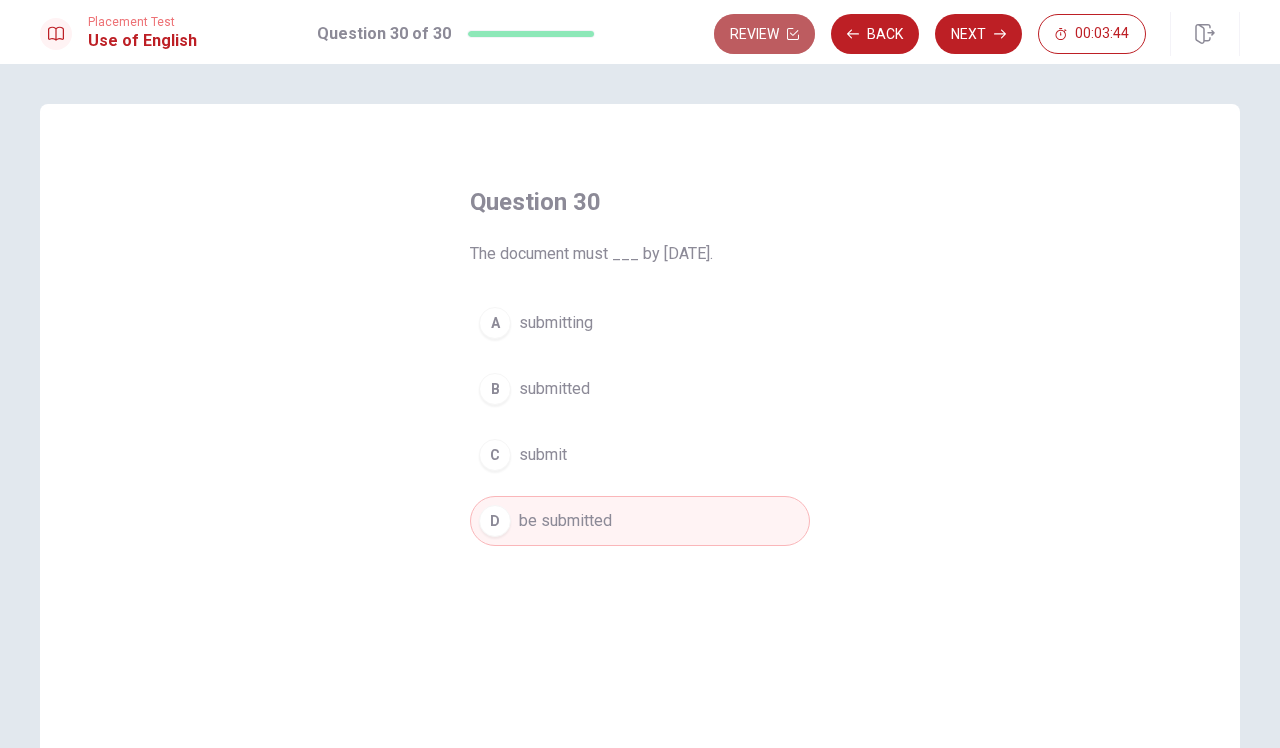click on "Review" at bounding box center (764, 34) 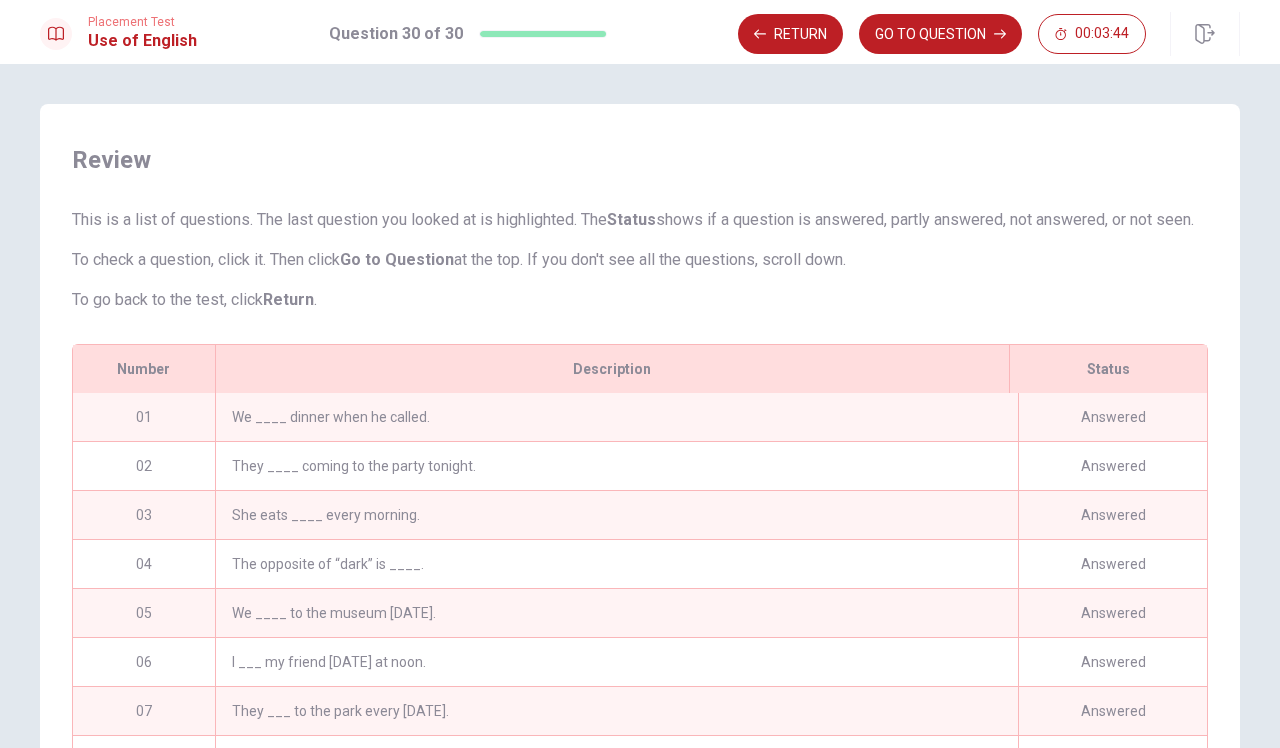 scroll, scrollTop: 262, scrollLeft: 0, axis: vertical 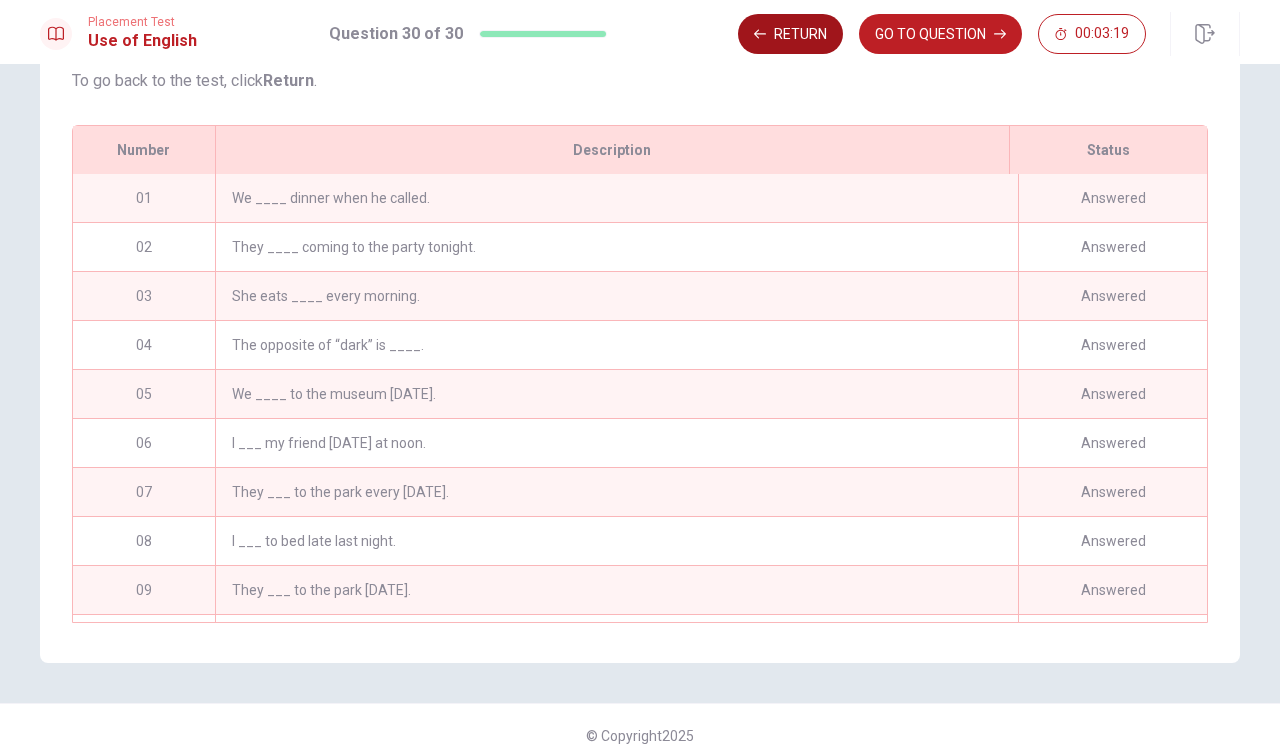 click on "Return" at bounding box center [790, 34] 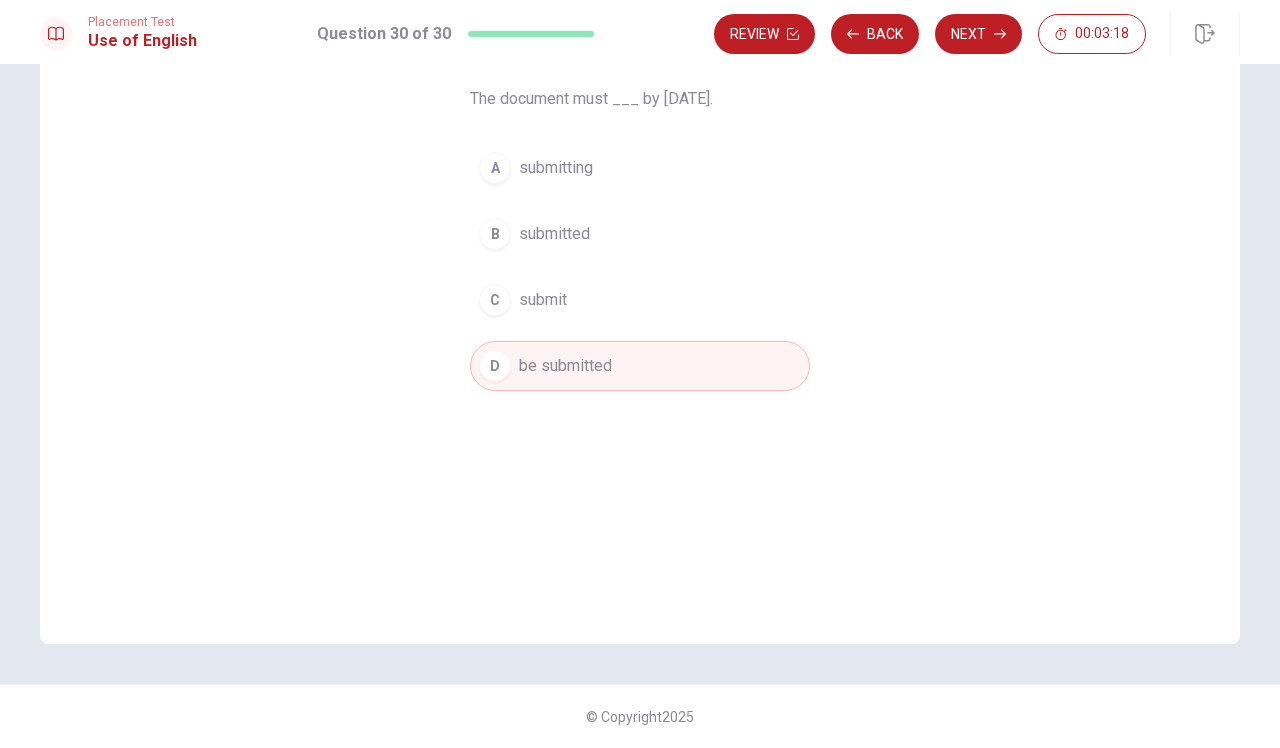 scroll, scrollTop: 155, scrollLeft: 0, axis: vertical 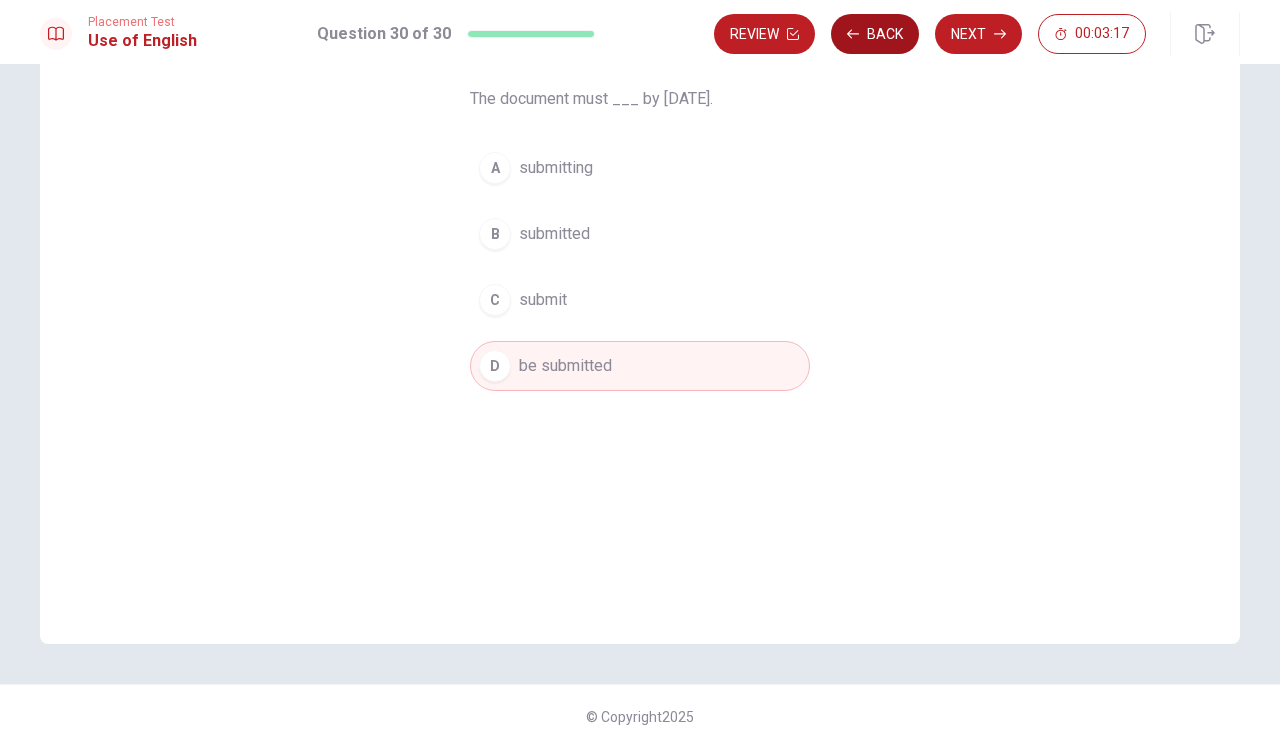 click on "Back" at bounding box center (875, 34) 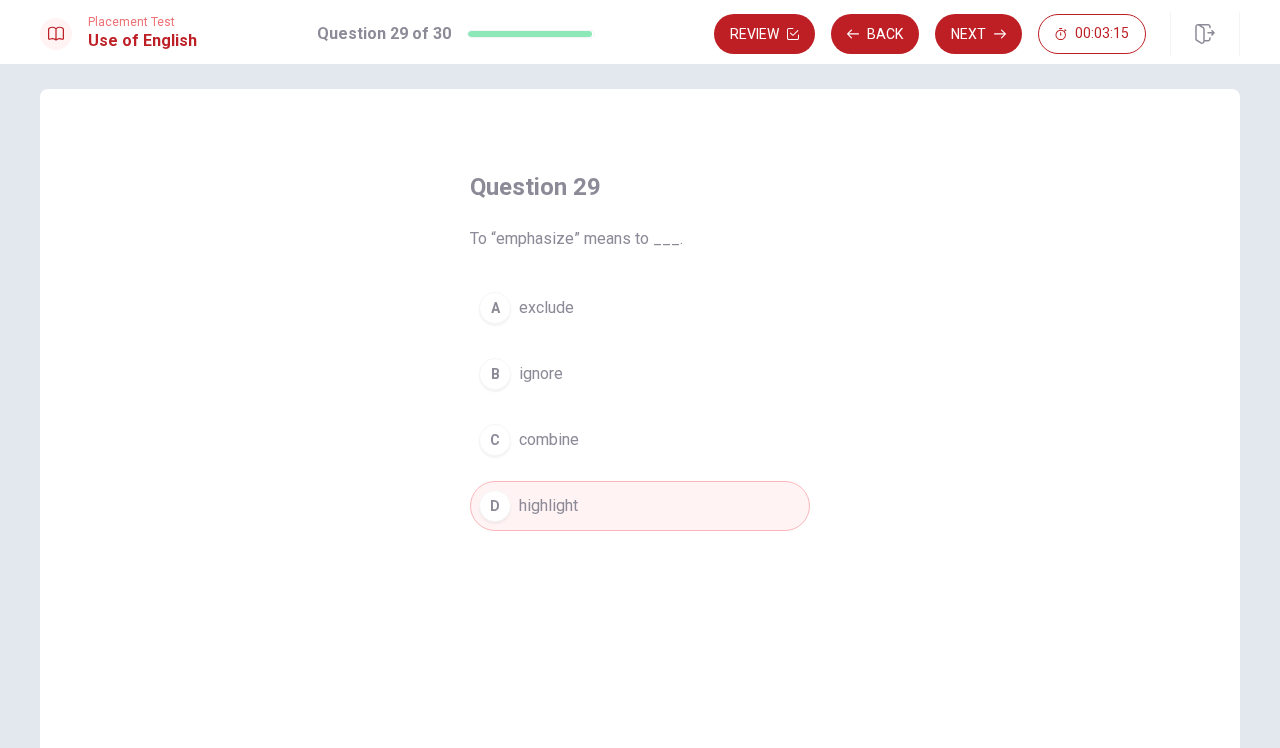 scroll, scrollTop: 0, scrollLeft: 0, axis: both 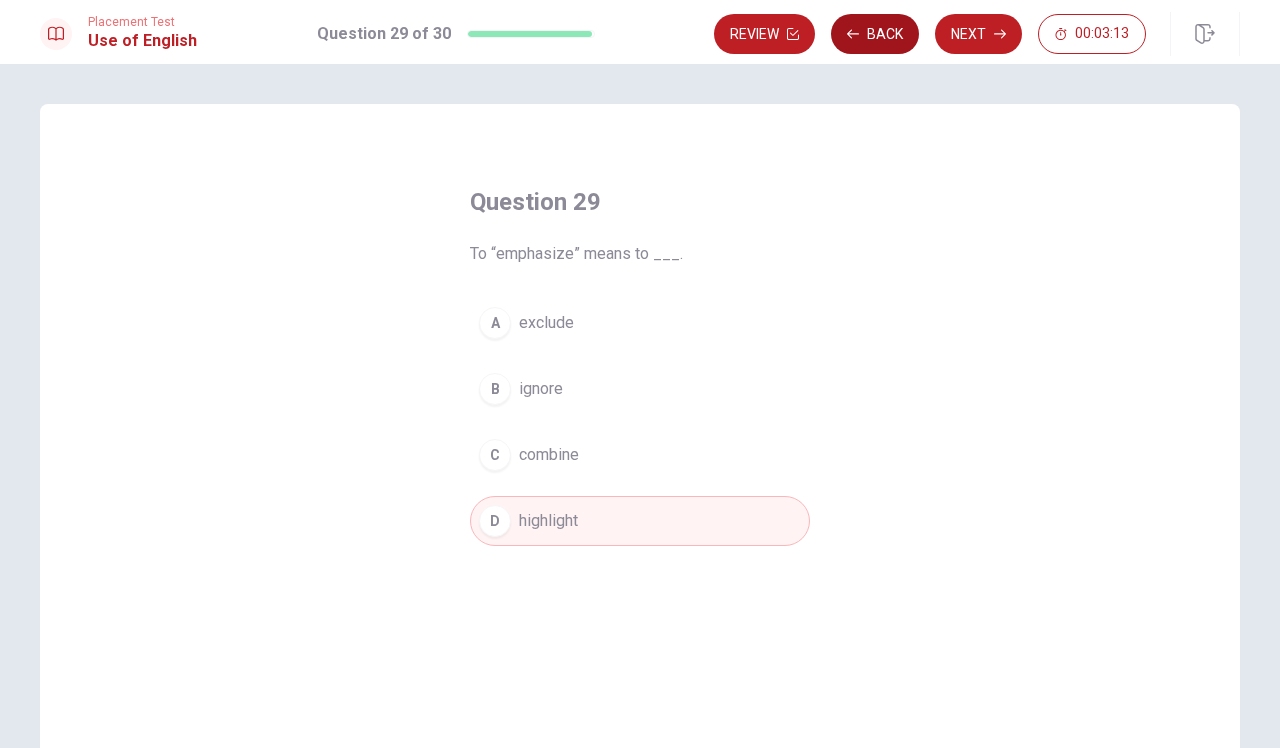click on "Back" at bounding box center (875, 34) 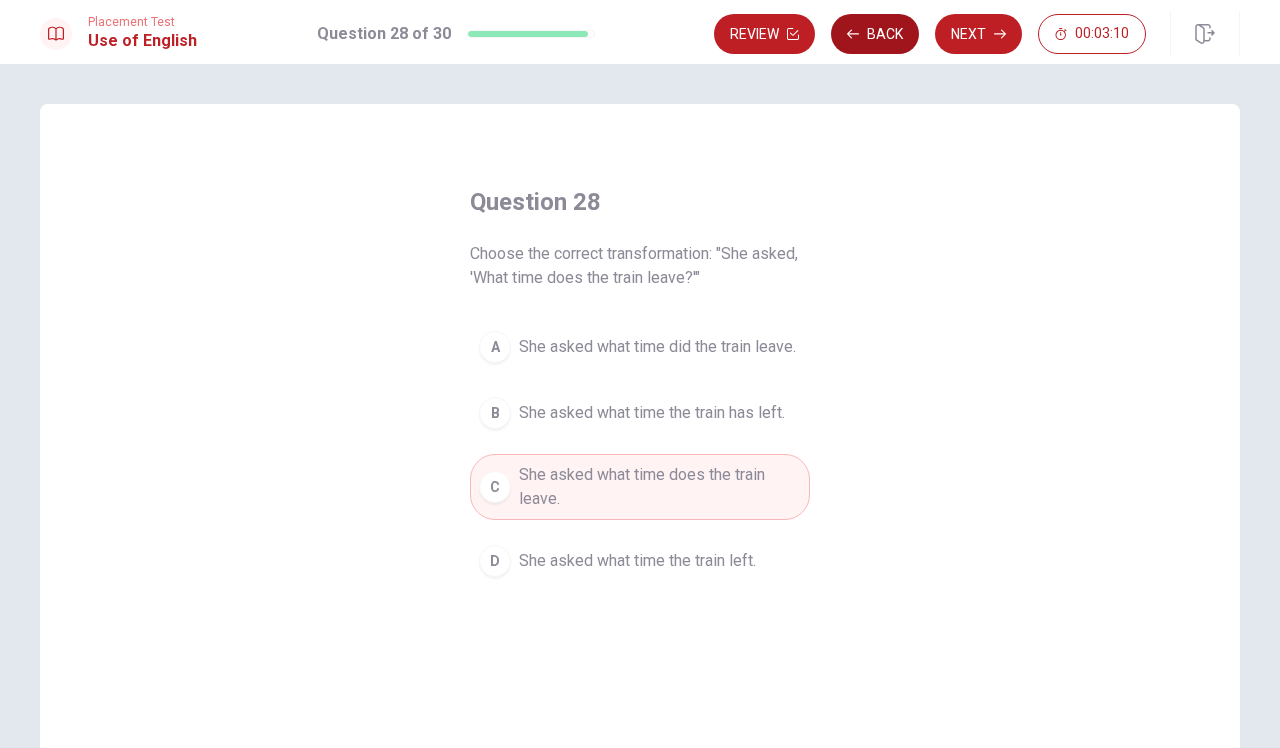 click on "Back" at bounding box center [875, 34] 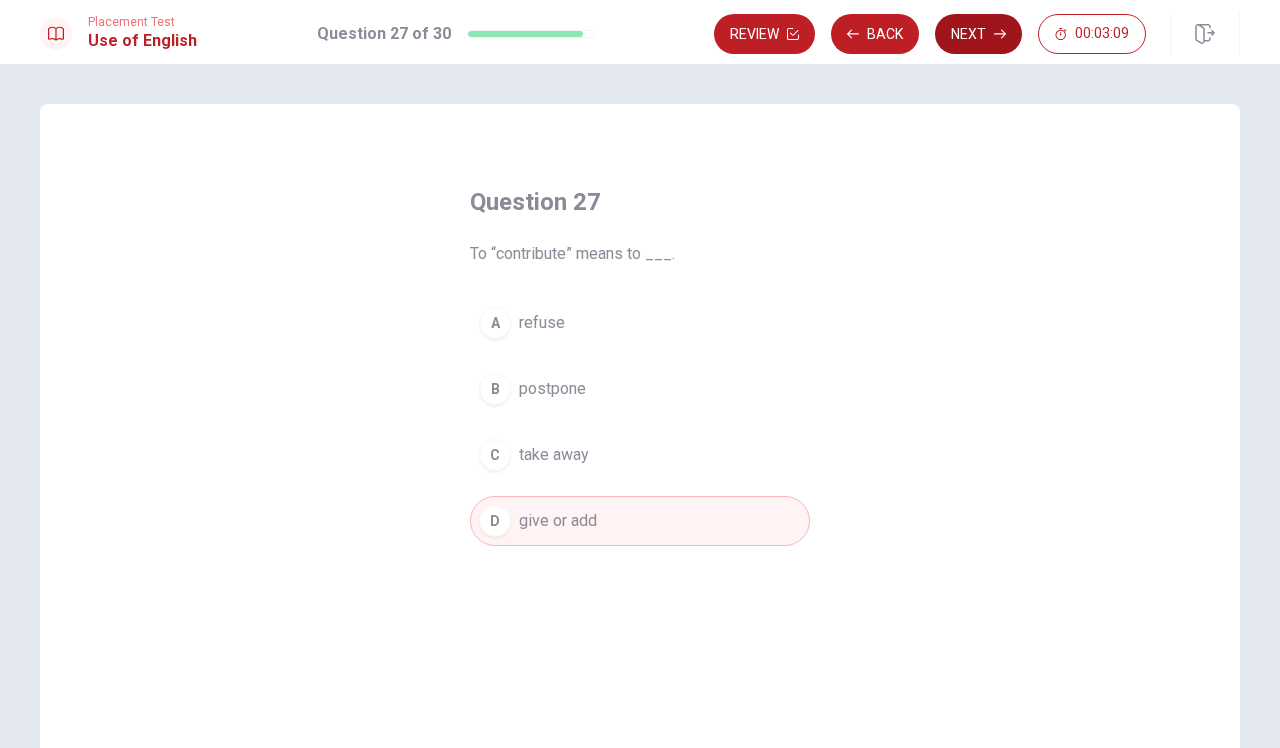 click on "Next" at bounding box center [978, 34] 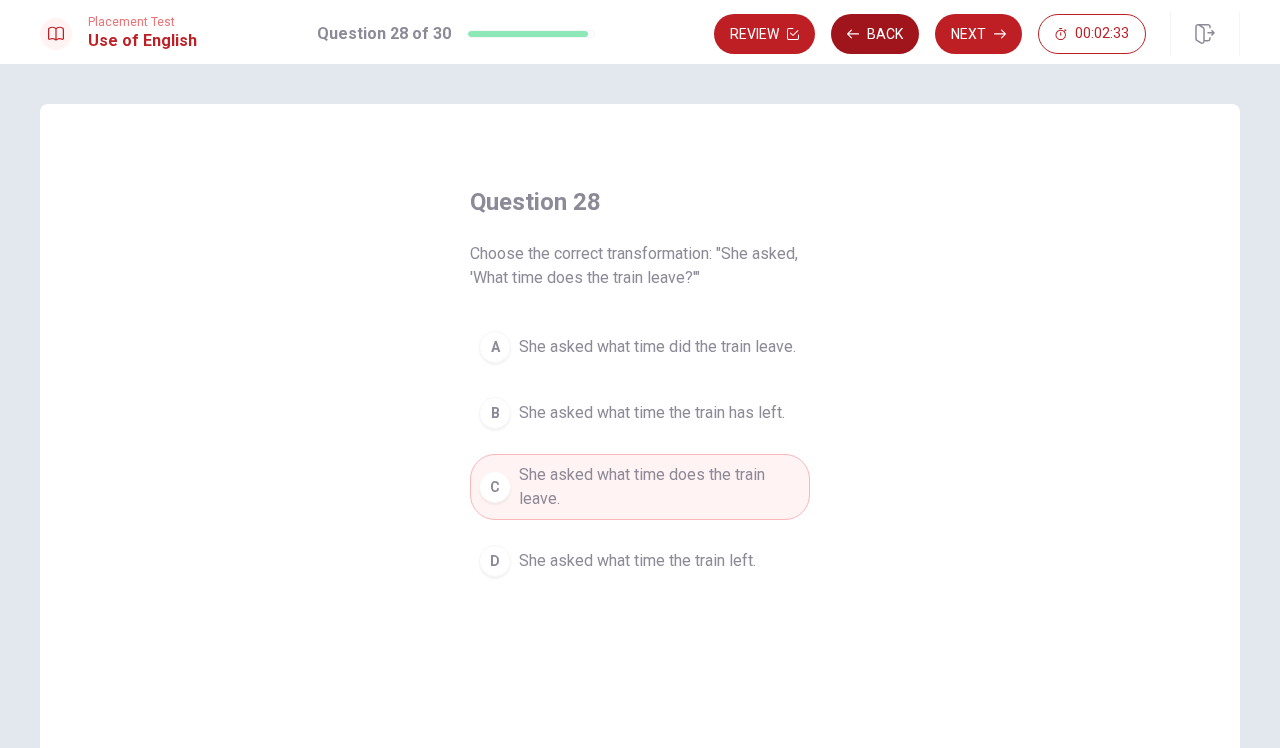 click on "Back" at bounding box center [875, 34] 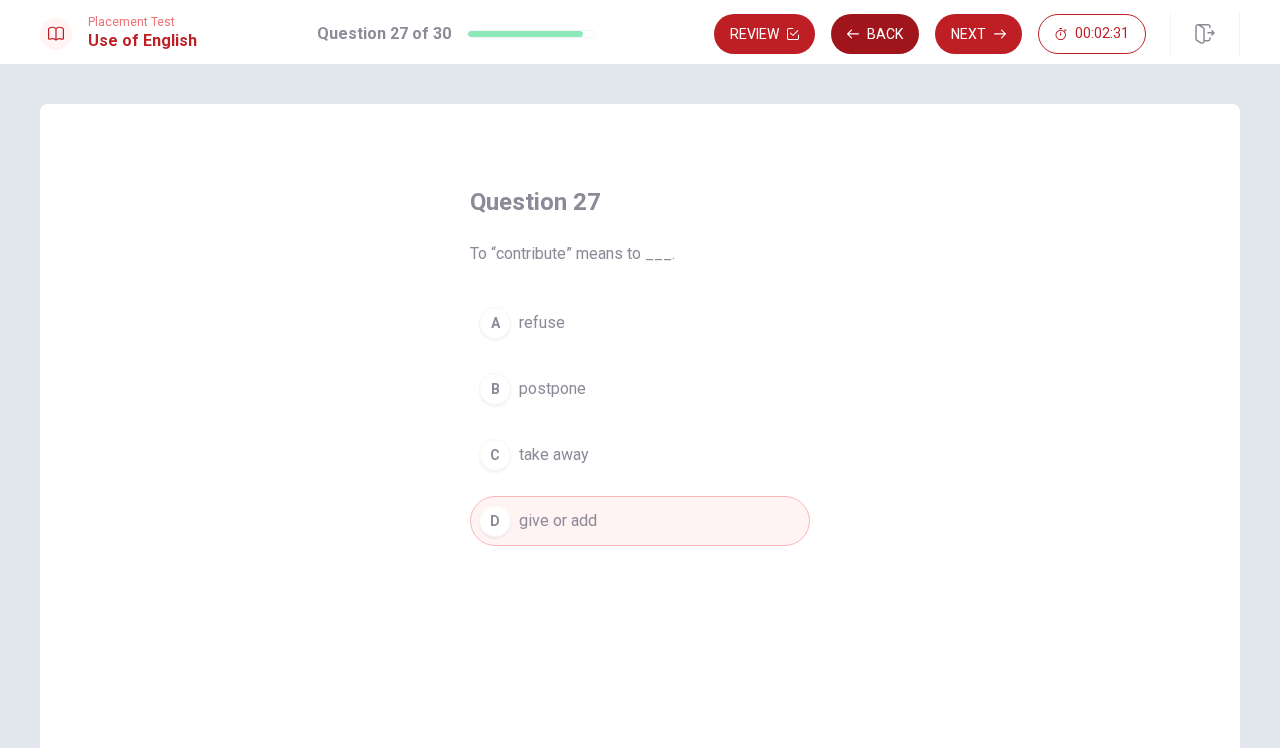 click on "Back" at bounding box center [875, 34] 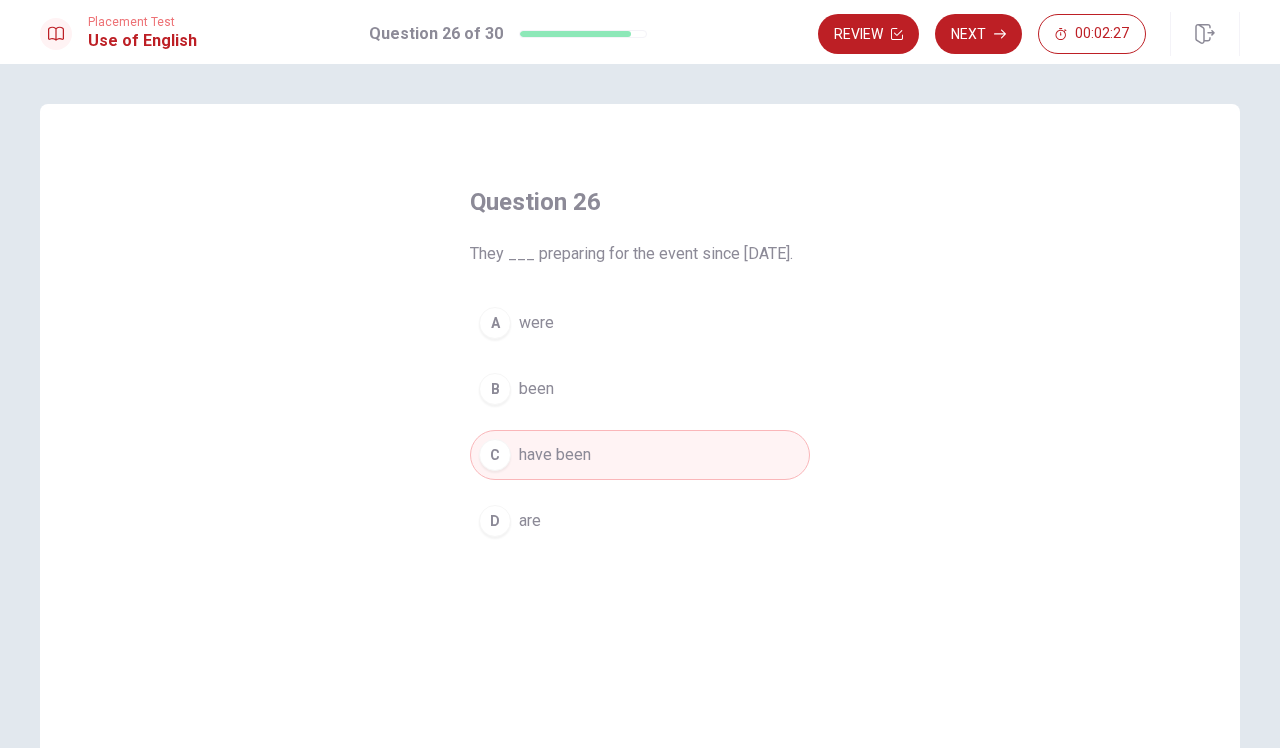 click on "Review" at bounding box center [868, 34] 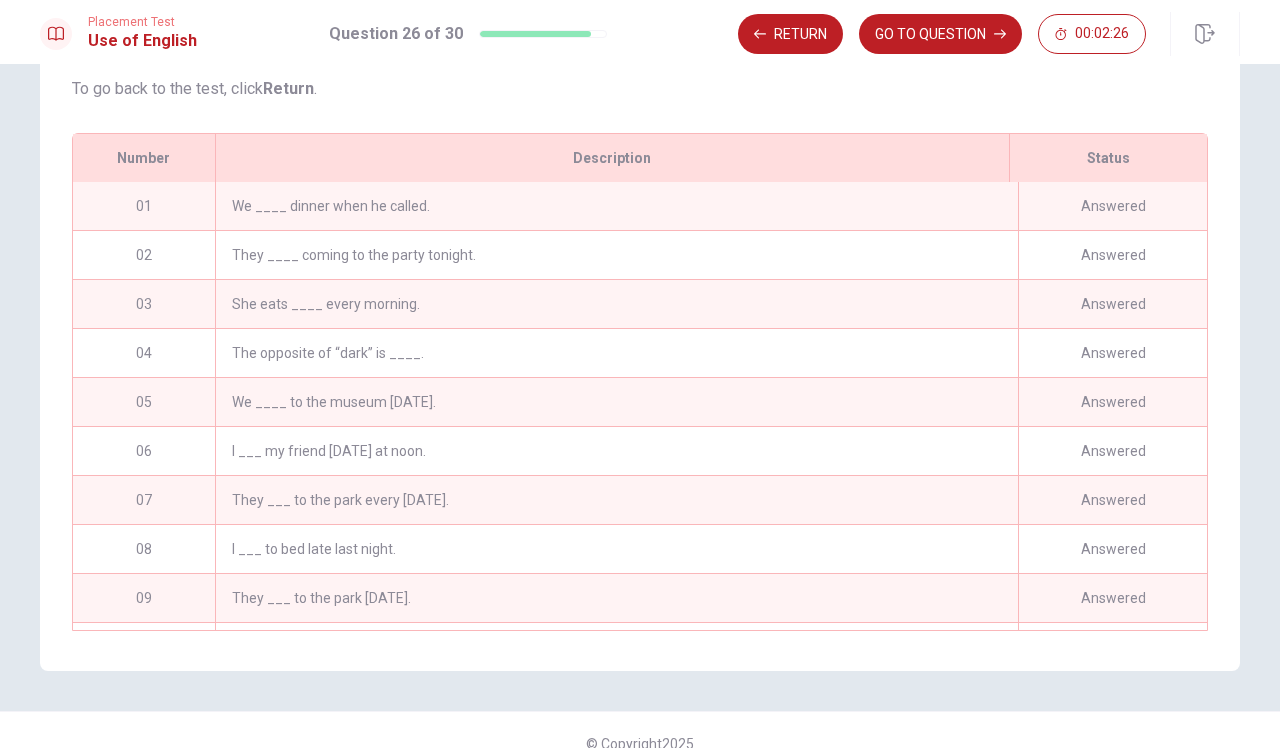 scroll, scrollTop: 1026, scrollLeft: 0, axis: vertical 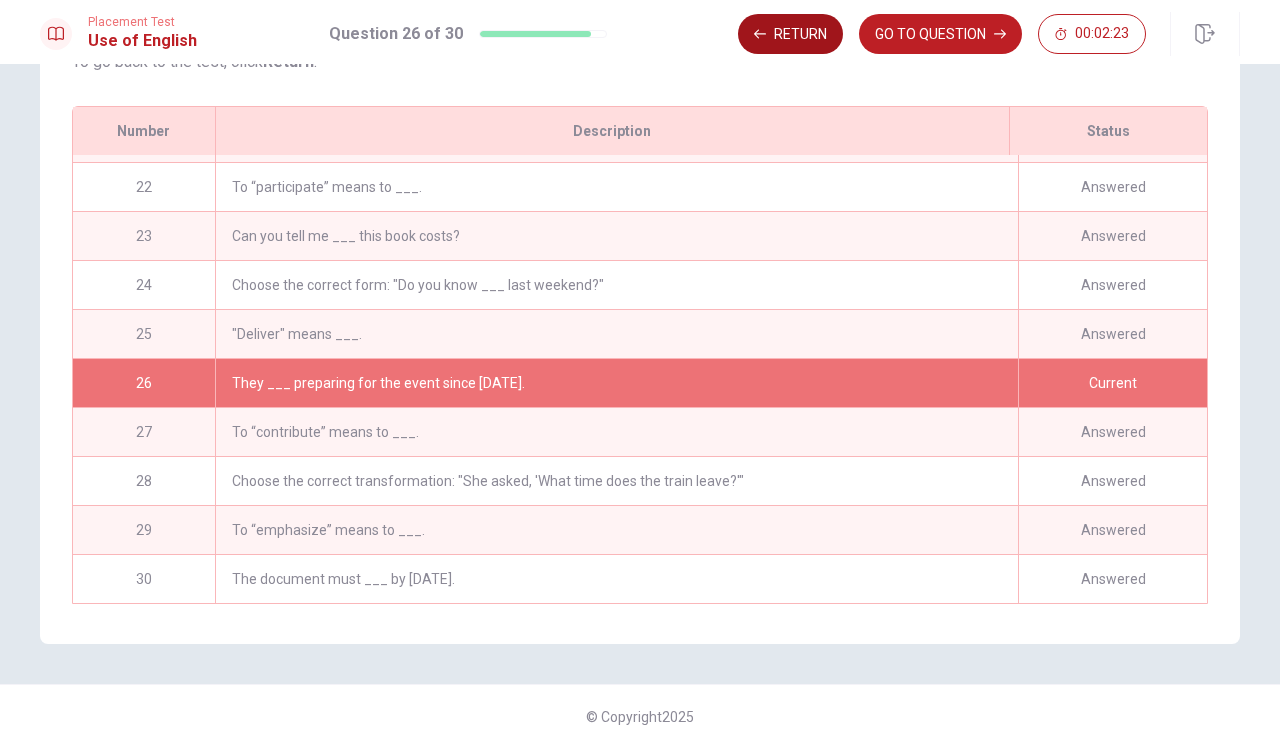 click on "Return" at bounding box center (790, 34) 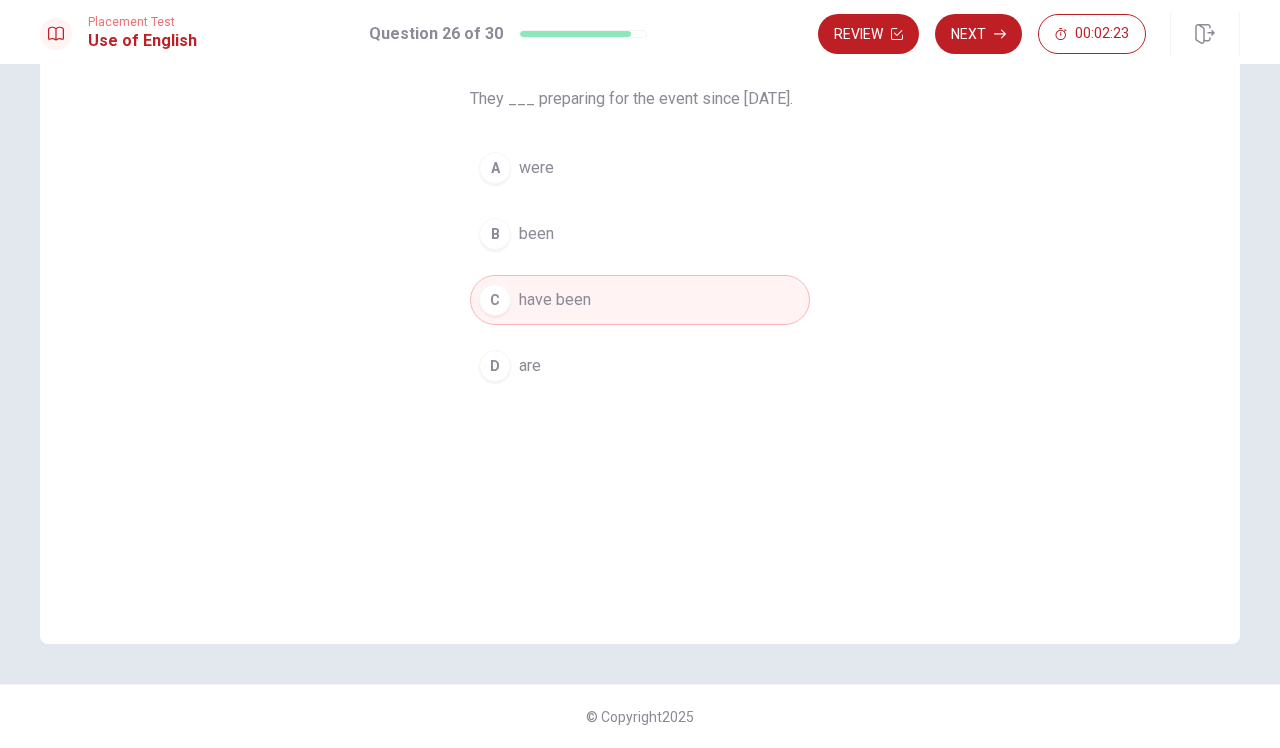 scroll, scrollTop: 155, scrollLeft: 0, axis: vertical 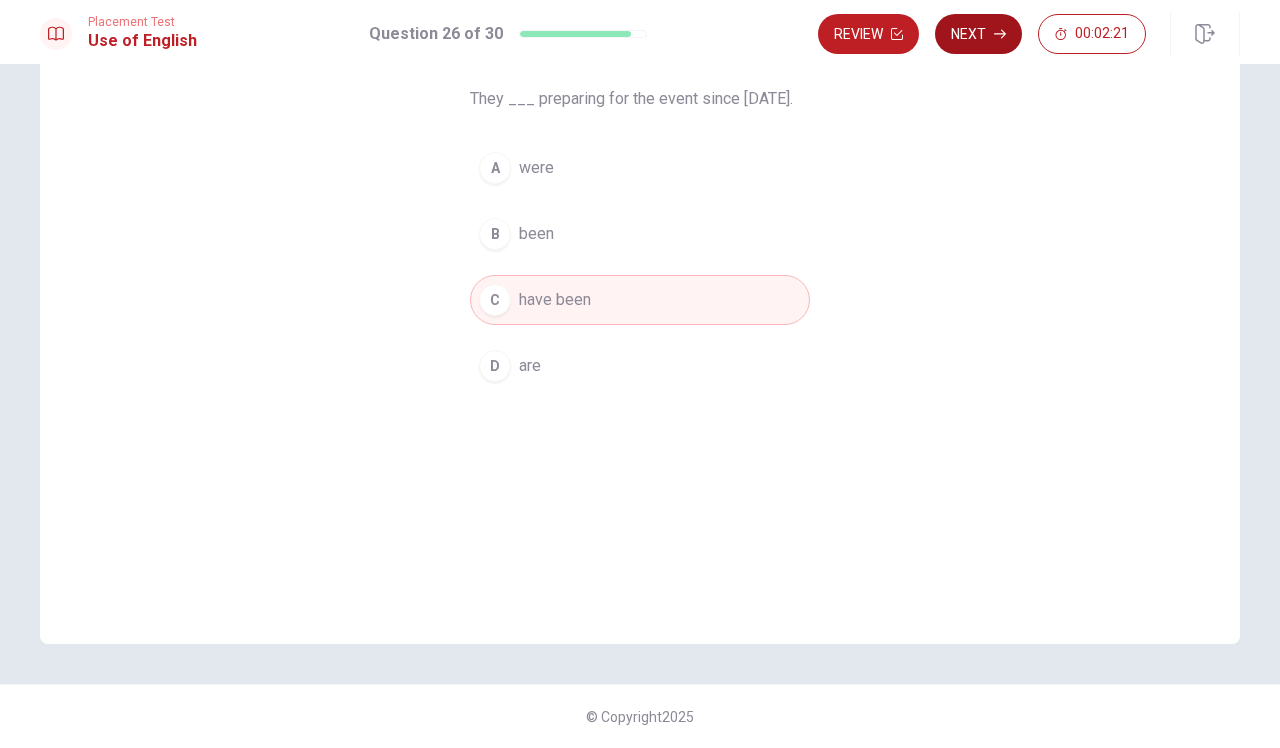 click on "Next" at bounding box center (978, 34) 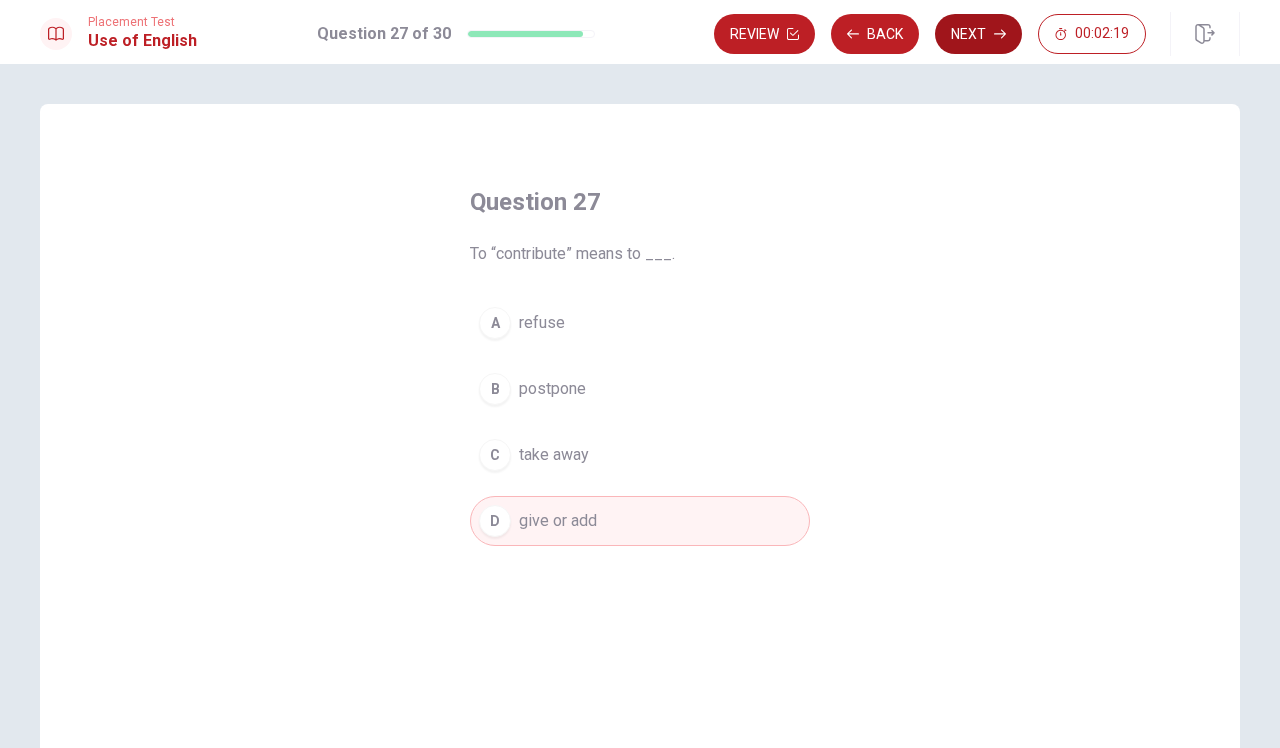scroll, scrollTop: 0, scrollLeft: 0, axis: both 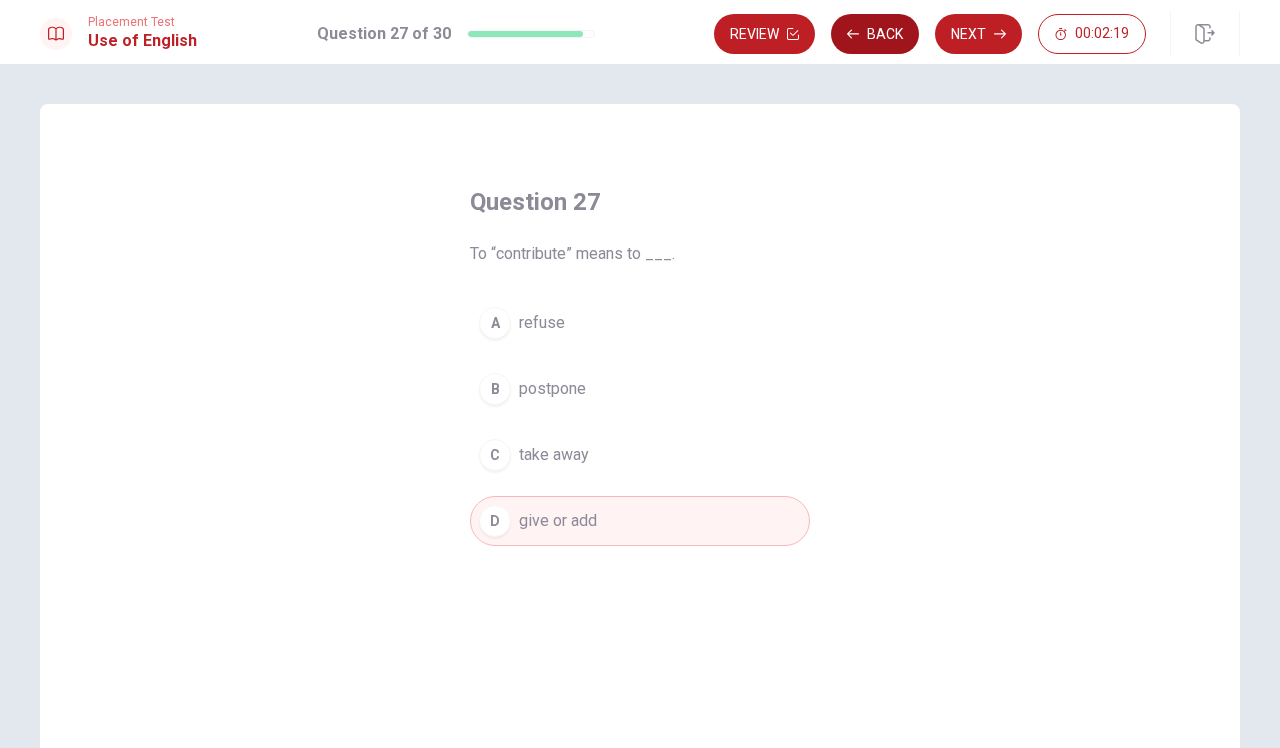 click on "Back" at bounding box center (875, 34) 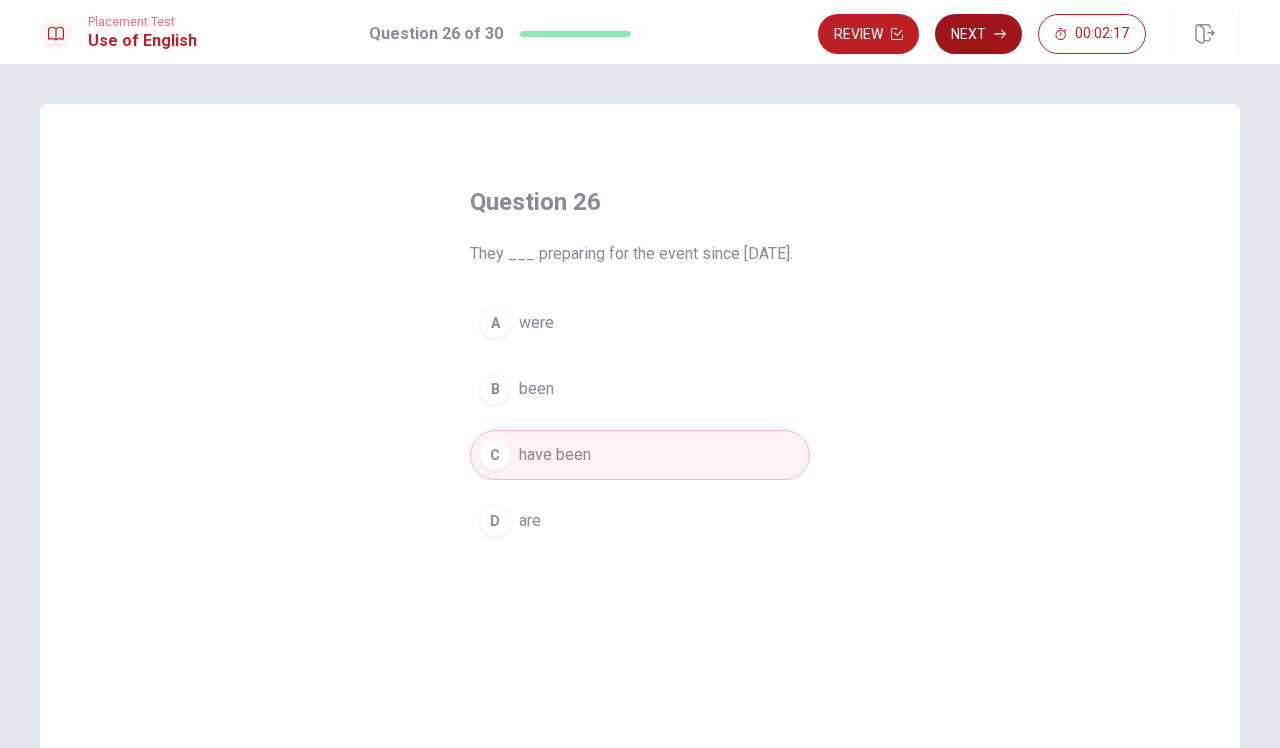 click 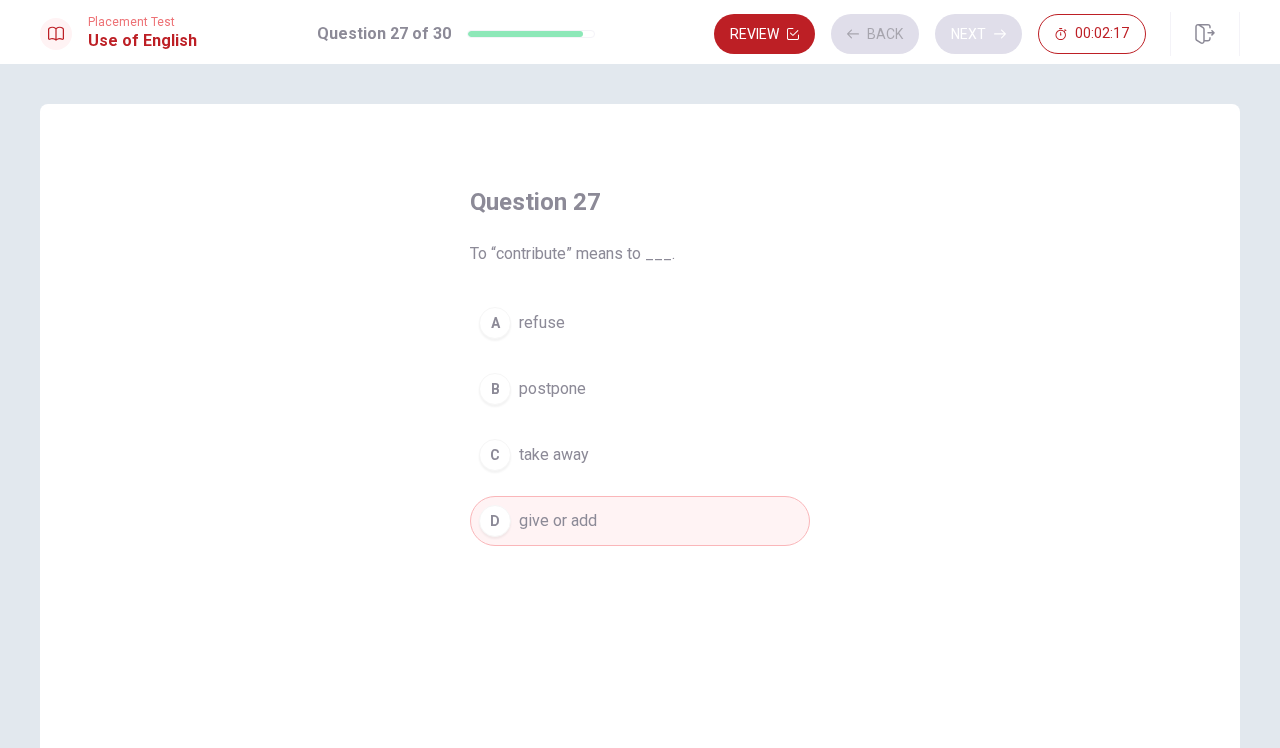 click on "Review Back Next 00:02:17" at bounding box center [930, 34] 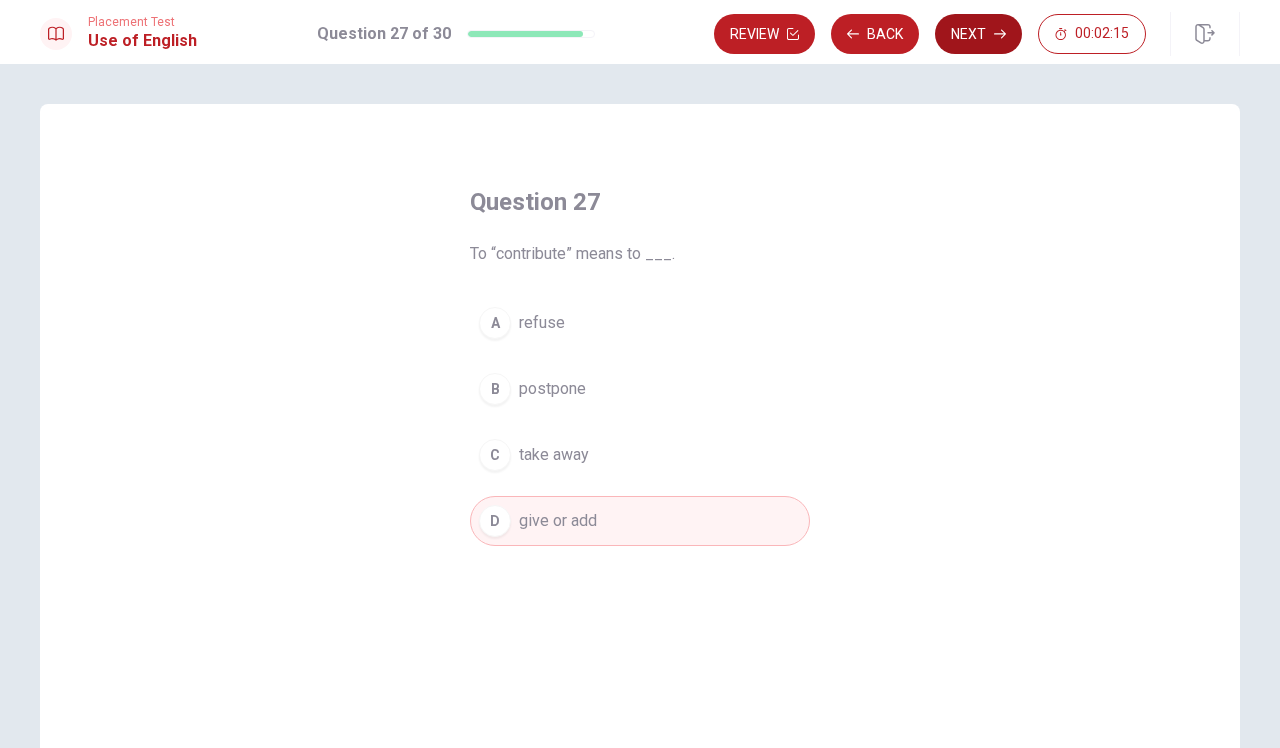 click on "Next" at bounding box center (978, 34) 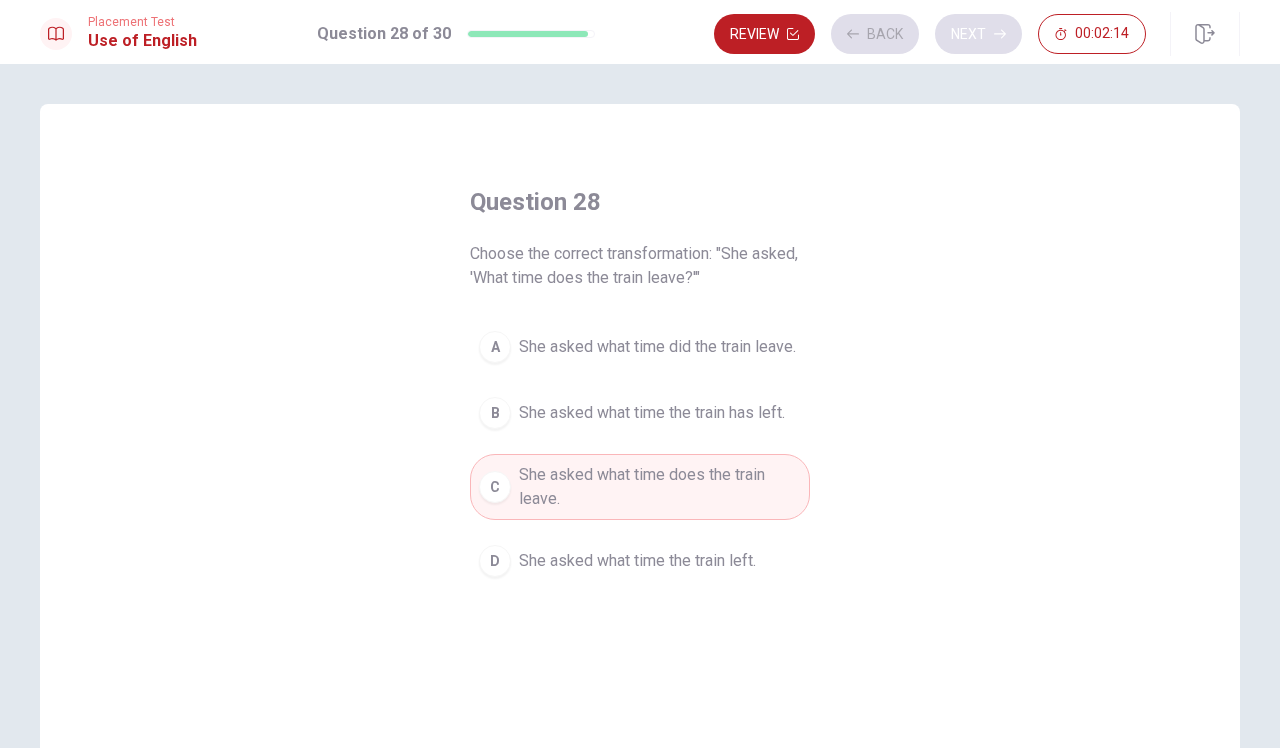 click on "Review Back Next 00:02:14" at bounding box center (930, 34) 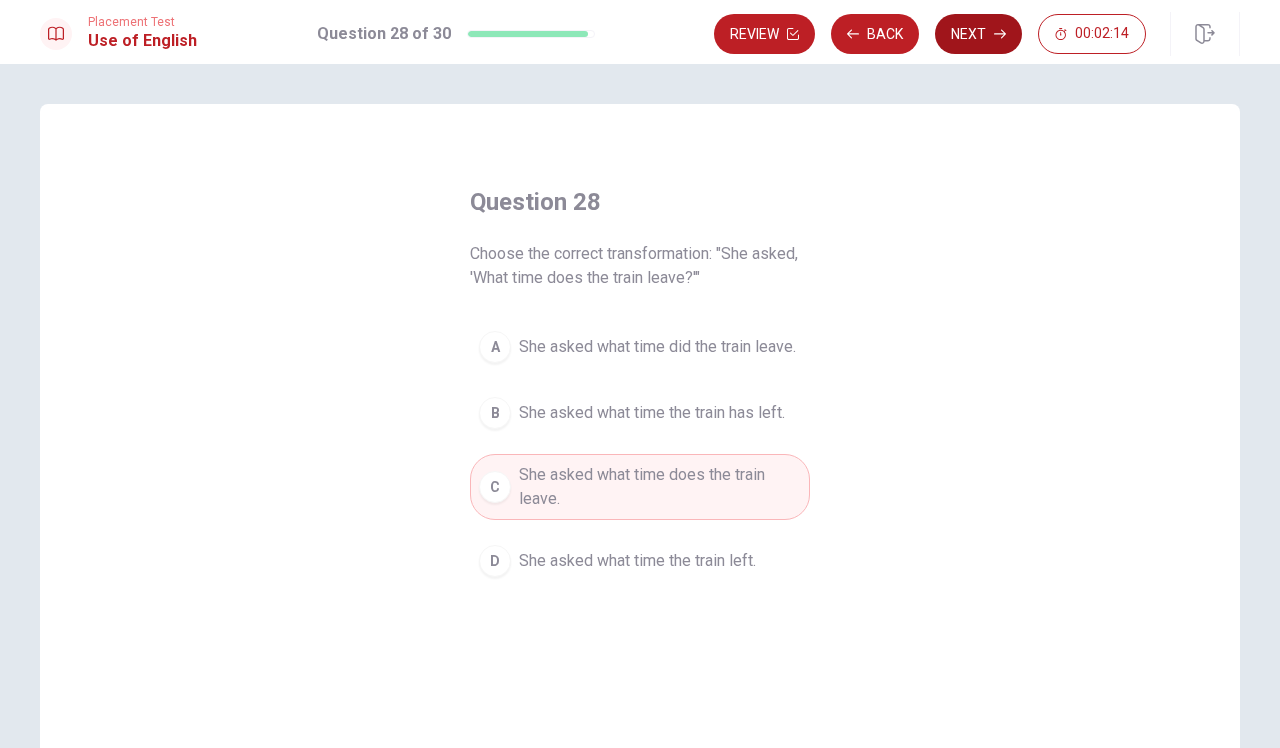 click on "Next" at bounding box center [978, 34] 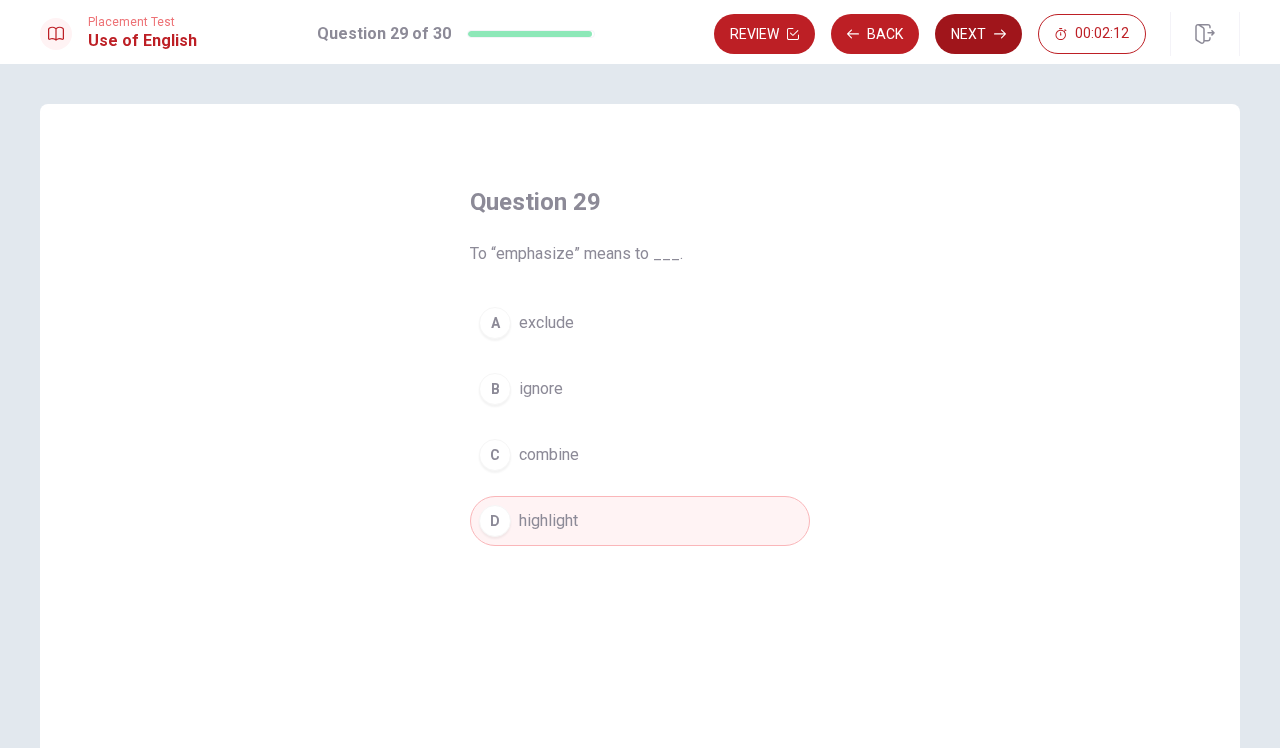 click on "Next" at bounding box center (978, 34) 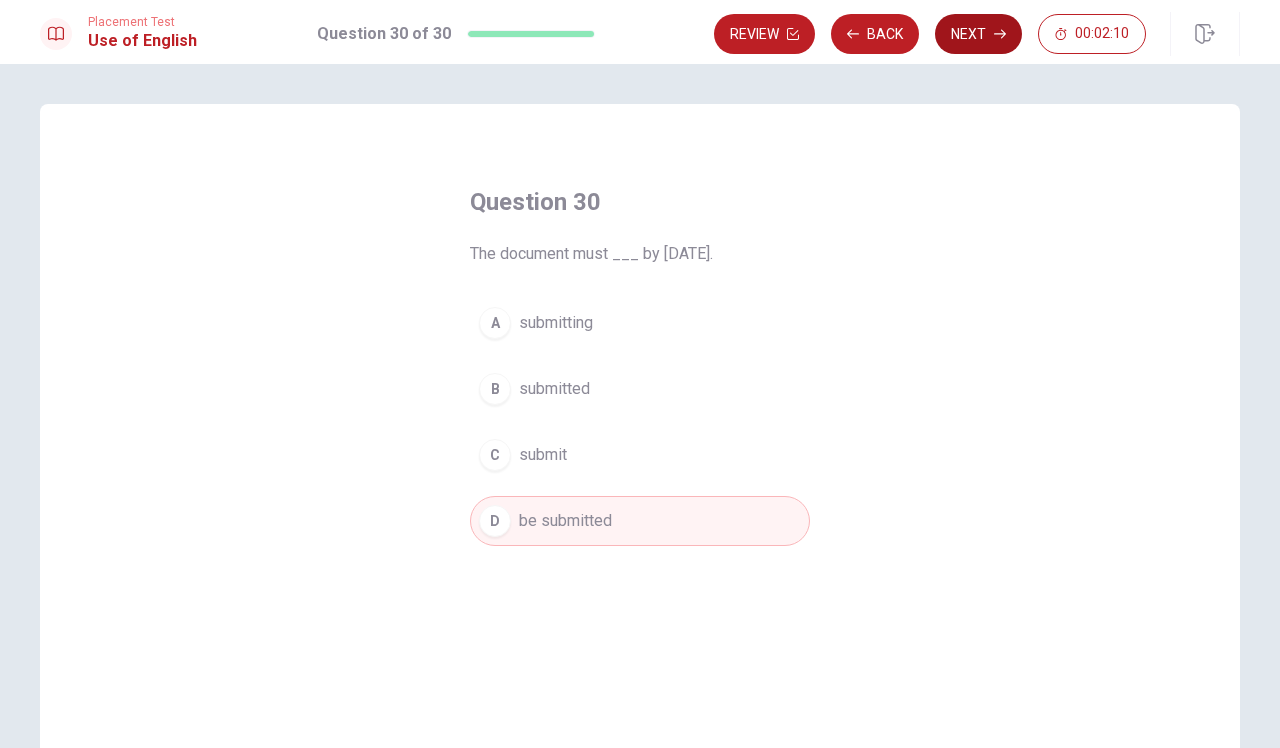 click 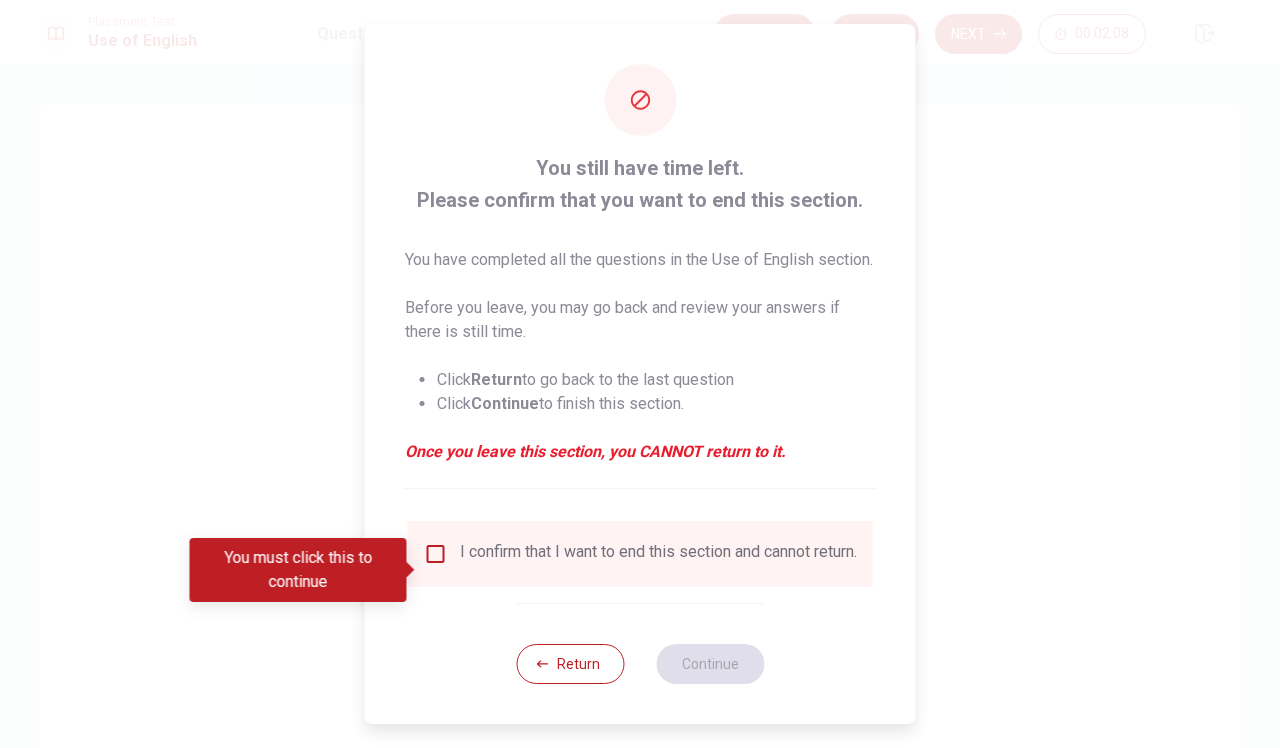 click at bounding box center [436, 554] 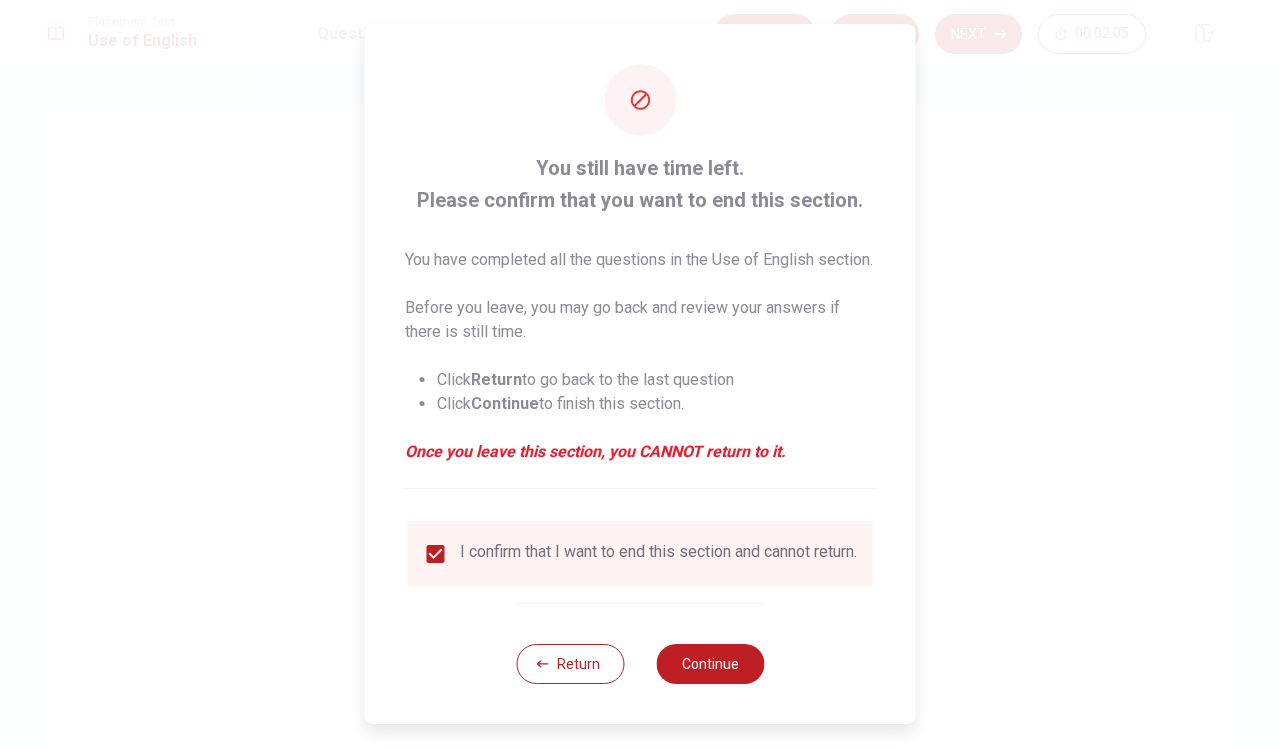 scroll, scrollTop: 0, scrollLeft: 0, axis: both 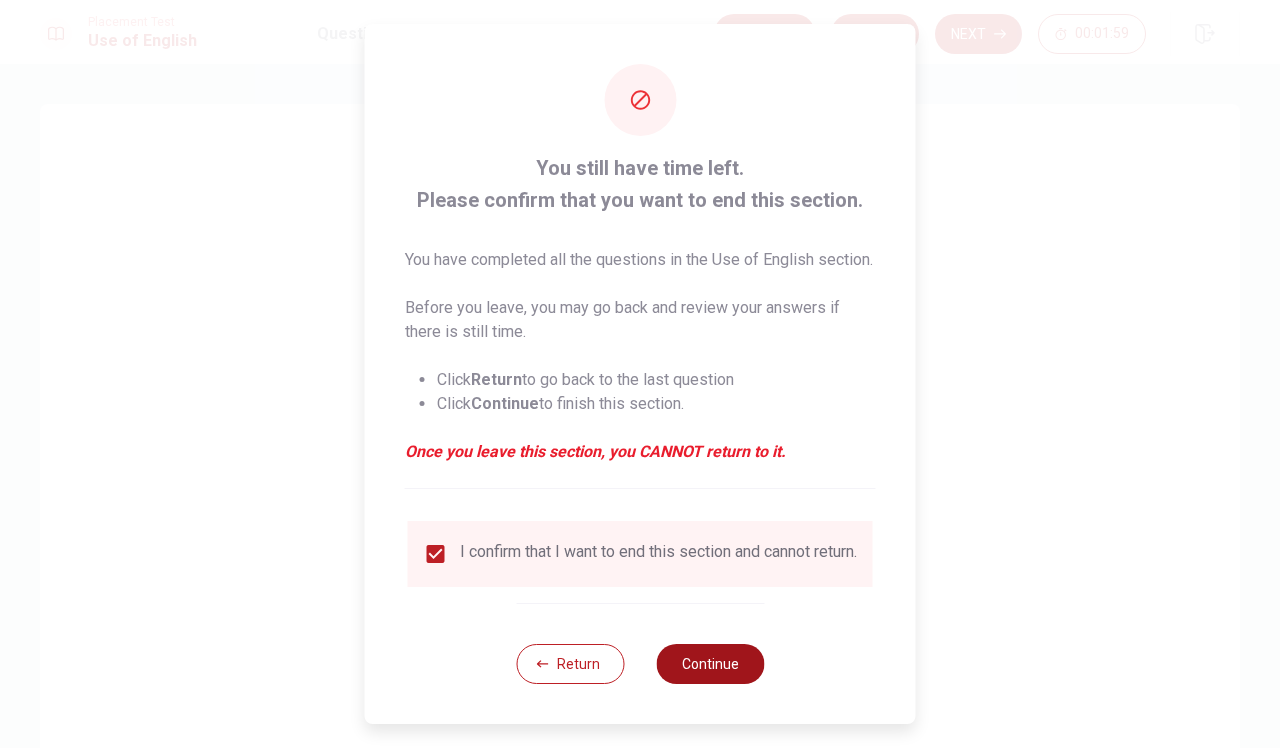 click on "Continue" at bounding box center (710, 664) 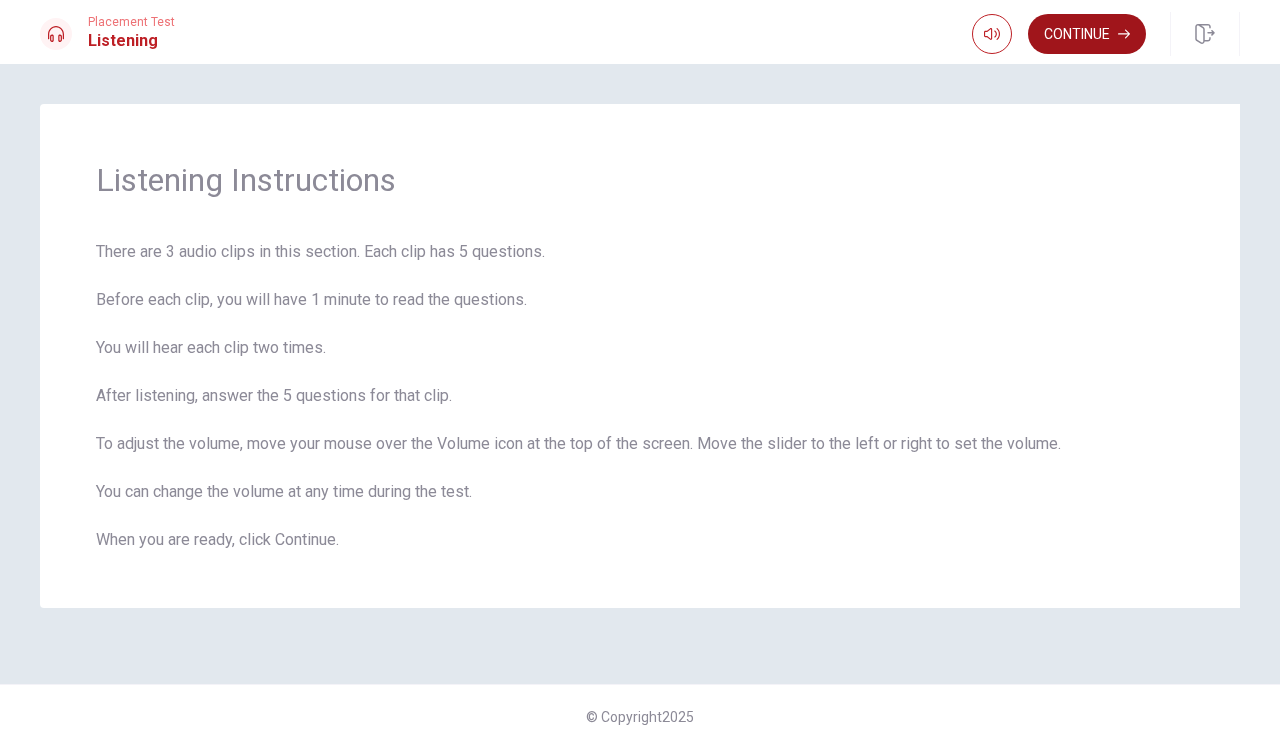 click on "Continue" at bounding box center (1087, 34) 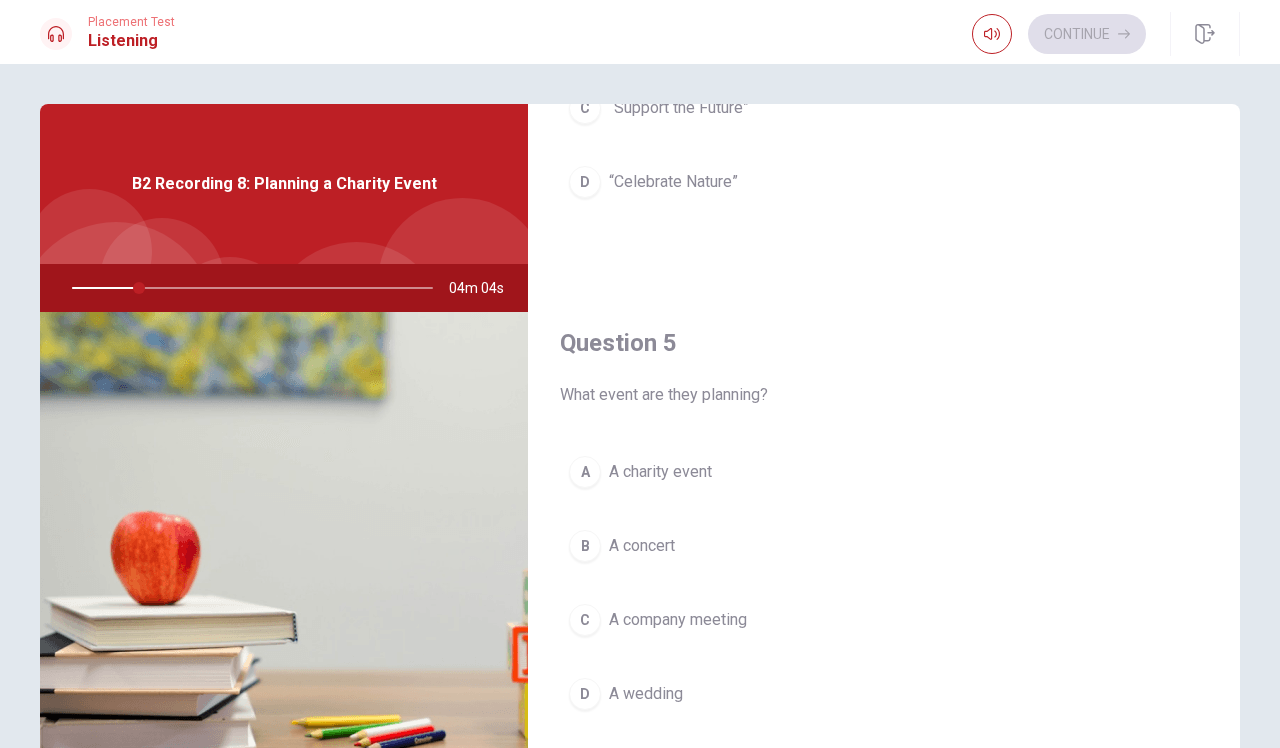 scroll, scrollTop: 1865, scrollLeft: 0, axis: vertical 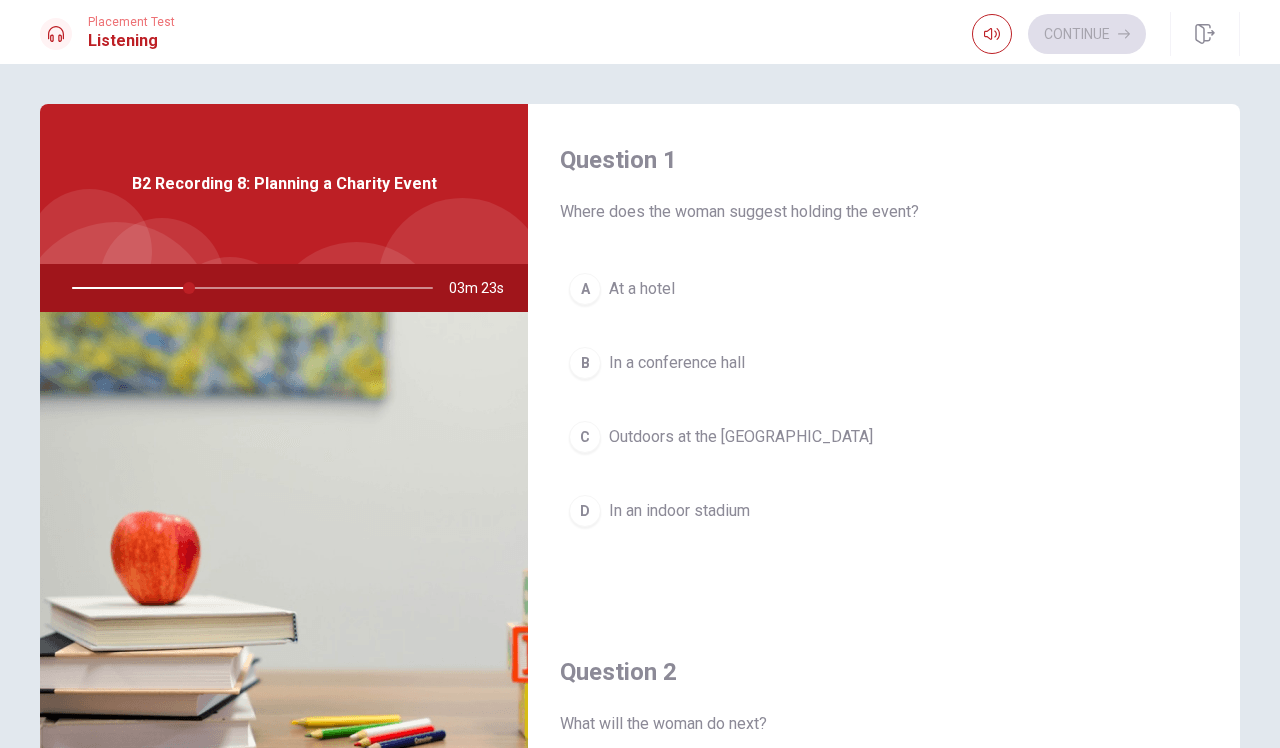 click on "C" at bounding box center (585, 437) 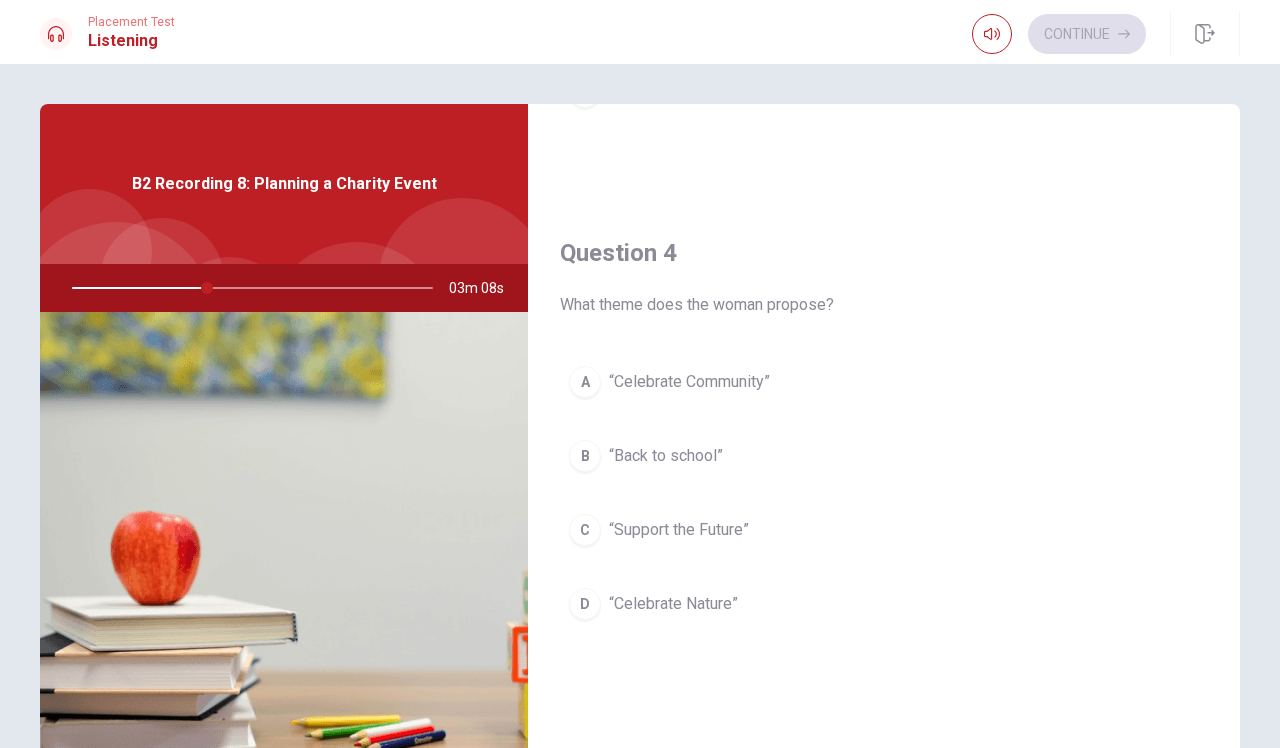 scroll, scrollTop: 1440, scrollLeft: 0, axis: vertical 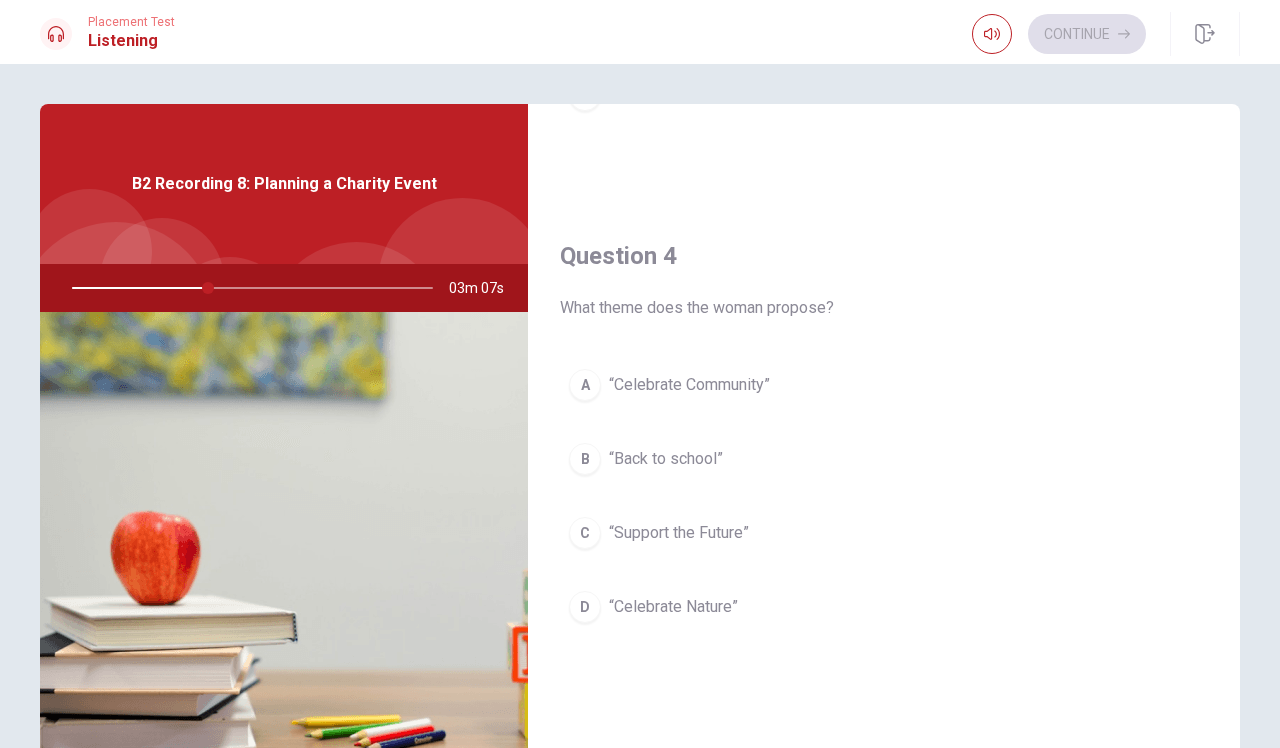 click on "A" at bounding box center (585, 385) 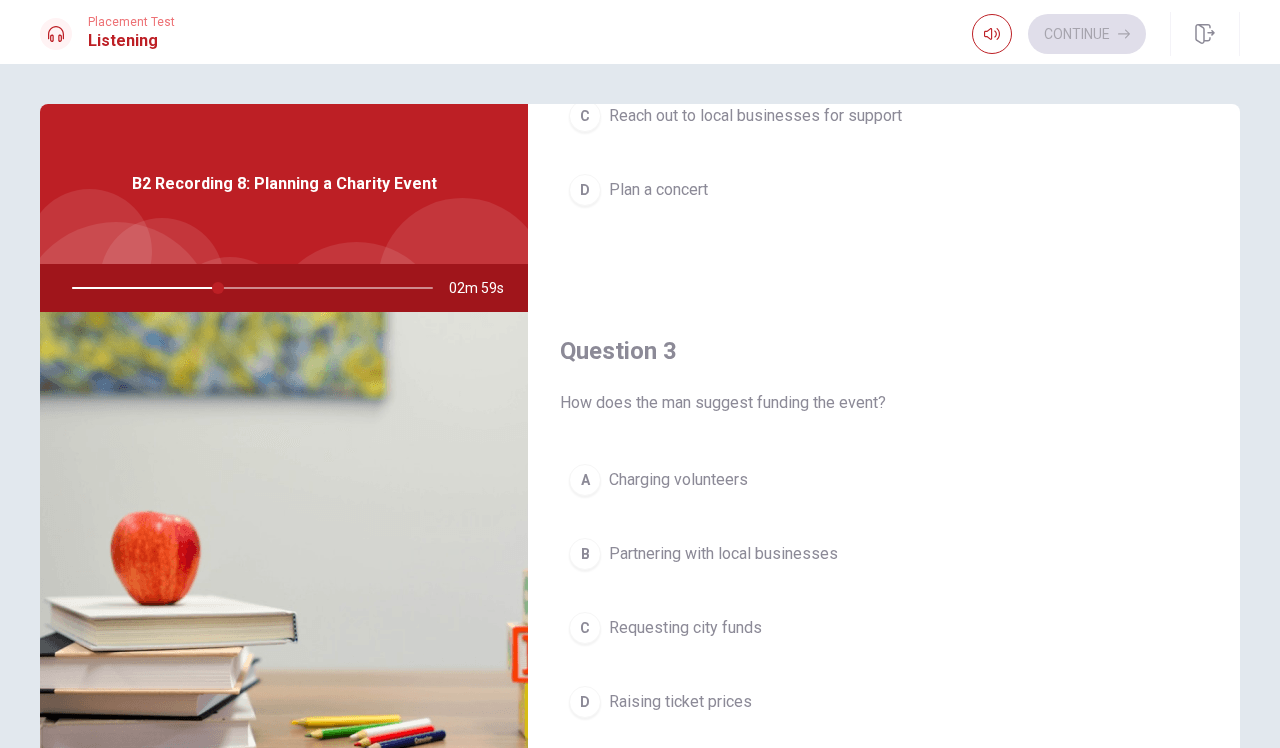 scroll, scrollTop: 849, scrollLeft: 0, axis: vertical 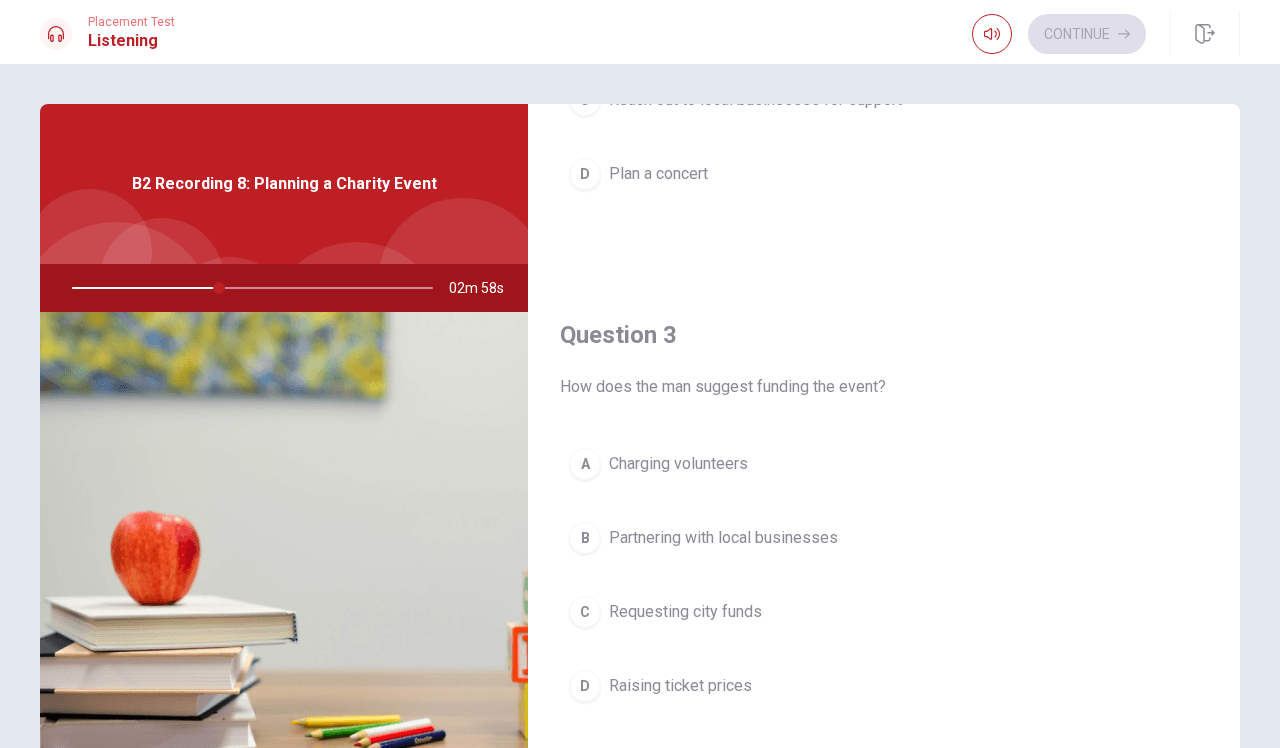 click on "A" at bounding box center [585, 464] 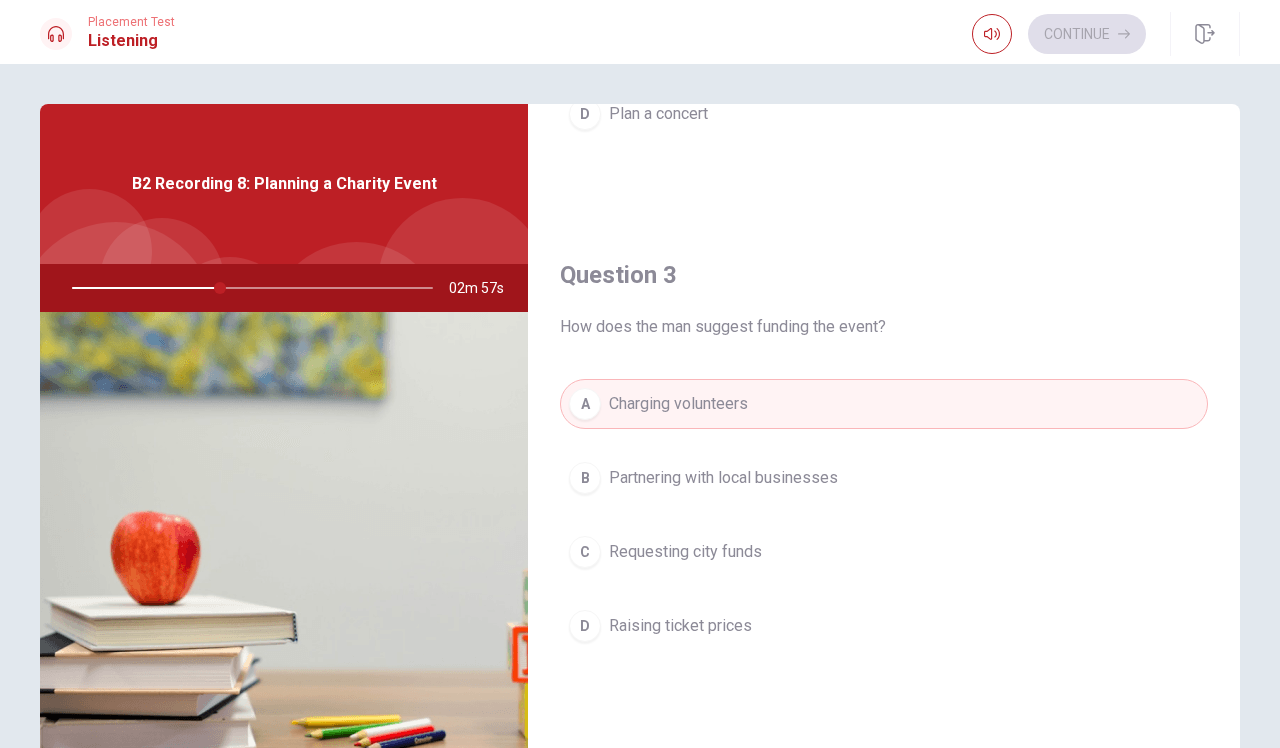 scroll, scrollTop: 923, scrollLeft: 0, axis: vertical 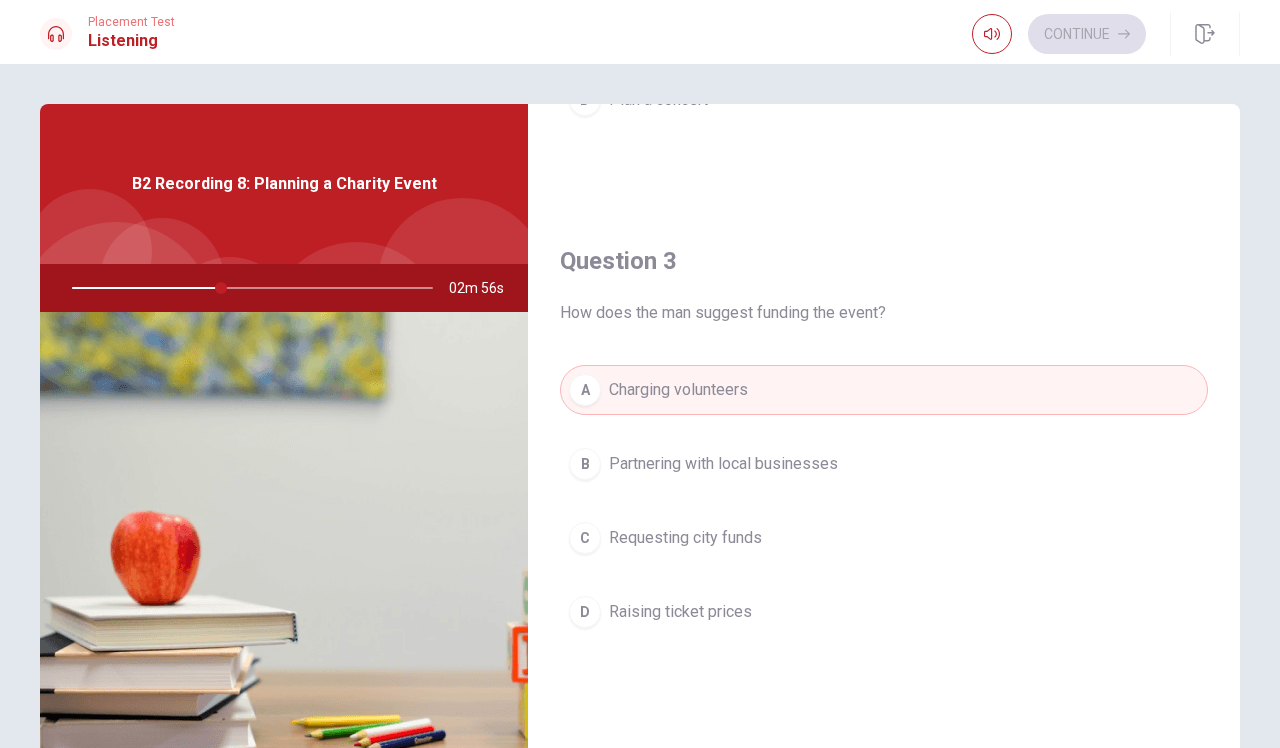 click on "B Partnering with local businesses" at bounding box center [884, 464] 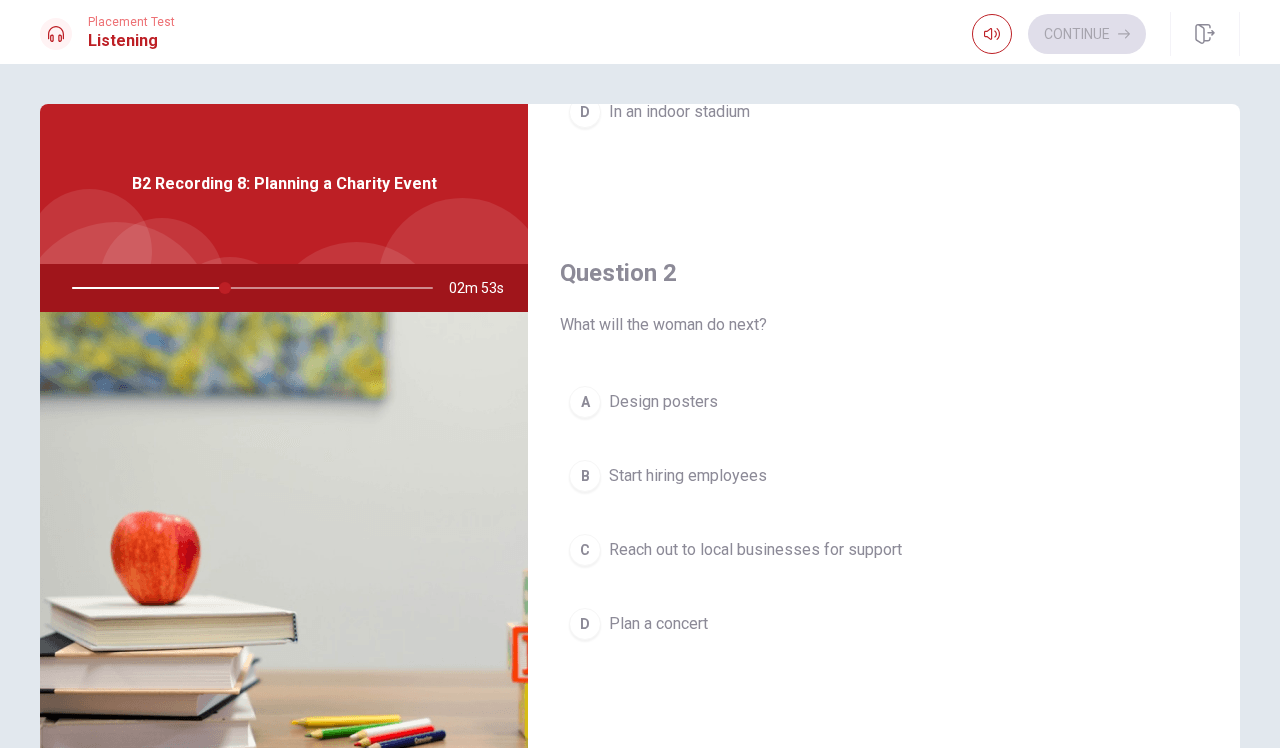 scroll, scrollTop: 412, scrollLeft: 0, axis: vertical 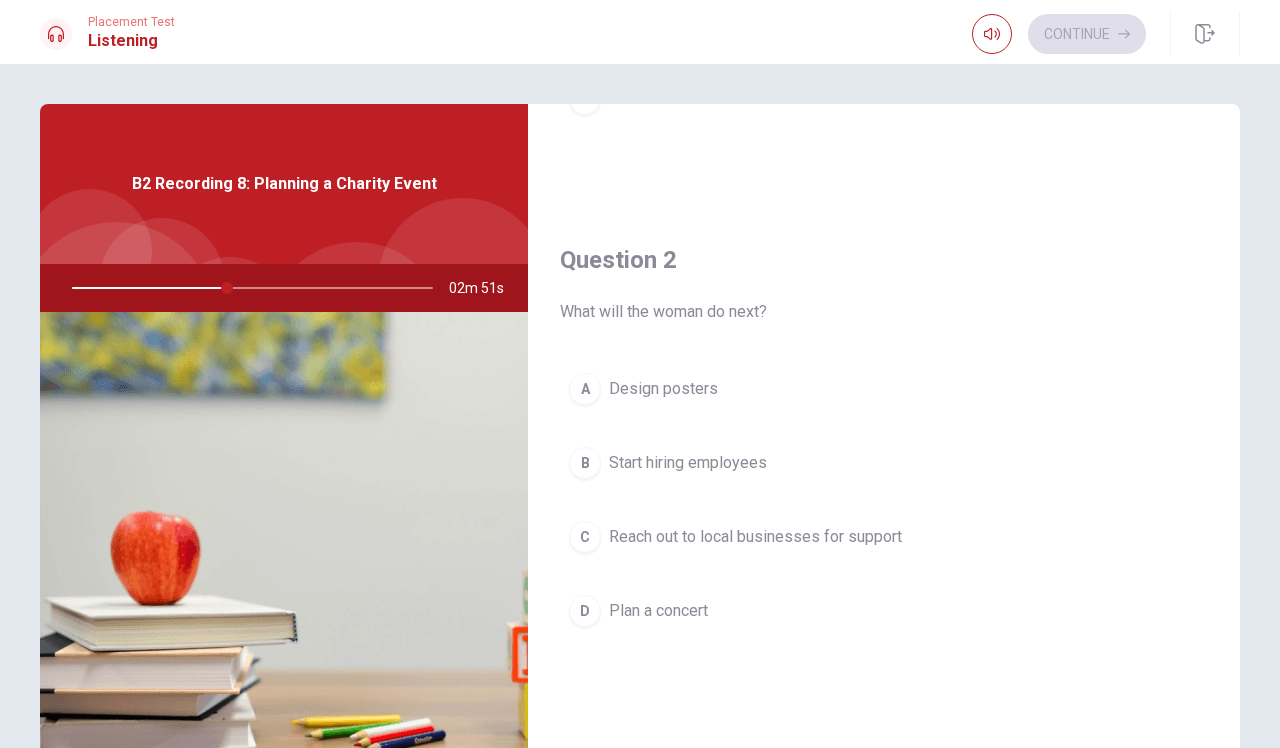 click on "Reach out to local businesses for support" at bounding box center [755, 537] 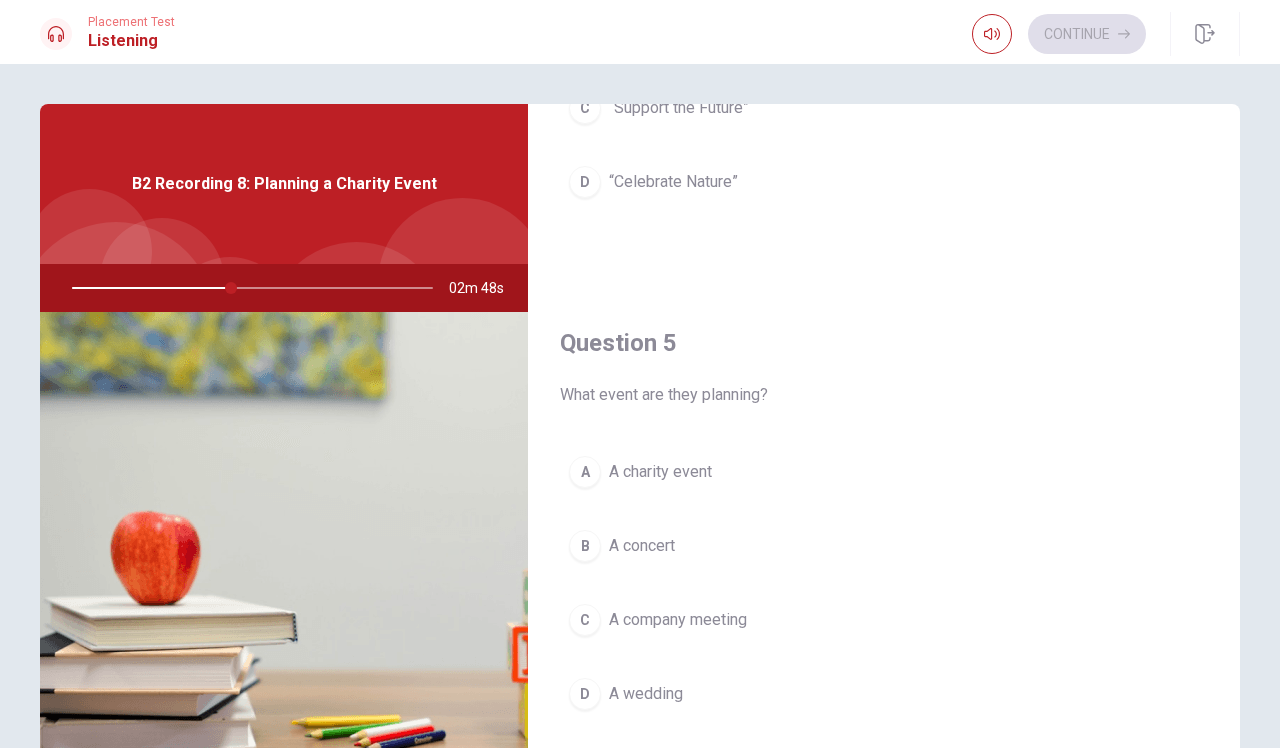 scroll, scrollTop: 1865, scrollLeft: 0, axis: vertical 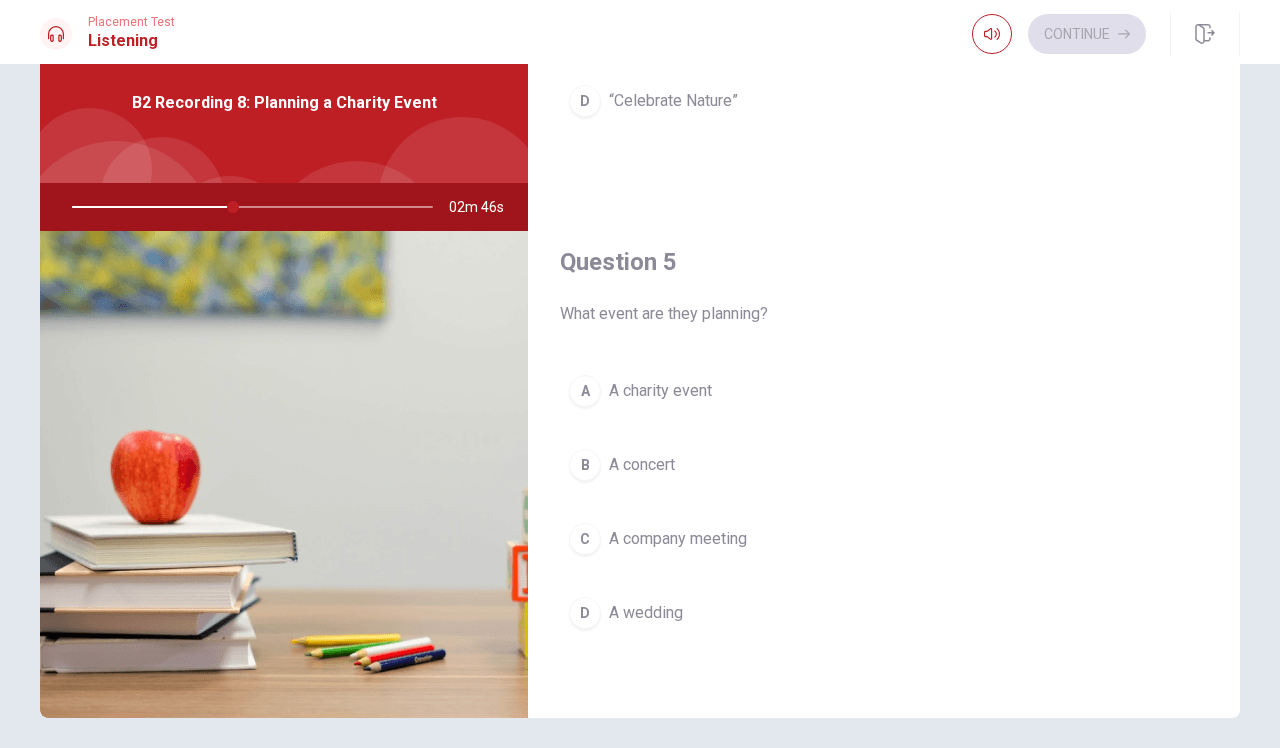 click on "A" at bounding box center (585, 391) 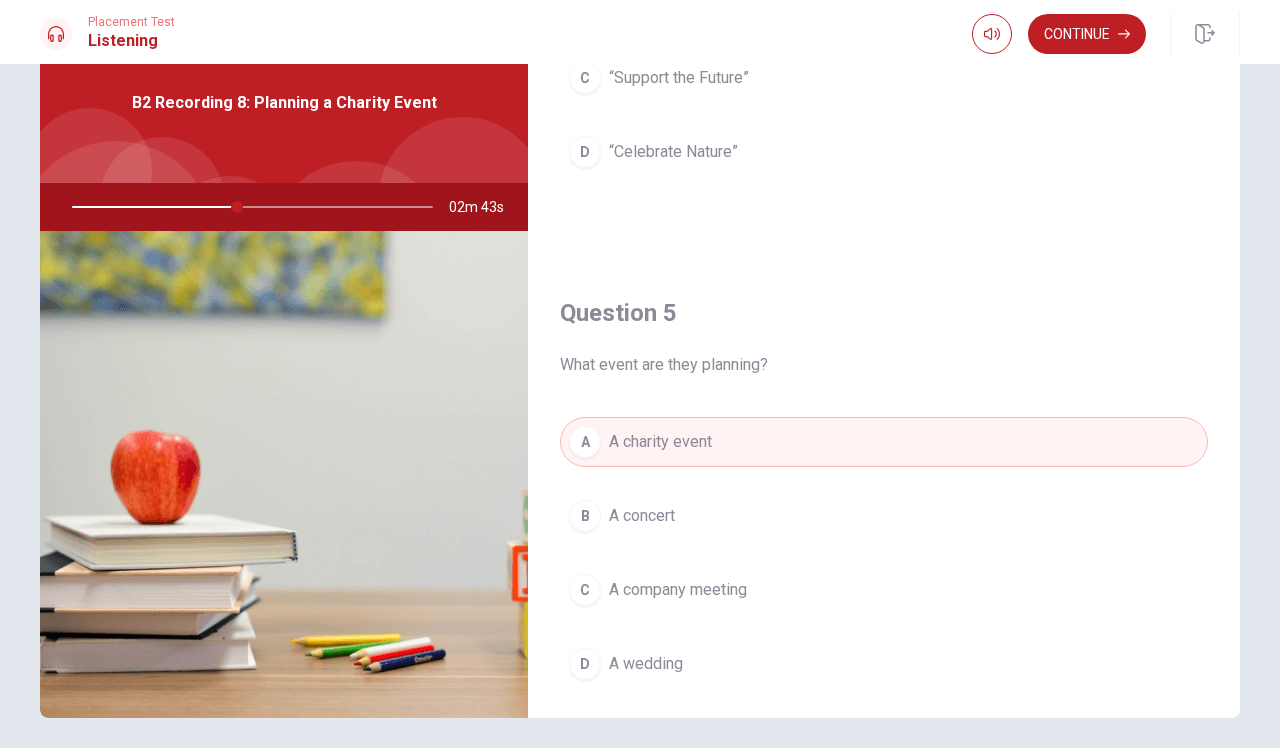 scroll, scrollTop: 1810, scrollLeft: 0, axis: vertical 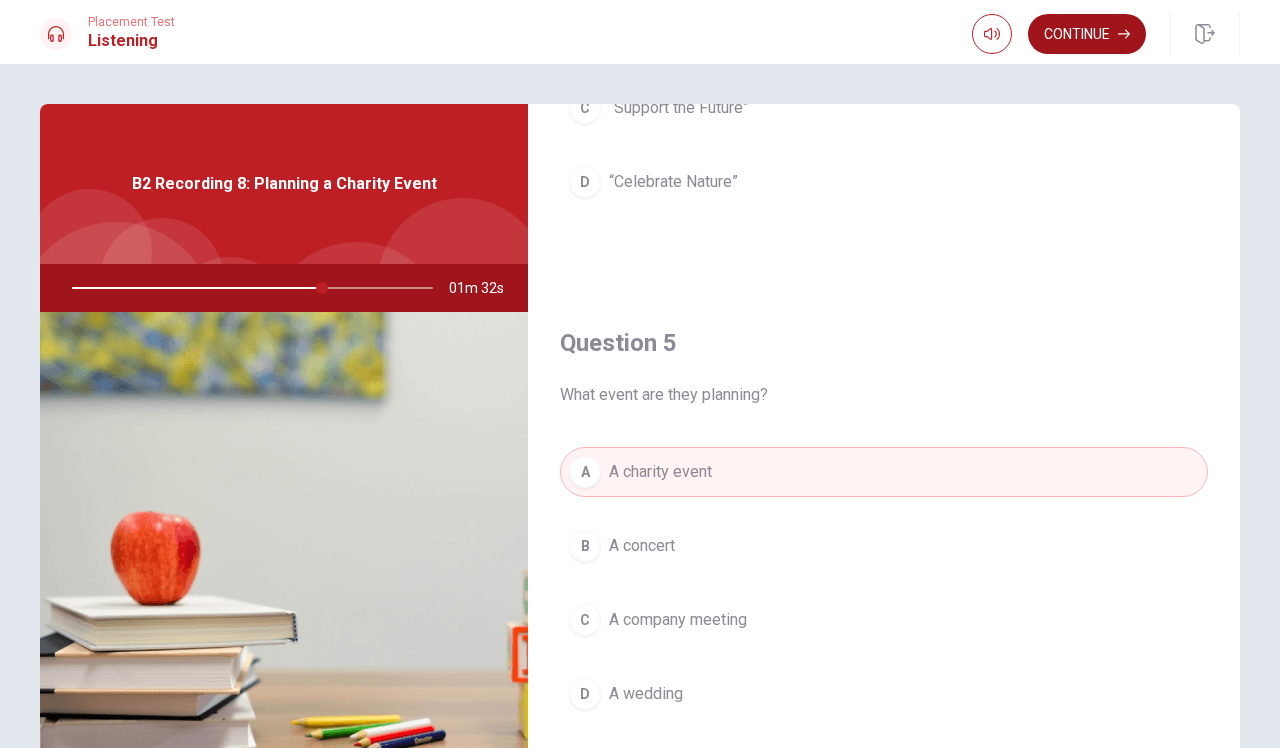 click on "Continue" at bounding box center [1087, 34] 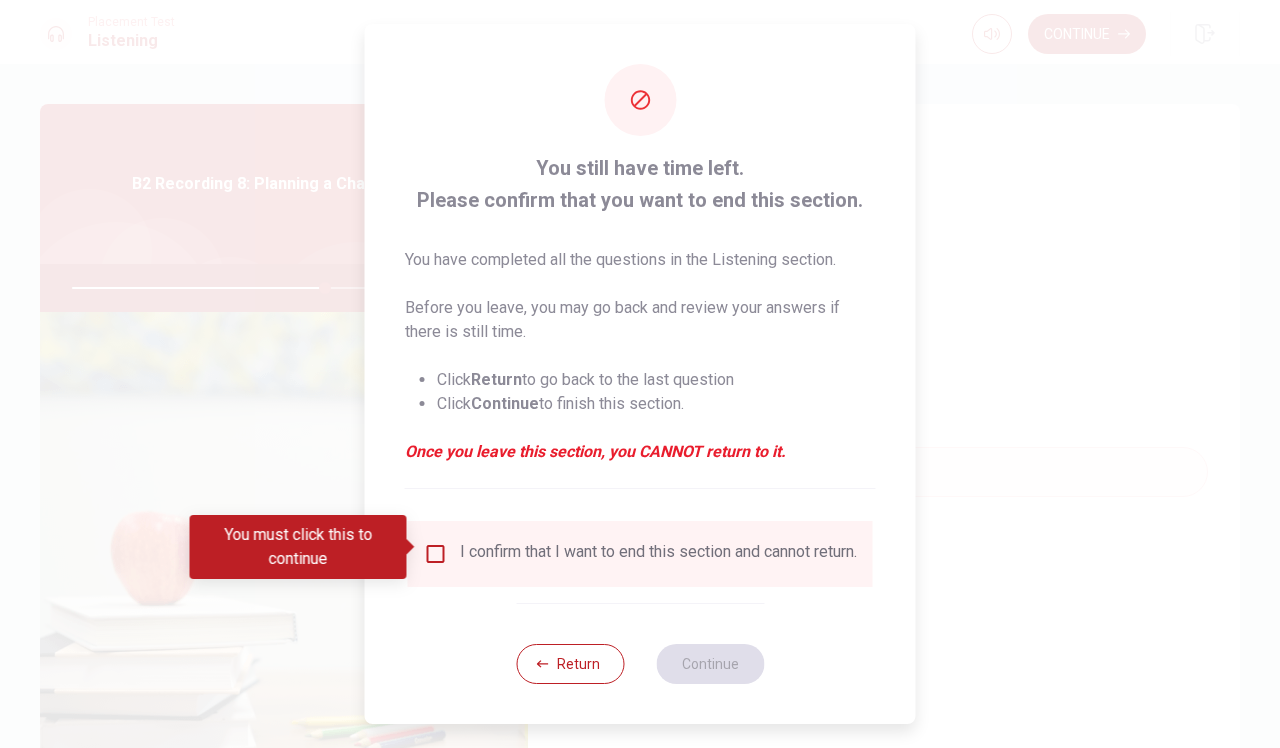 click at bounding box center [436, 554] 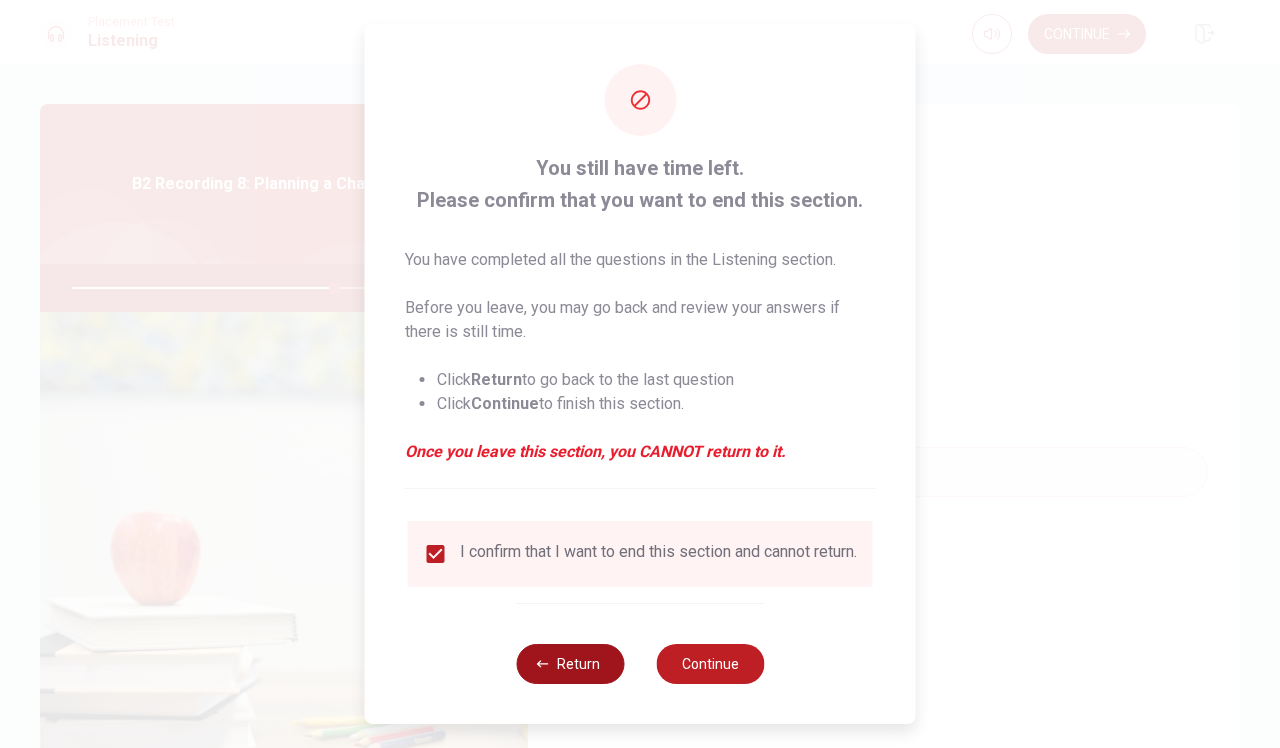 click on "Return" at bounding box center [570, 664] 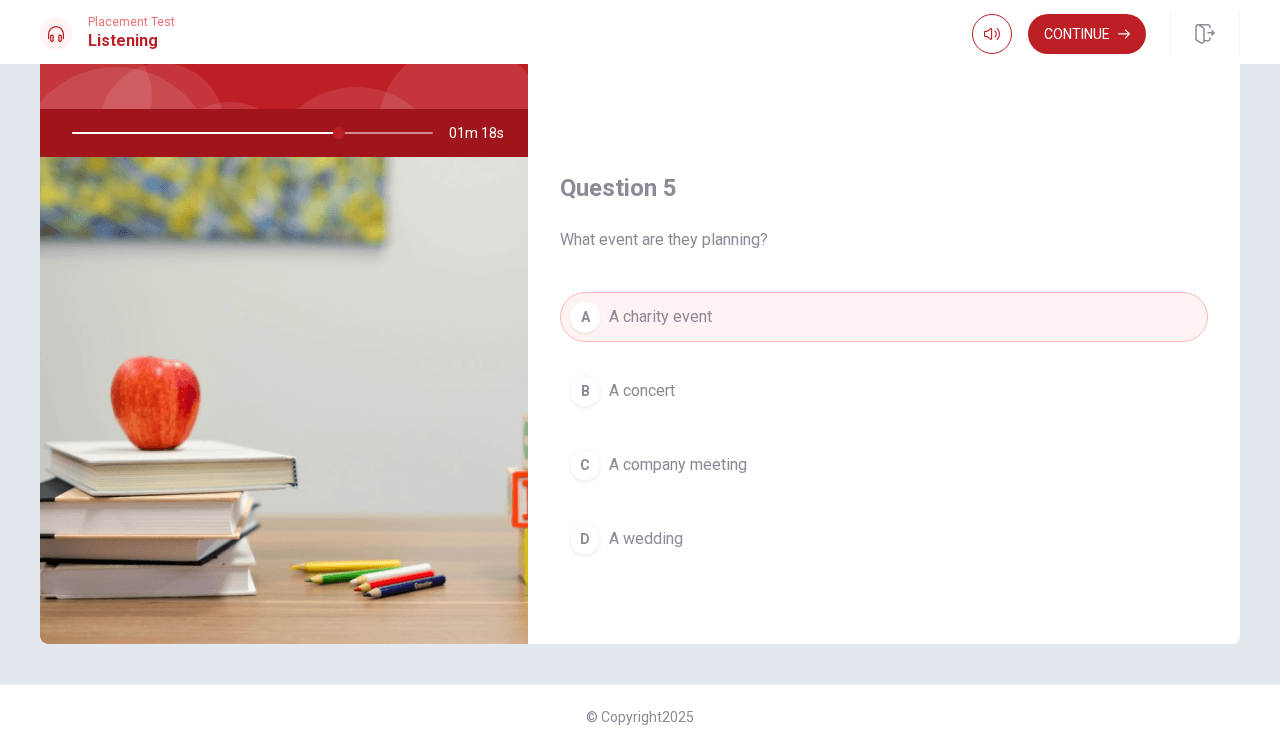 scroll, scrollTop: 155, scrollLeft: 0, axis: vertical 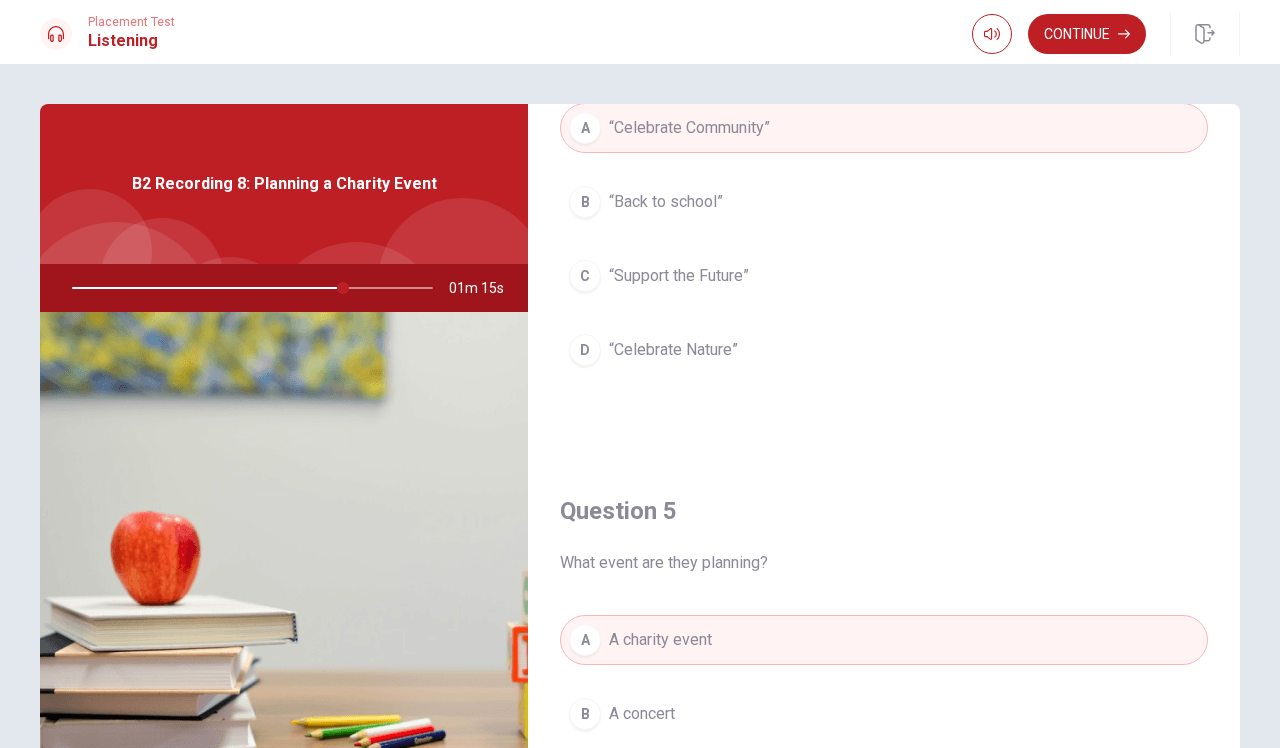 drag, startPoint x: 342, startPoint y: 287, endPoint x: 388, endPoint y: 289, distance: 46.043457 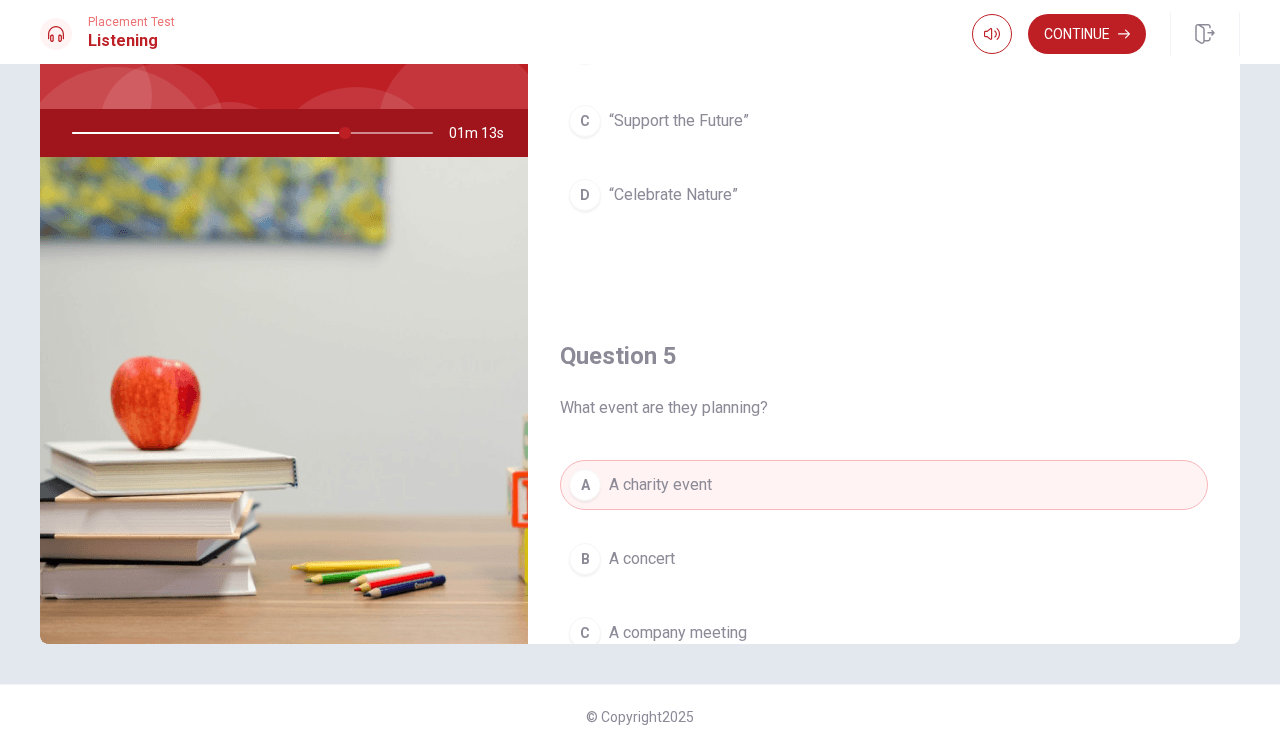 scroll, scrollTop: 155, scrollLeft: 0, axis: vertical 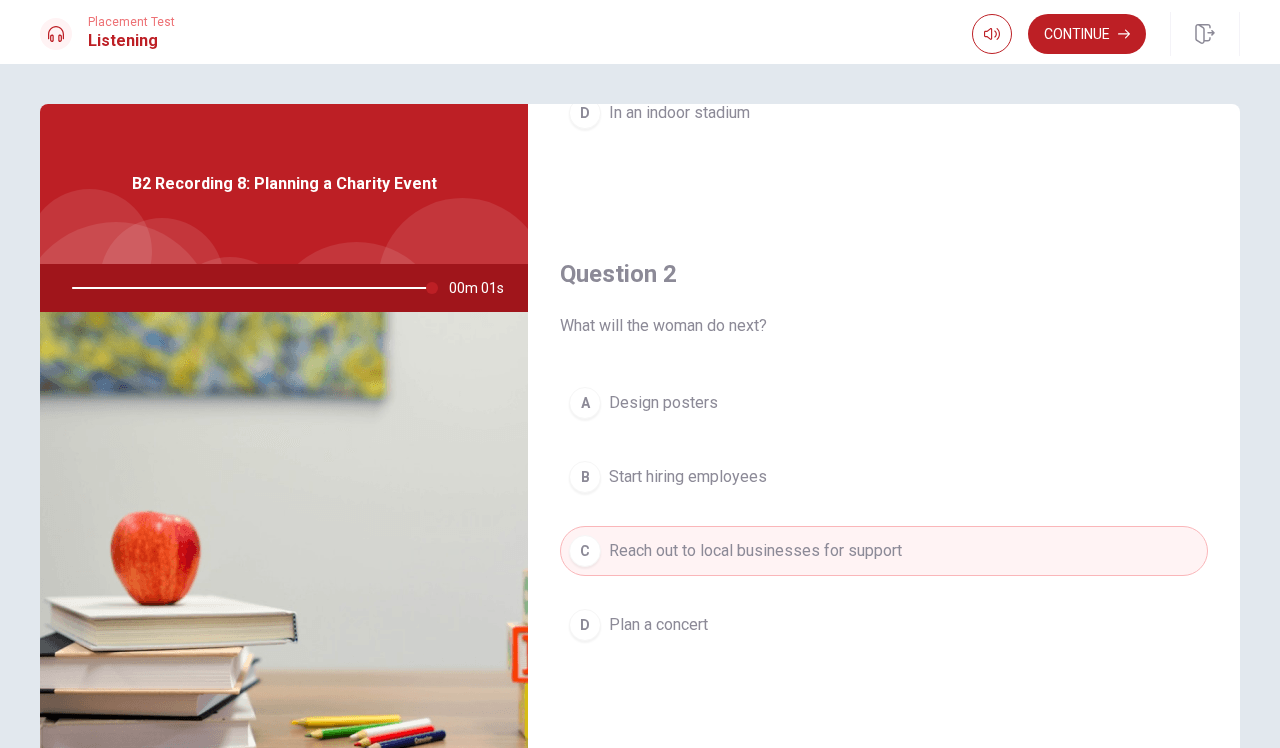 type on "0" 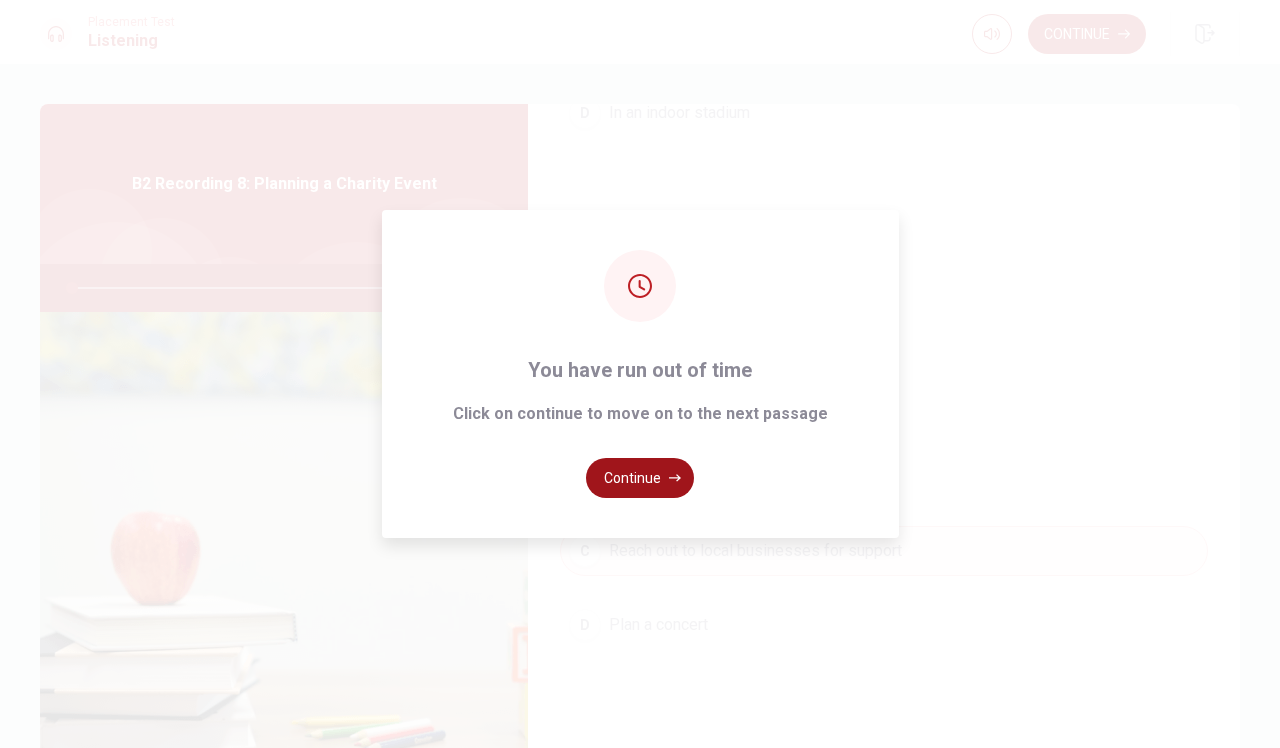 click on "Continue" at bounding box center [640, 478] 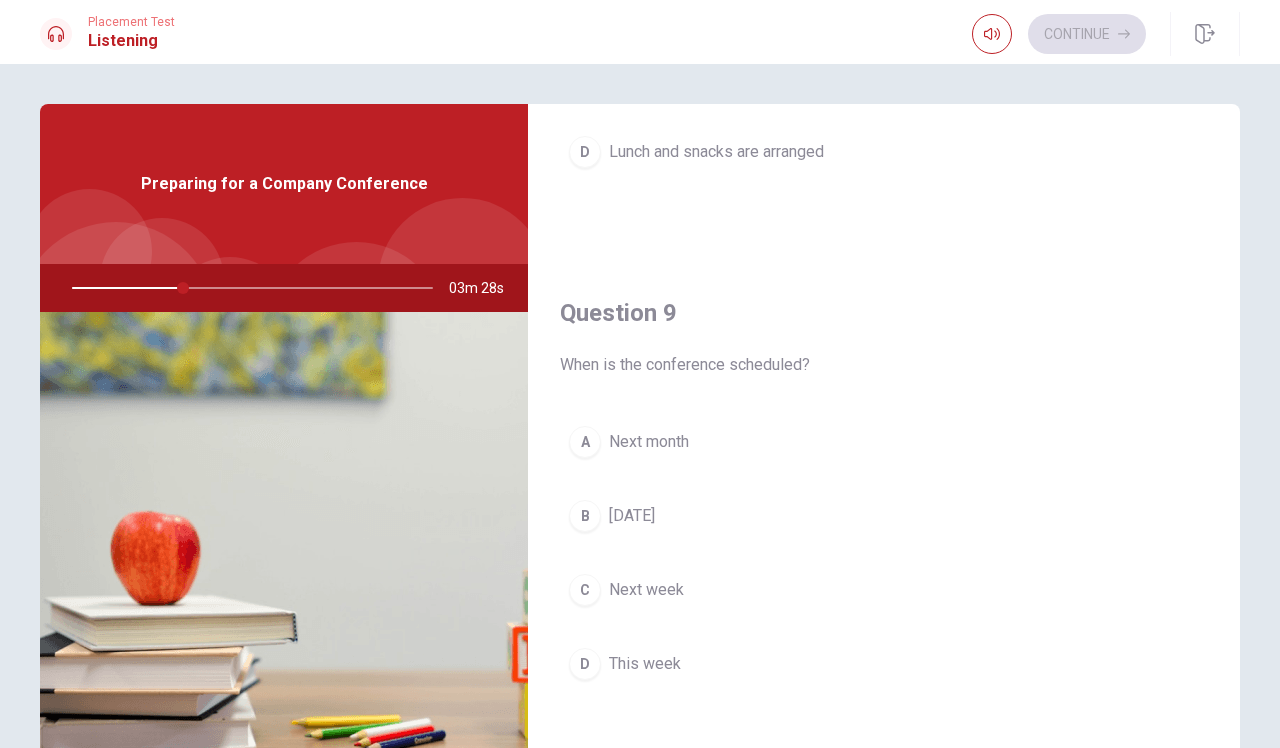 scroll, scrollTop: 1402, scrollLeft: 0, axis: vertical 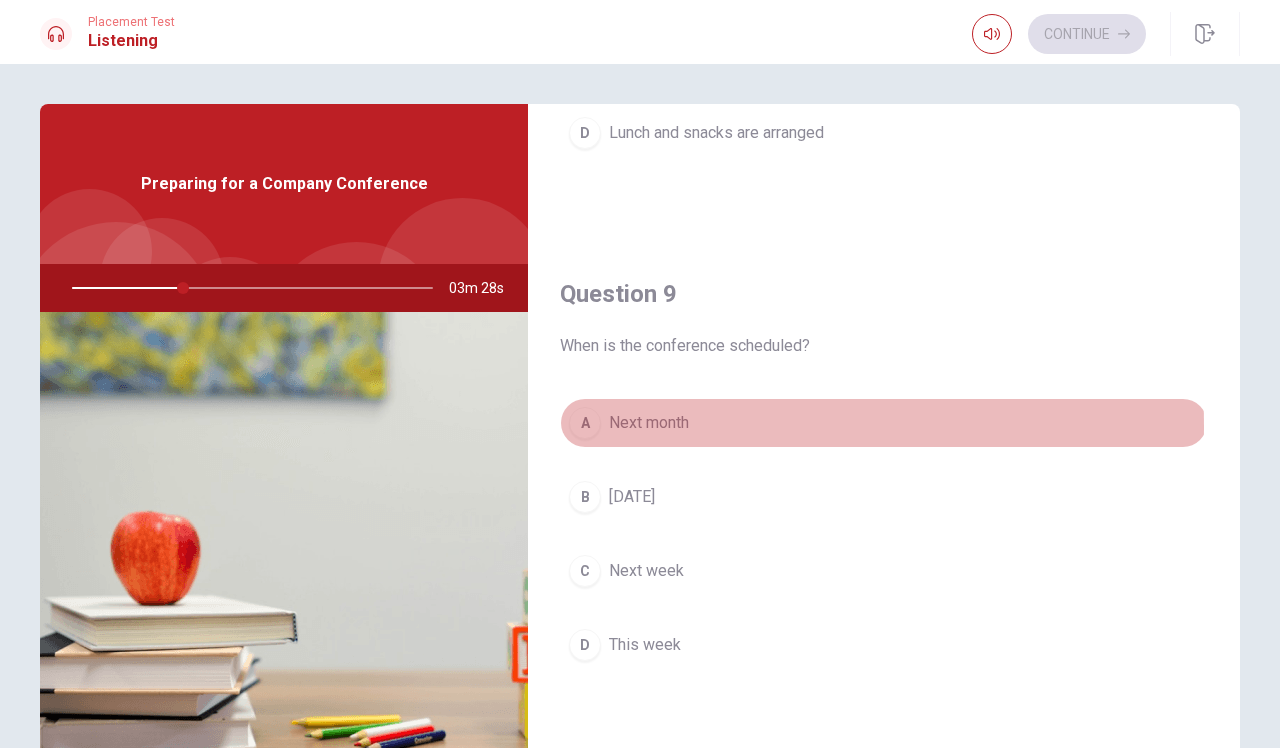 click on "A" at bounding box center (585, 423) 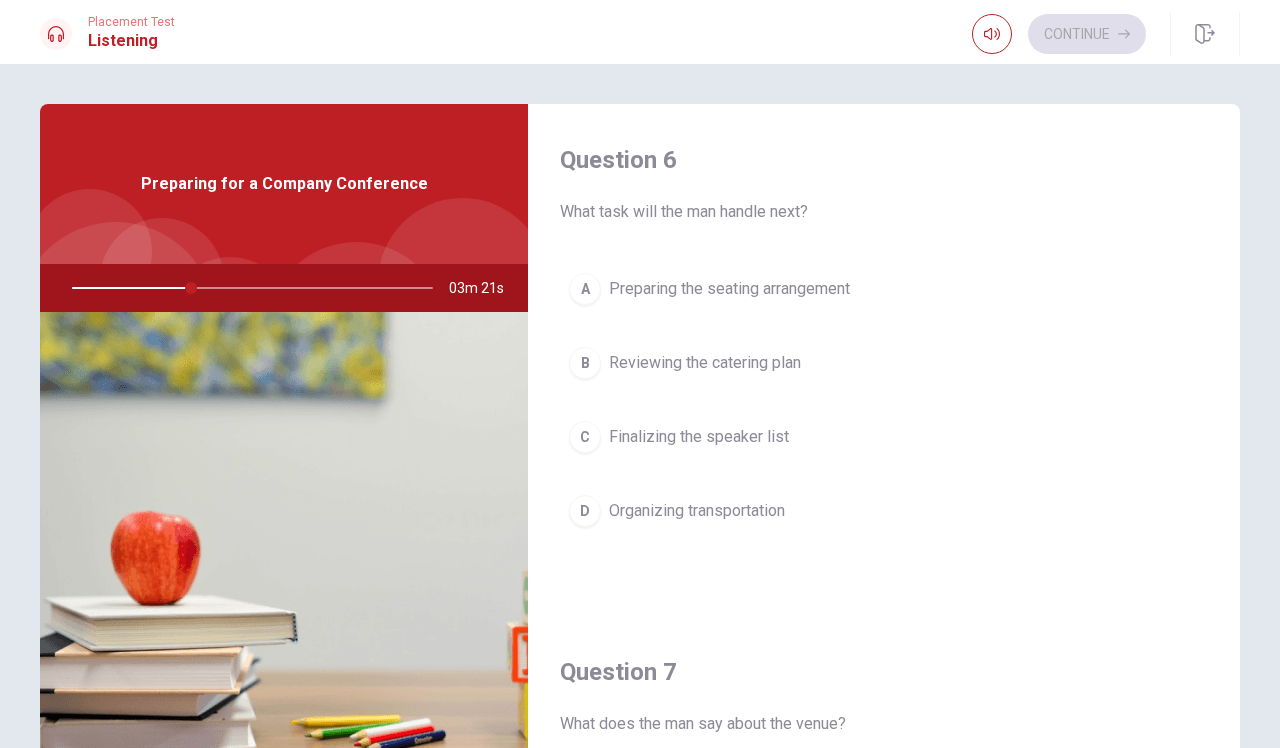 scroll, scrollTop: 0, scrollLeft: 0, axis: both 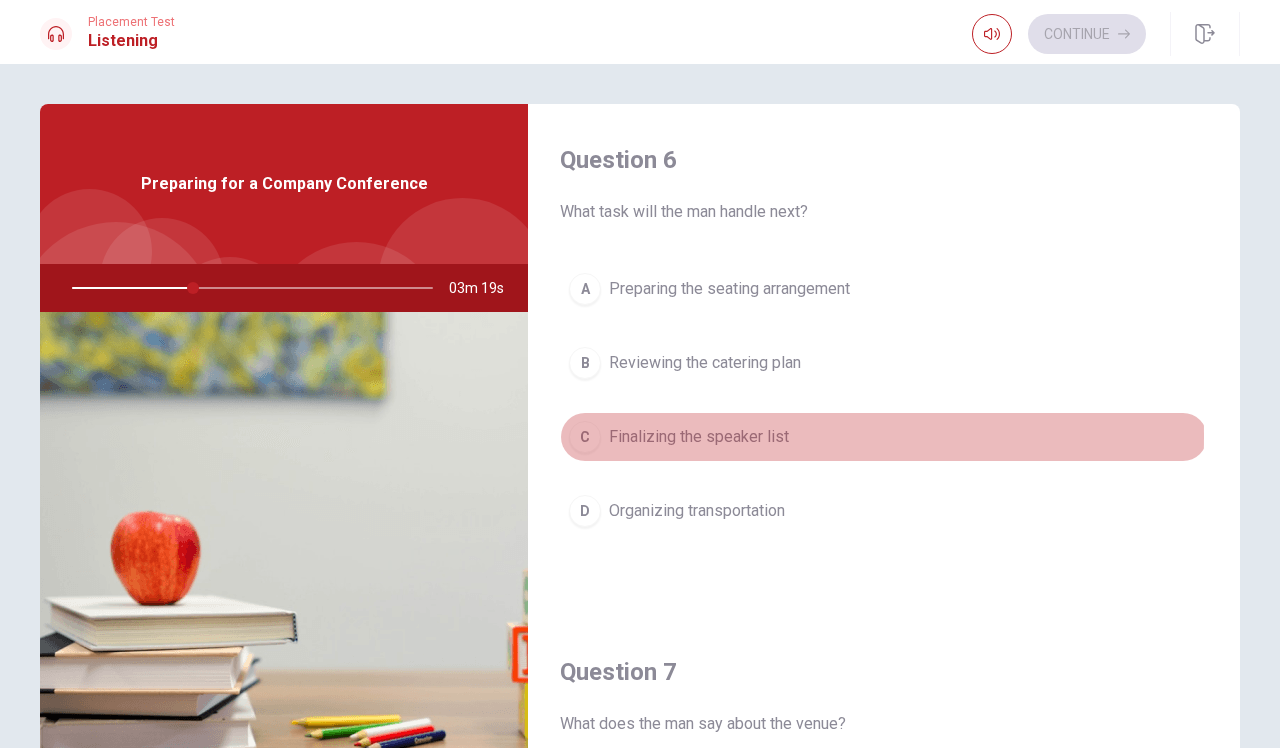 click on "C" at bounding box center (585, 437) 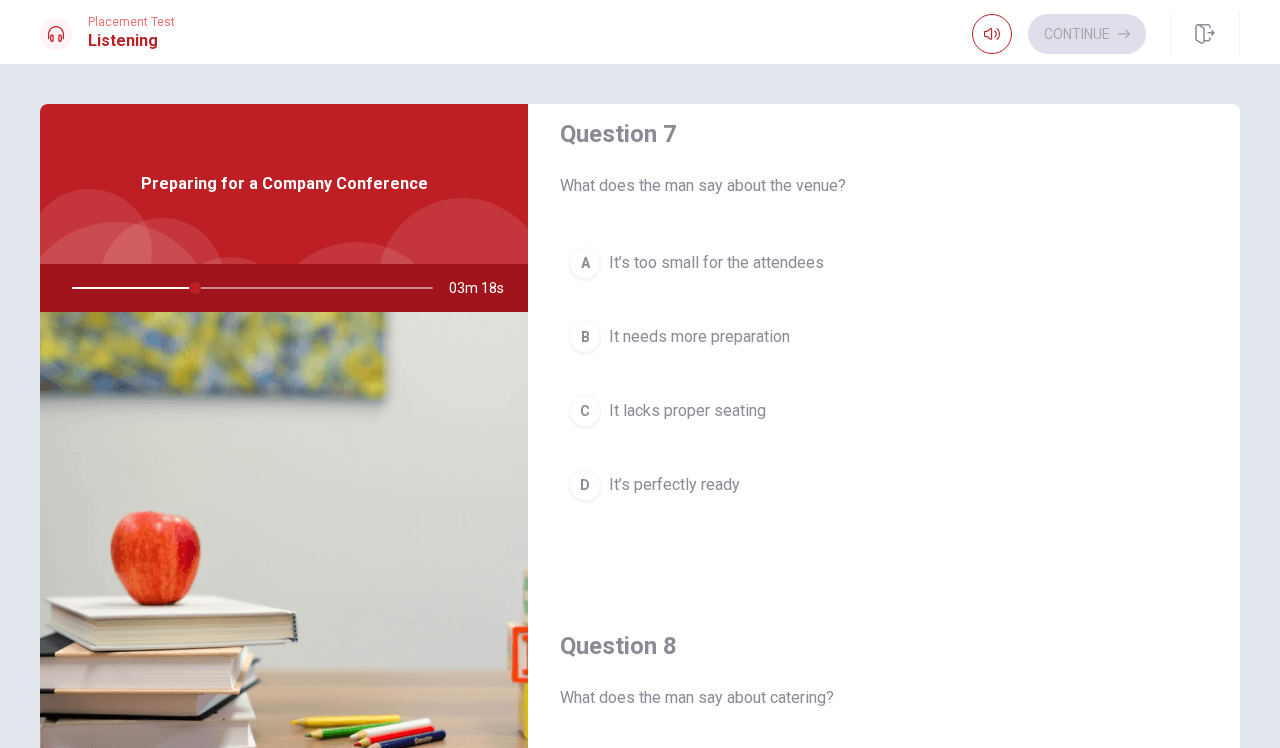 scroll, scrollTop: 539, scrollLeft: 0, axis: vertical 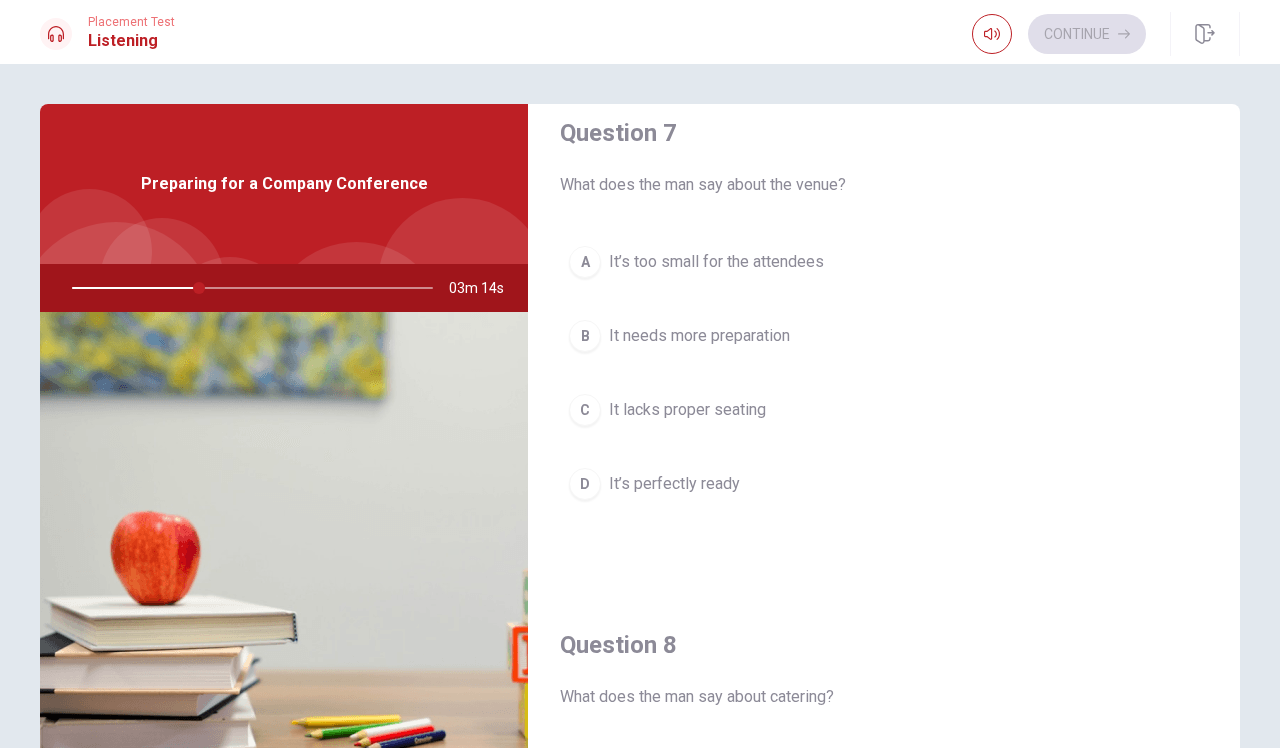click on "D It’s perfectly ready" at bounding box center (884, 484) 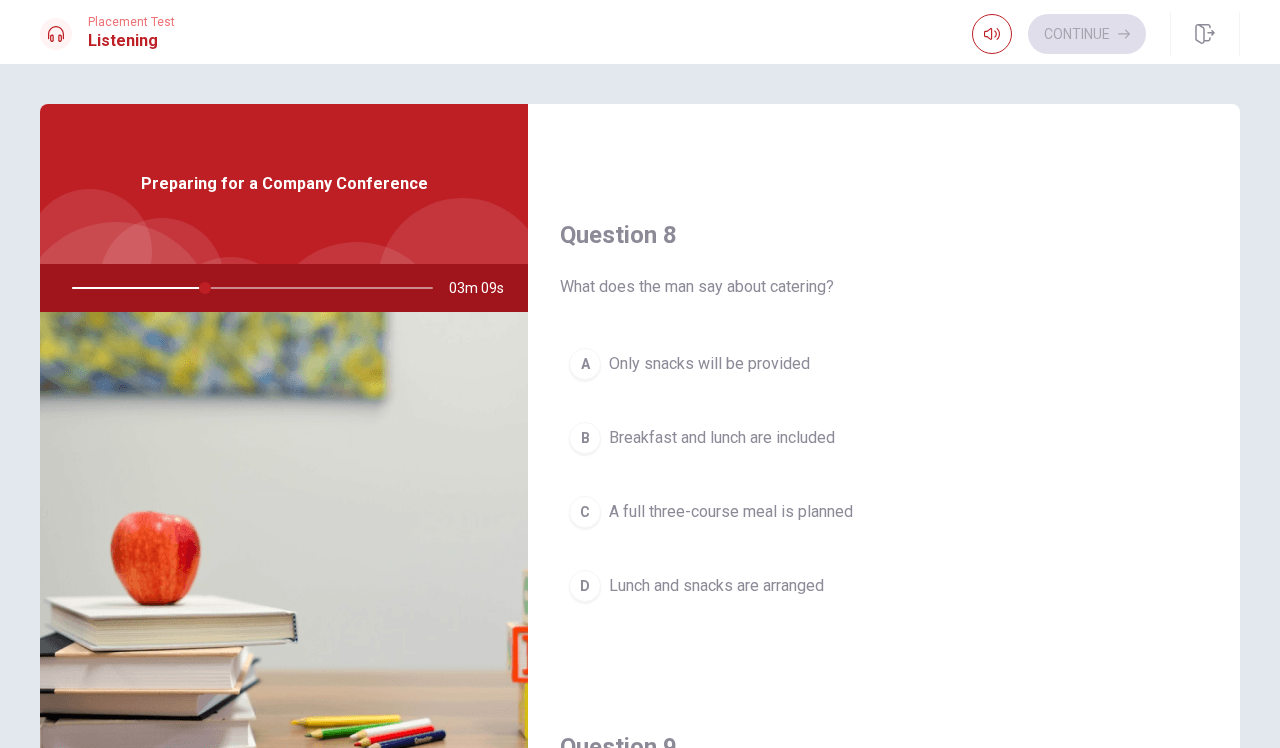 scroll, scrollTop: 932, scrollLeft: 0, axis: vertical 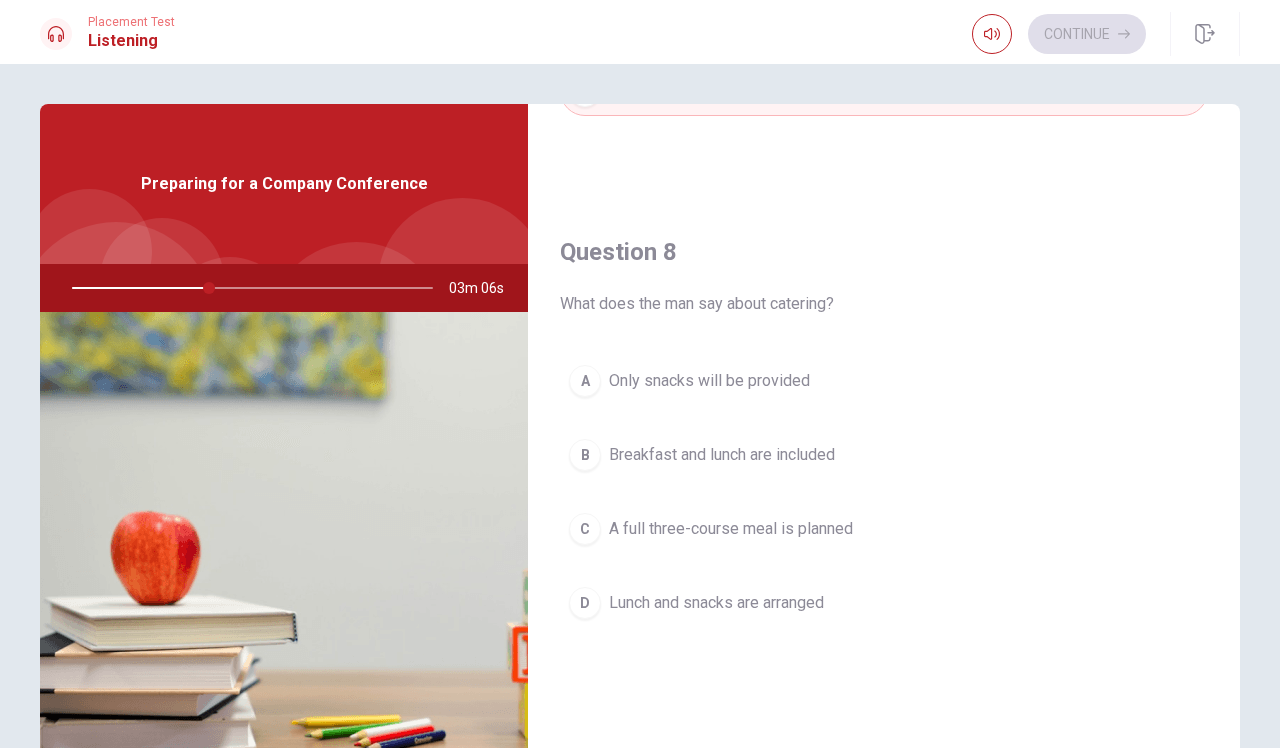 click on "D" at bounding box center (585, 603) 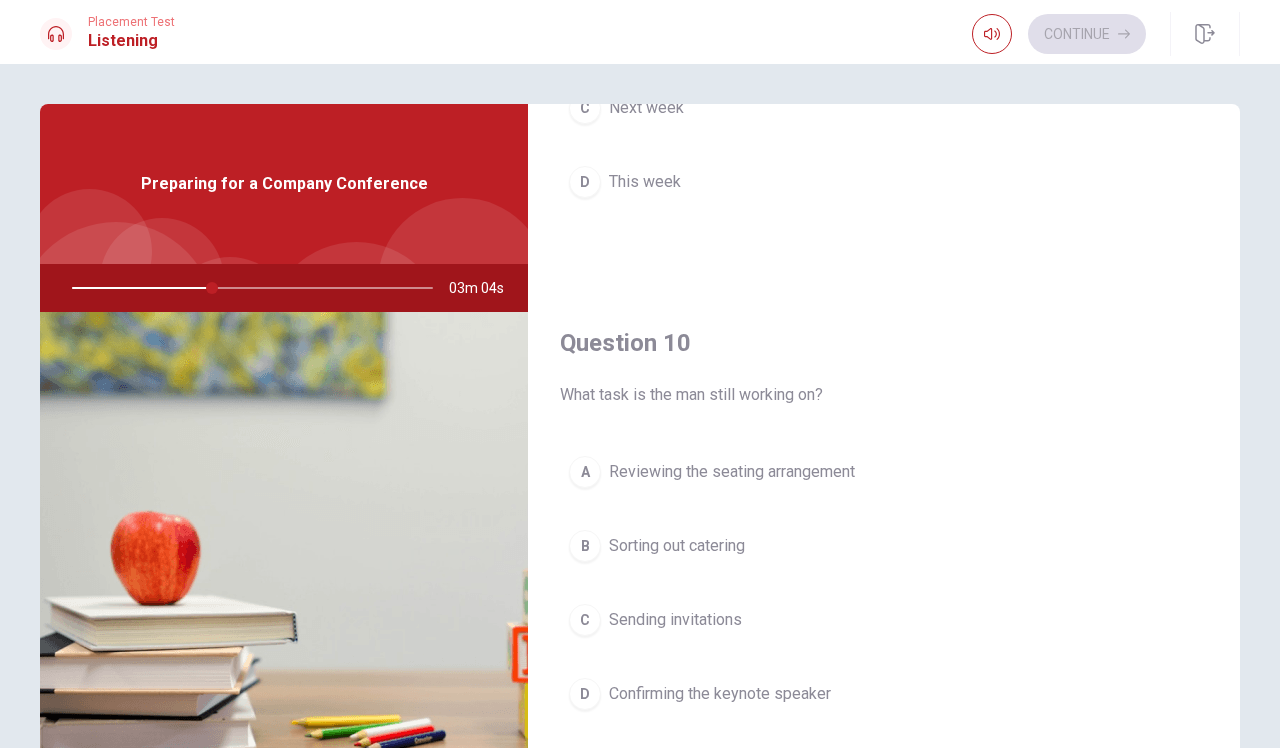 scroll, scrollTop: 1865, scrollLeft: 0, axis: vertical 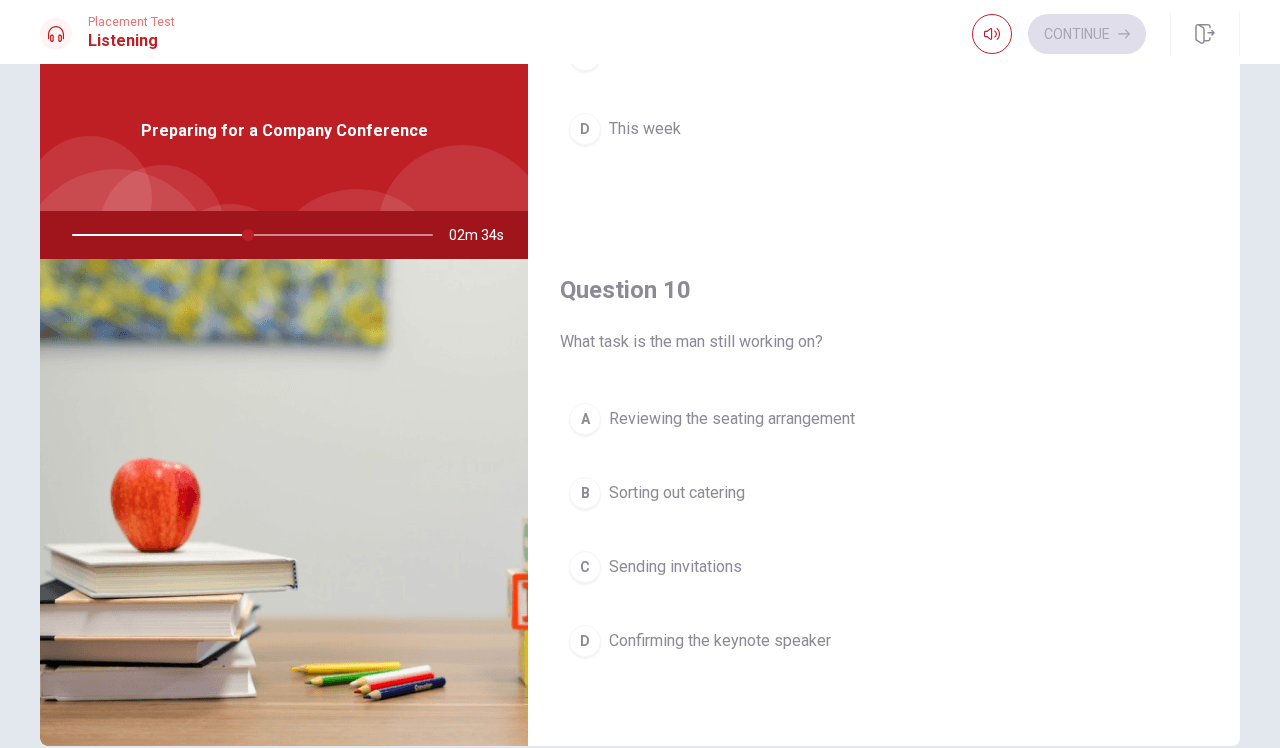 click on "D" at bounding box center [585, 641] 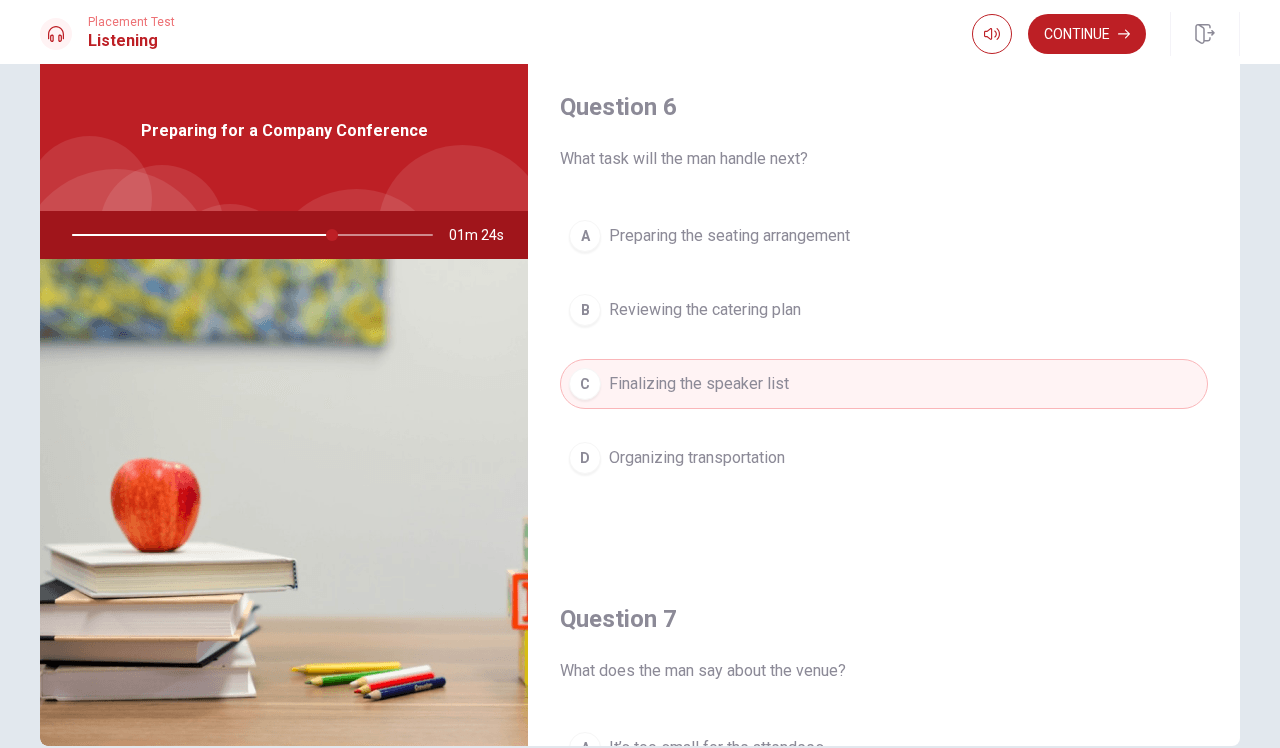 scroll, scrollTop: 0, scrollLeft: 0, axis: both 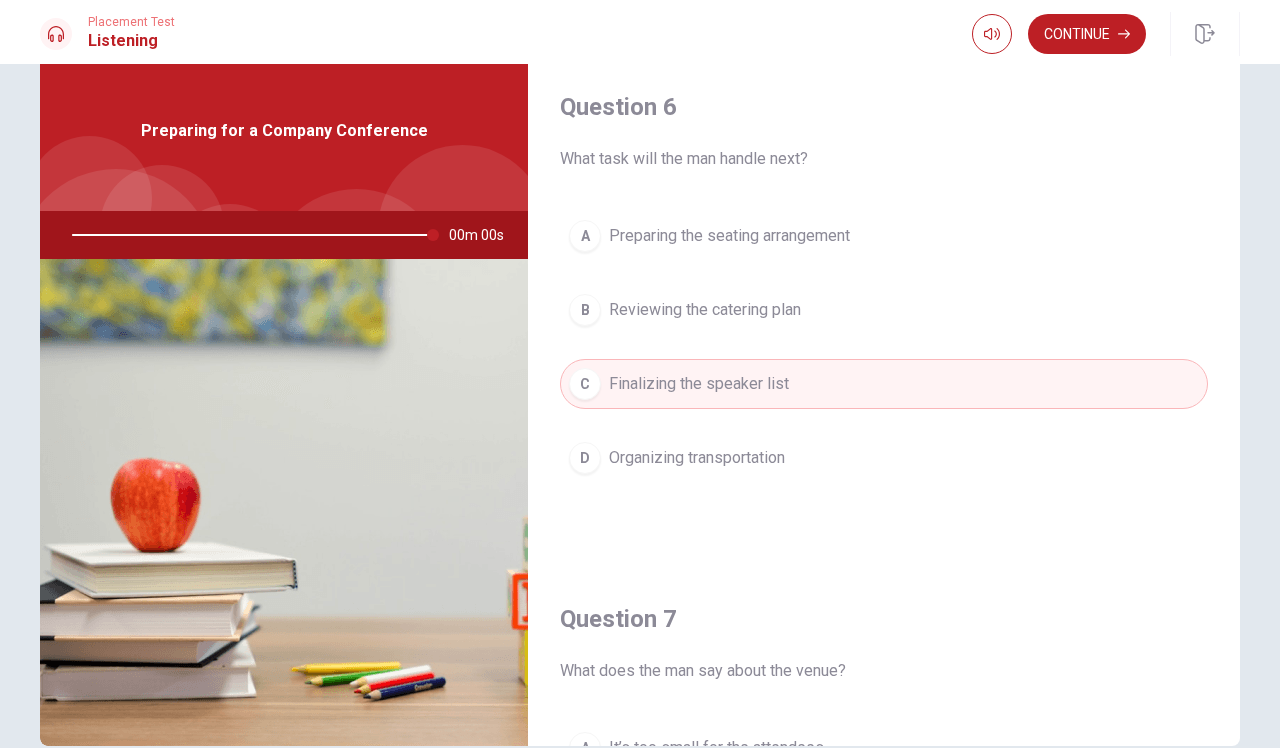 type on "0" 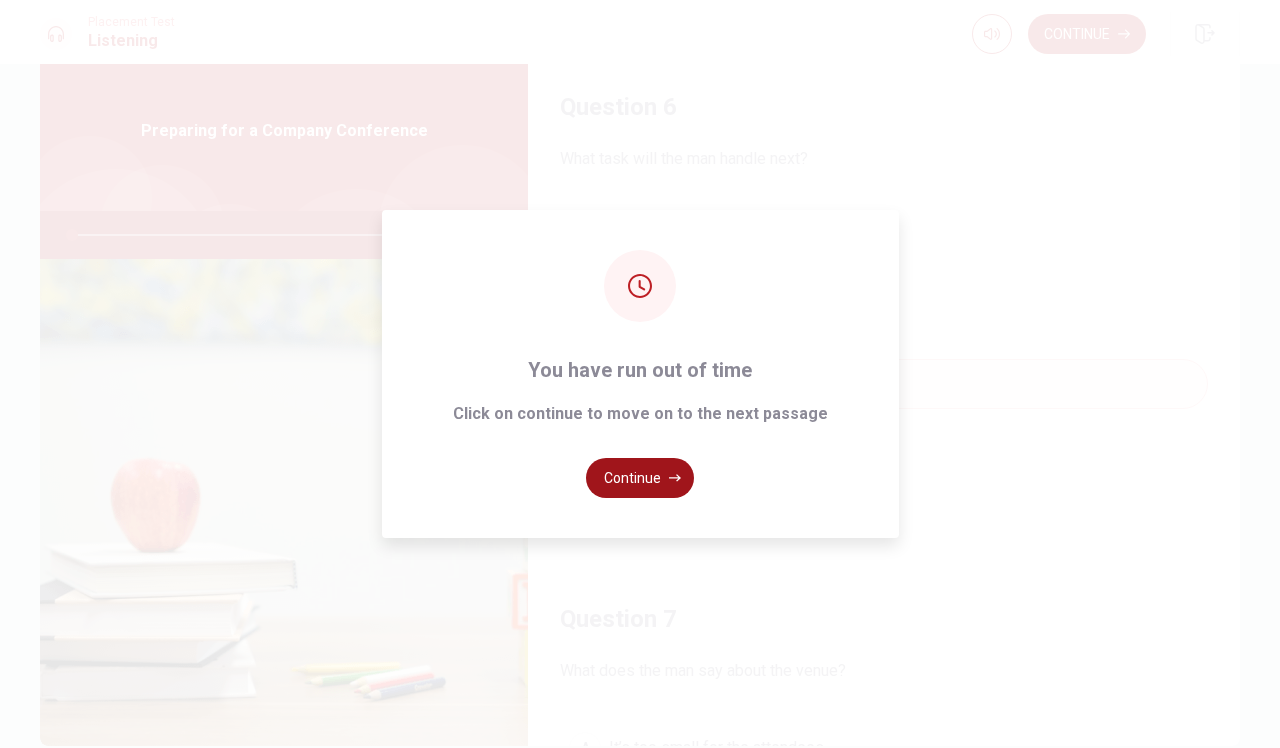 click on "Continue" at bounding box center (640, 478) 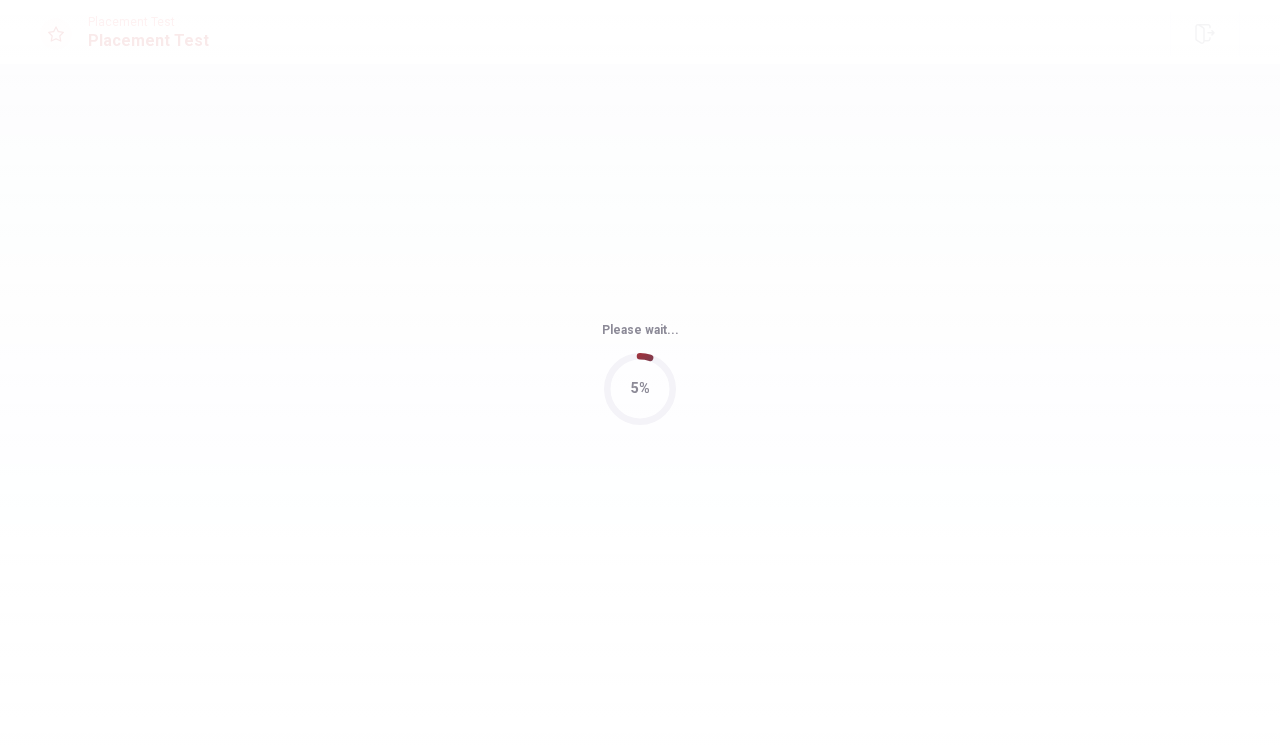 scroll, scrollTop: 0, scrollLeft: 0, axis: both 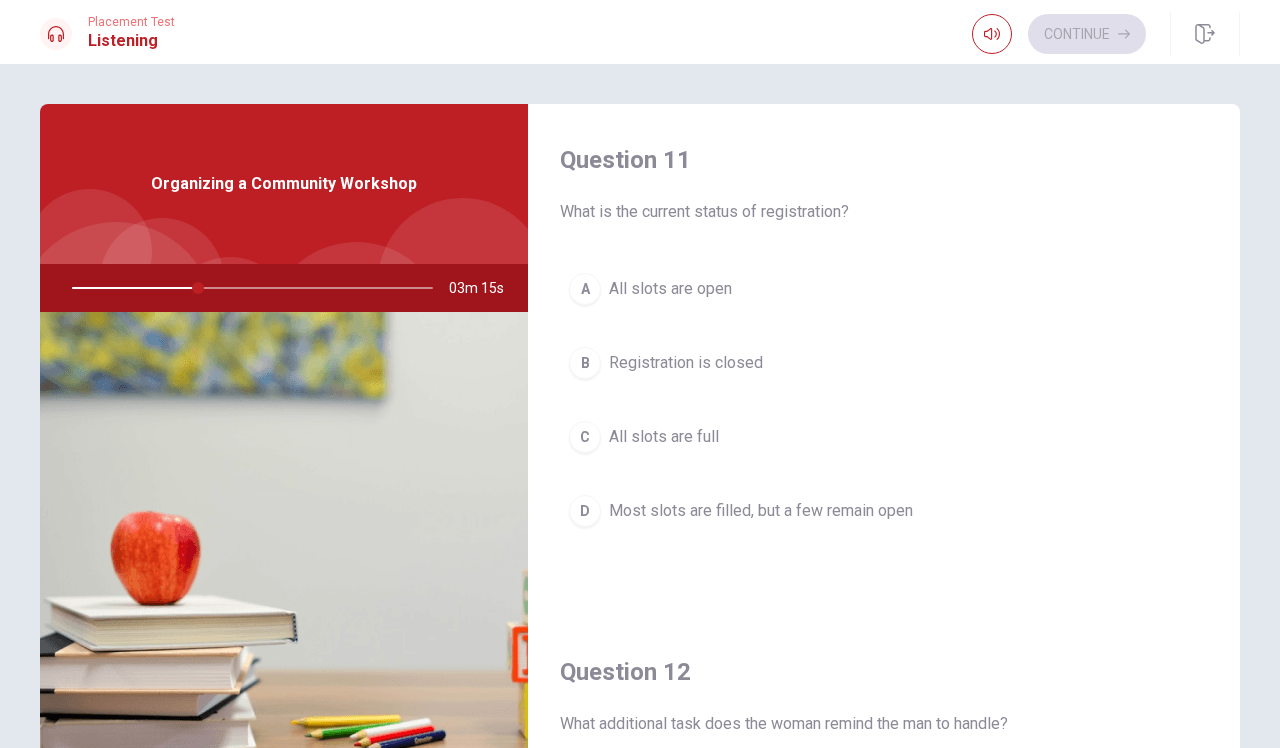 click on "D" at bounding box center [585, 511] 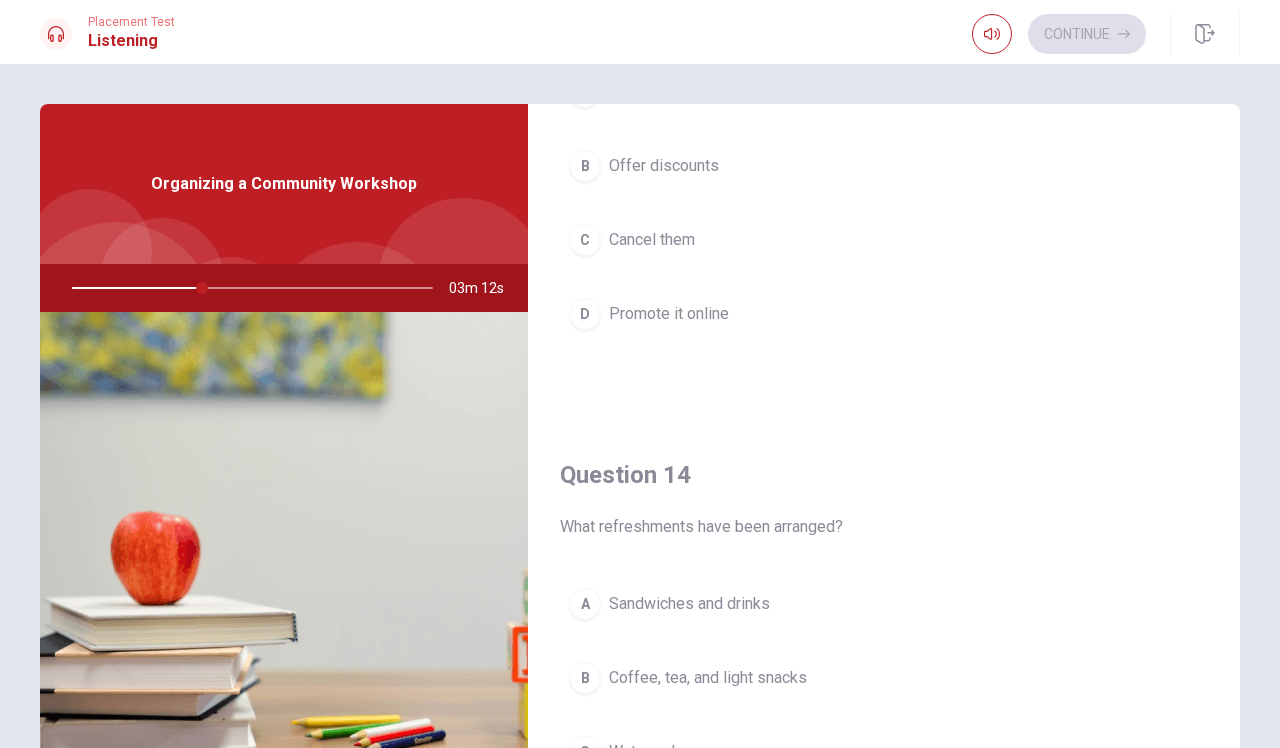 scroll, scrollTop: 1305, scrollLeft: 0, axis: vertical 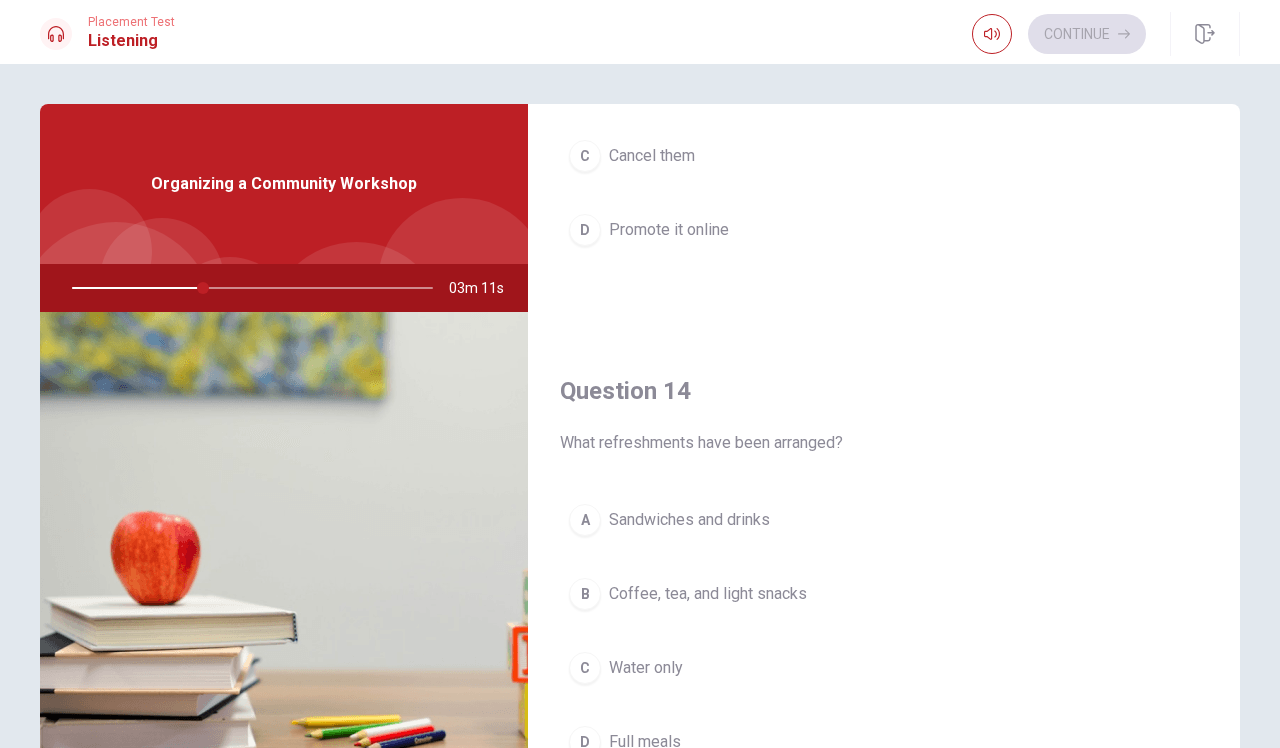 click on "D" at bounding box center (585, 230) 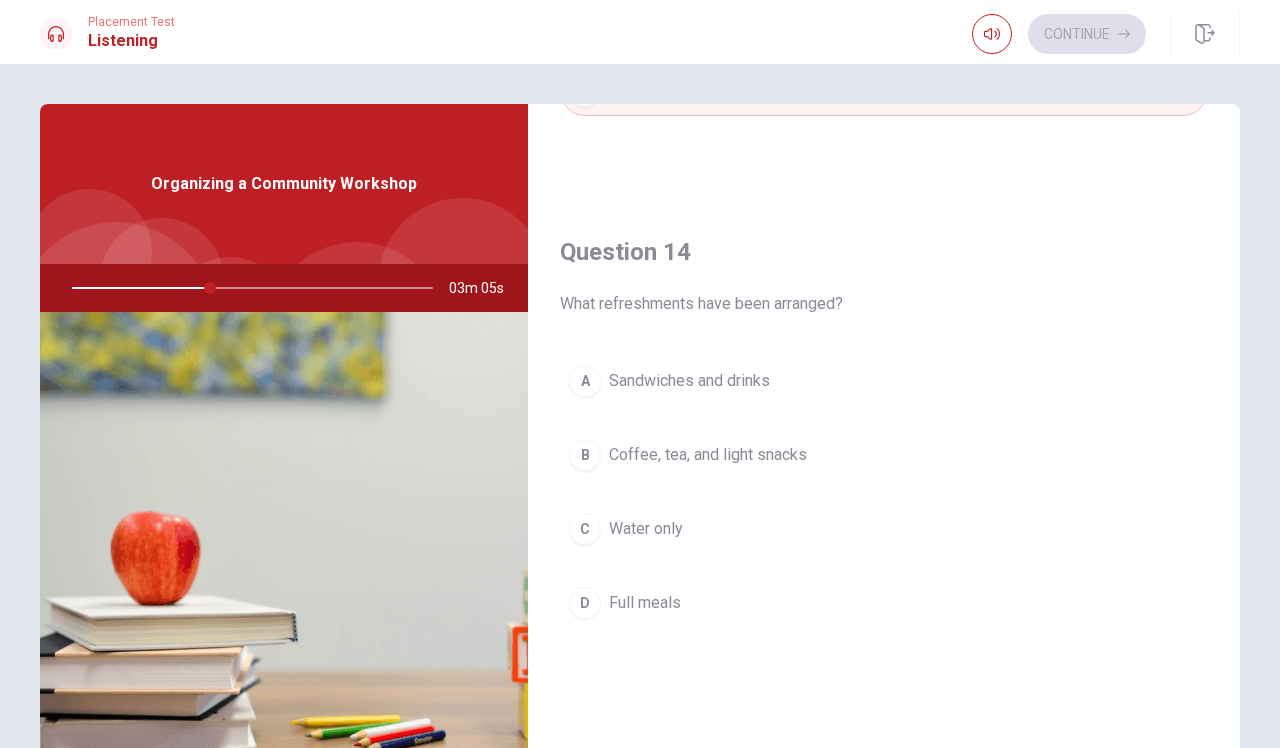scroll, scrollTop: 1371, scrollLeft: 0, axis: vertical 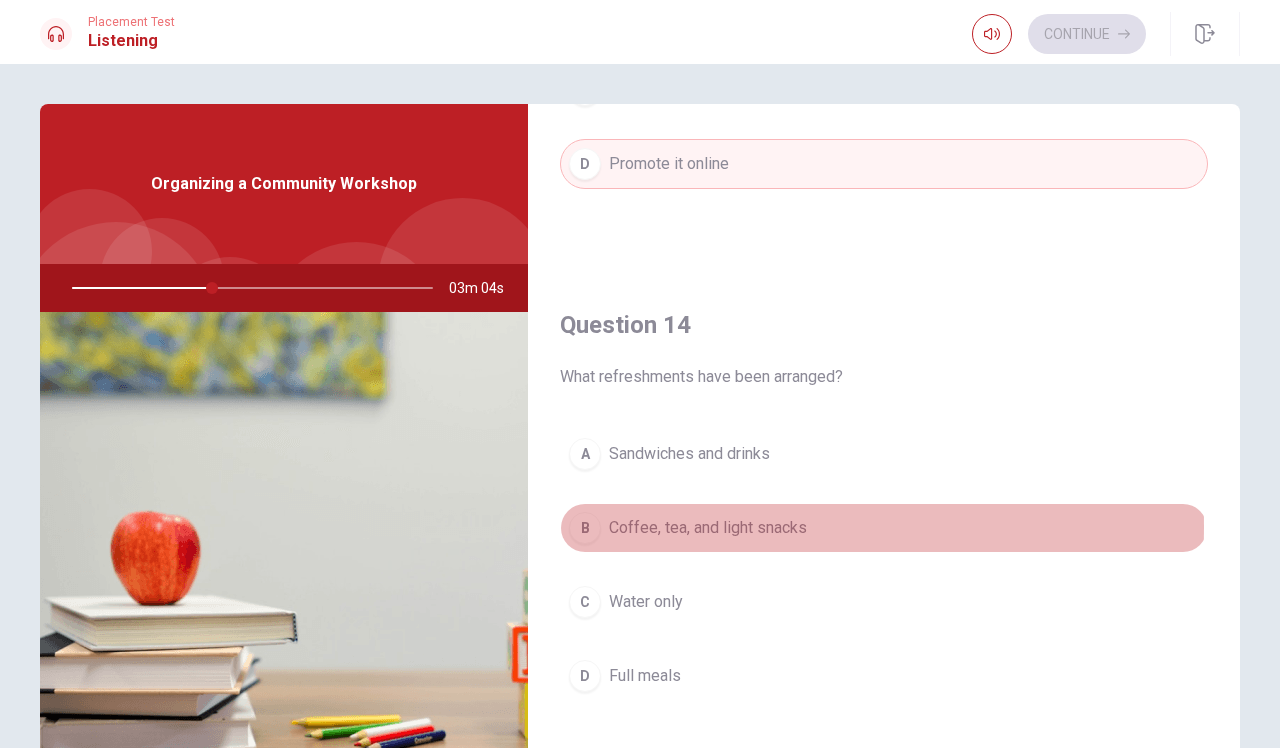click on "Coffee, tea, and light snacks" at bounding box center [708, 528] 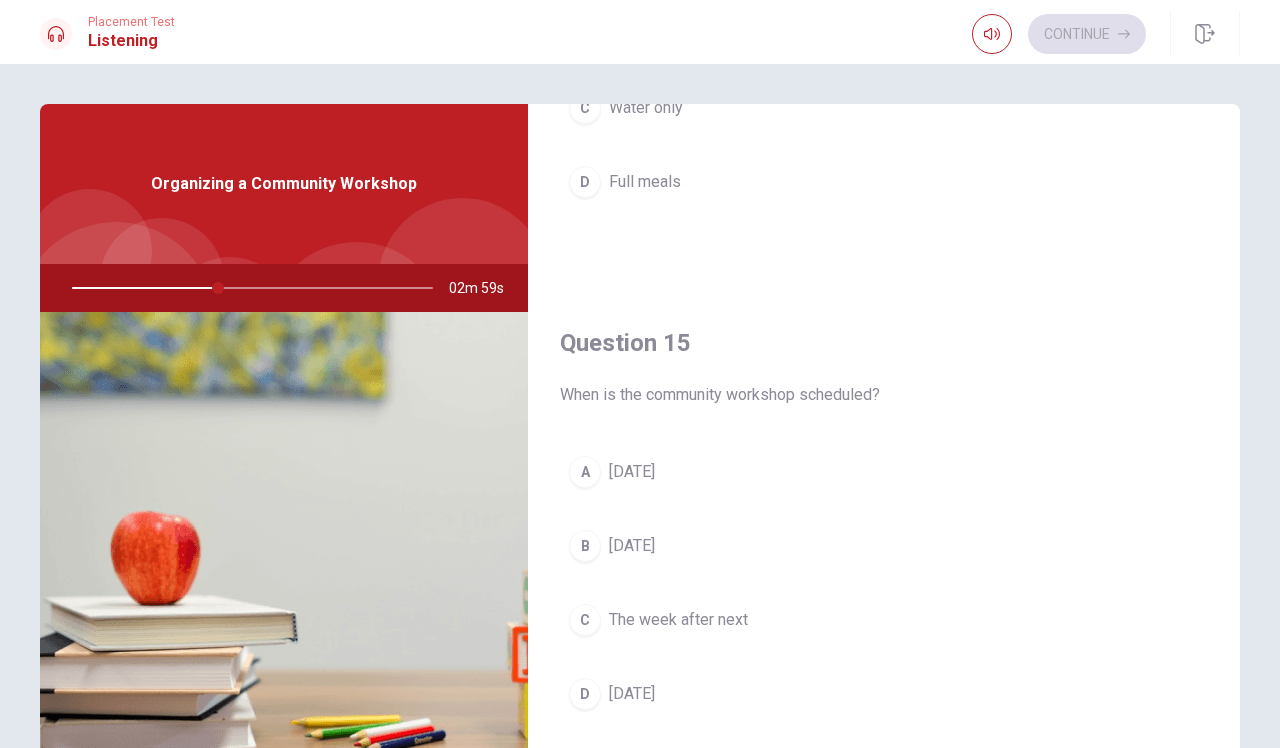 scroll, scrollTop: 1865, scrollLeft: 0, axis: vertical 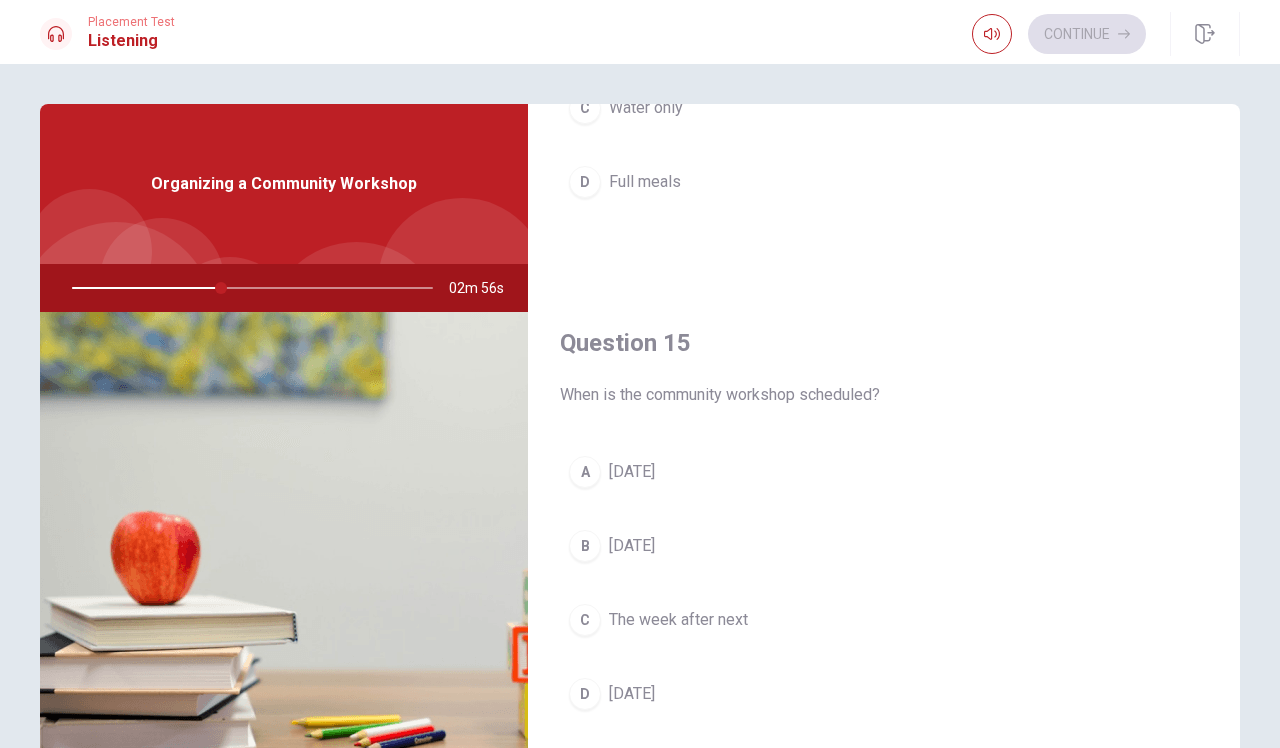 click on "[DATE]" at bounding box center (632, 472) 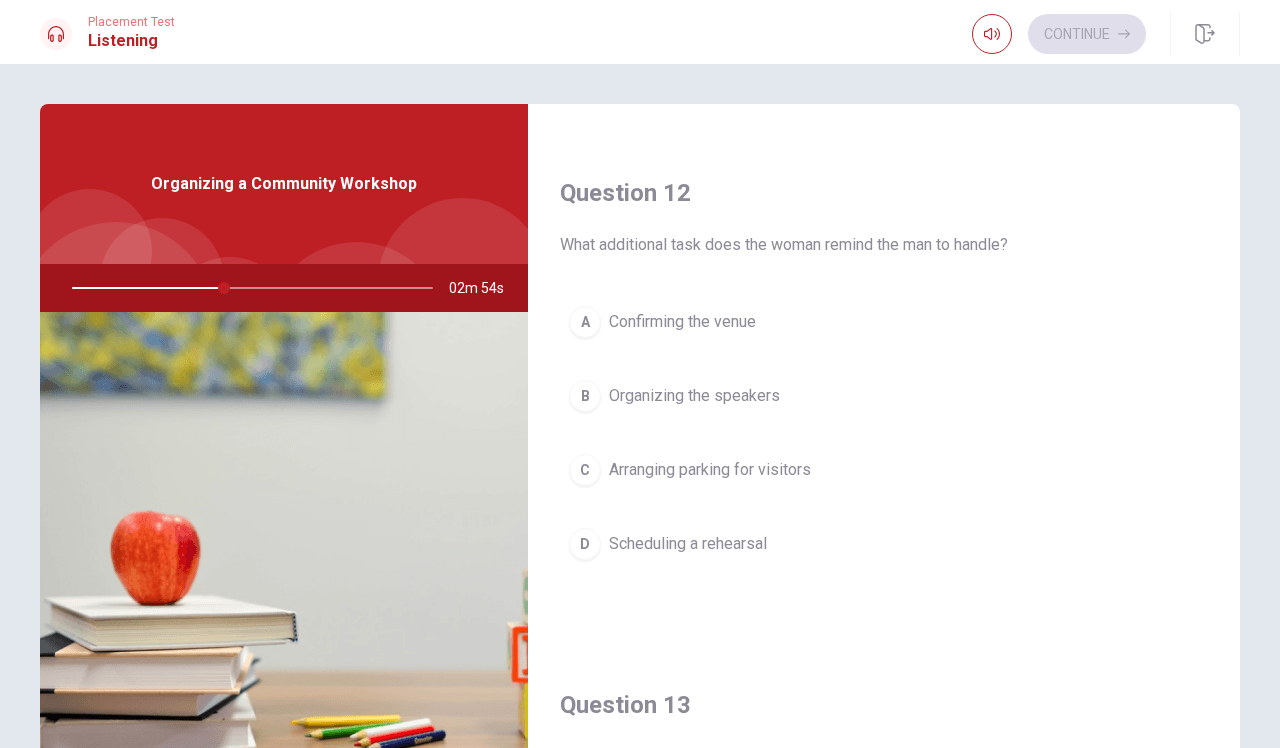 scroll, scrollTop: 441, scrollLeft: 0, axis: vertical 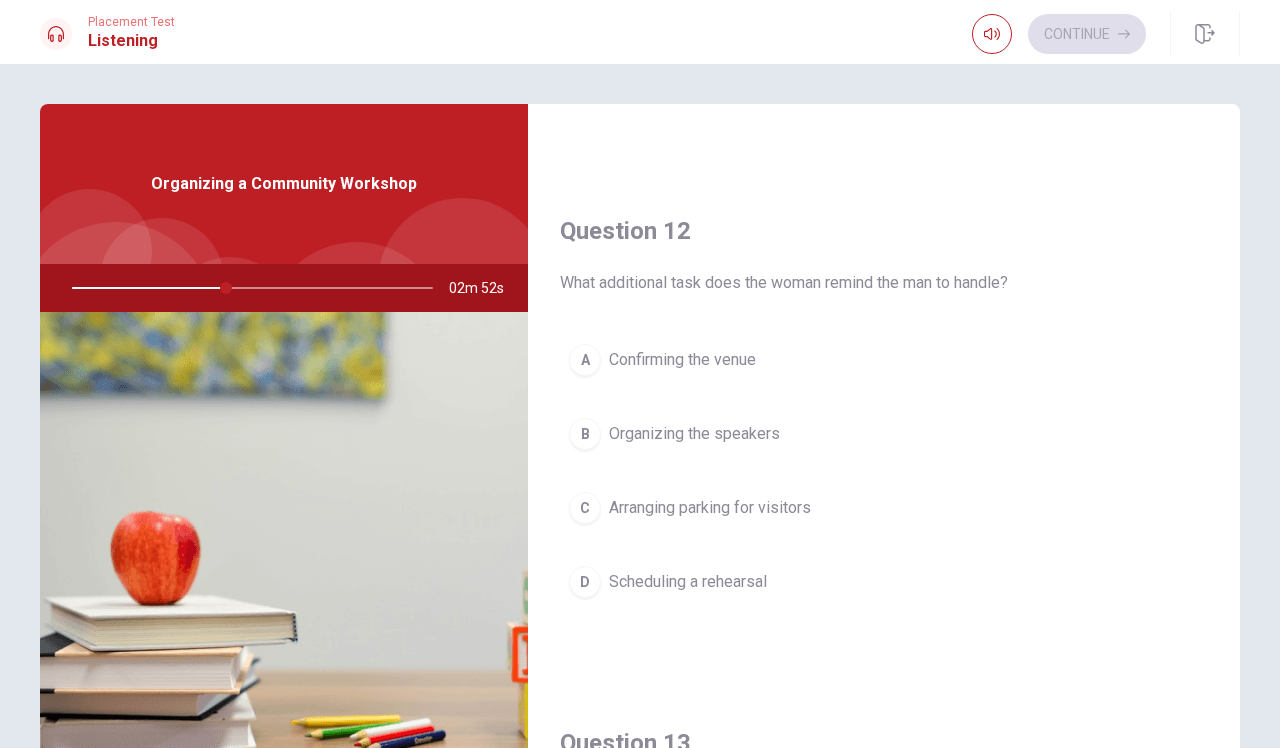 click on "Arranging parking for visitors" at bounding box center (710, 508) 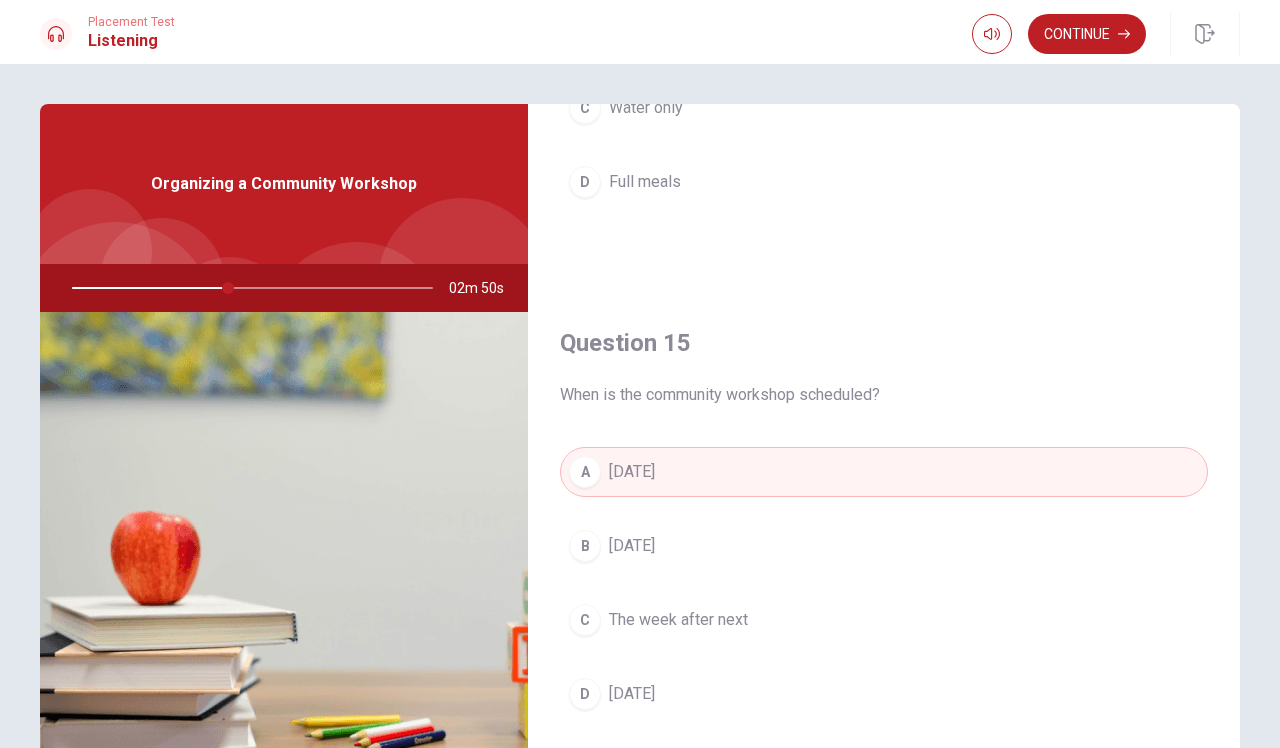scroll, scrollTop: 1865, scrollLeft: 0, axis: vertical 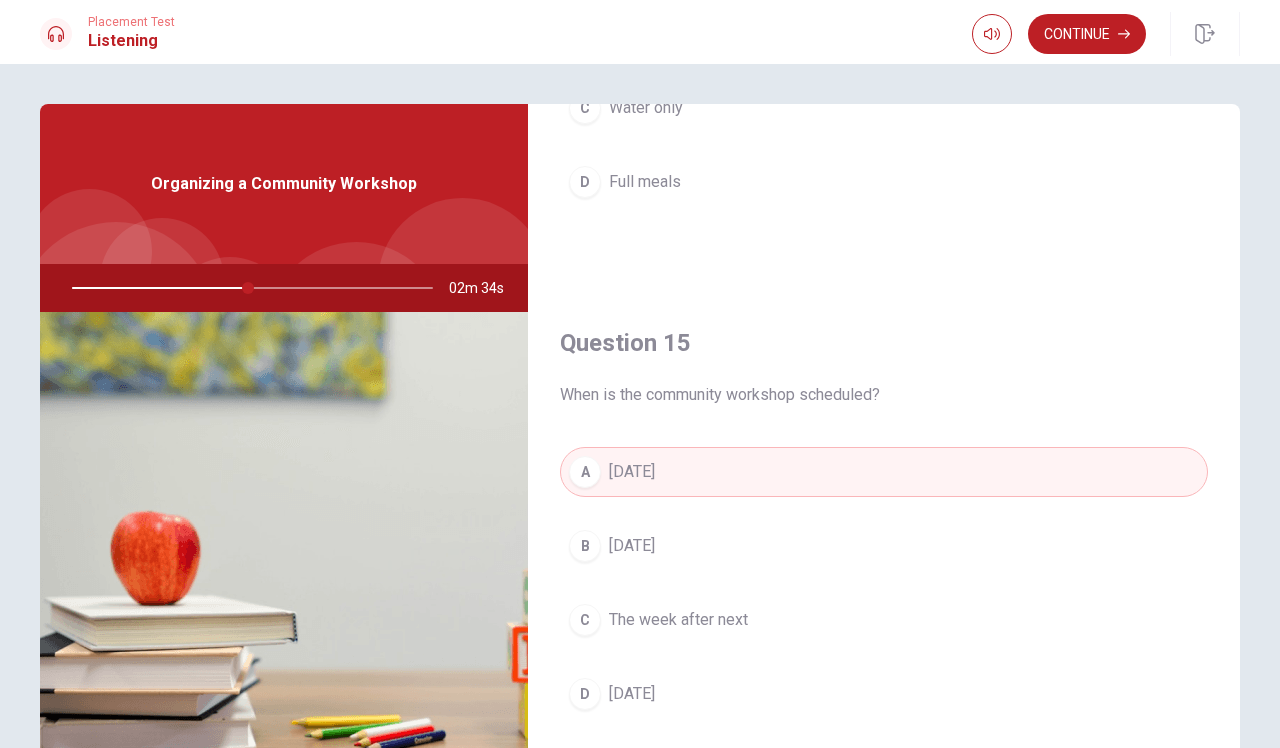 click on "B [DATE]" at bounding box center (884, 546) 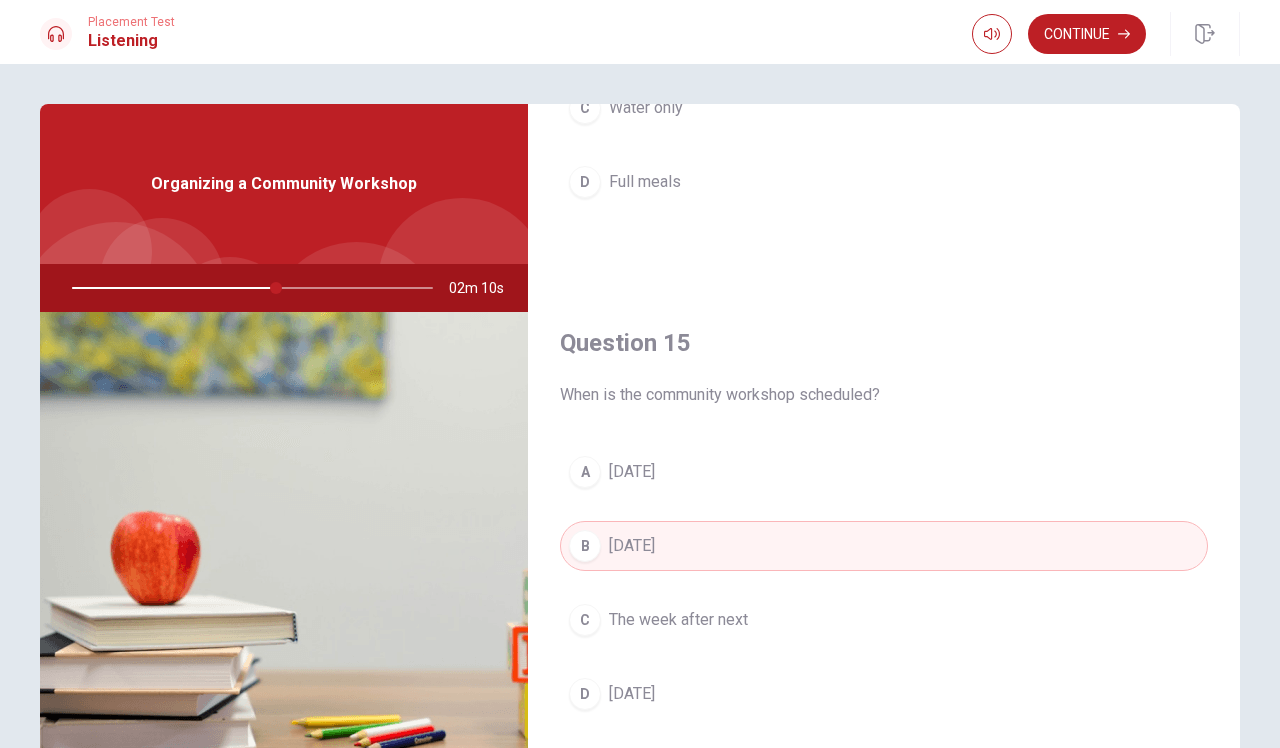 scroll, scrollTop: 1865, scrollLeft: 0, axis: vertical 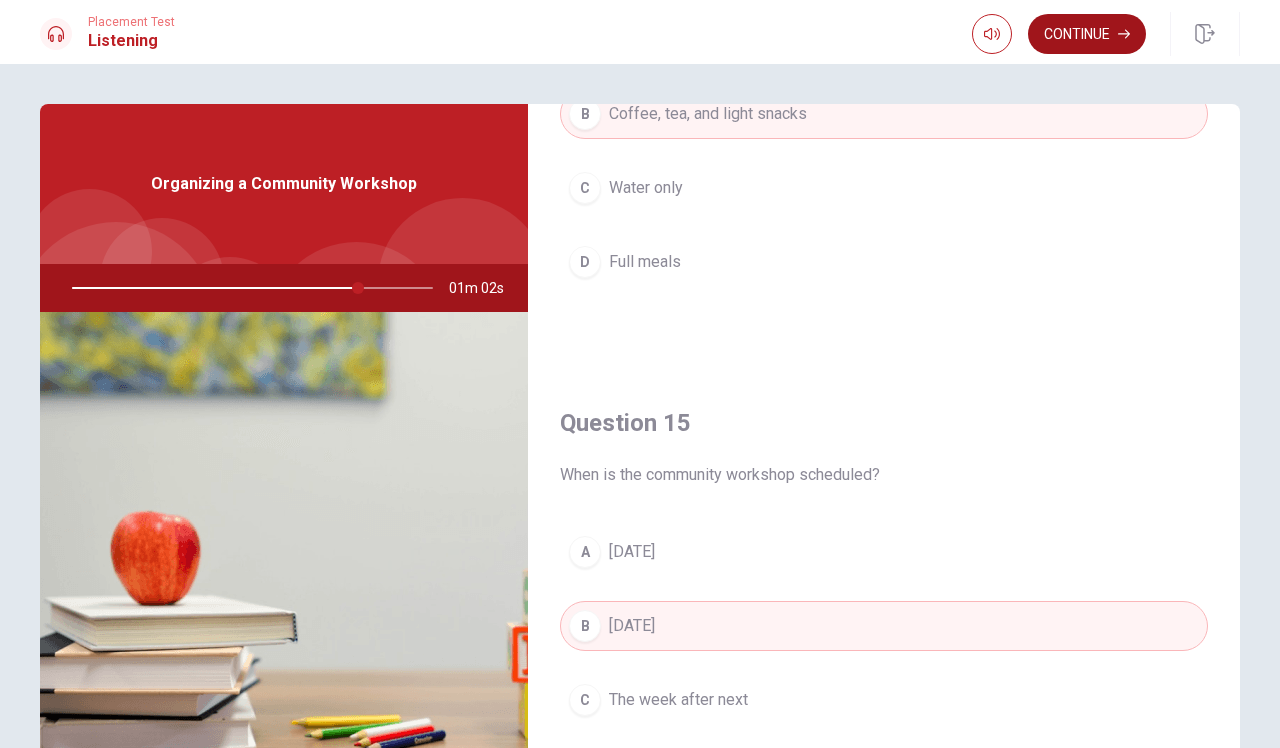 click on "Continue" at bounding box center [1087, 34] 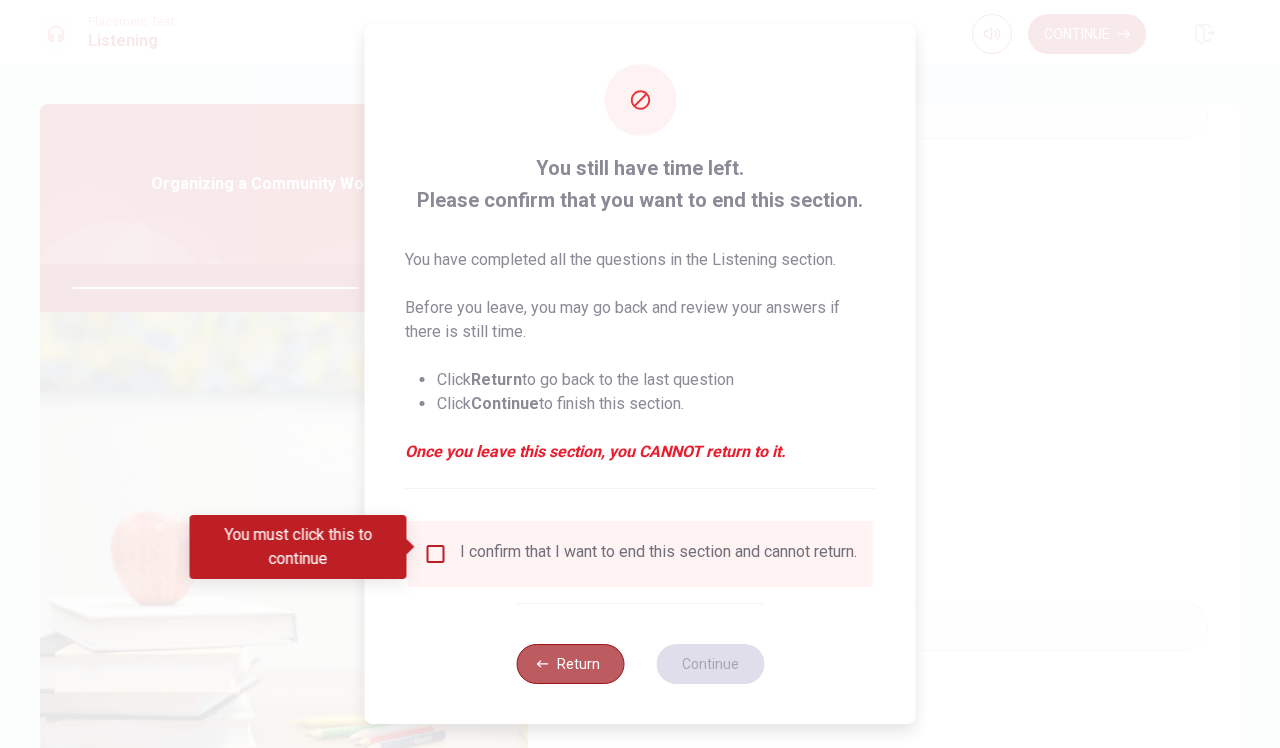 click on "Return" at bounding box center [570, 664] 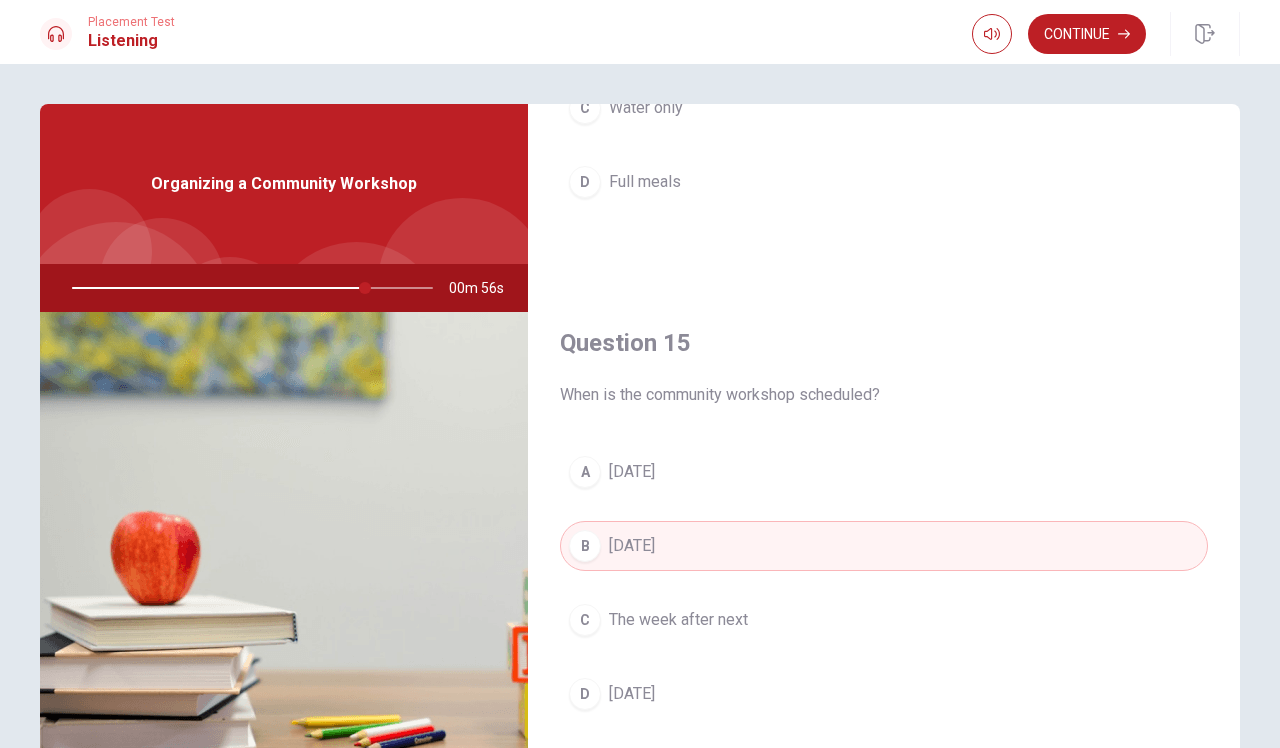 scroll, scrollTop: 1865, scrollLeft: 0, axis: vertical 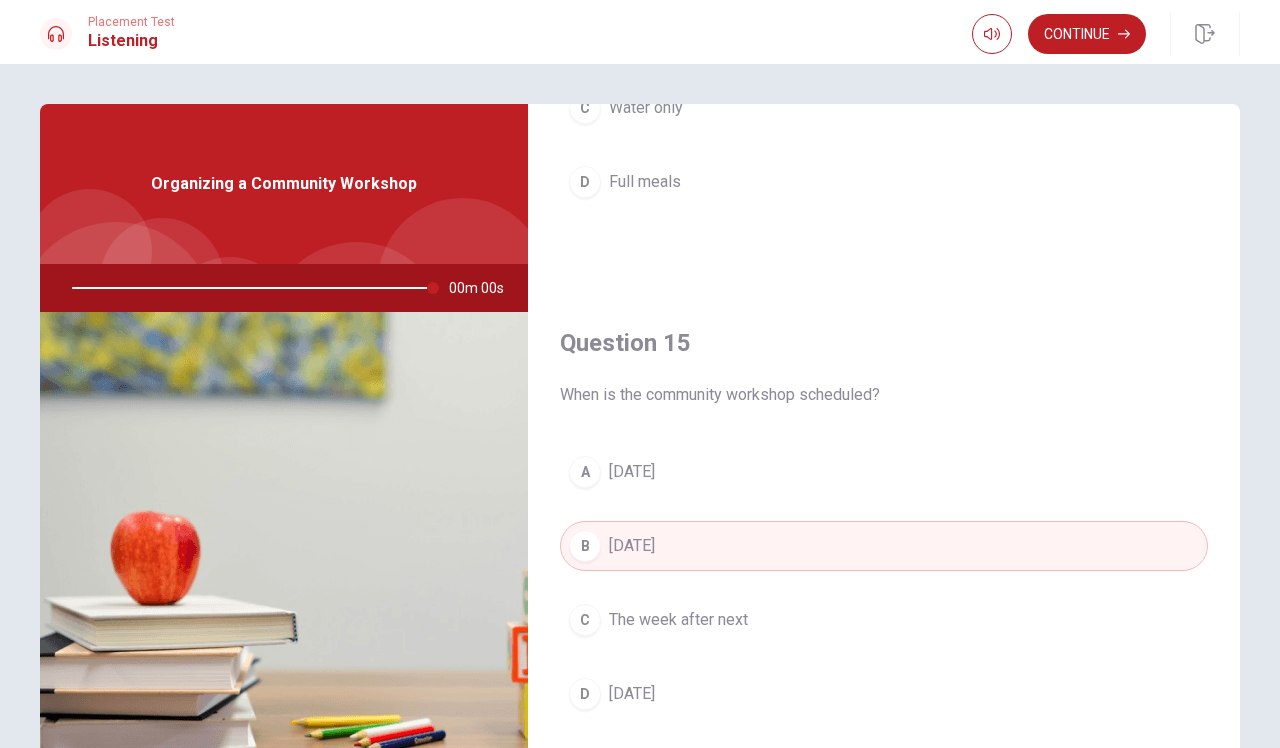 type on "0" 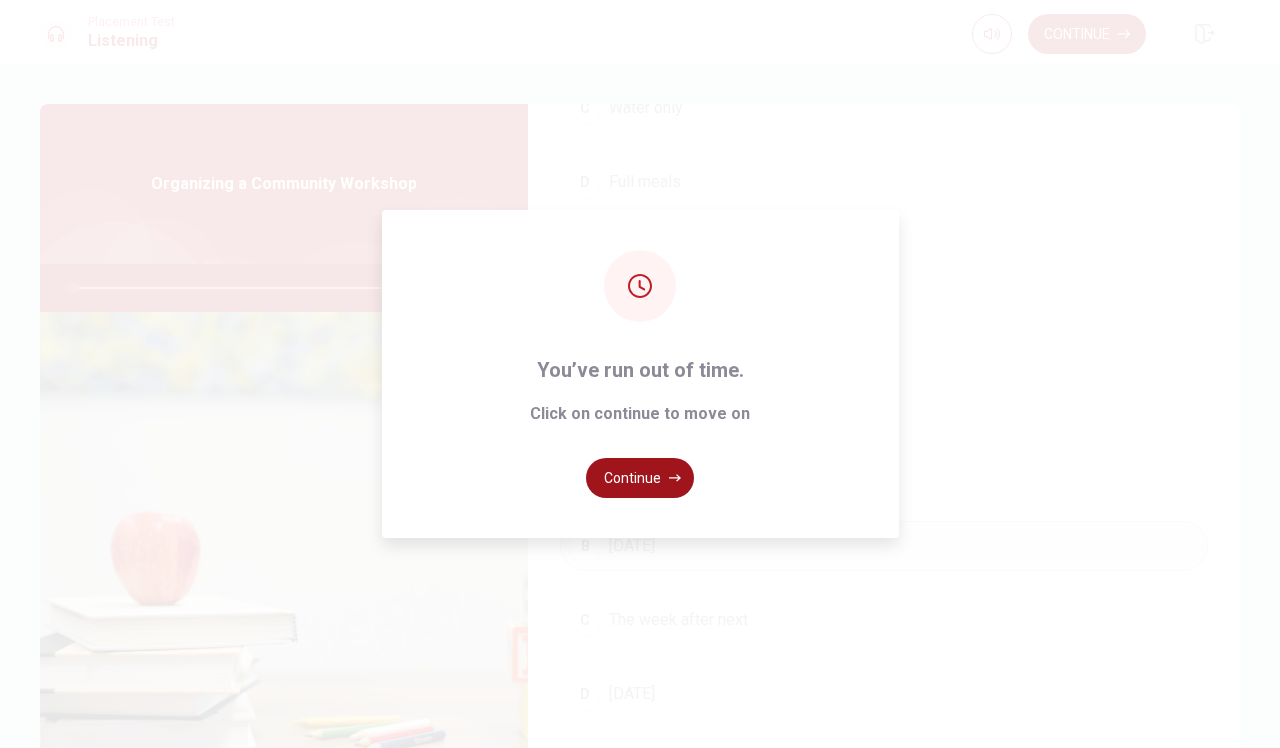 click on "Continue" at bounding box center (640, 478) 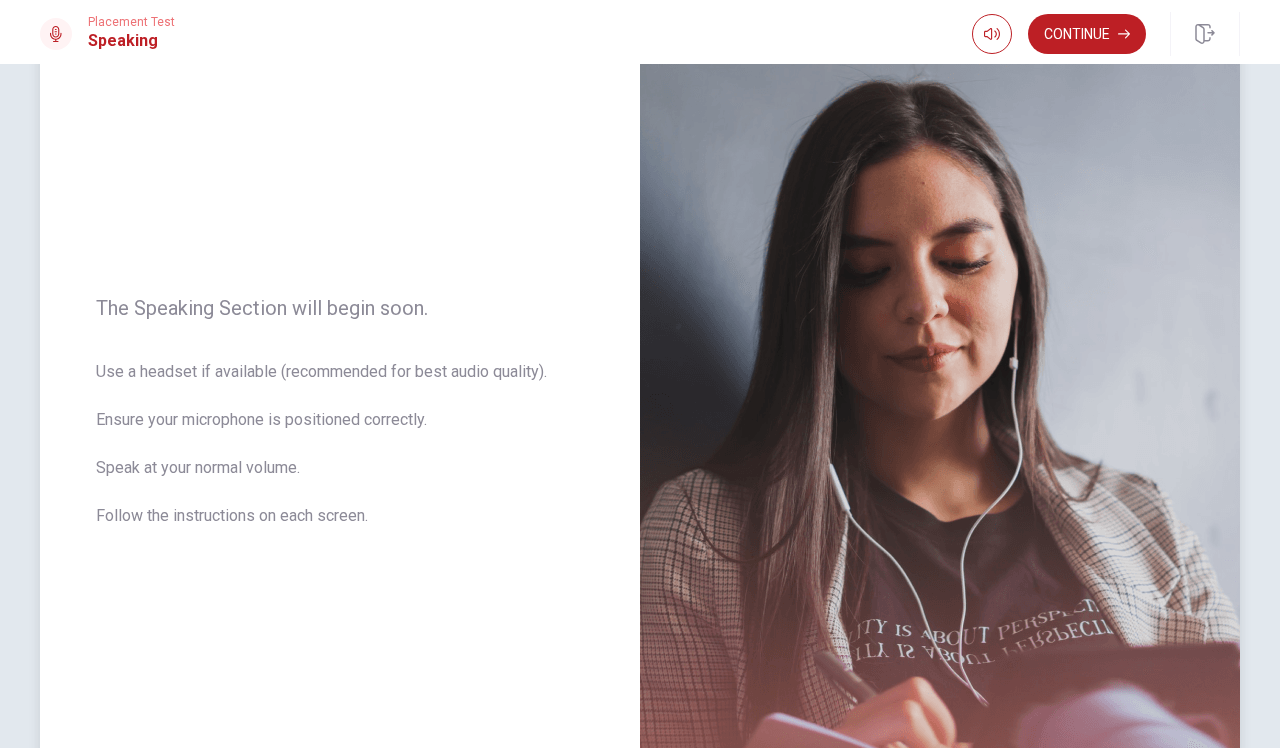 scroll, scrollTop: 117, scrollLeft: 0, axis: vertical 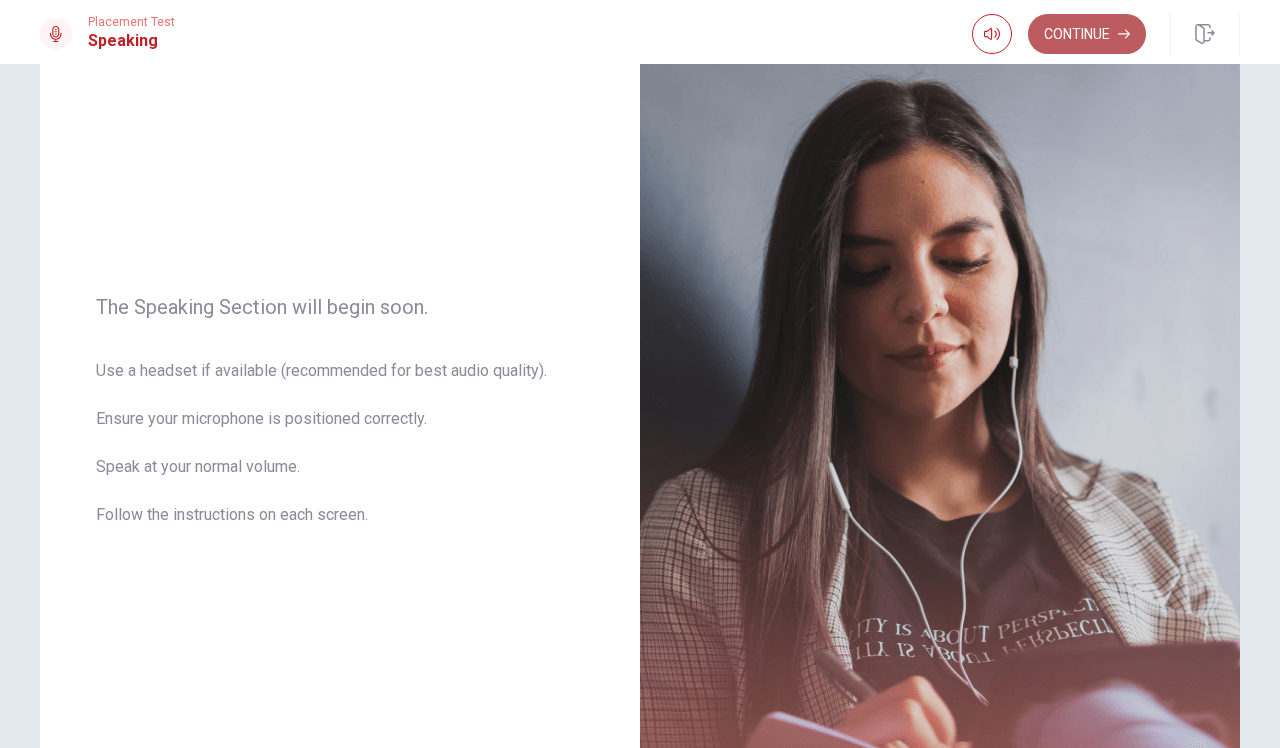 click on "Continue" at bounding box center (1087, 34) 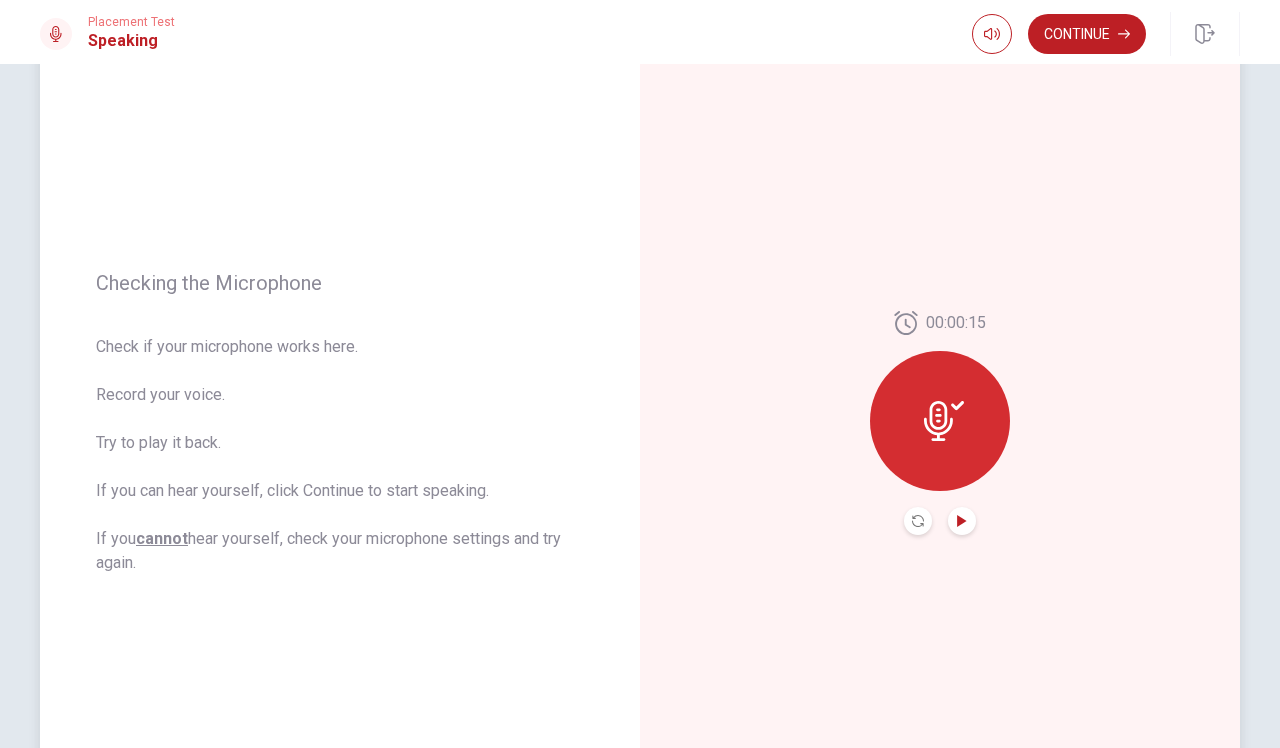 click 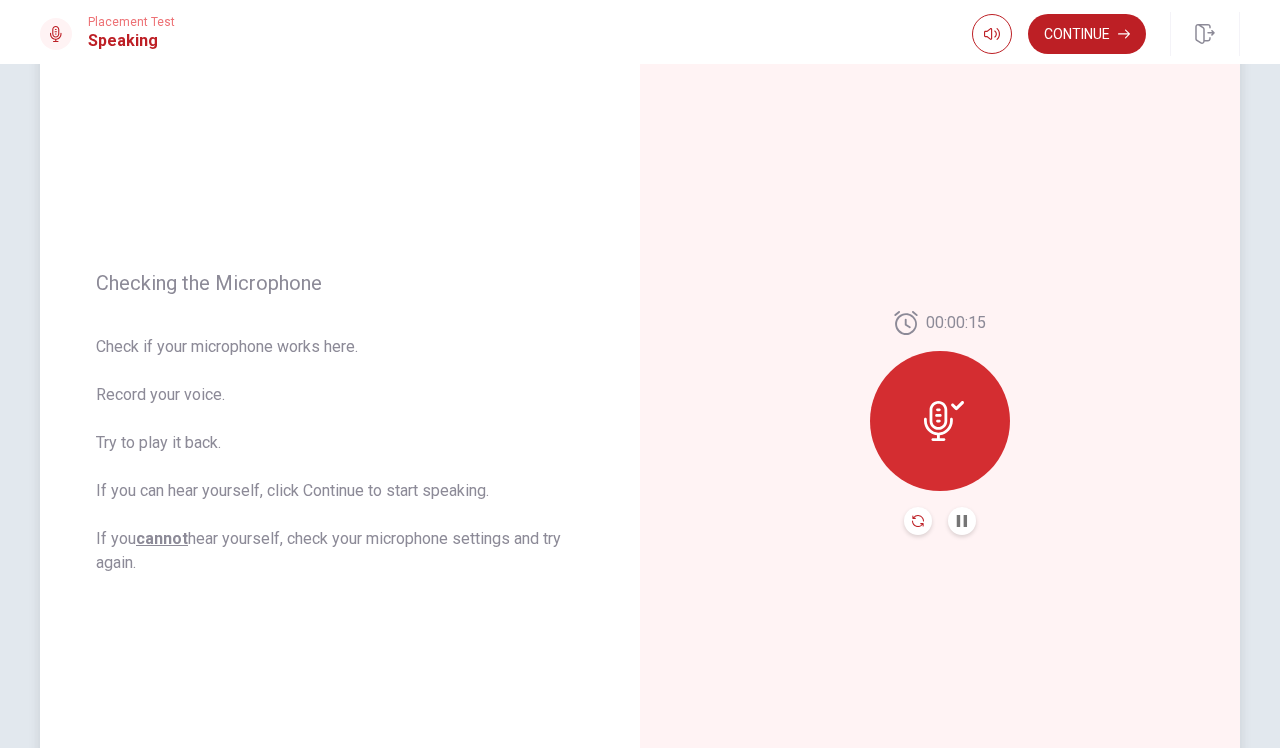 click 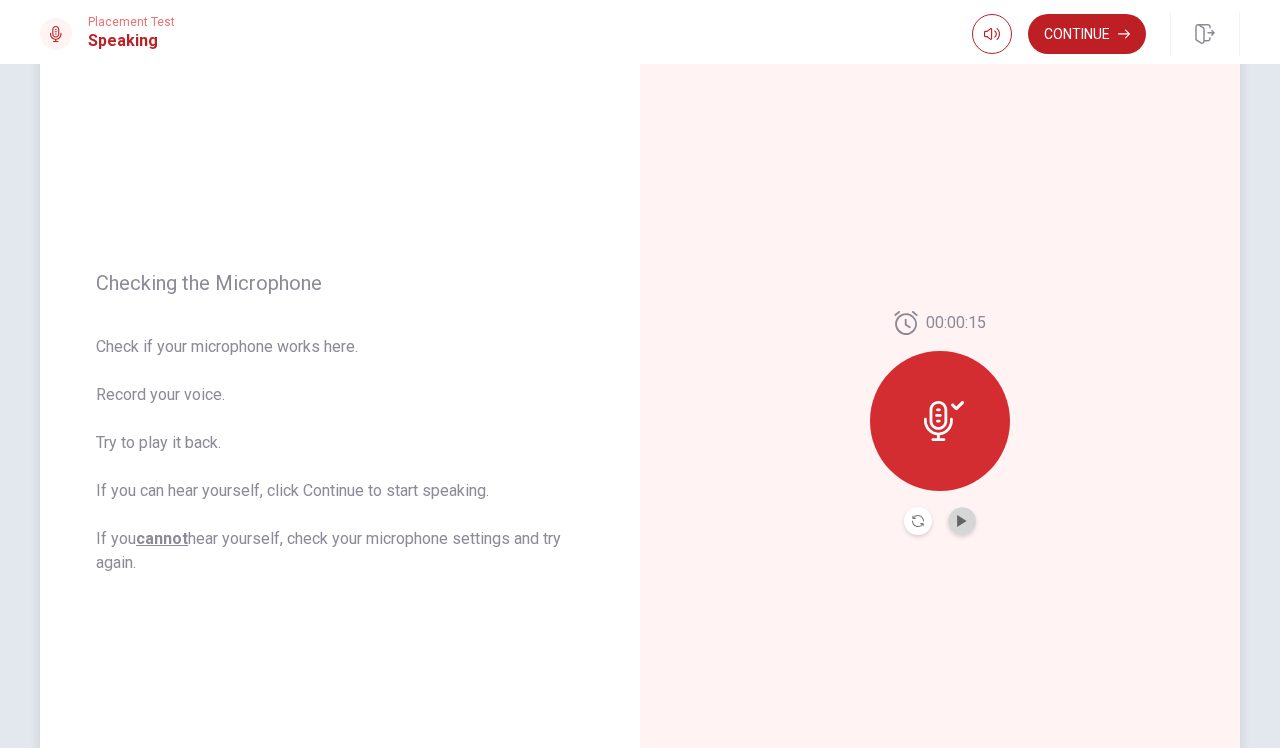 click at bounding box center [962, 521] 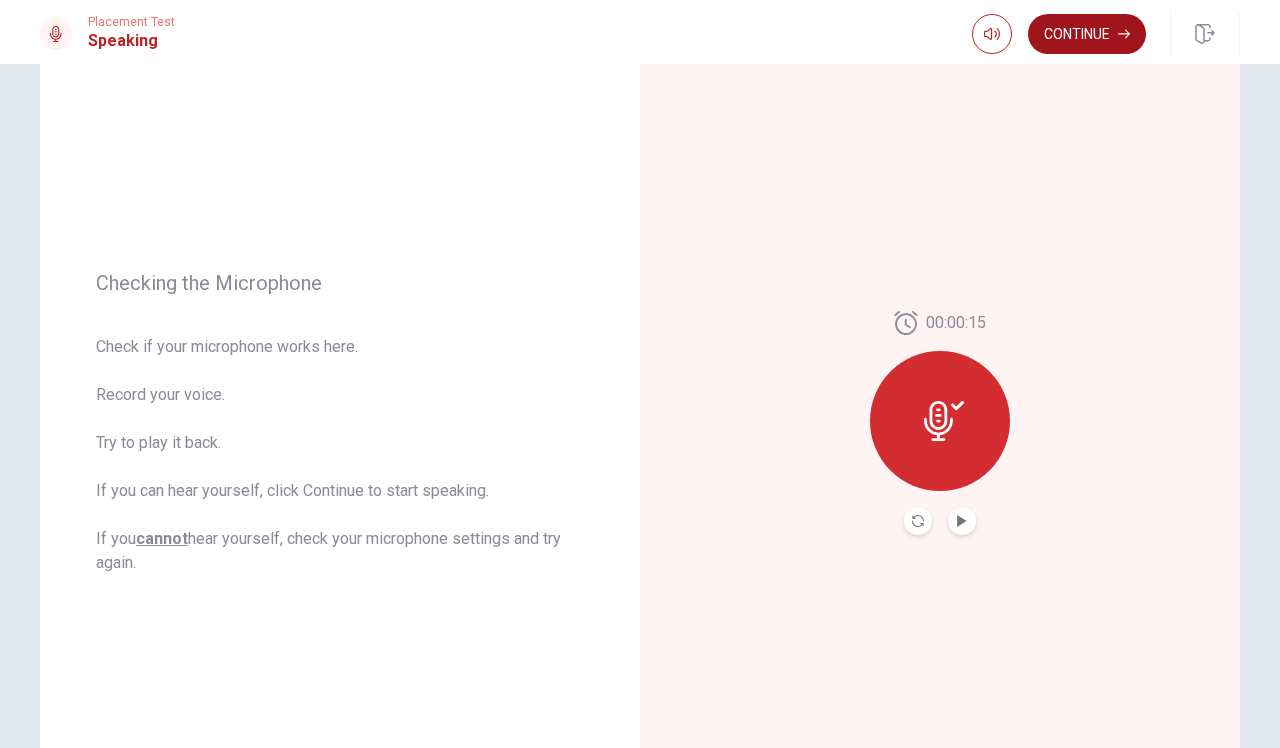 click on "Continue" at bounding box center [1087, 34] 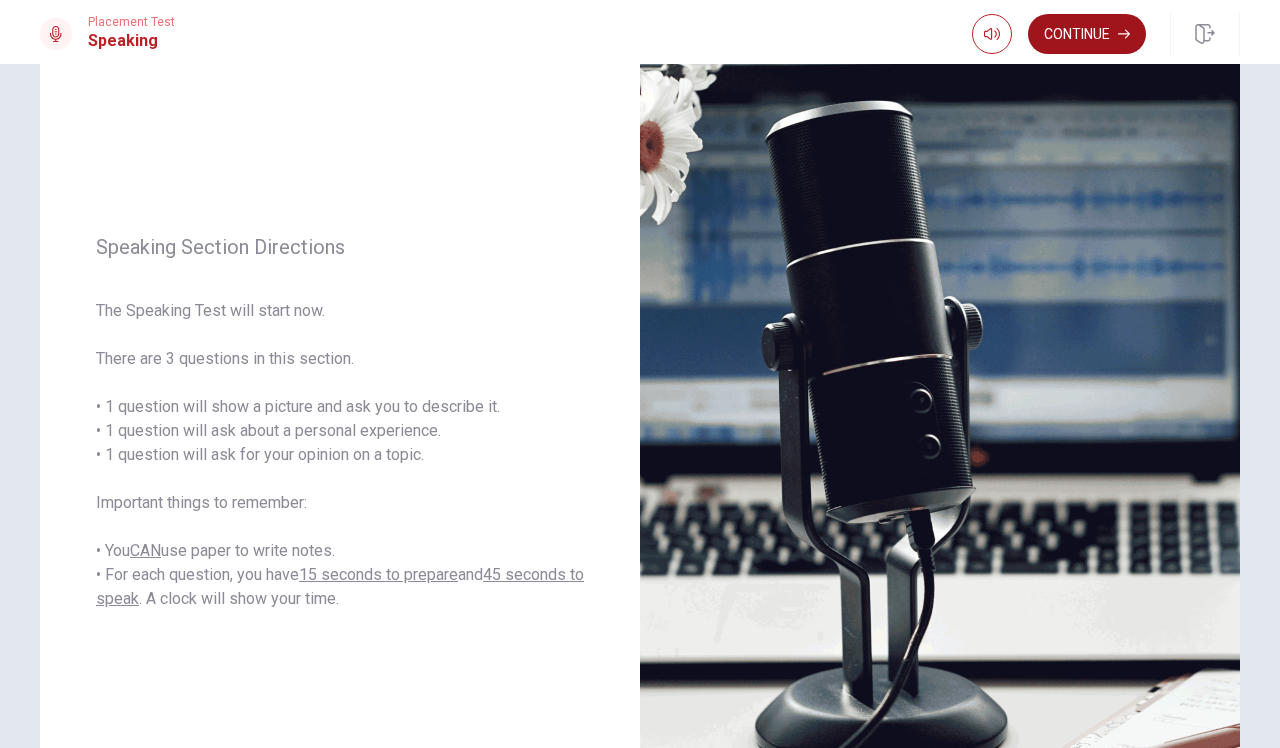 click on "Continue" at bounding box center [1087, 34] 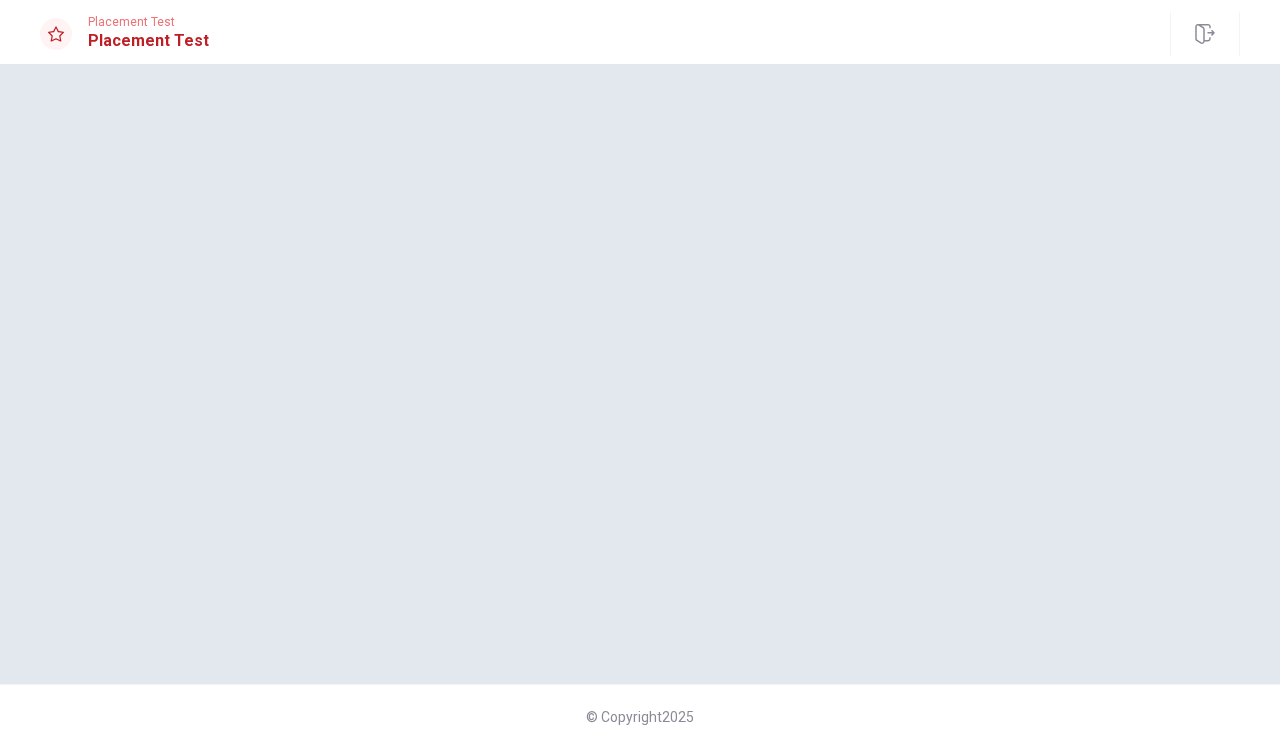 scroll, scrollTop: 60, scrollLeft: 0, axis: vertical 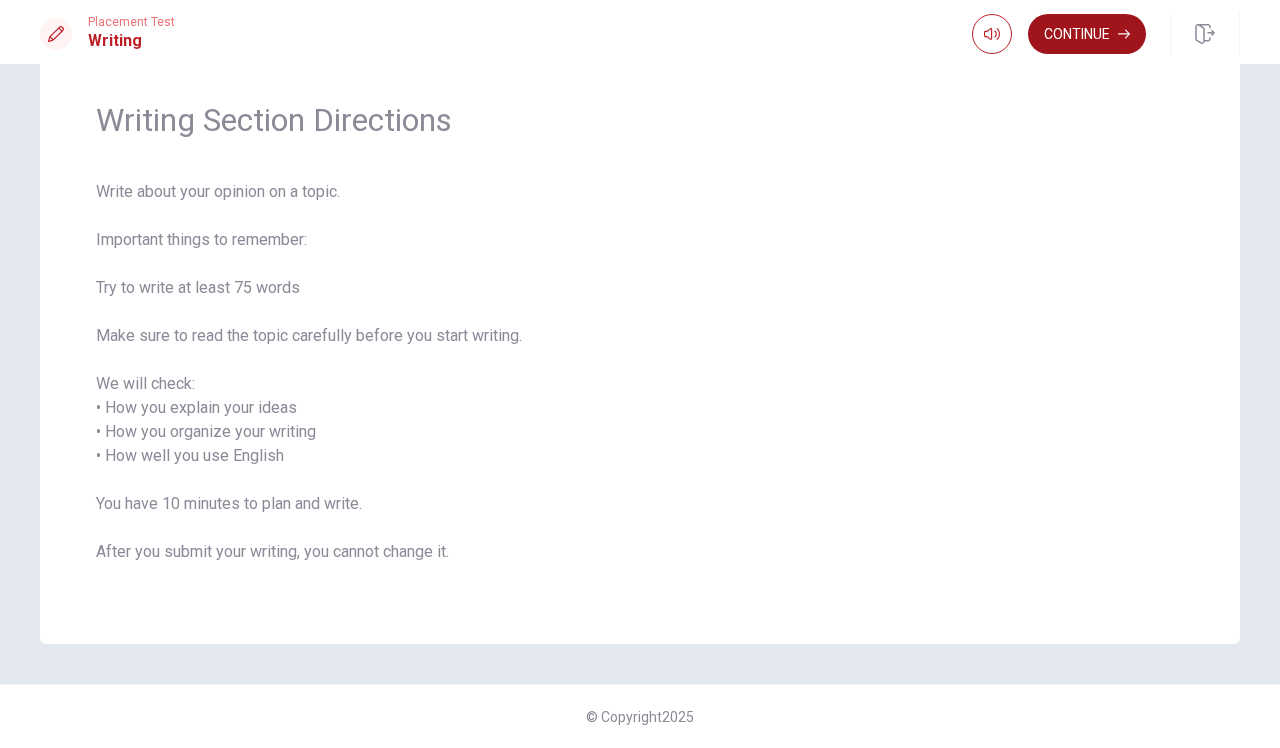 click on "Continue" at bounding box center (1087, 34) 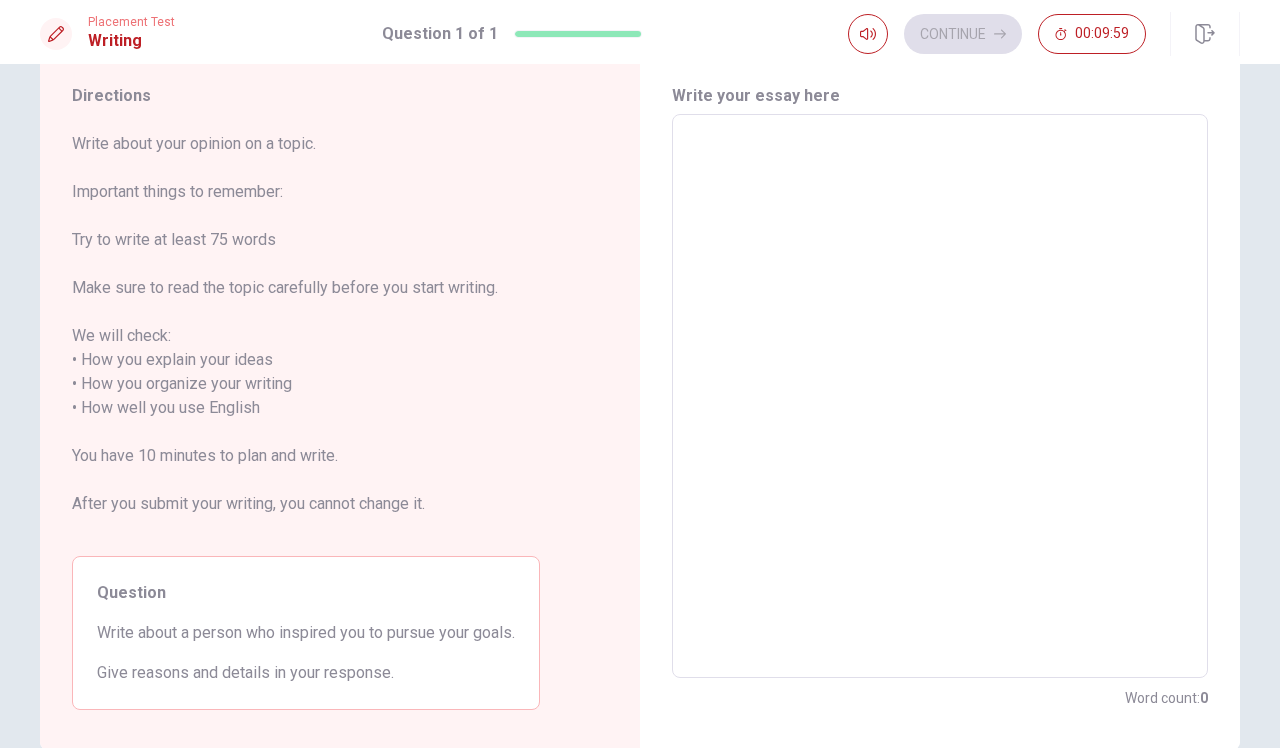 click at bounding box center (940, 396) 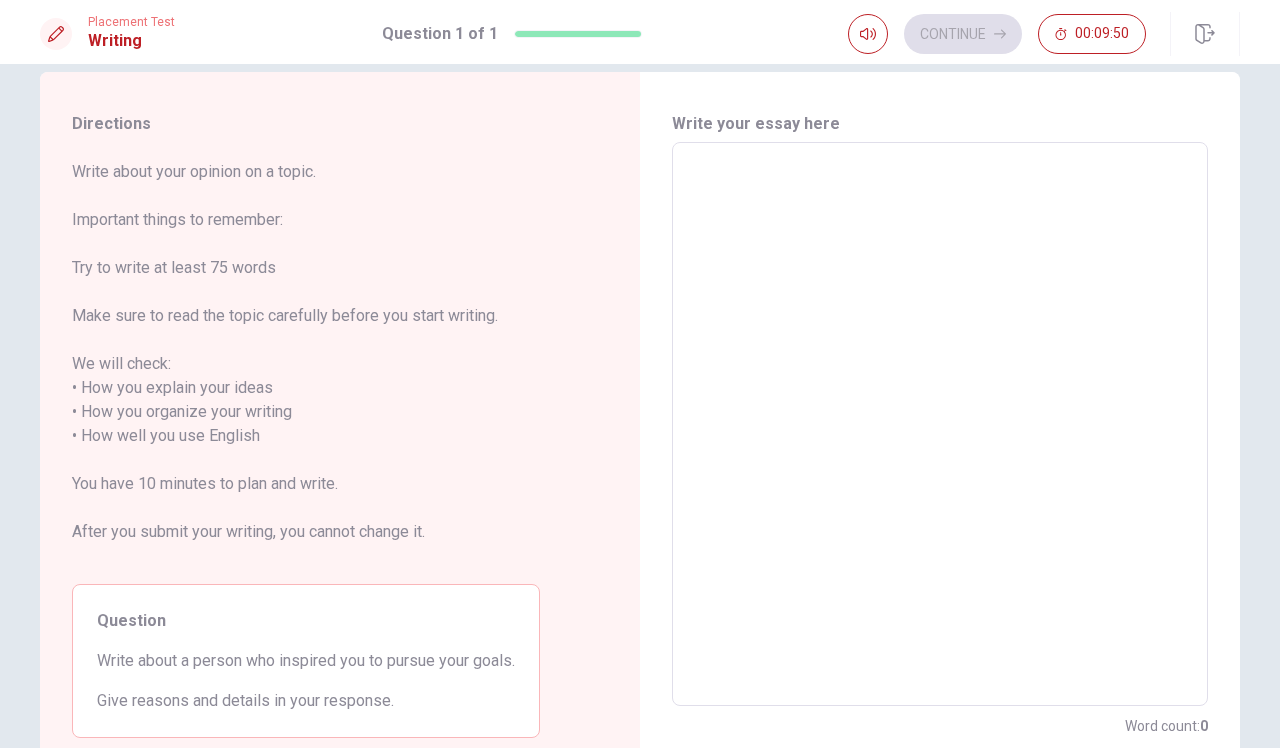 scroll, scrollTop: 26, scrollLeft: 0, axis: vertical 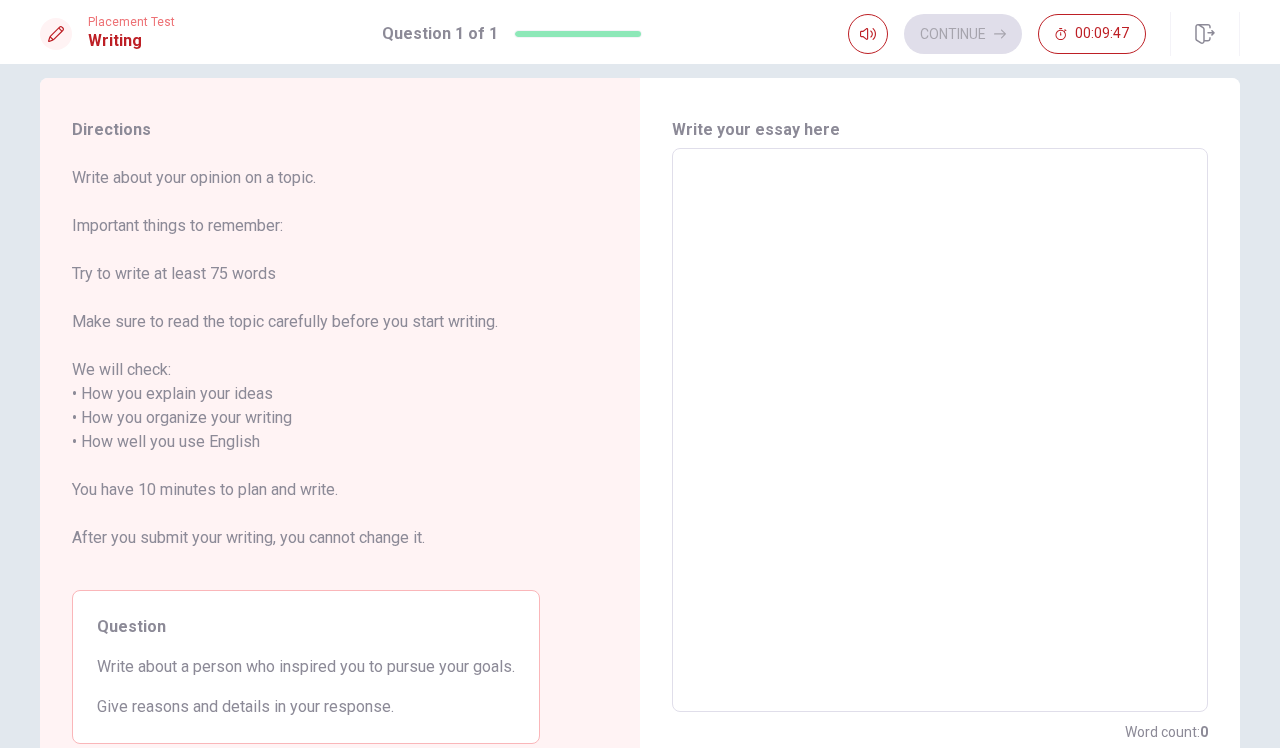 type on "L" 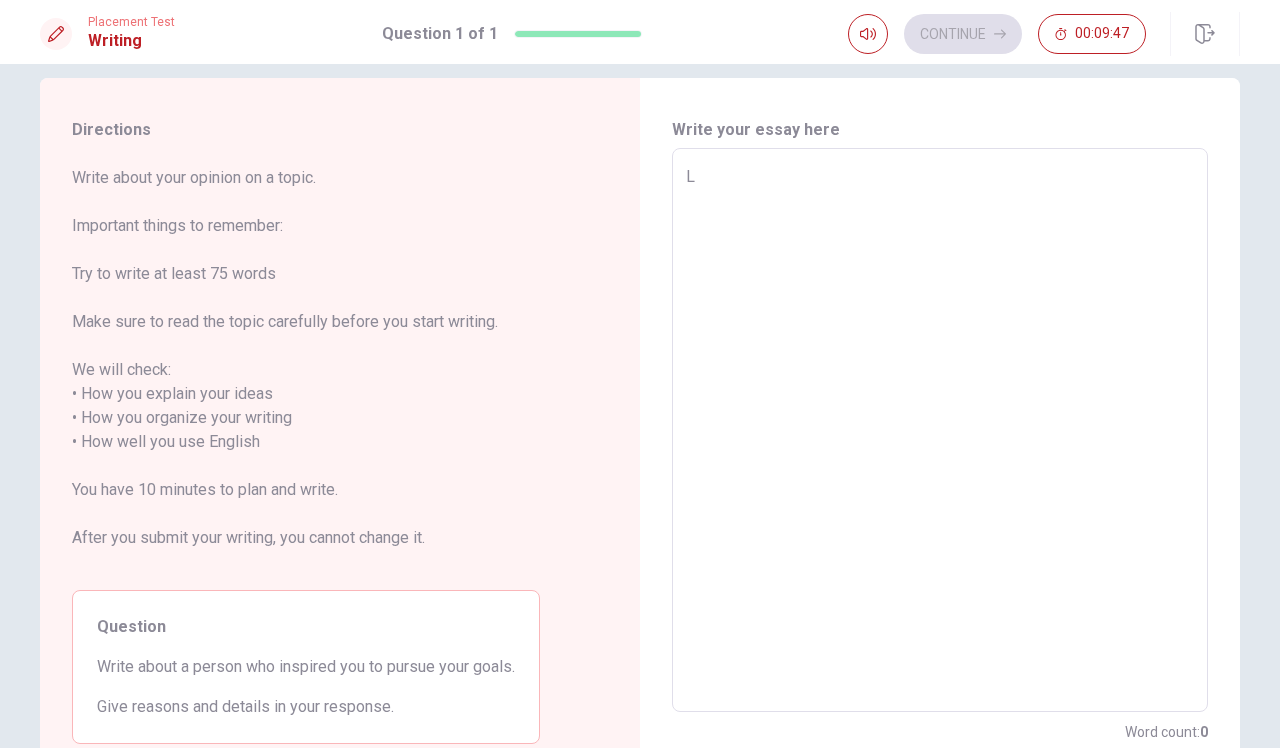 type on "x" 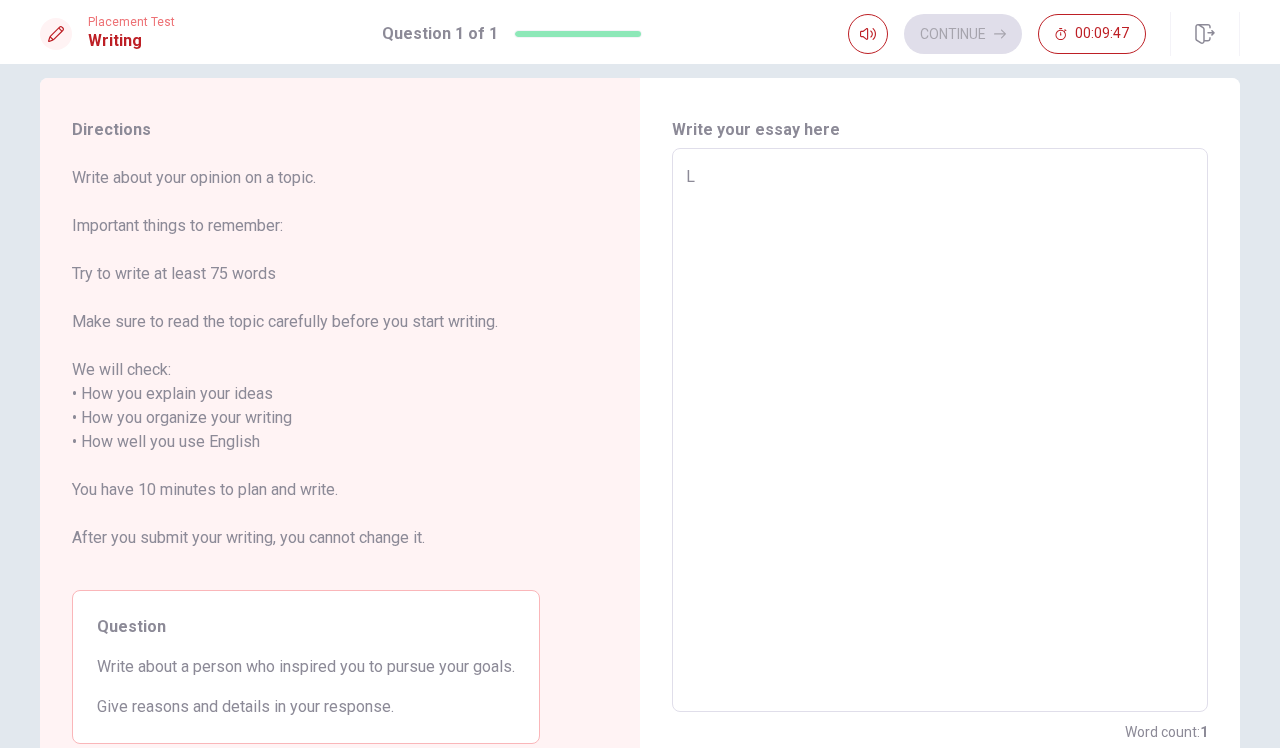type on "LT" 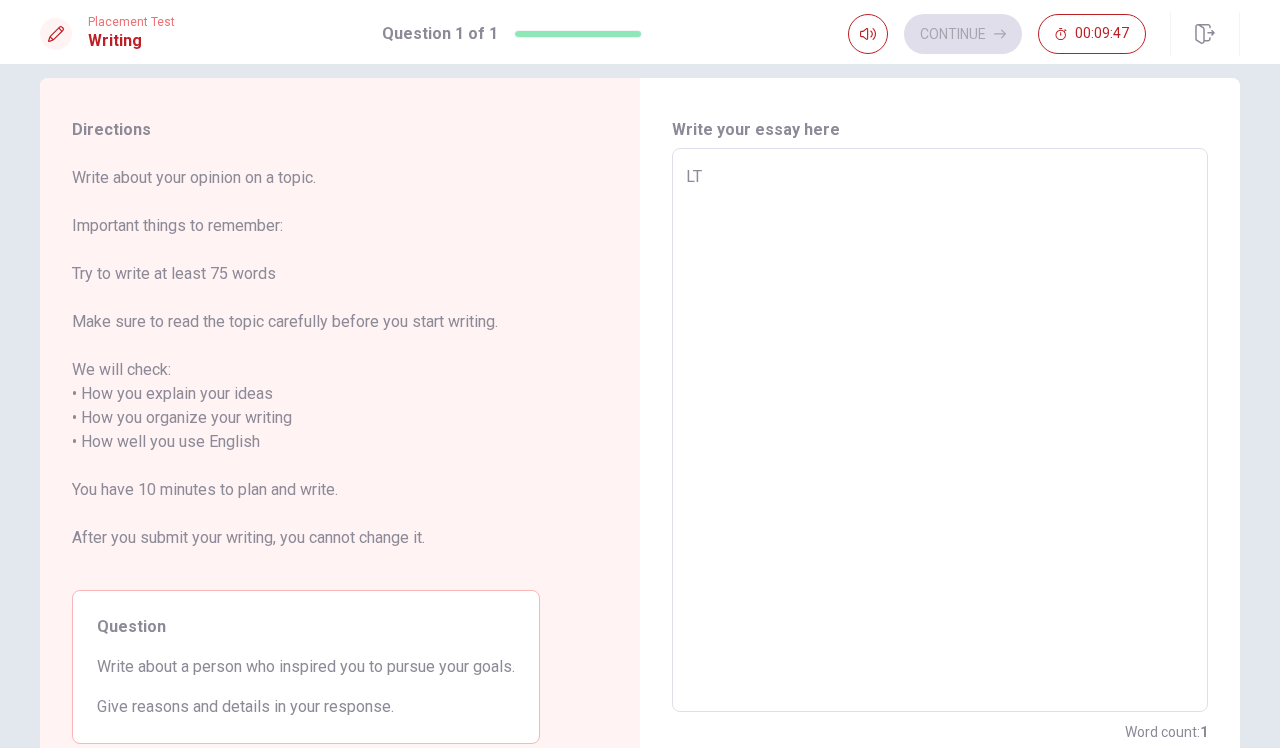 type on "x" 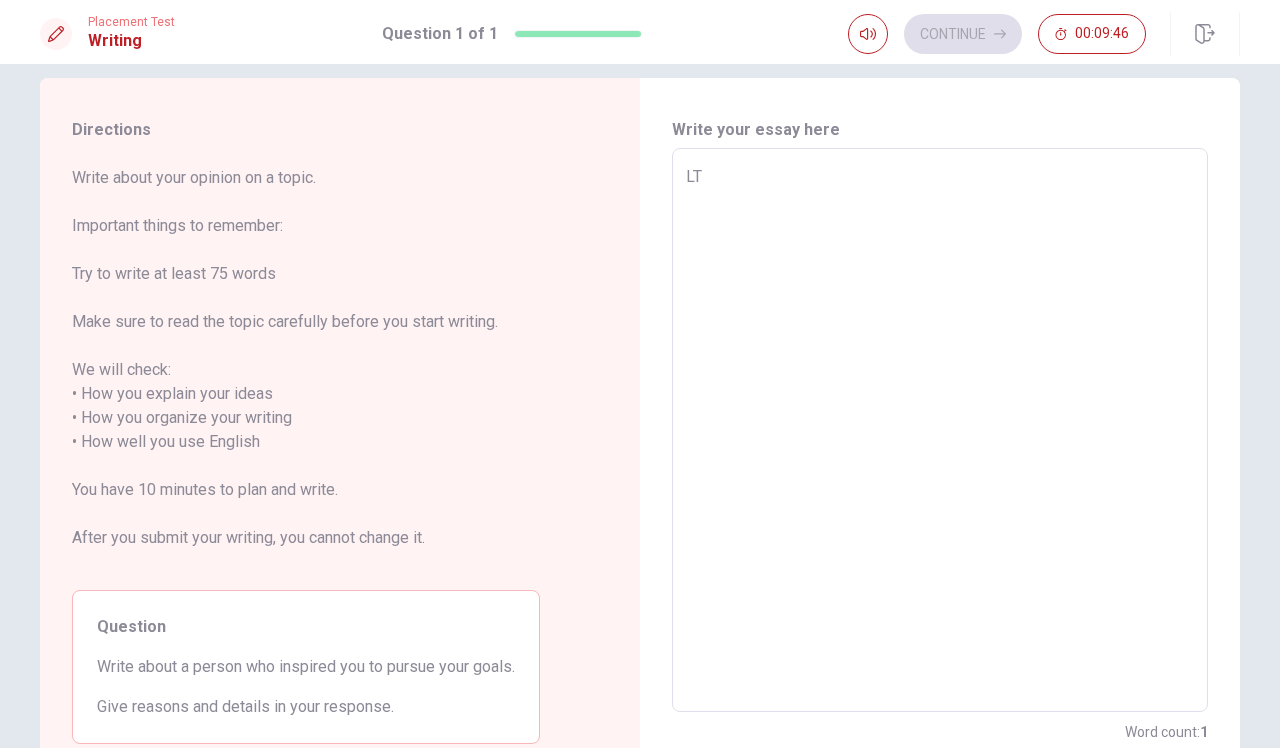 type on "L" 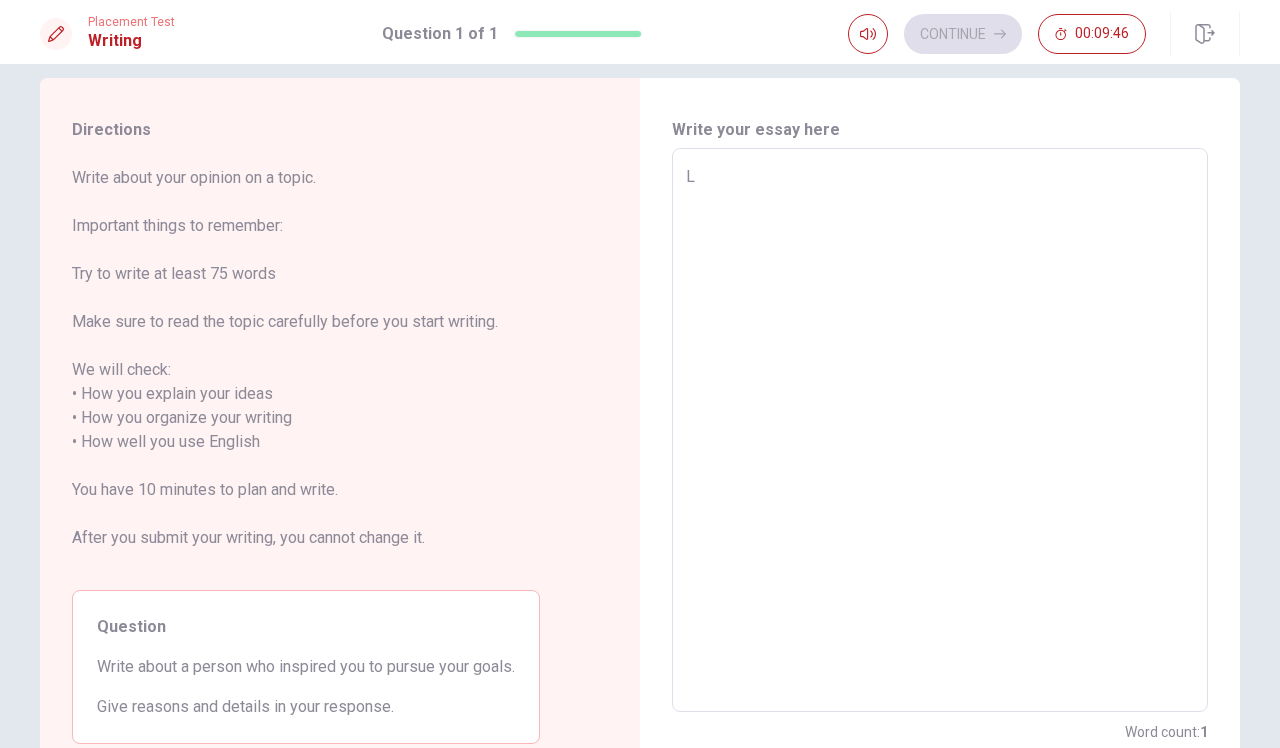 type on "x" 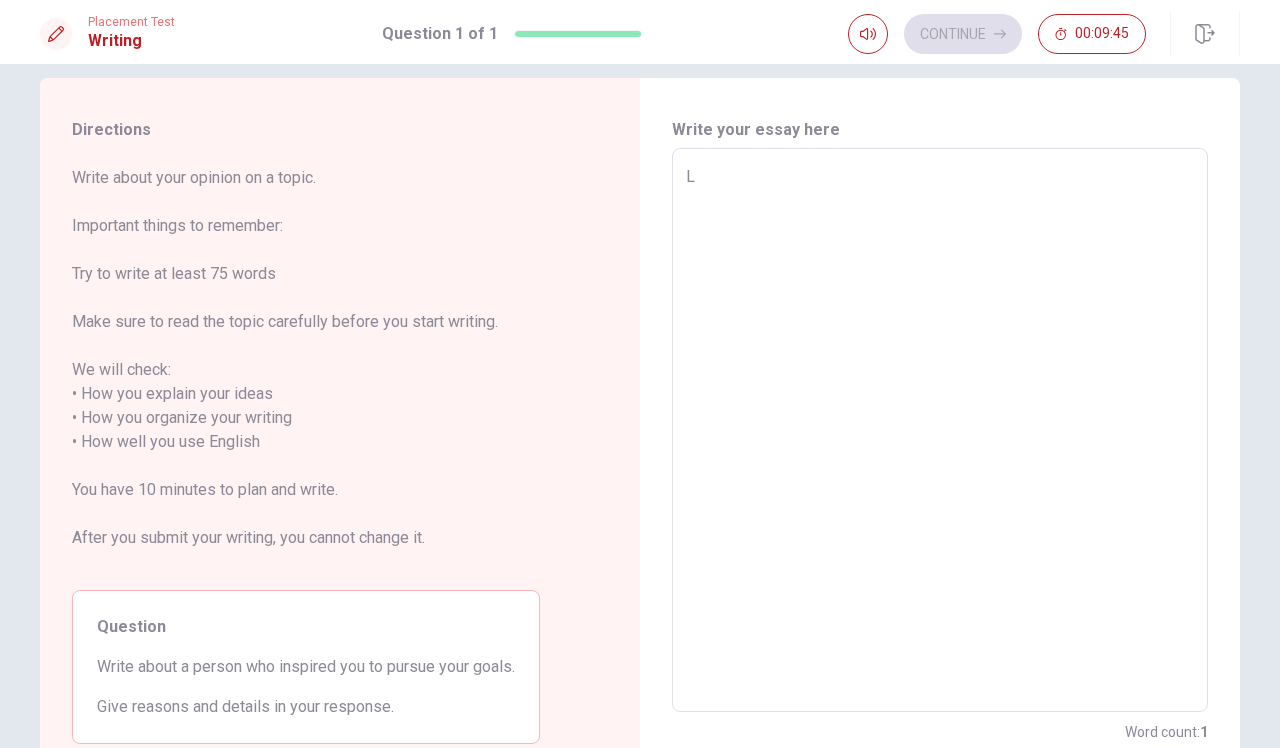 type on "La" 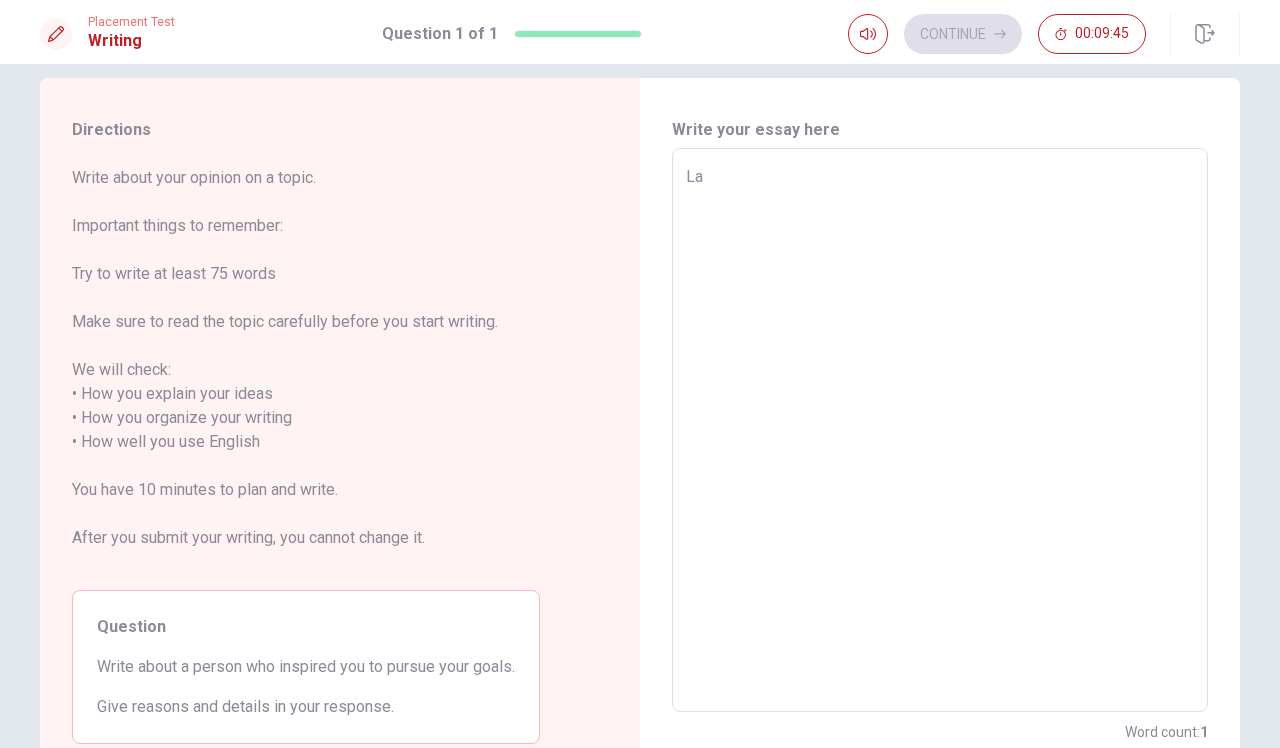 type on "x" 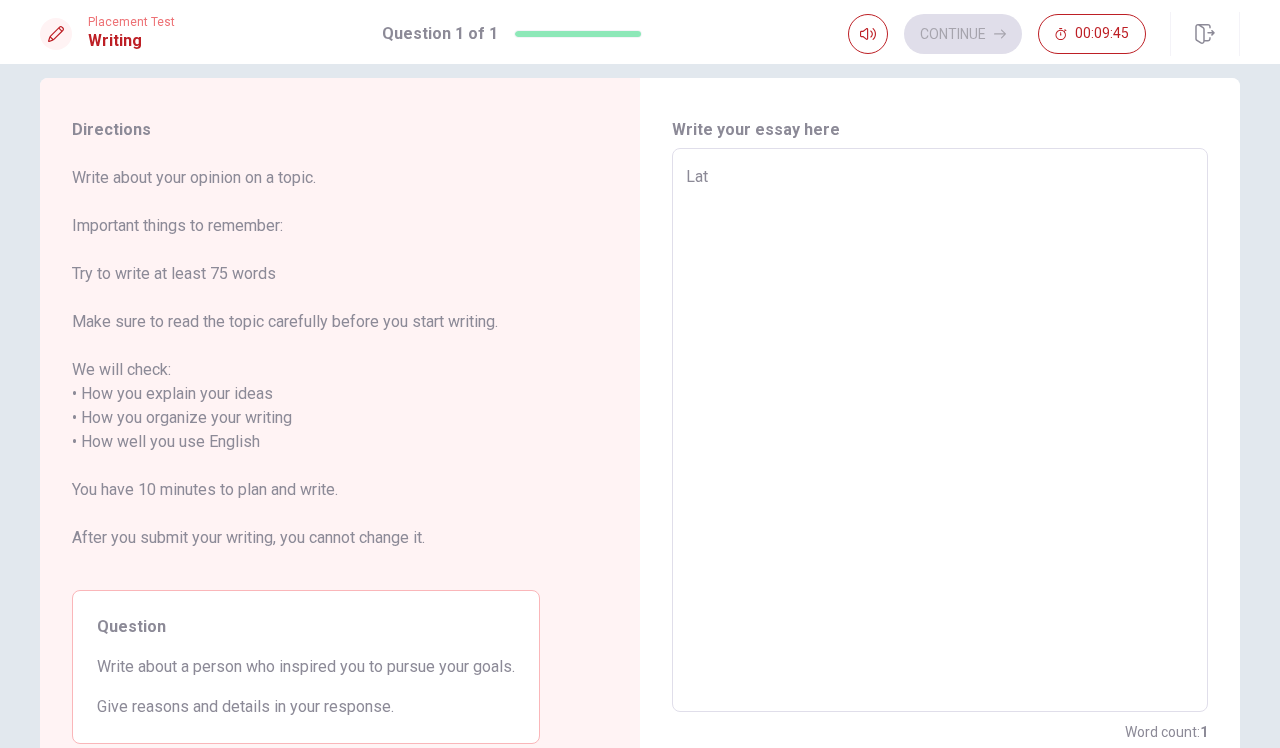 type on "x" 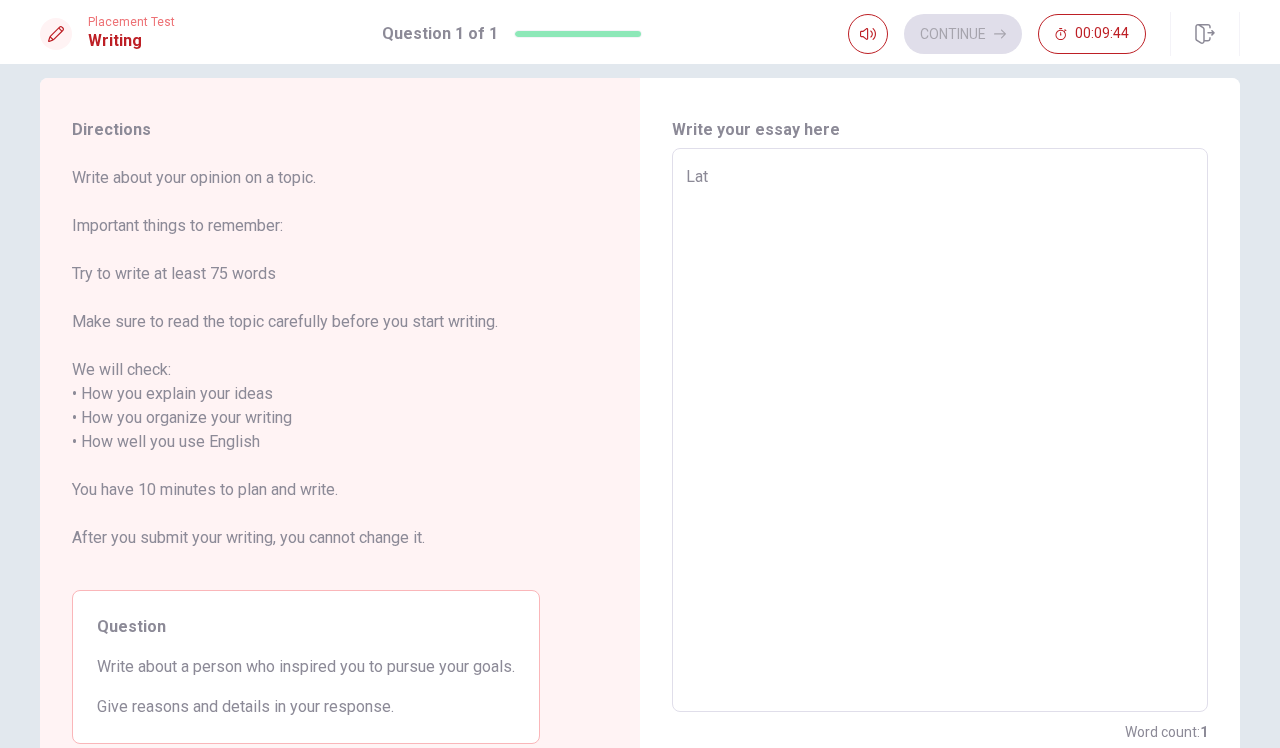 type on "Late" 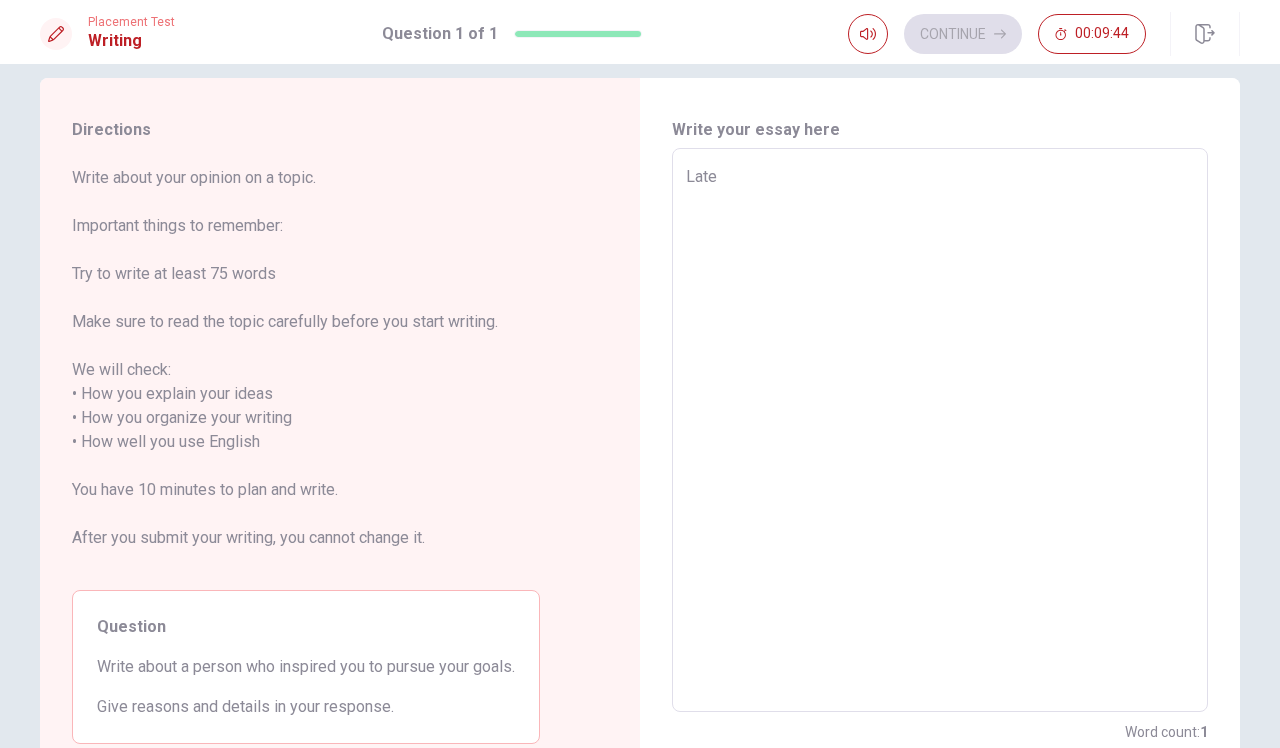 type on "x" 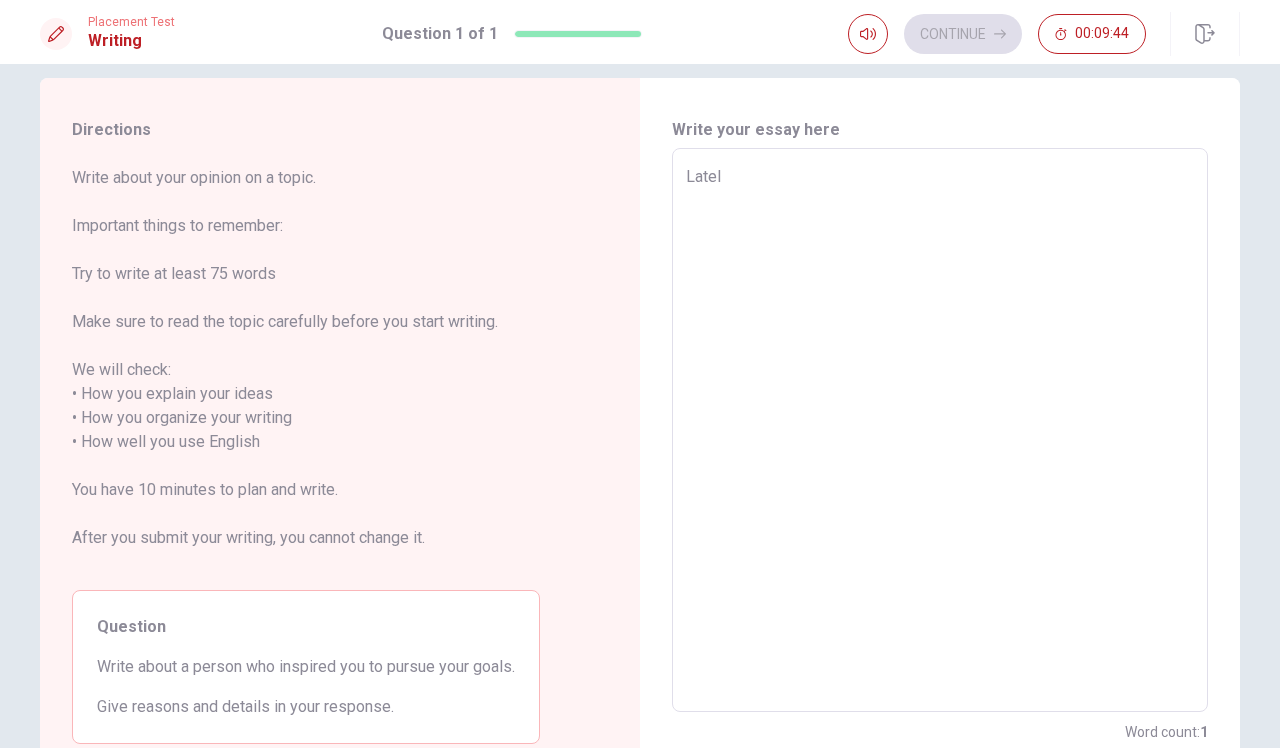 type on "x" 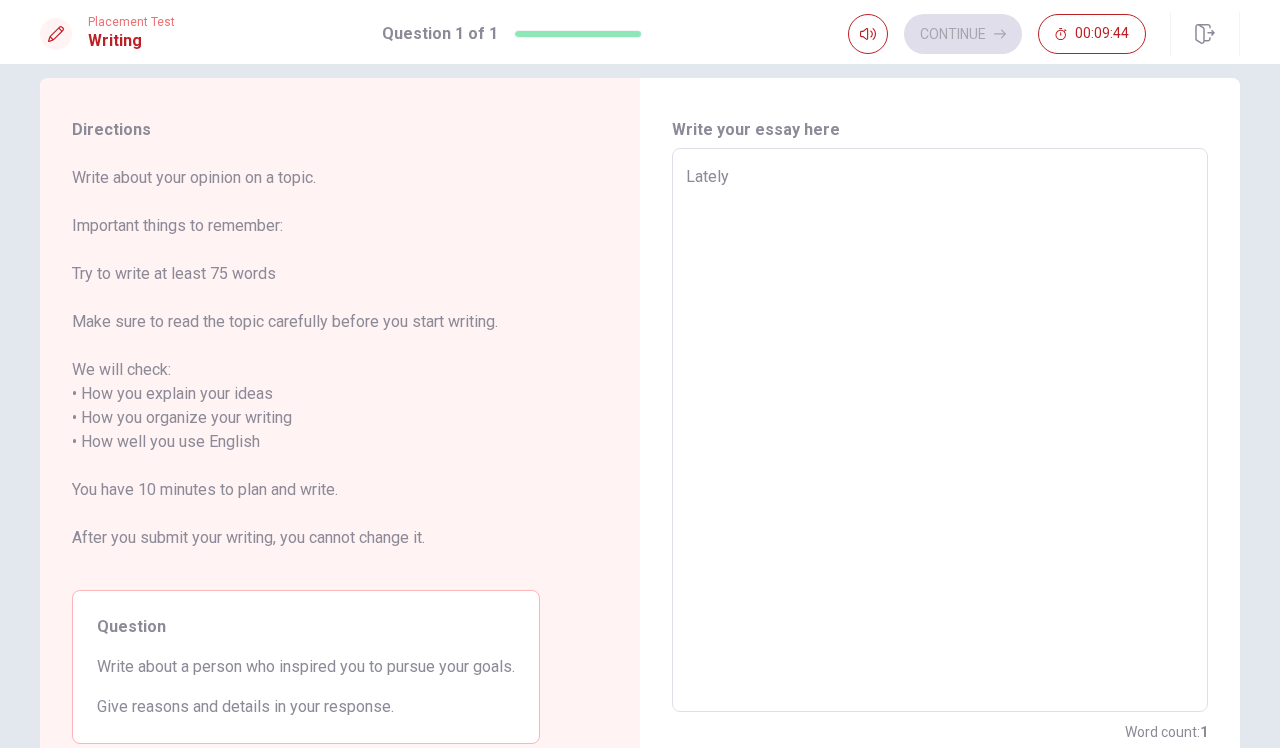 type on "x" 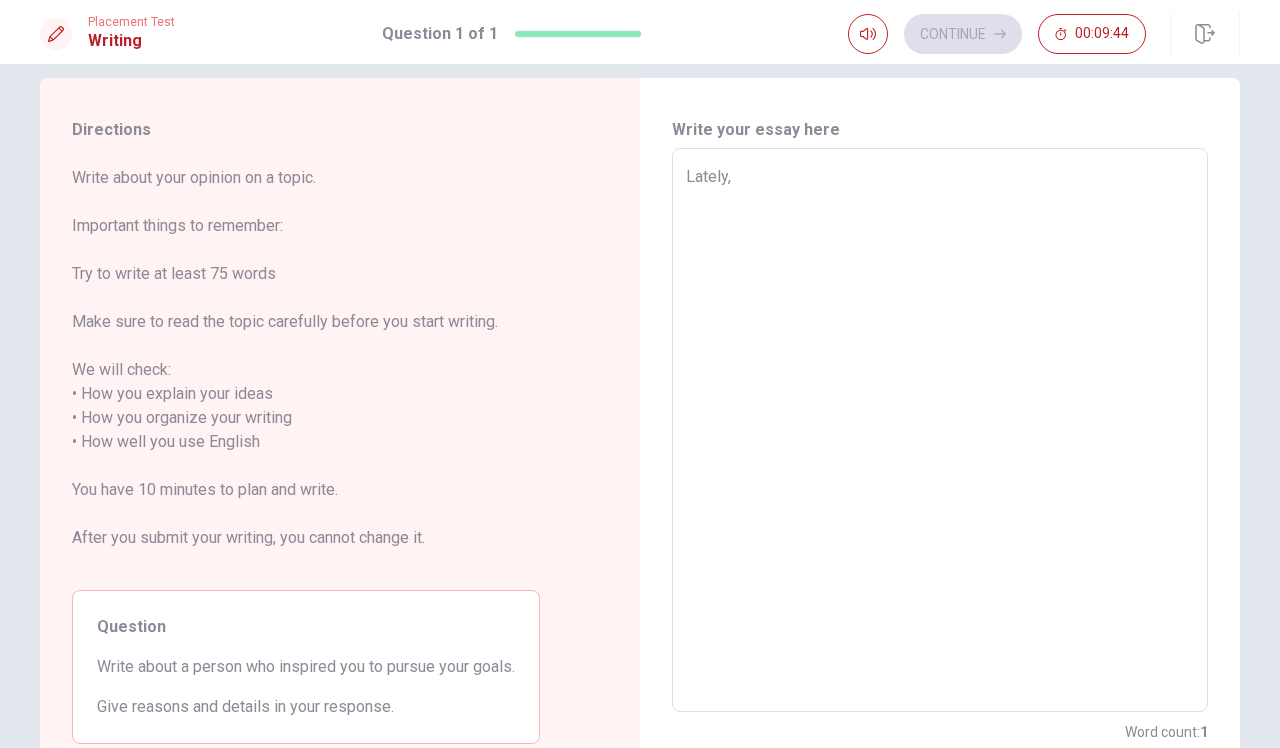 type on "x" 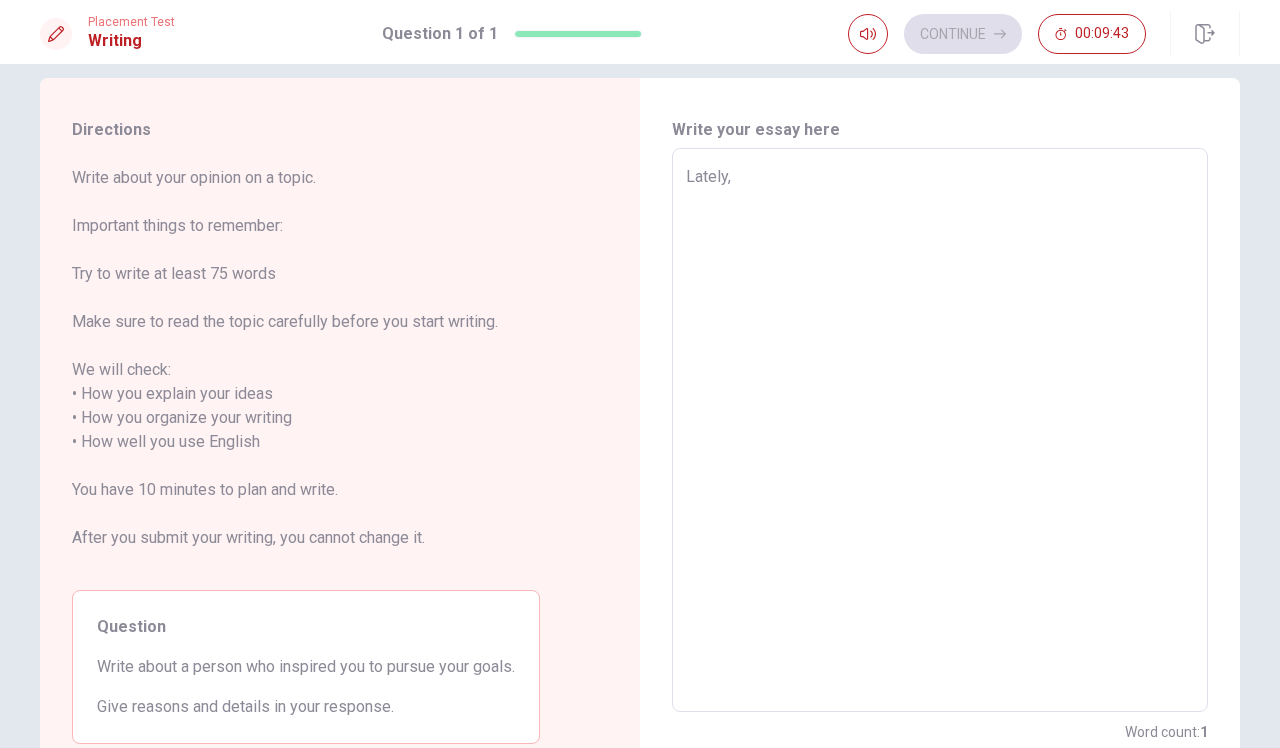 type on "Lately," 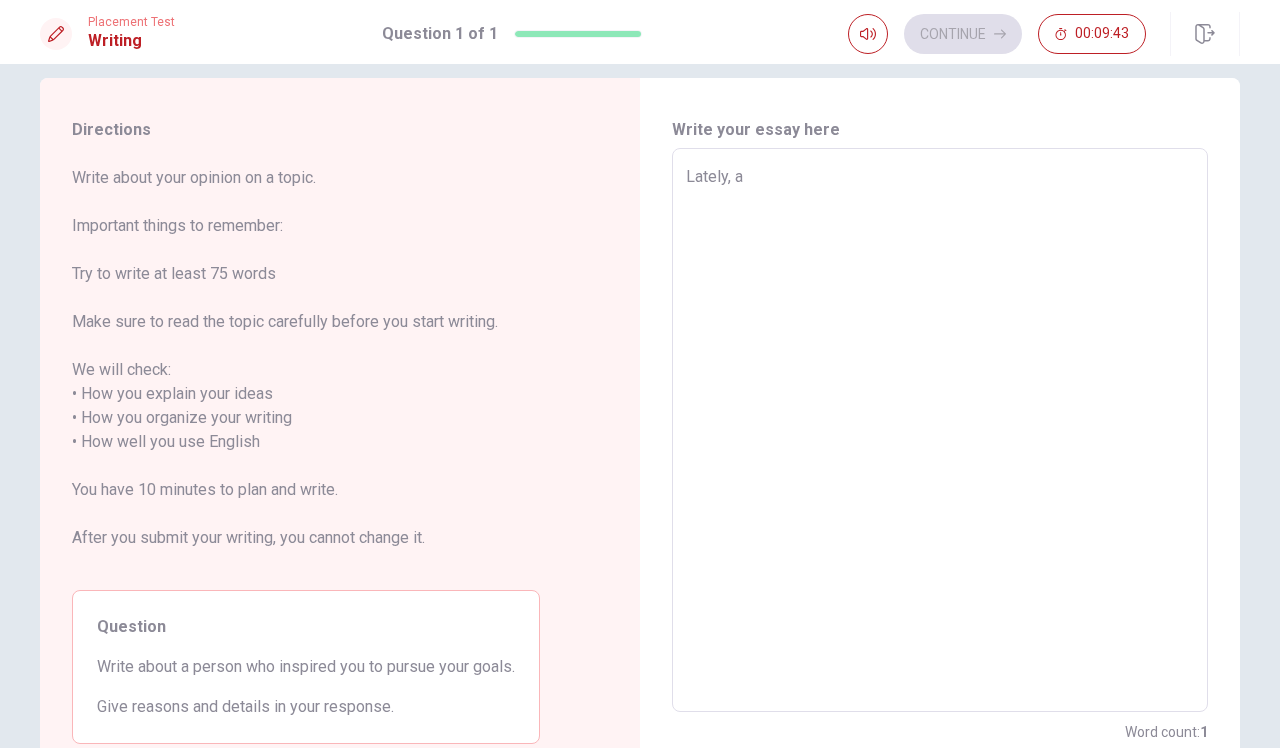 type on "x" 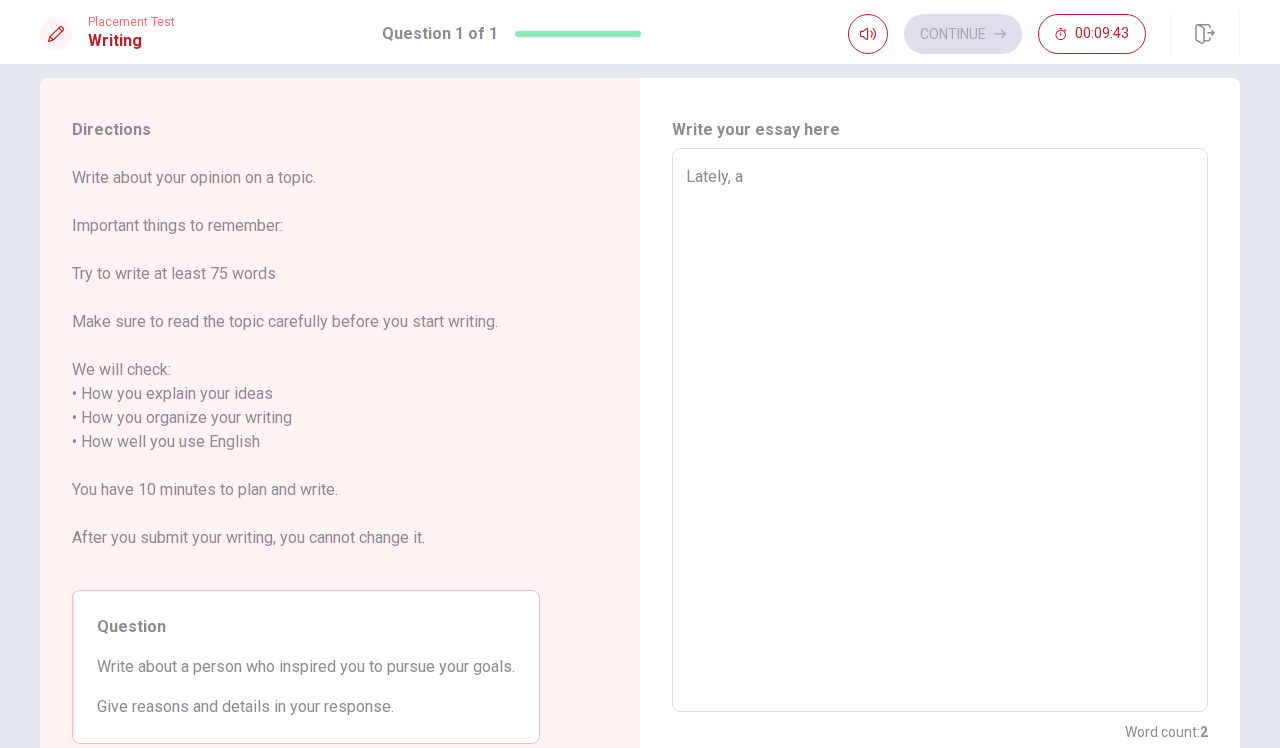 type on "Lately, a" 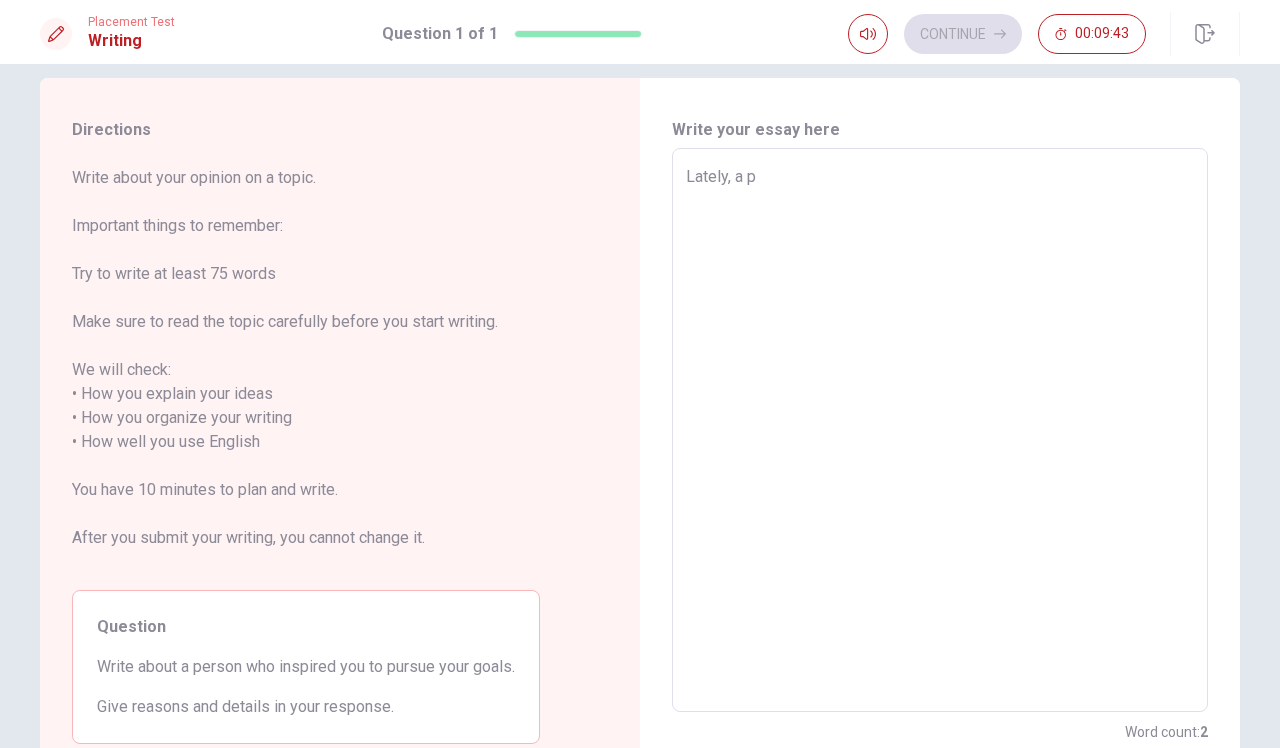type on "x" 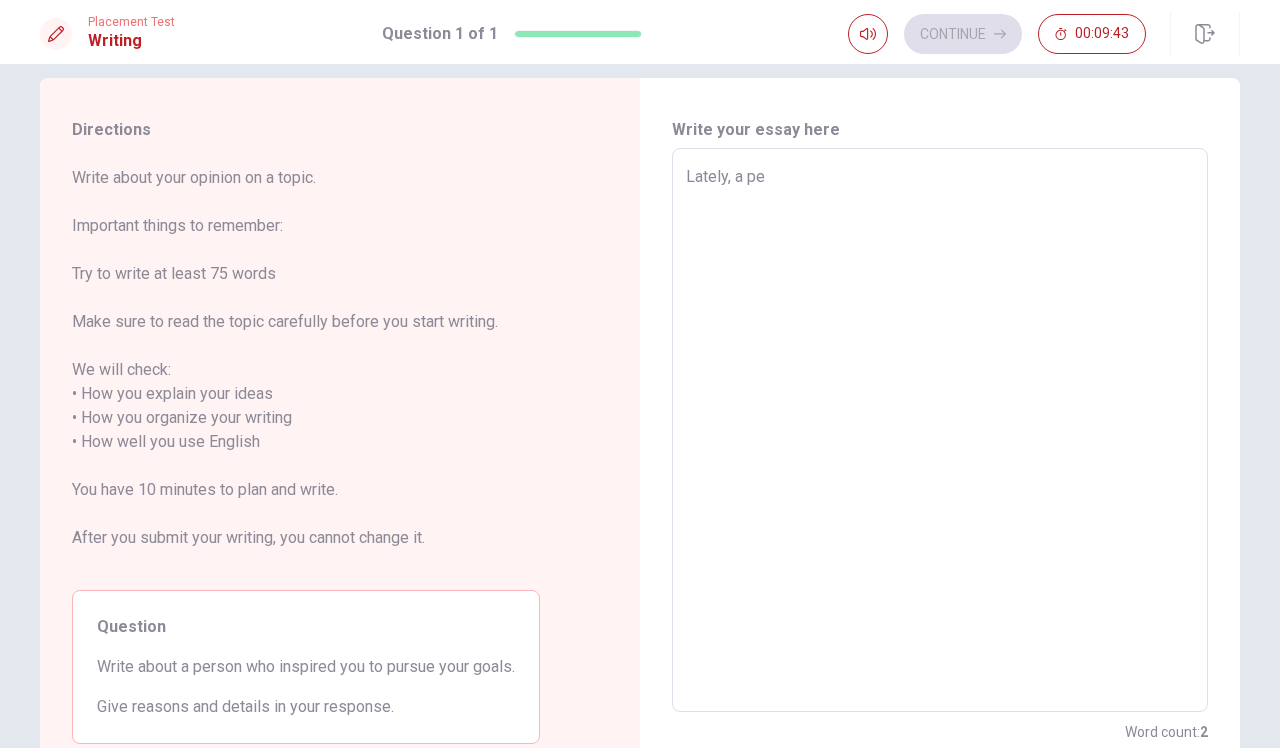 type on "x" 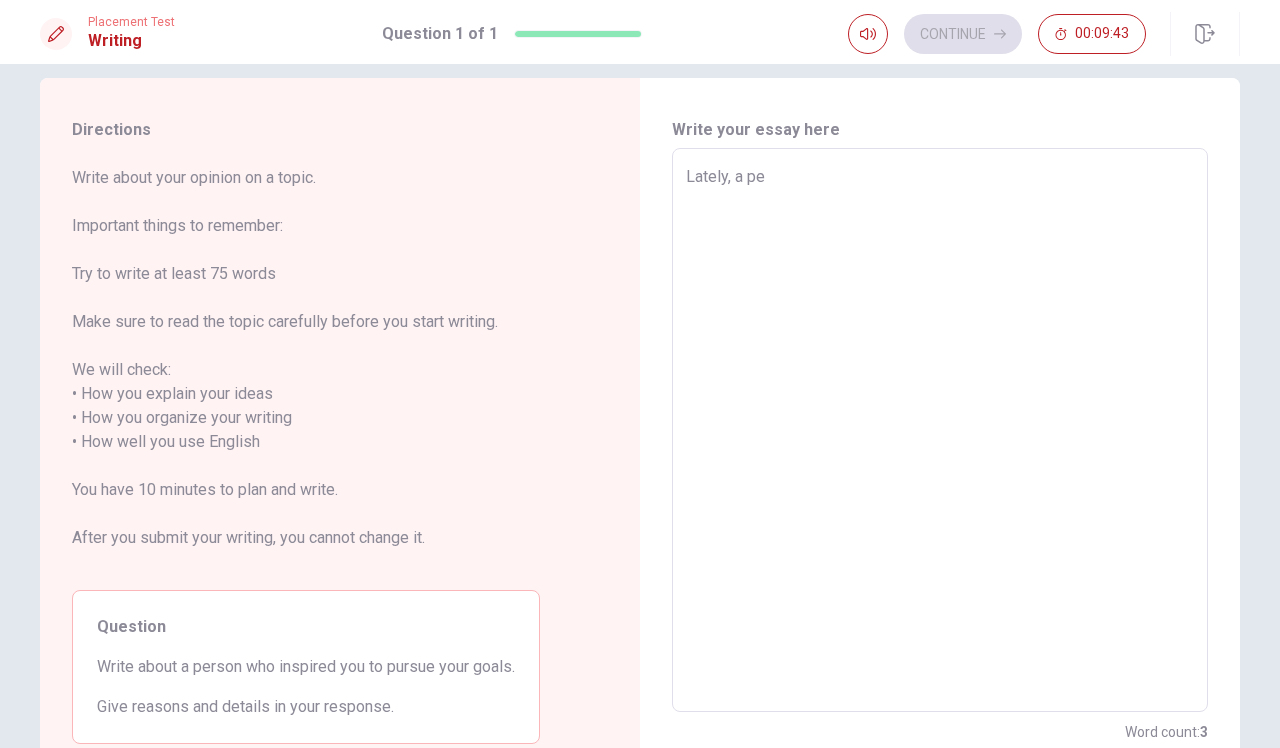 type on "Lately, a per" 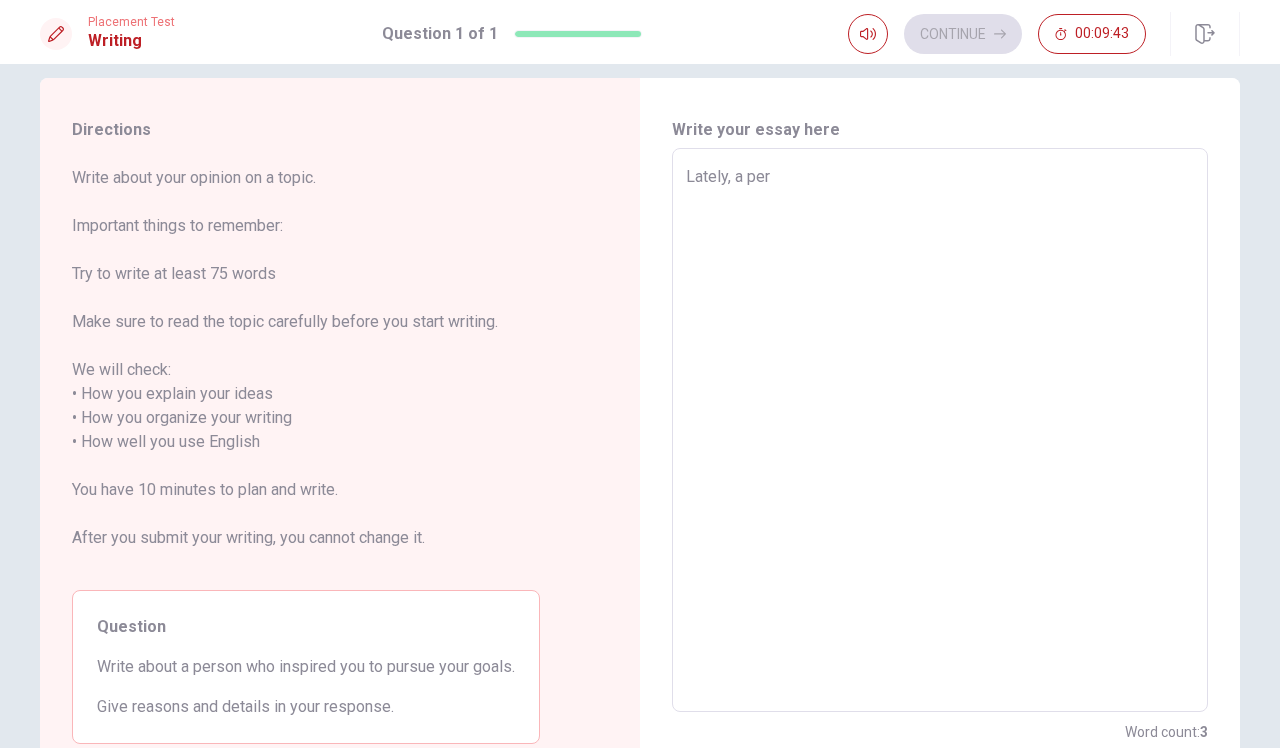 type on "x" 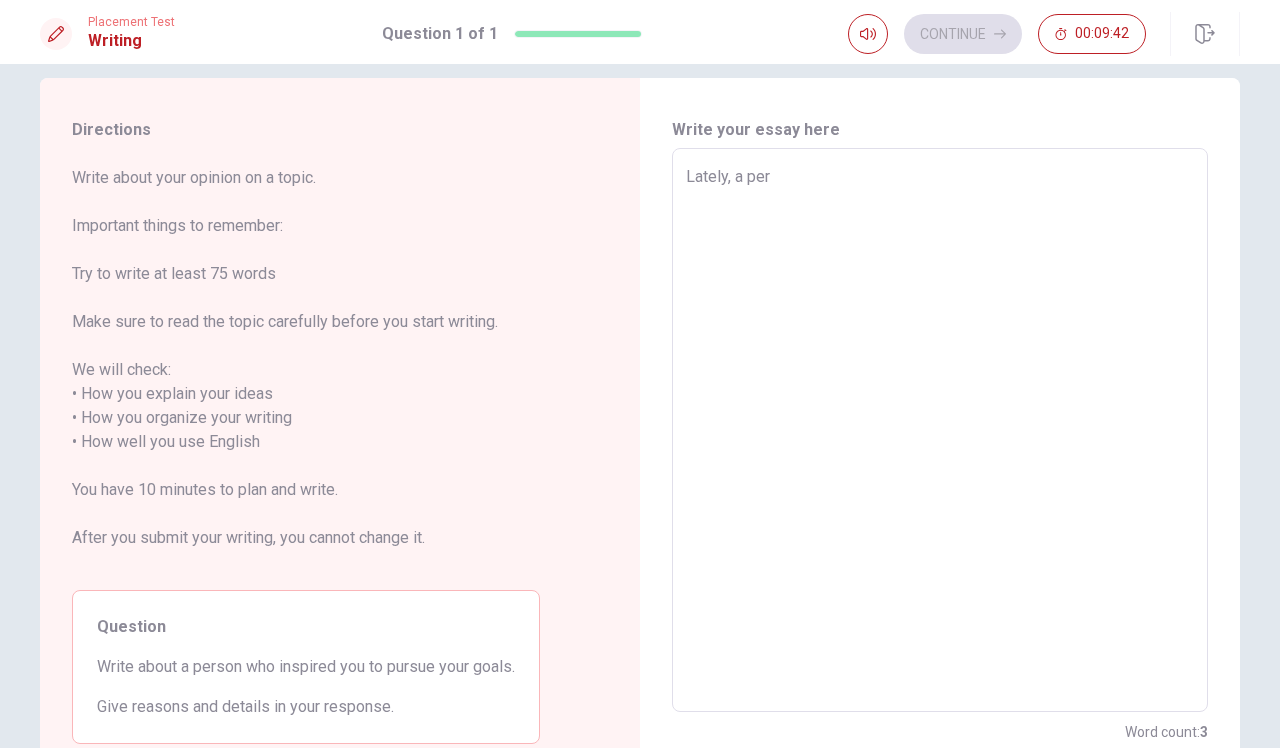 type on "Lately, a pero" 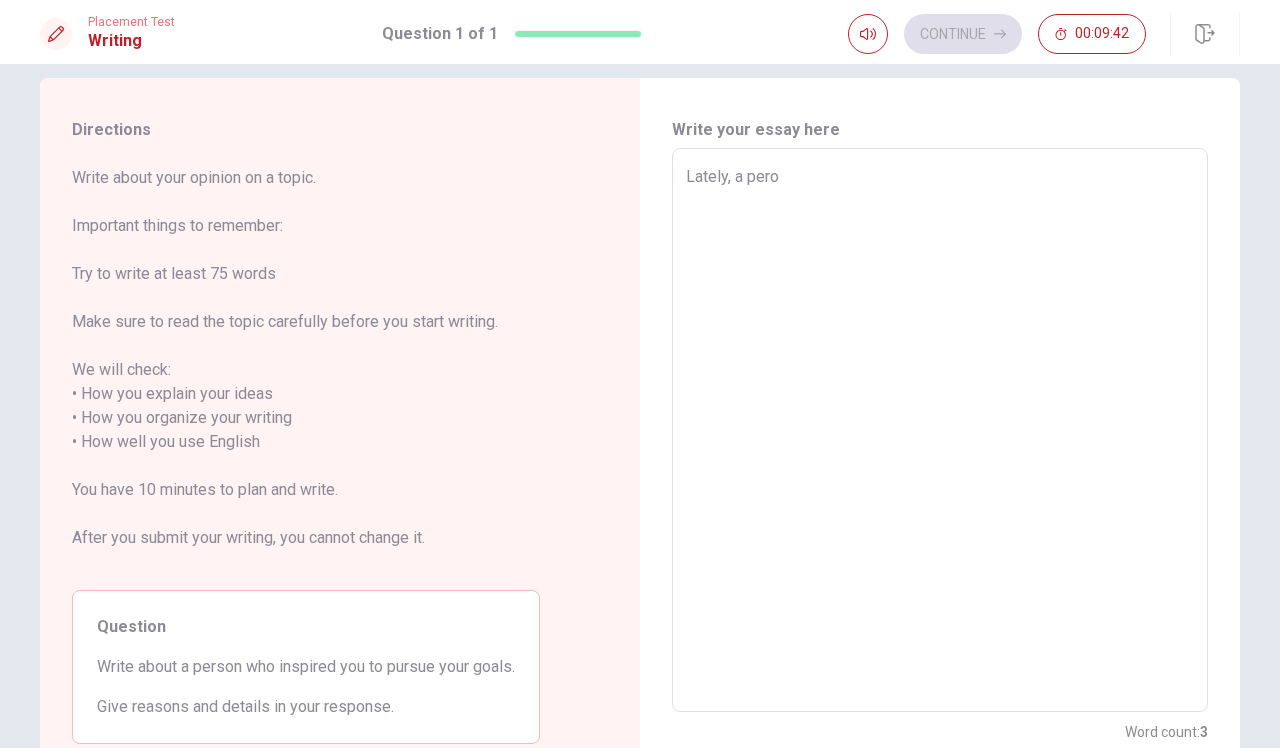 type on "x" 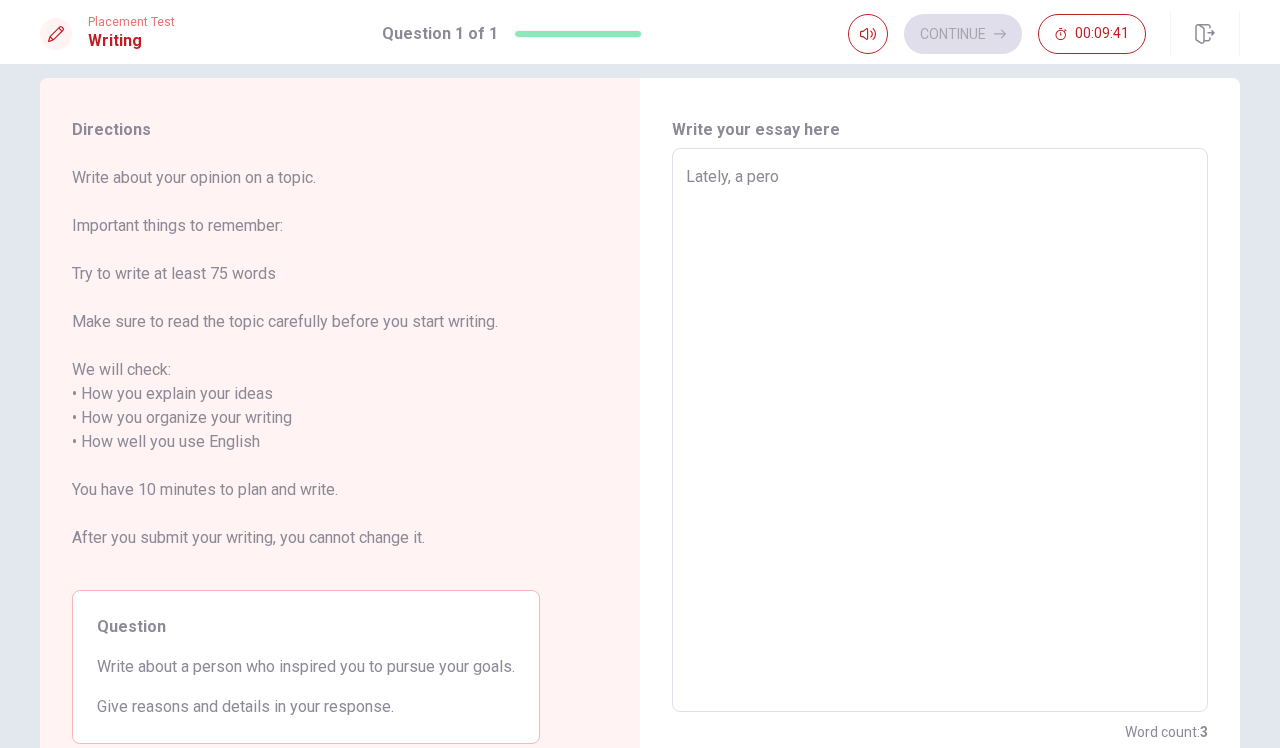 type on "Lately, a per" 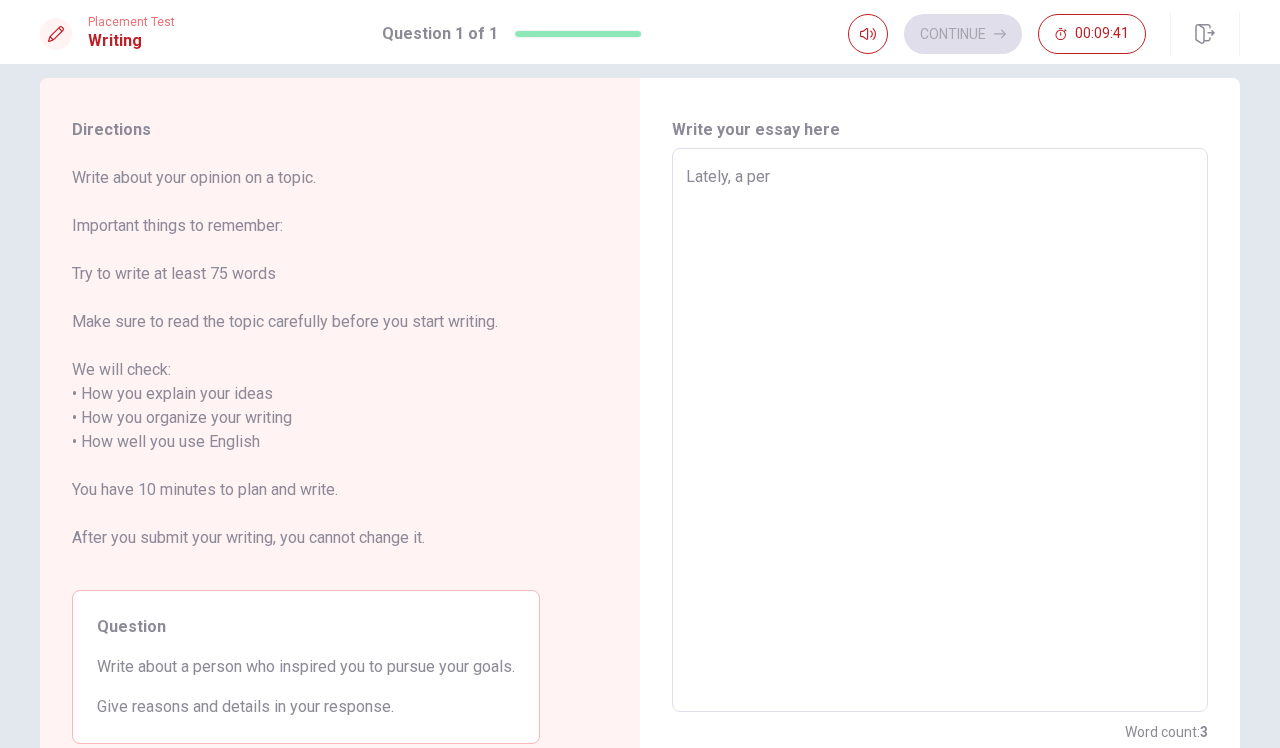type on "x" 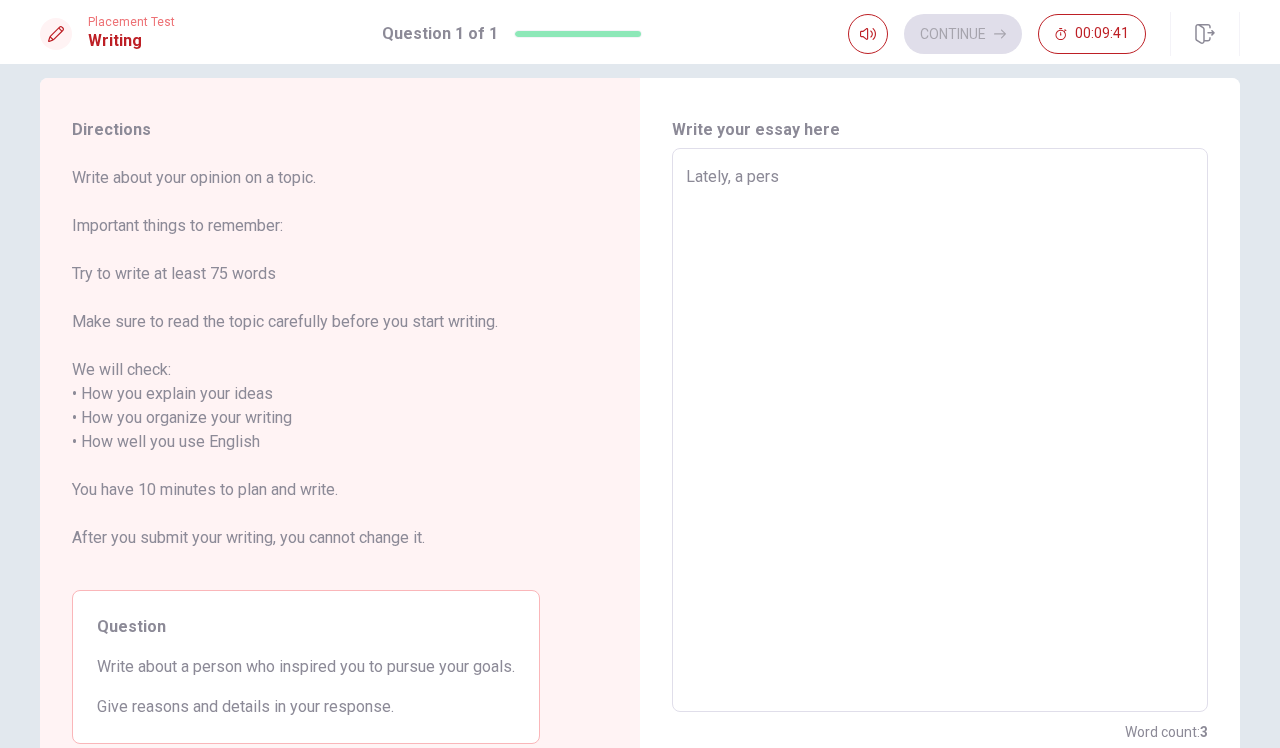 type on "x" 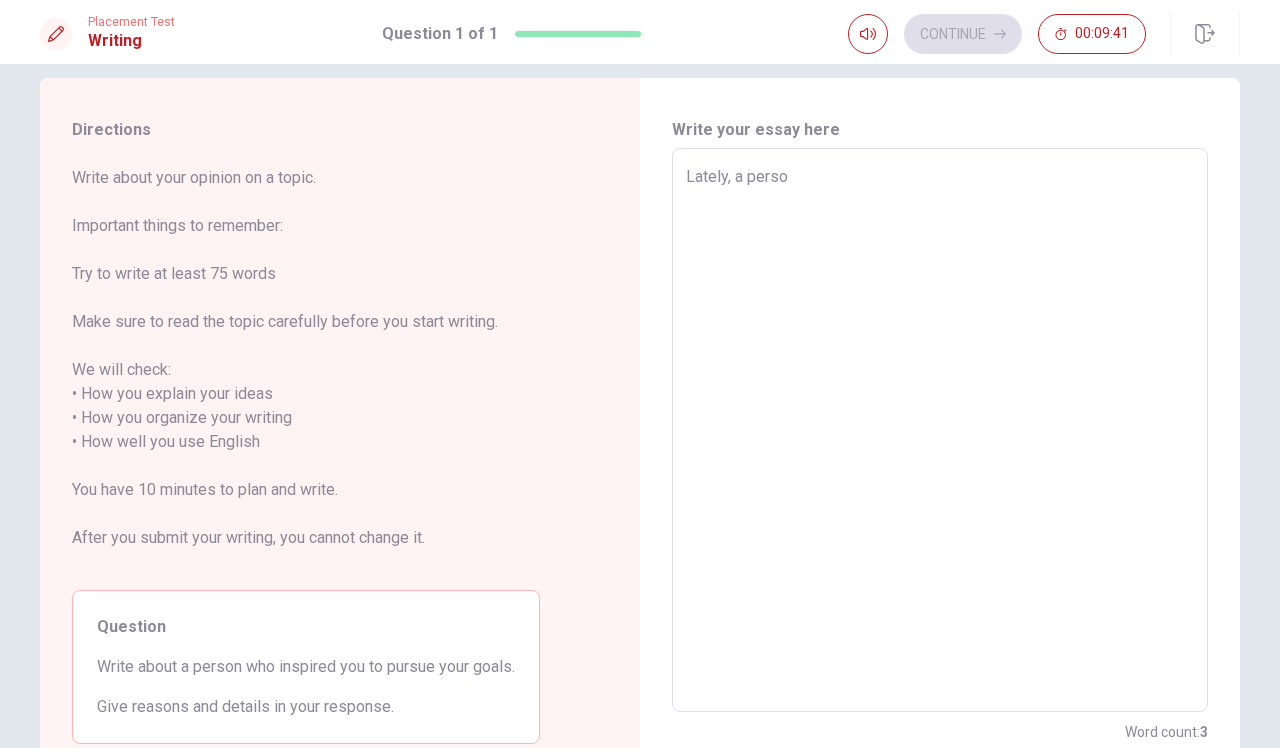 type on "x" 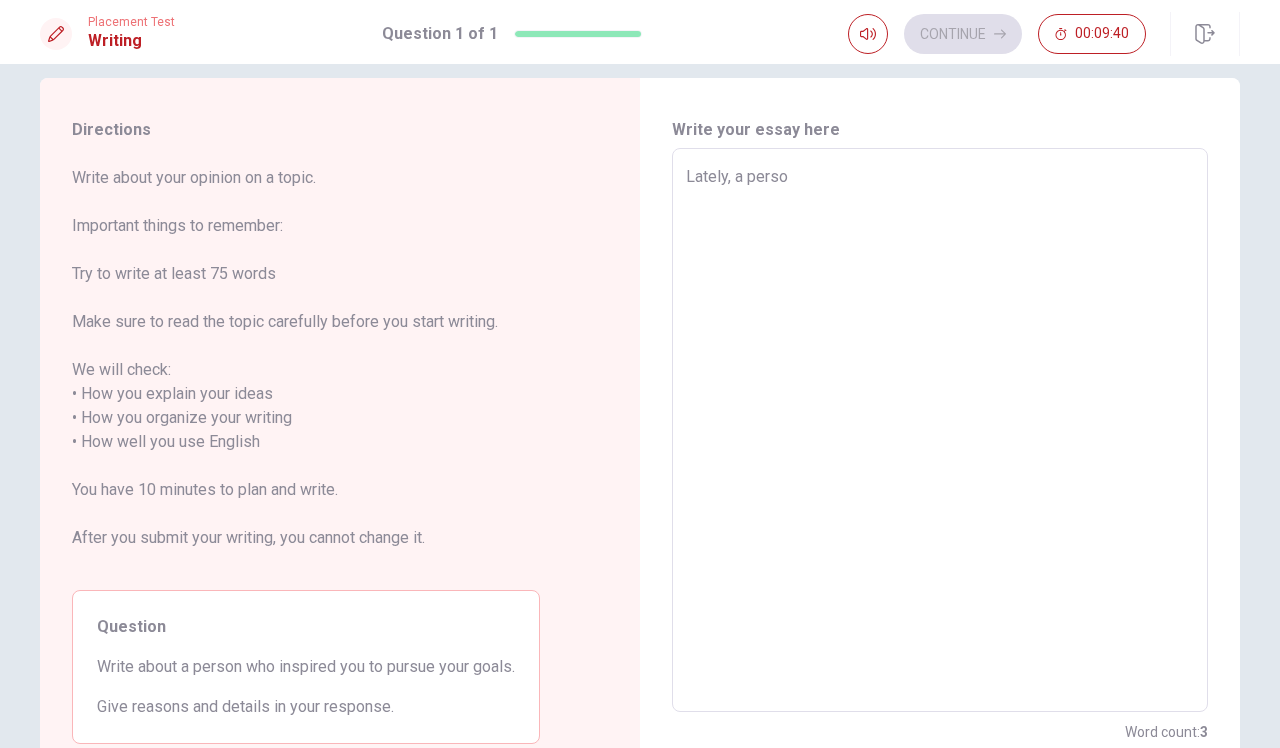 type on "Lately, a person" 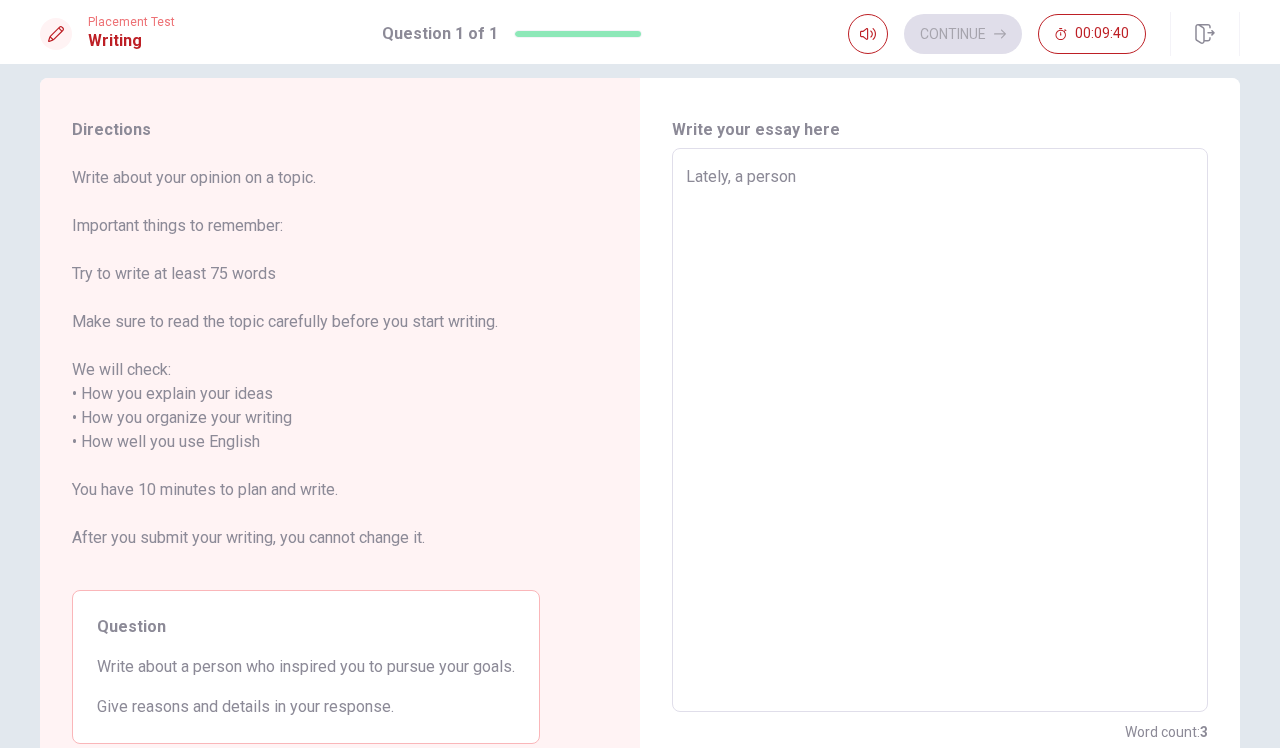 type on "x" 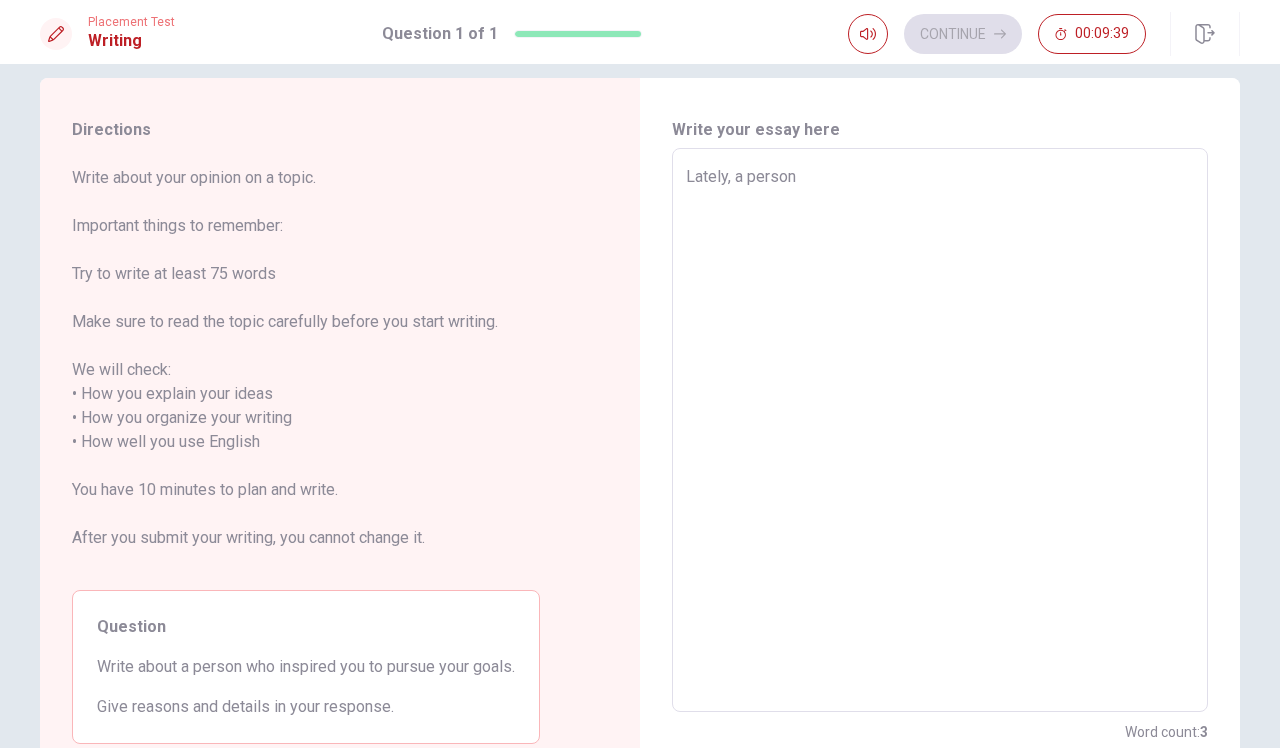 type on "Lately, a person w" 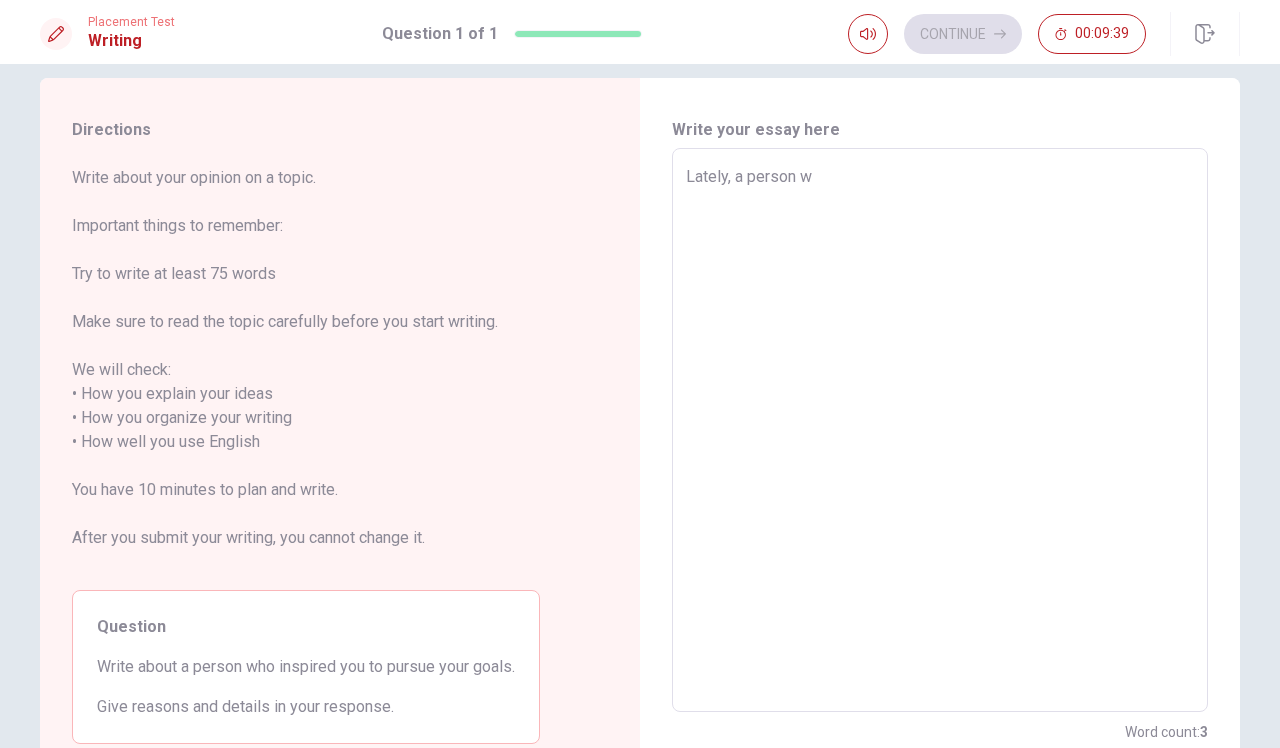 type on "x" 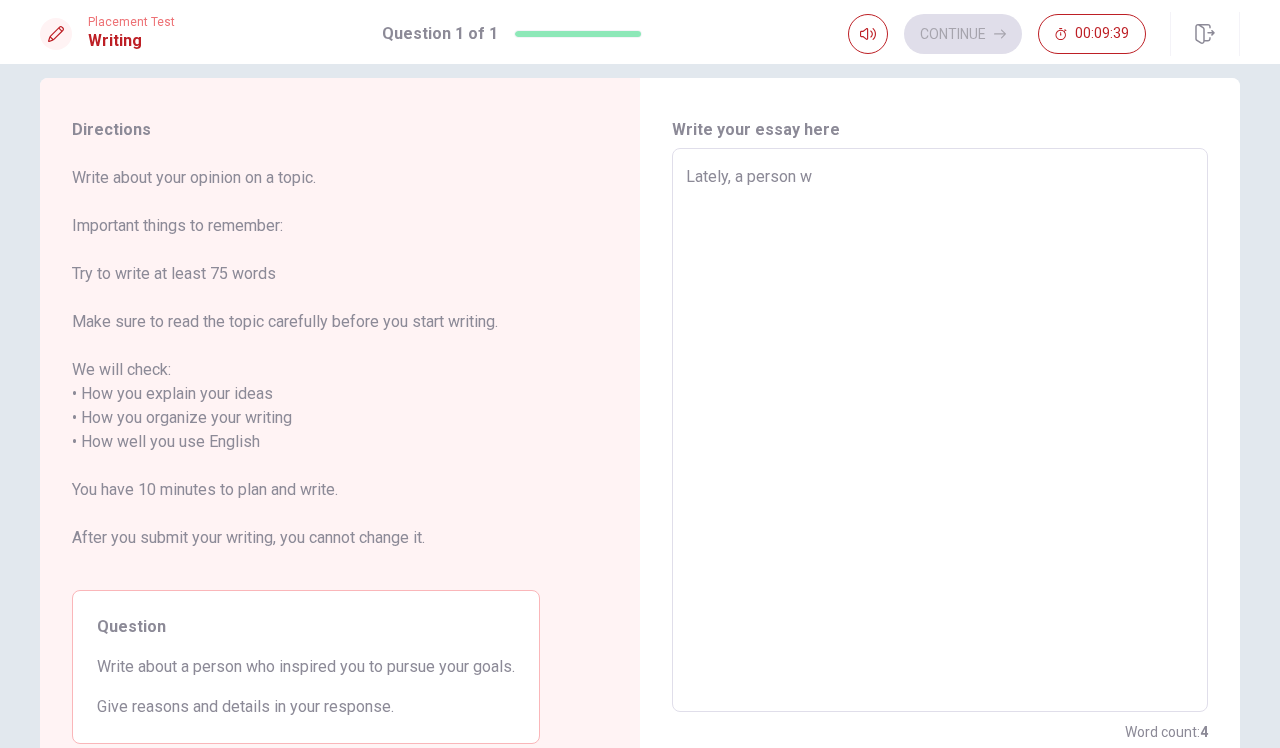 type on "Lately, a person wh" 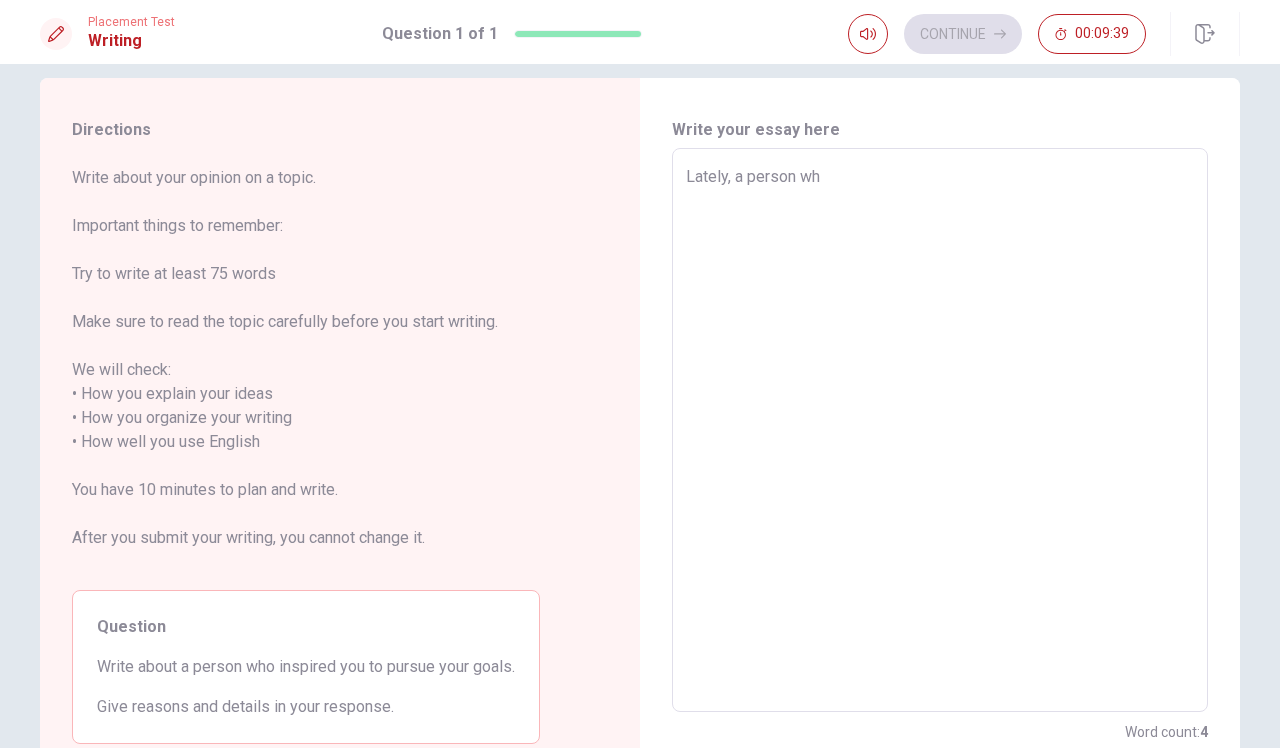 type on "x" 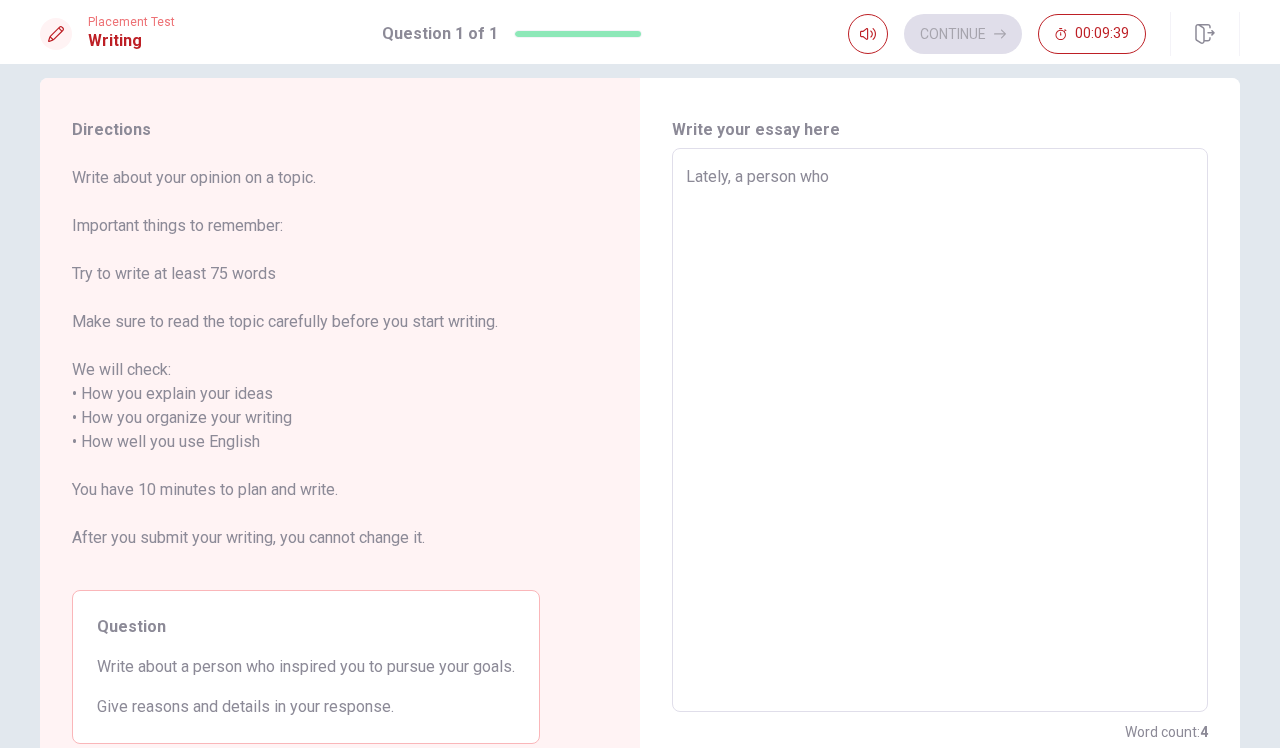 type on "x" 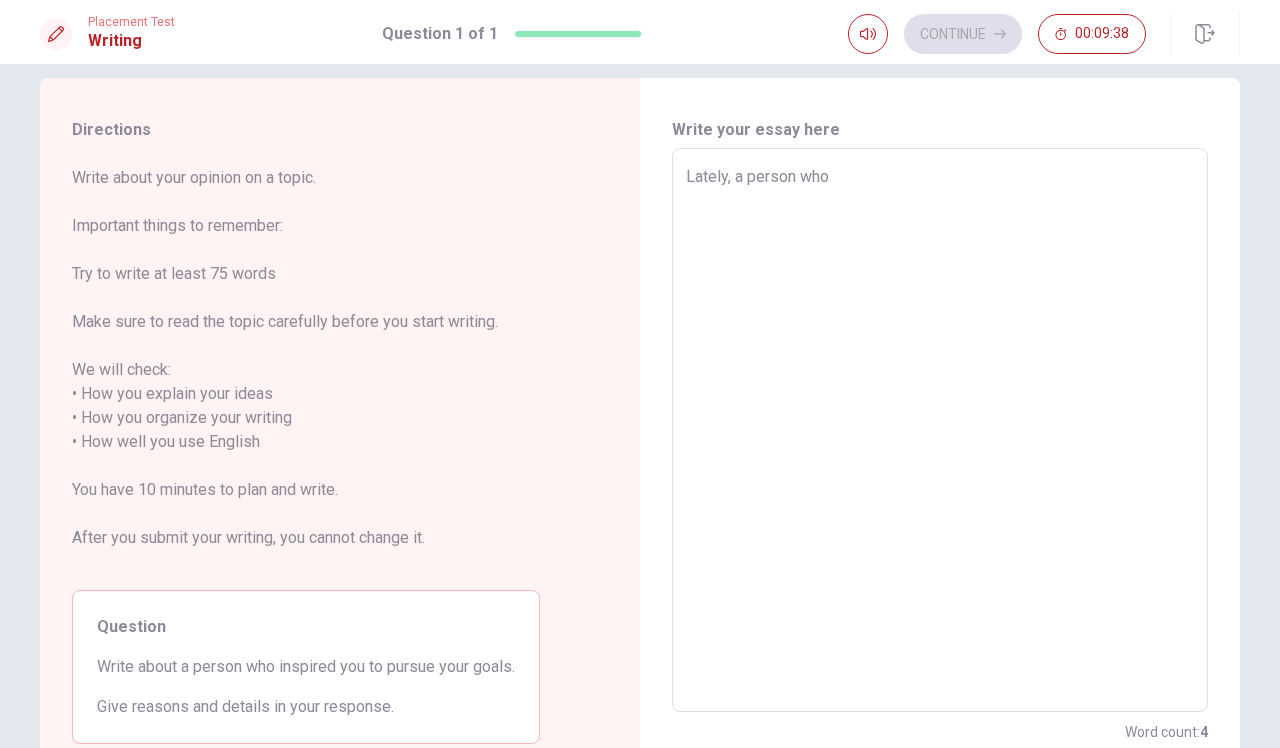type on "Lately, a person who" 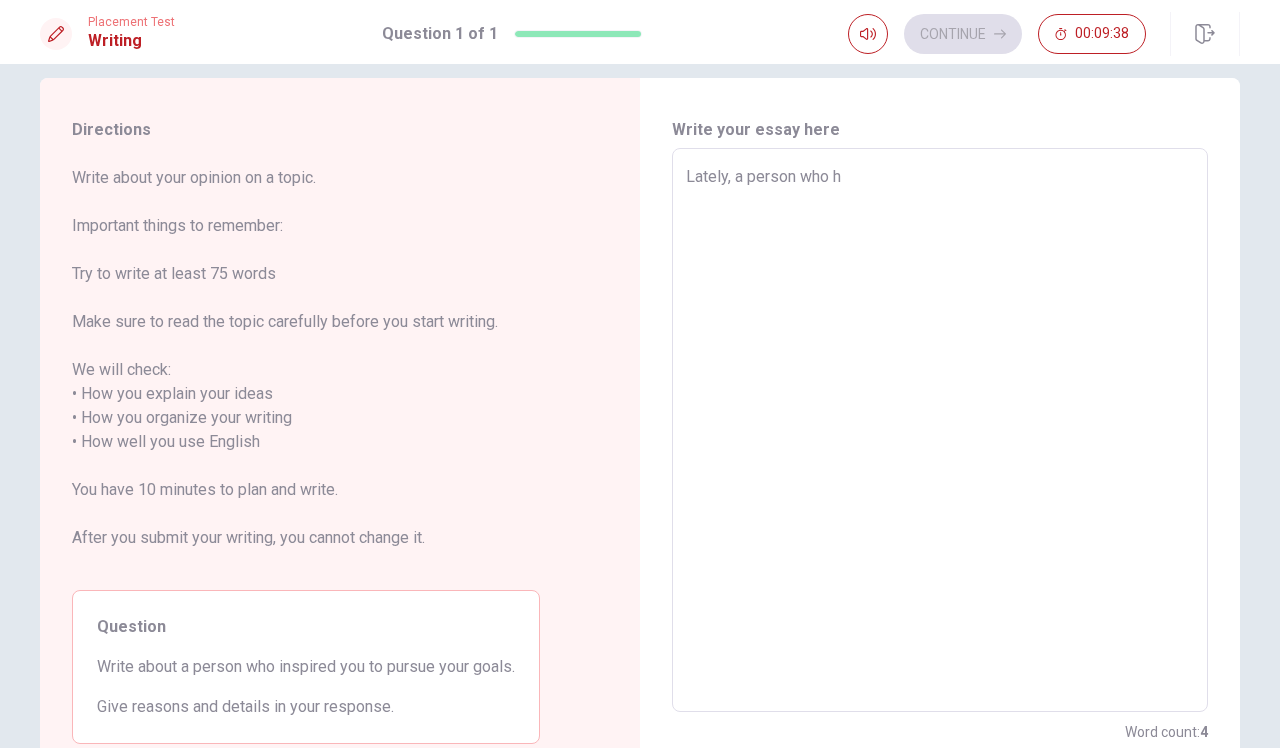 type on "x" 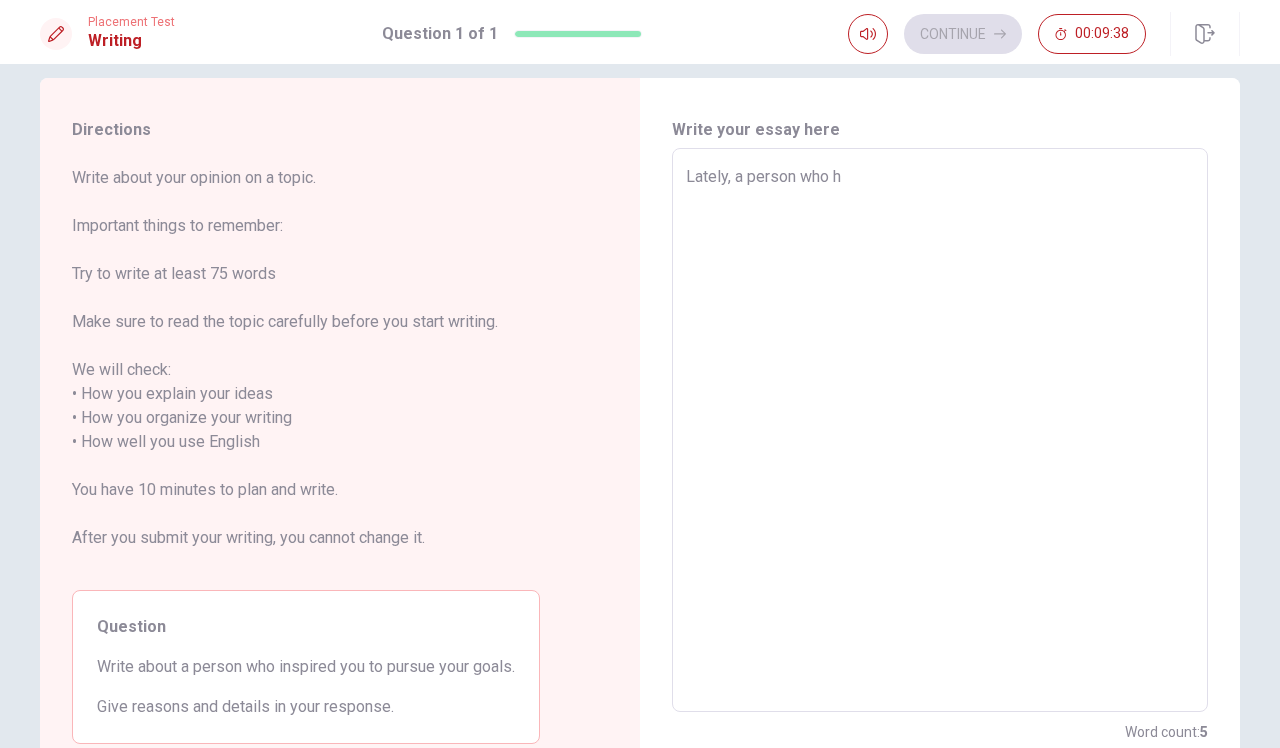type on "Lately, a person who ha" 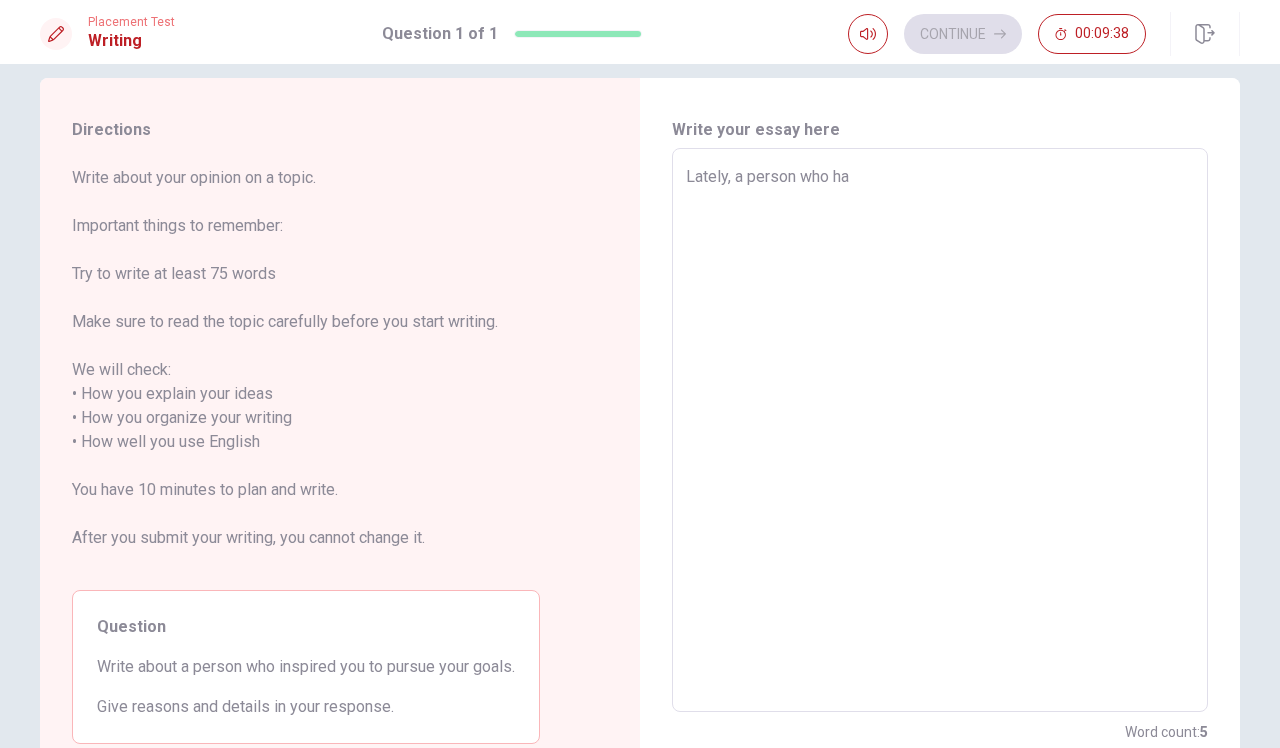 type on "x" 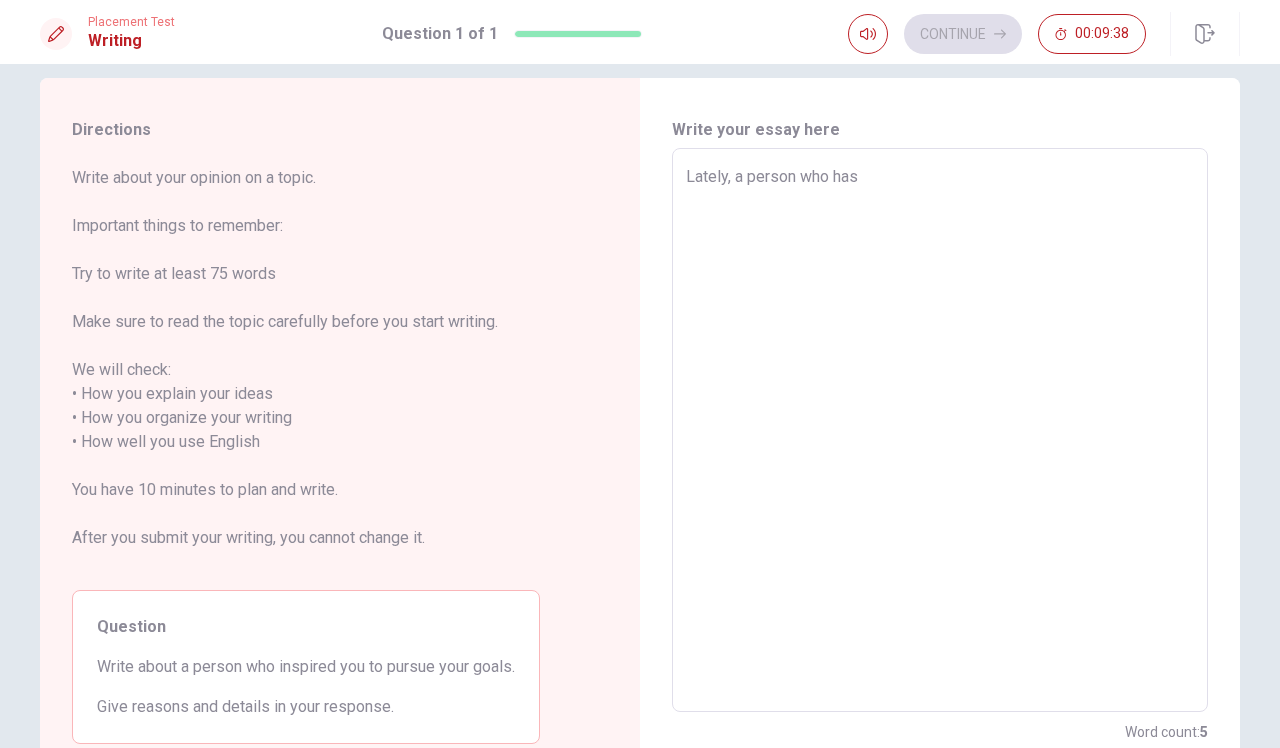 type on "x" 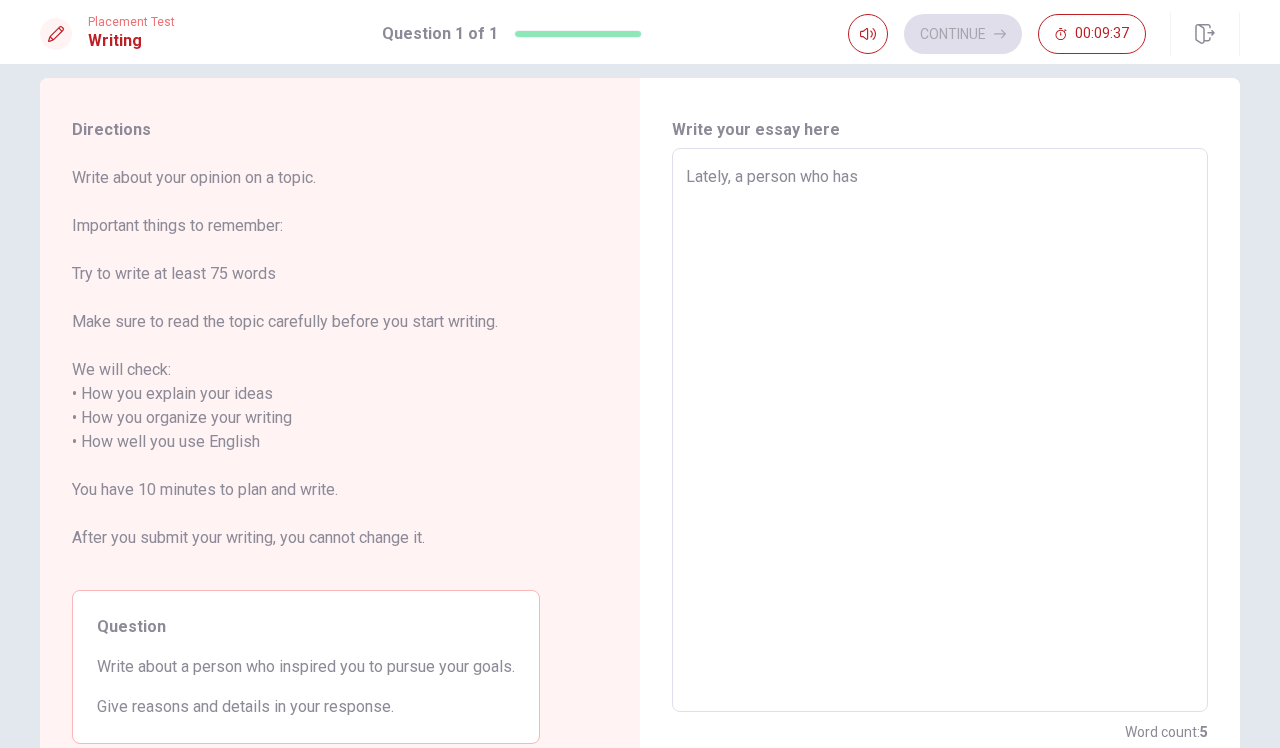 type on "Lately, a person who has i" 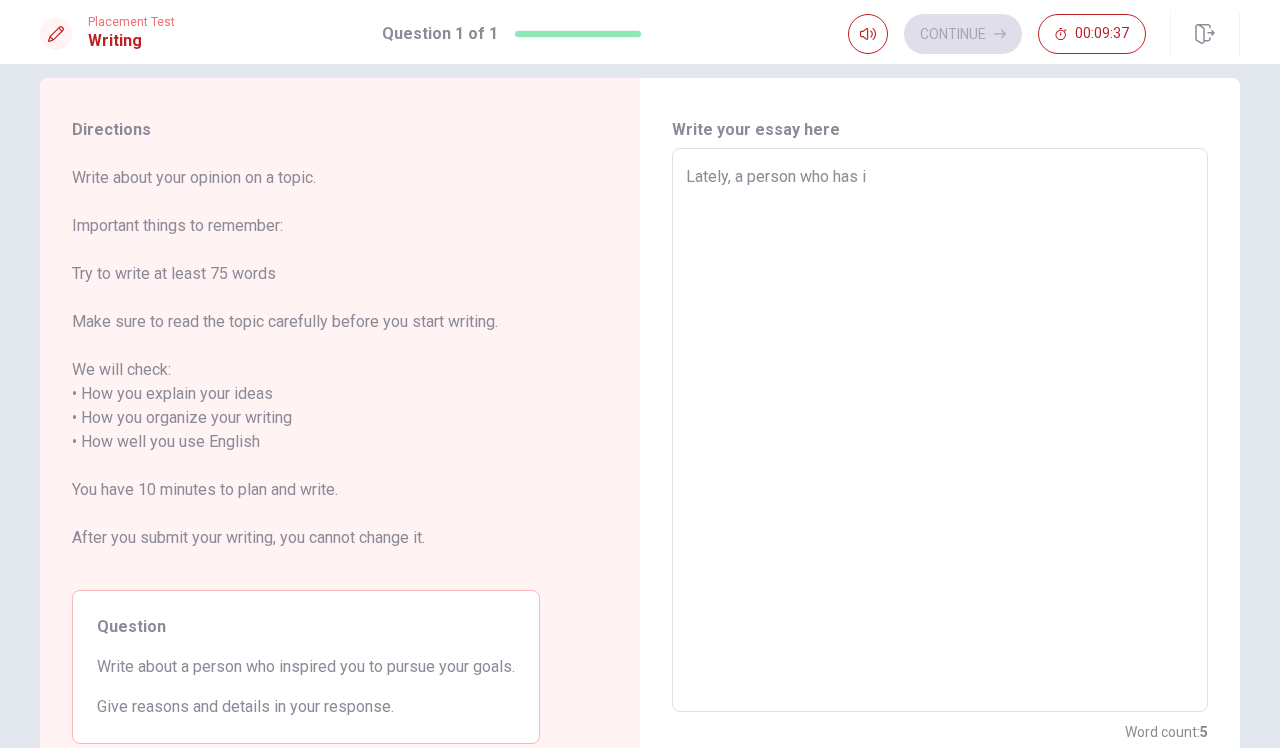 type on "x" 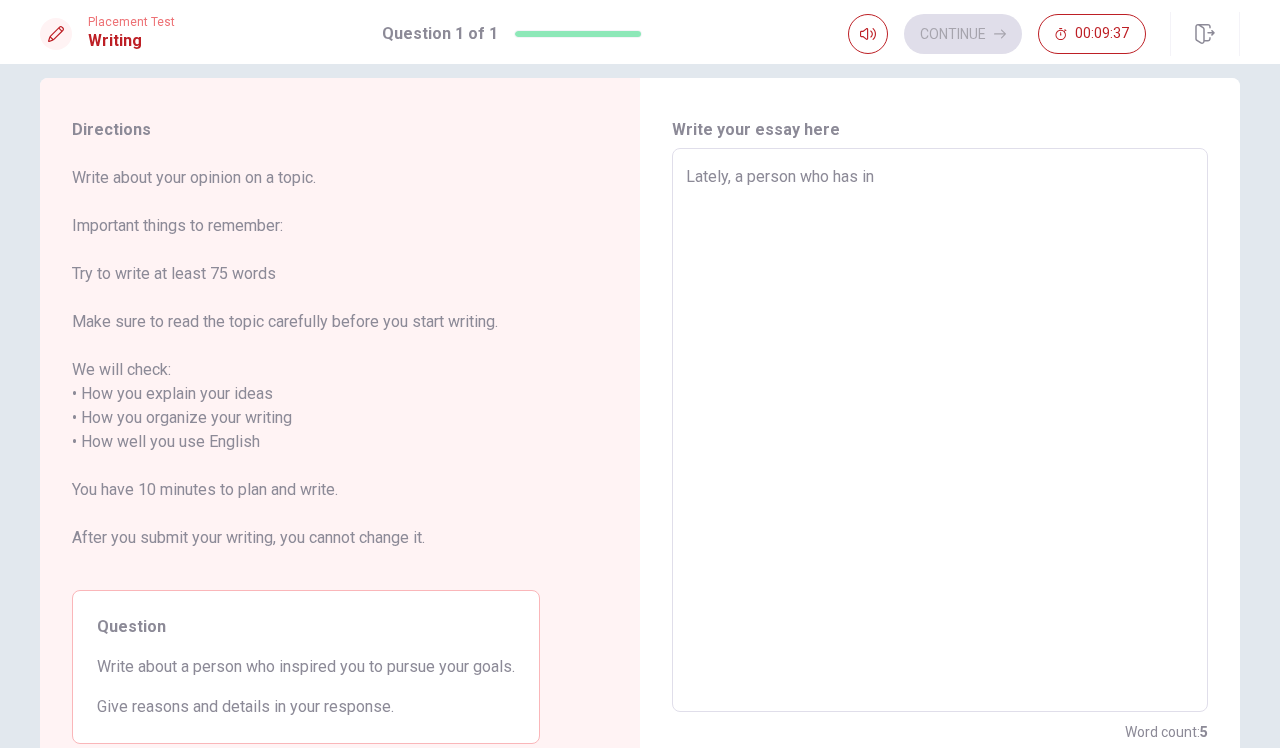 type on "x" 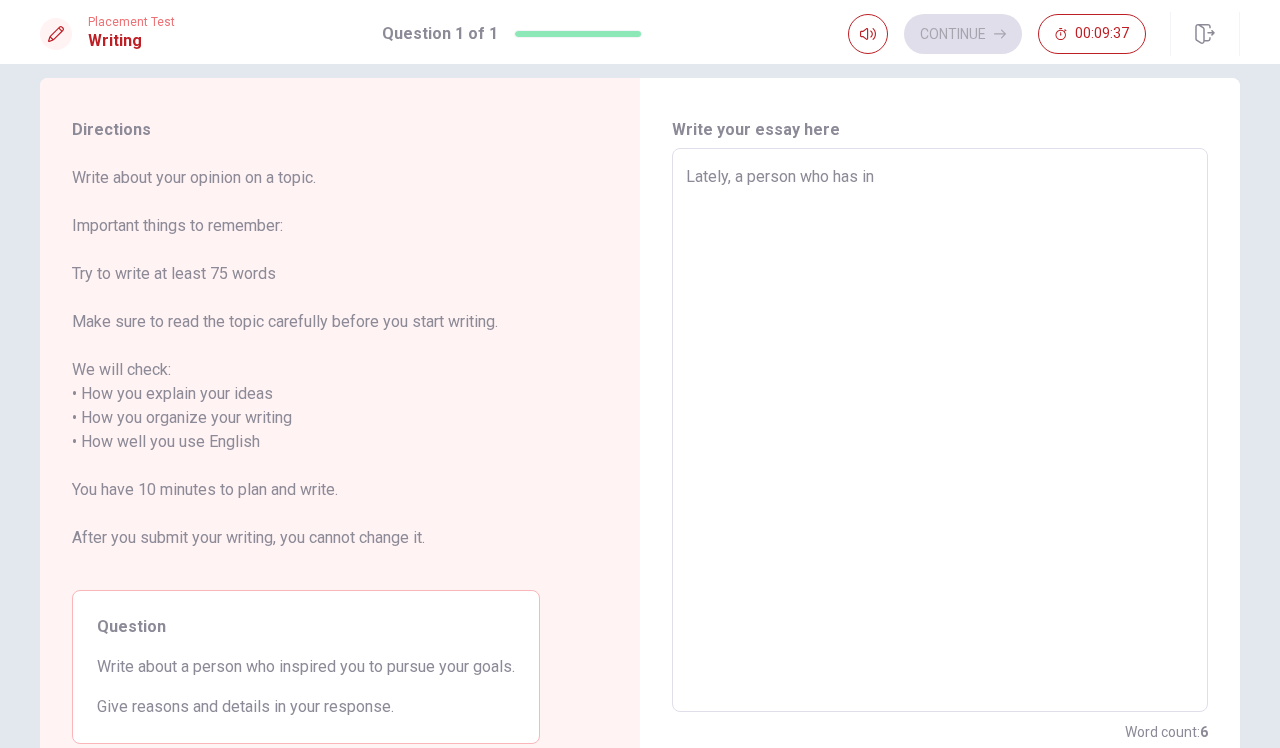 type on "Lately, a person who has ins" 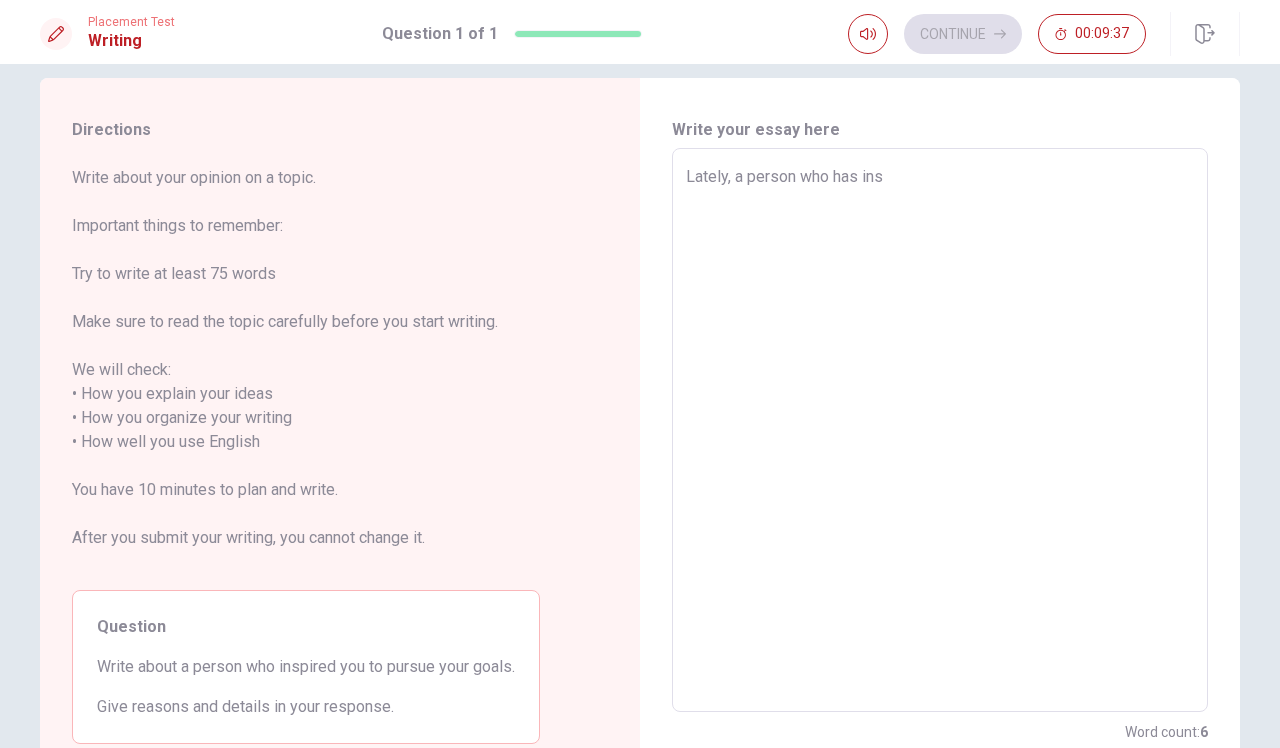 type on "x" 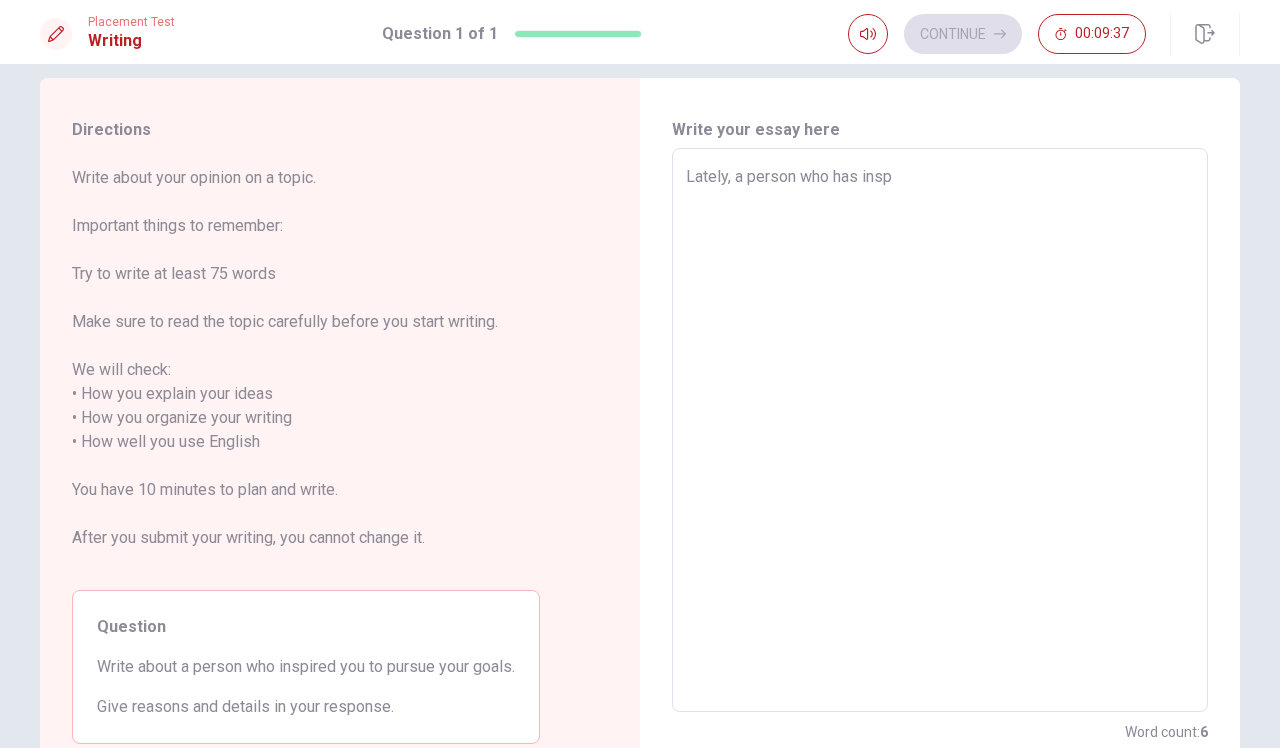 type on "x" 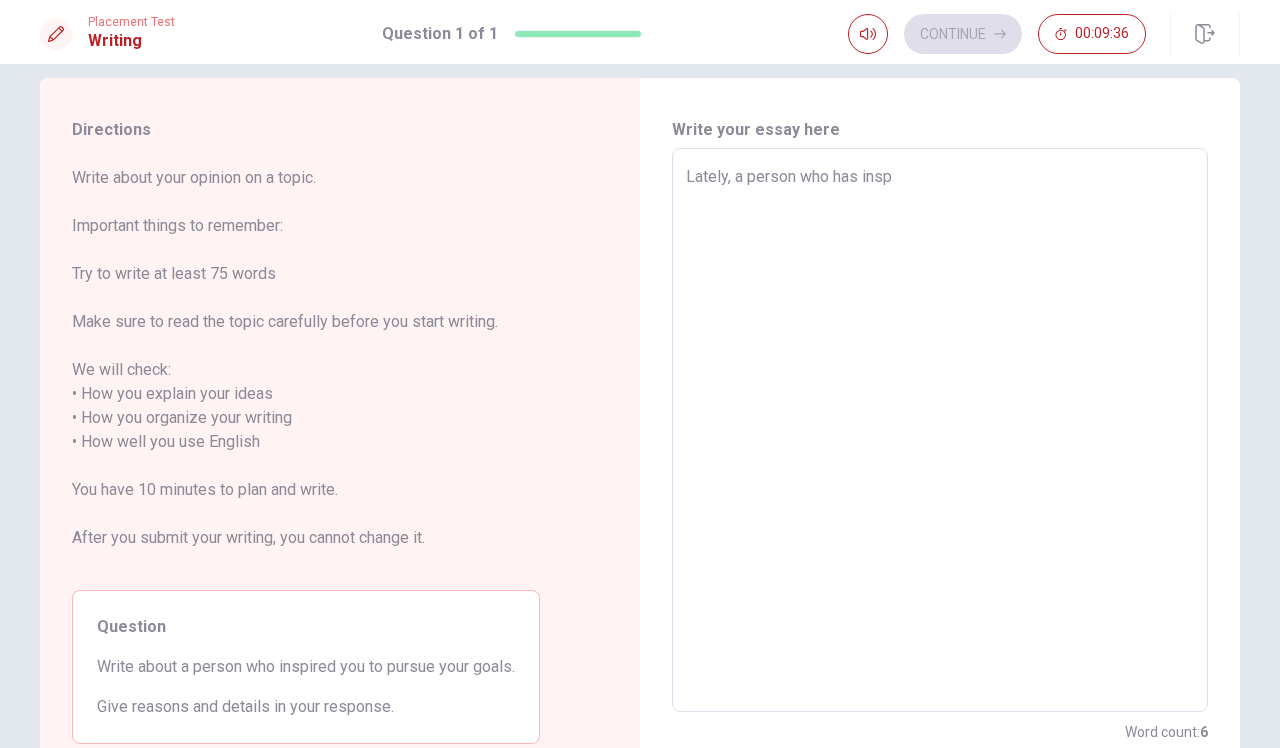 type on "Lately, a person who has inspi" 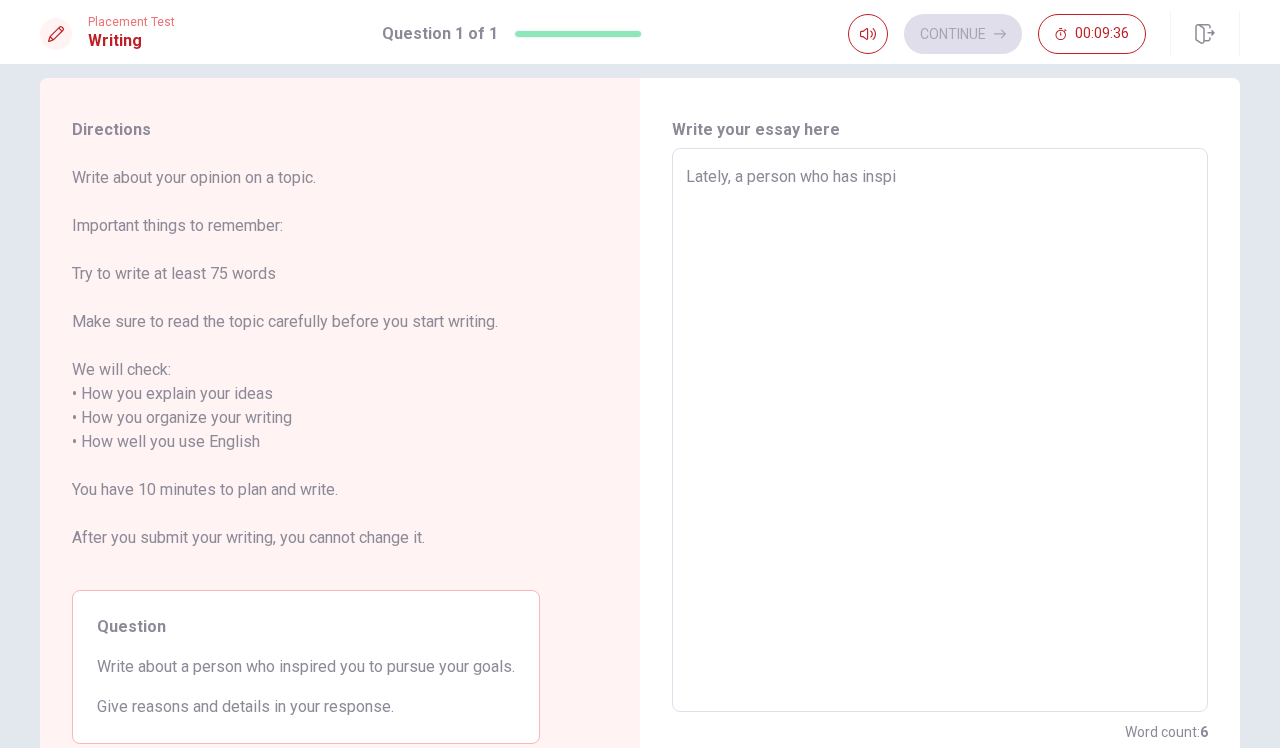type on "x" 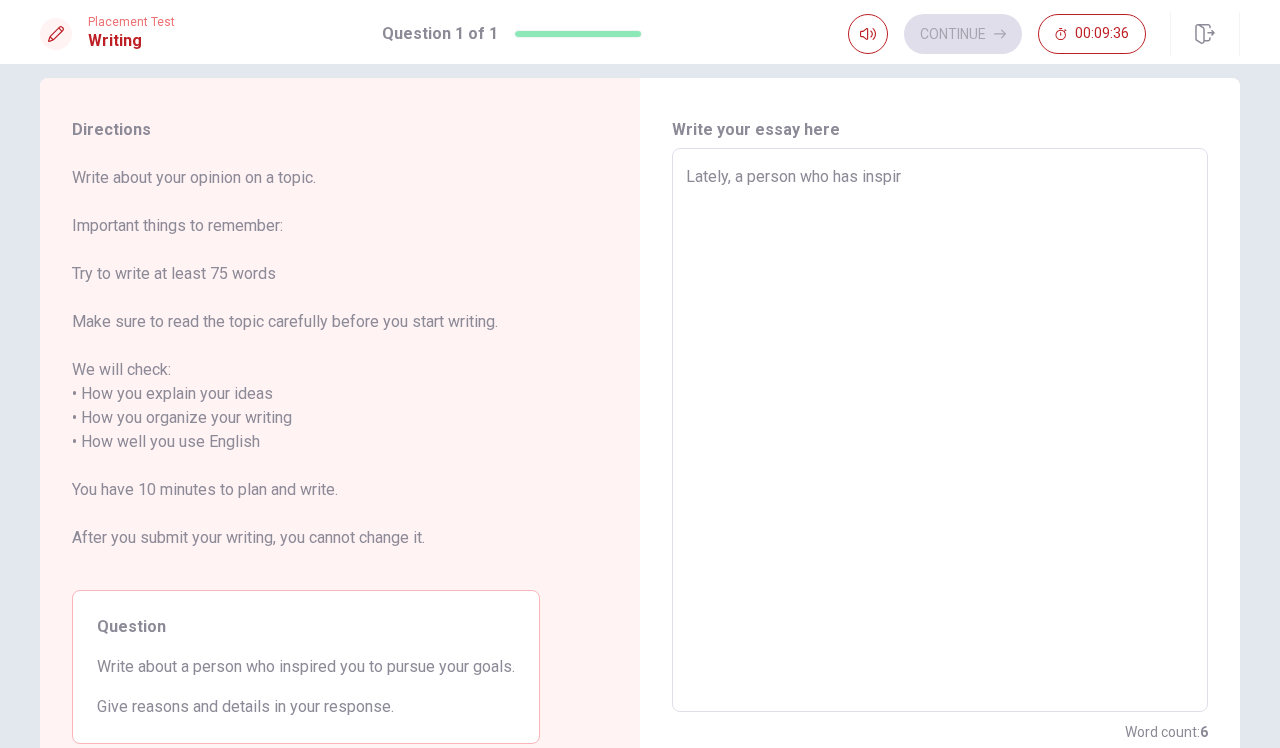 type on "x" 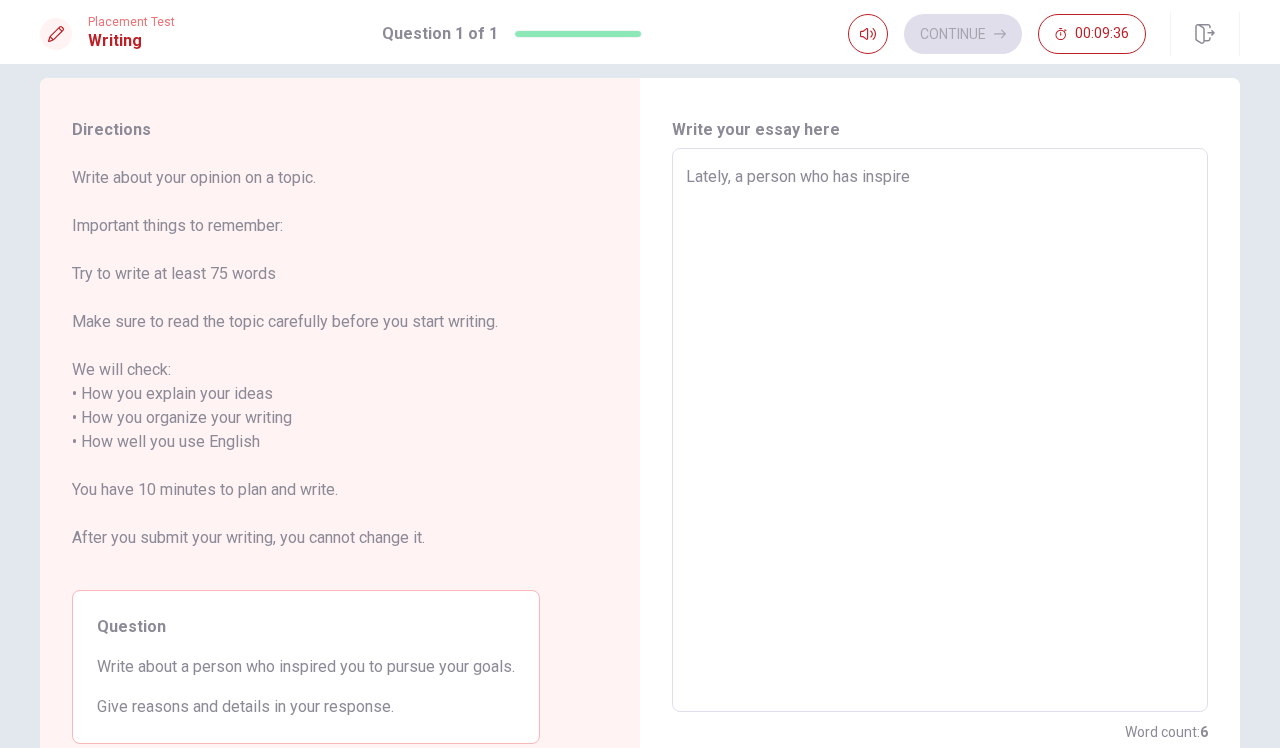 type on "x" 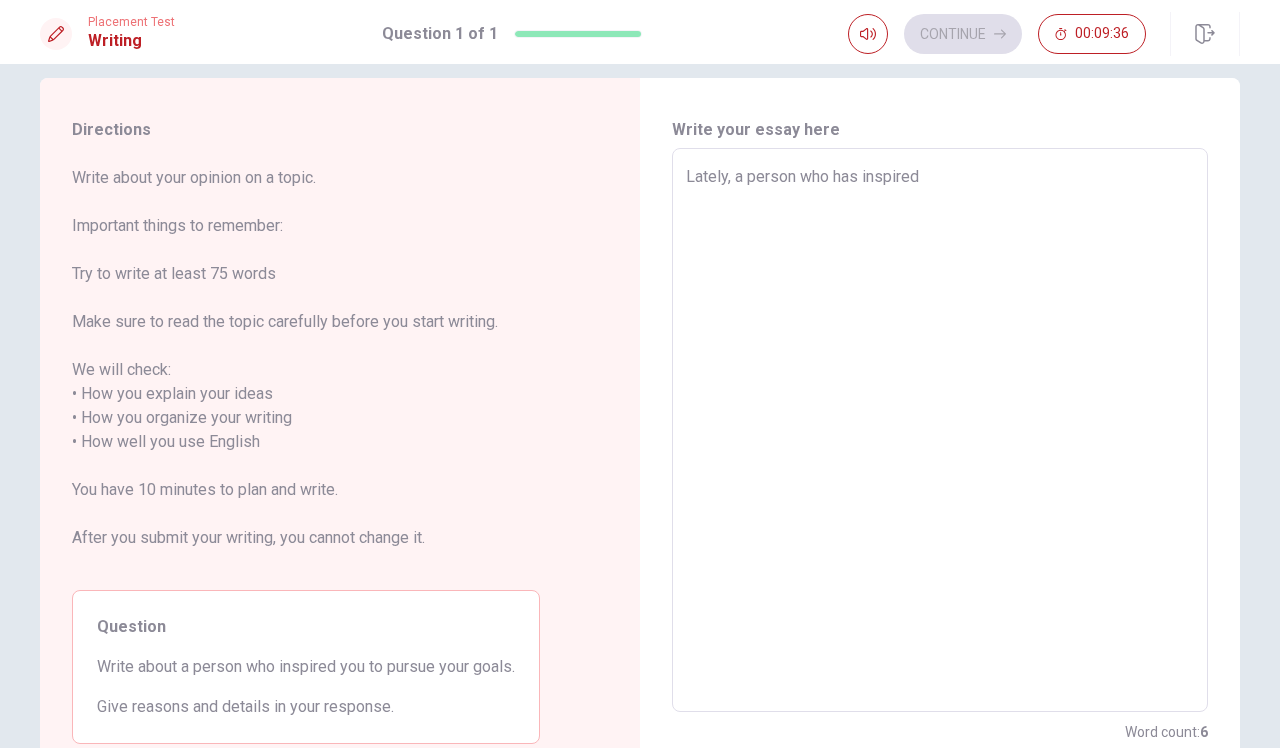 type on "x" 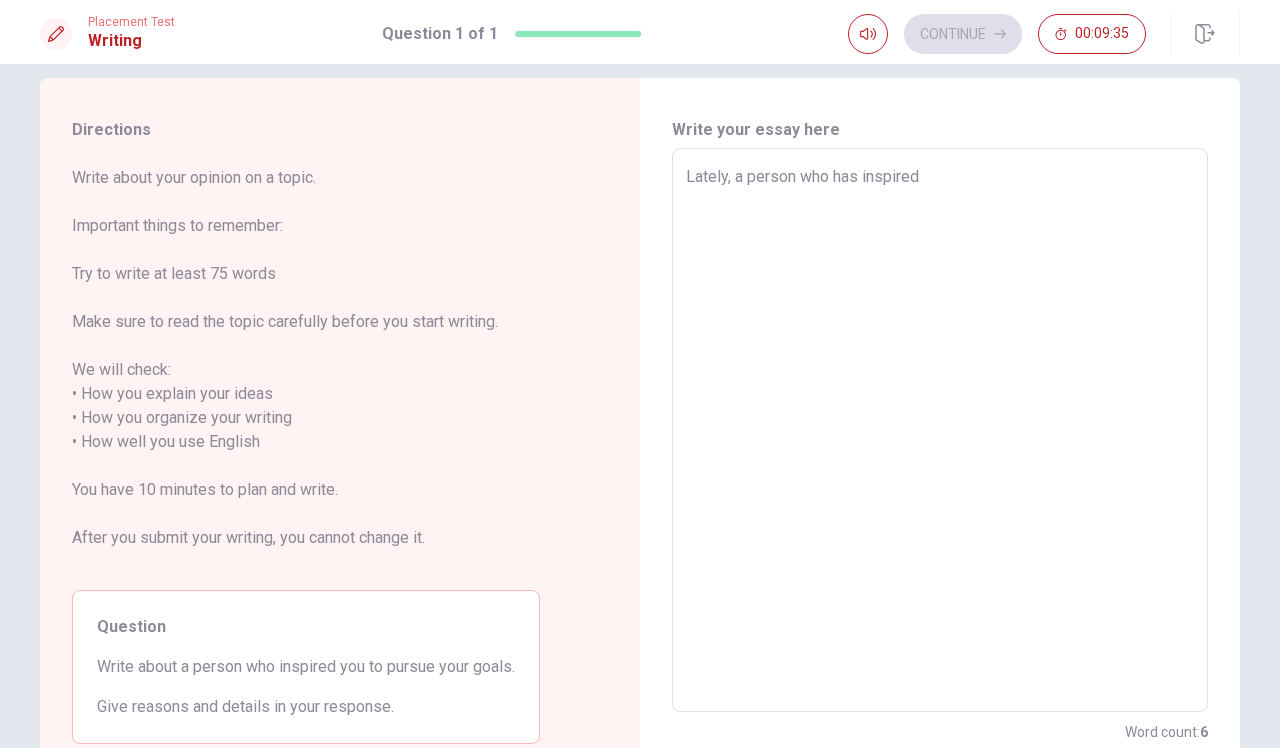 type on "Lately, a person who has inspired" 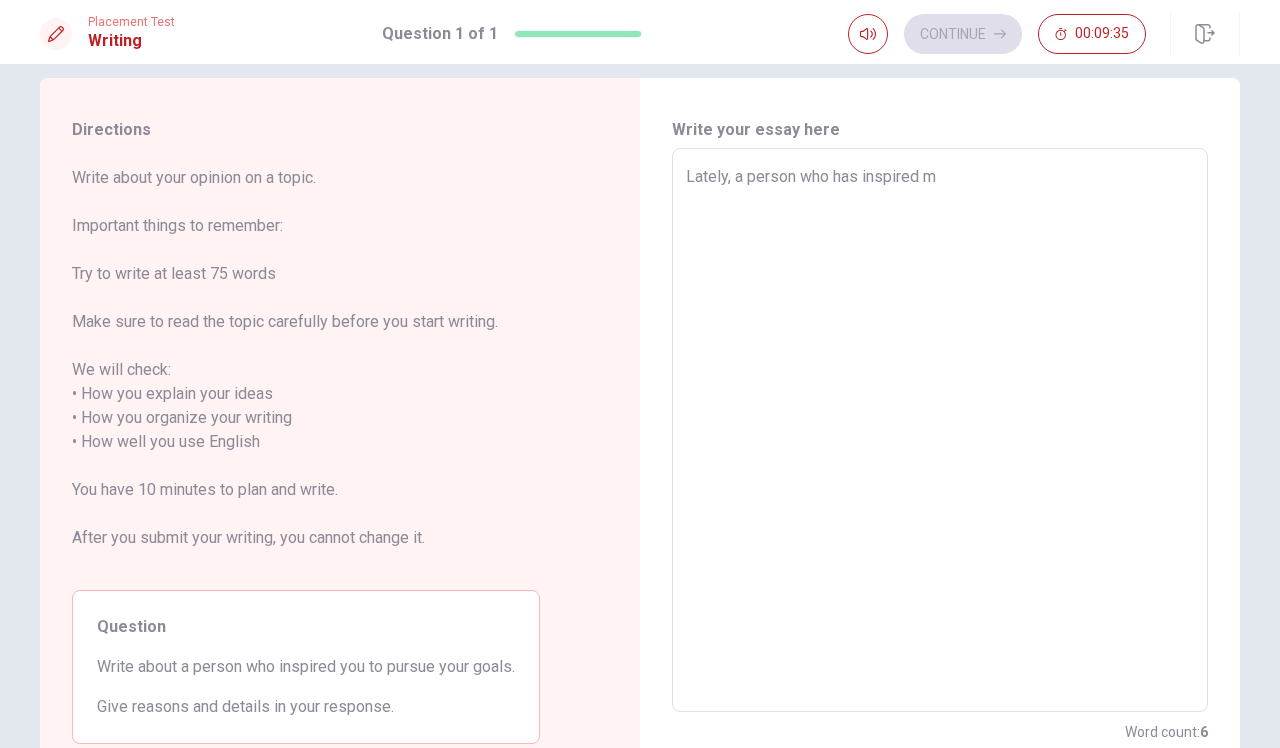 type on "x" 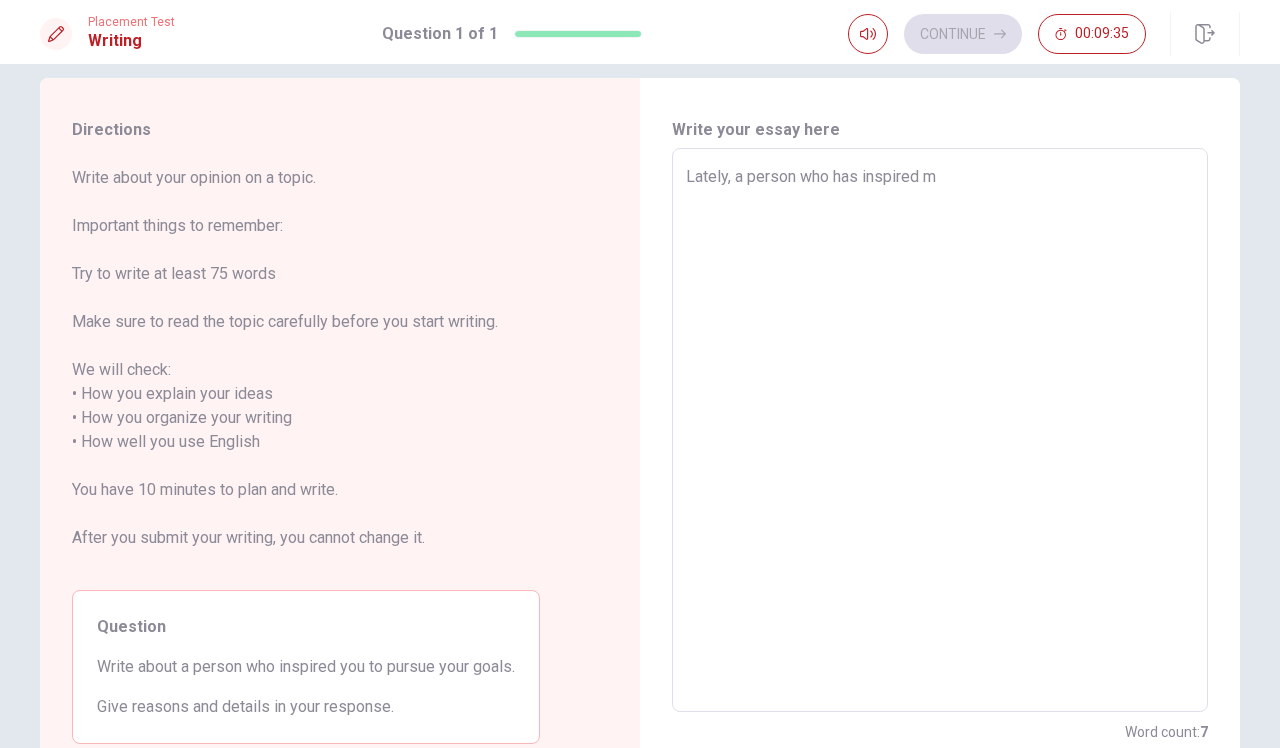 type on "Lately, a person who has inspired me" 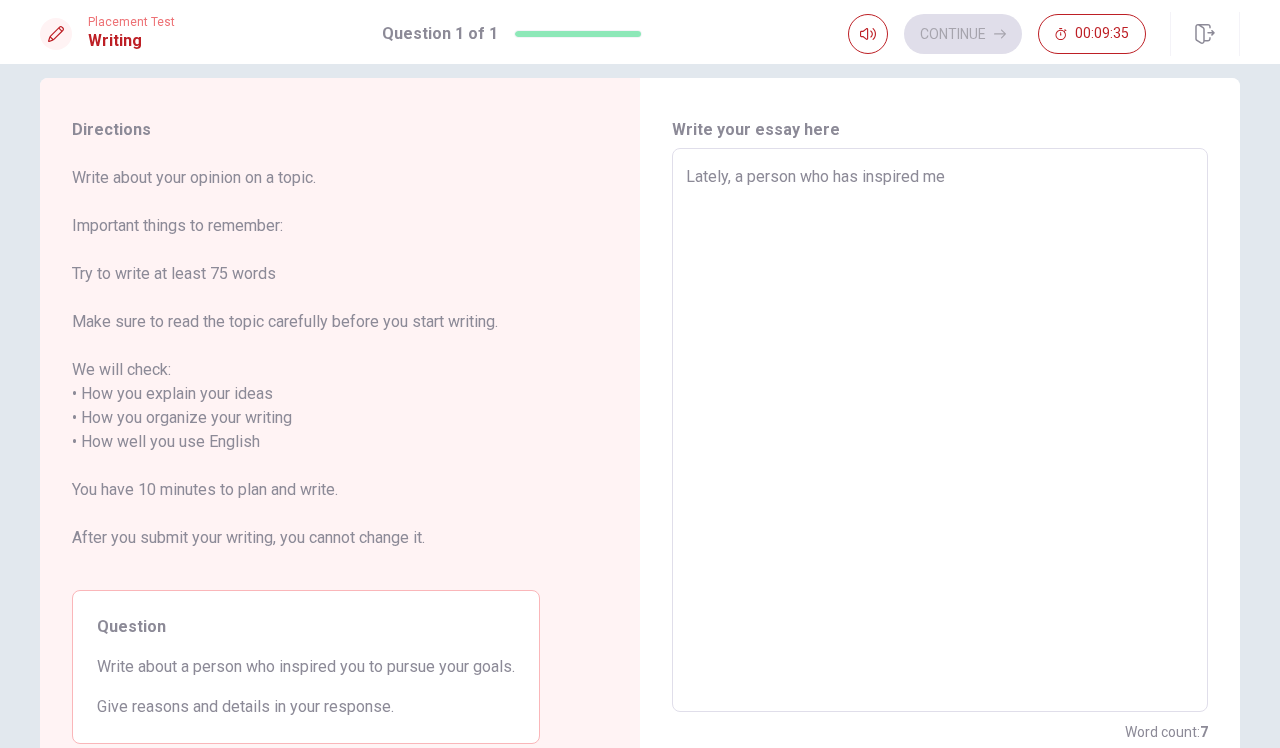 type on "x" 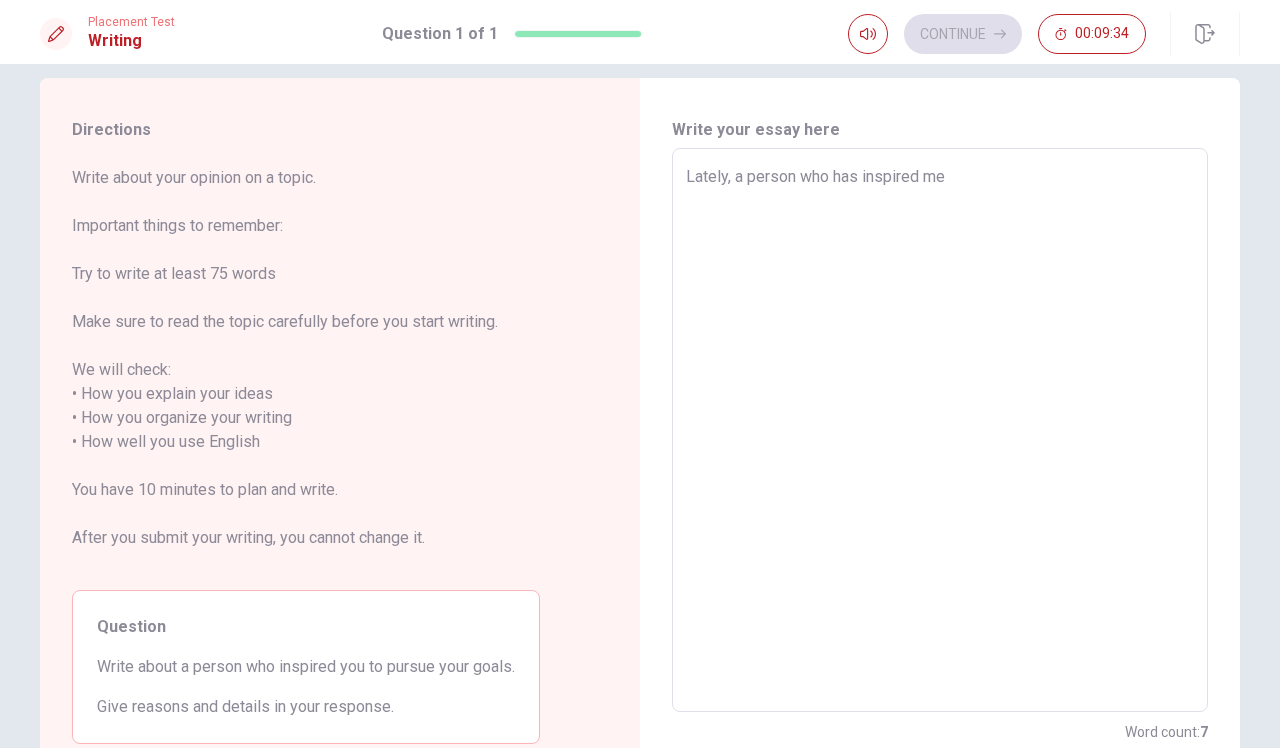 type on "Lately, a person who has inspired me a" 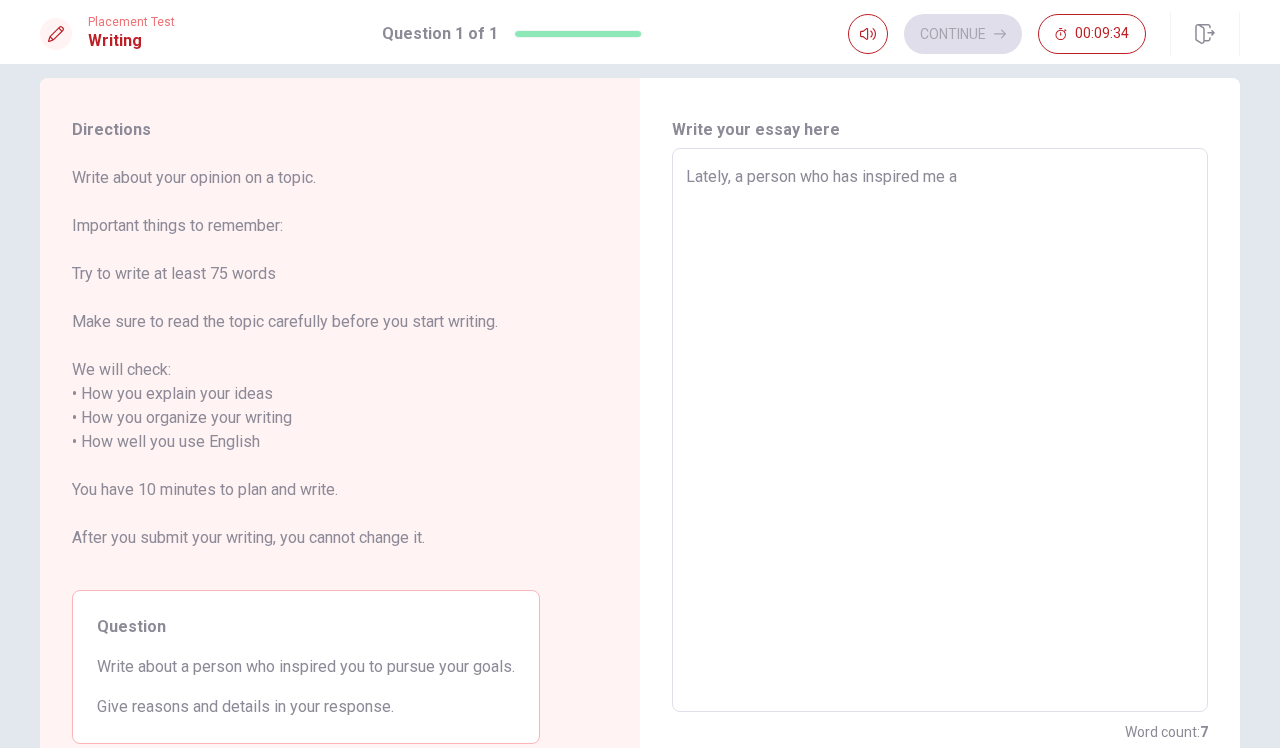 type on "x" 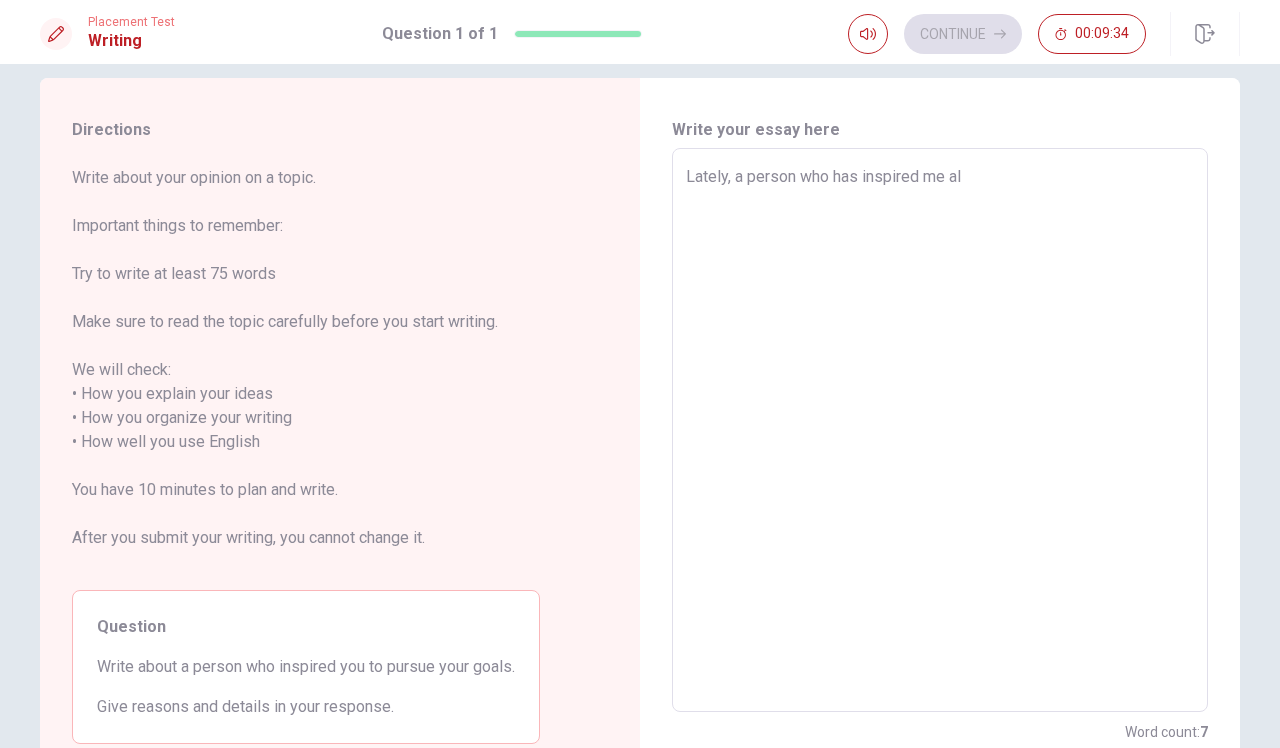 type on "x" 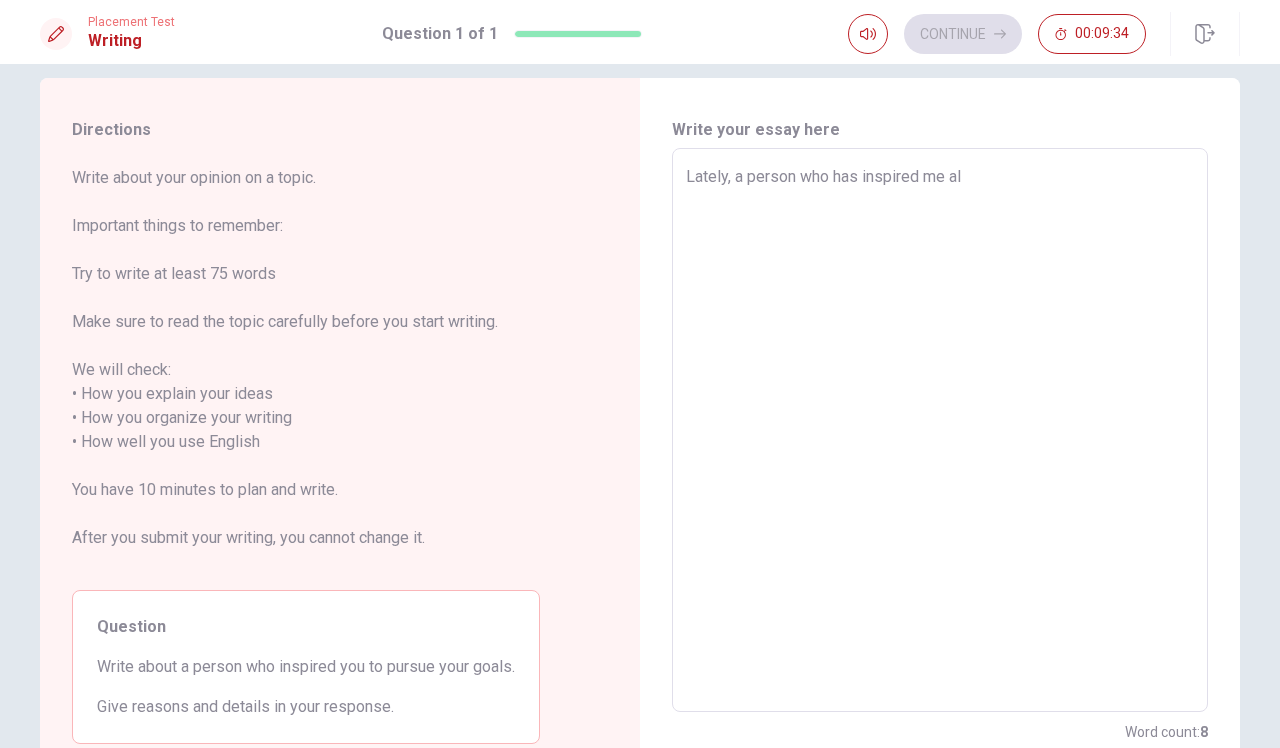 type on "Lately, a person who has inspired me alo" 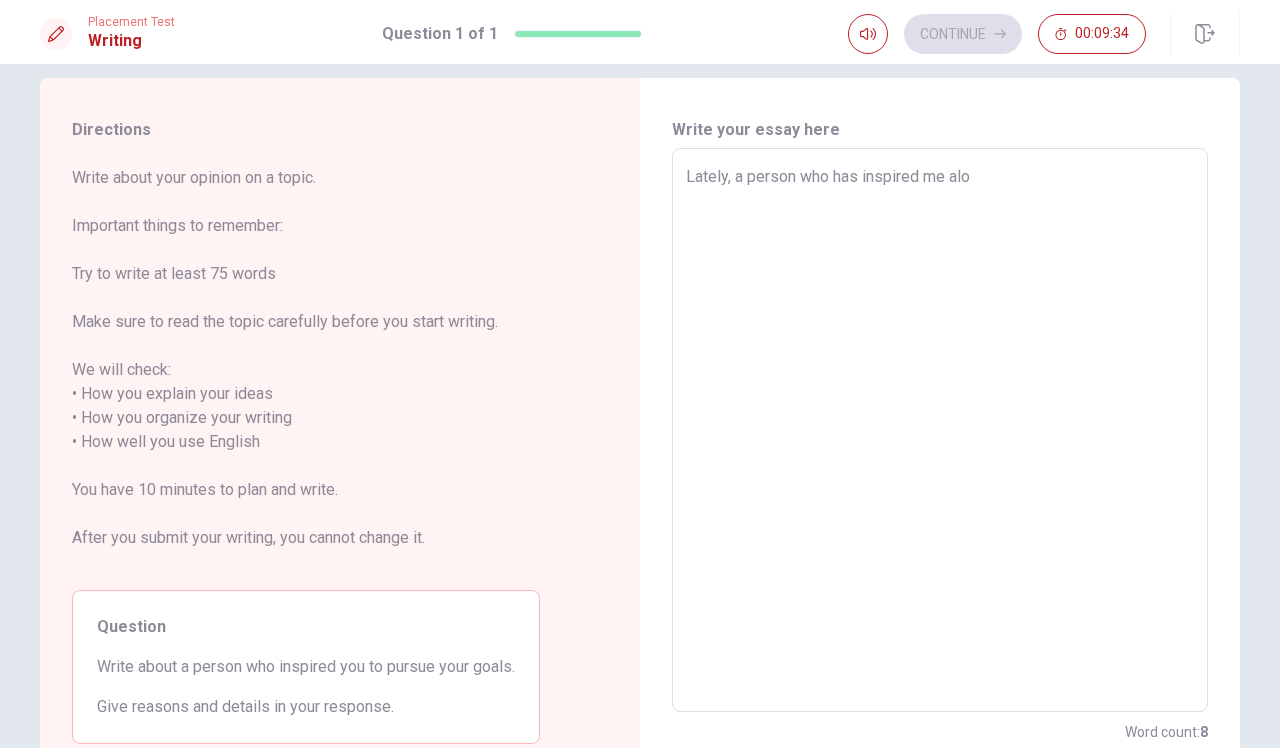 type on "x" 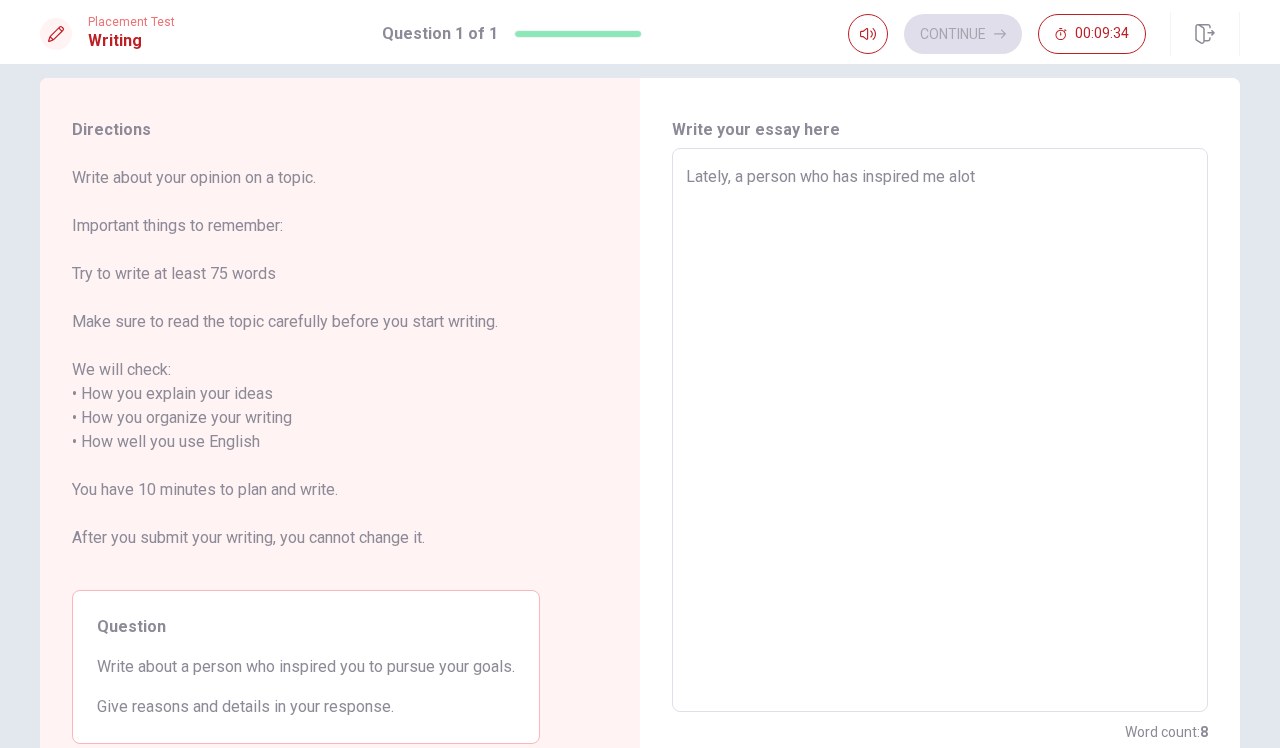 type on "x" 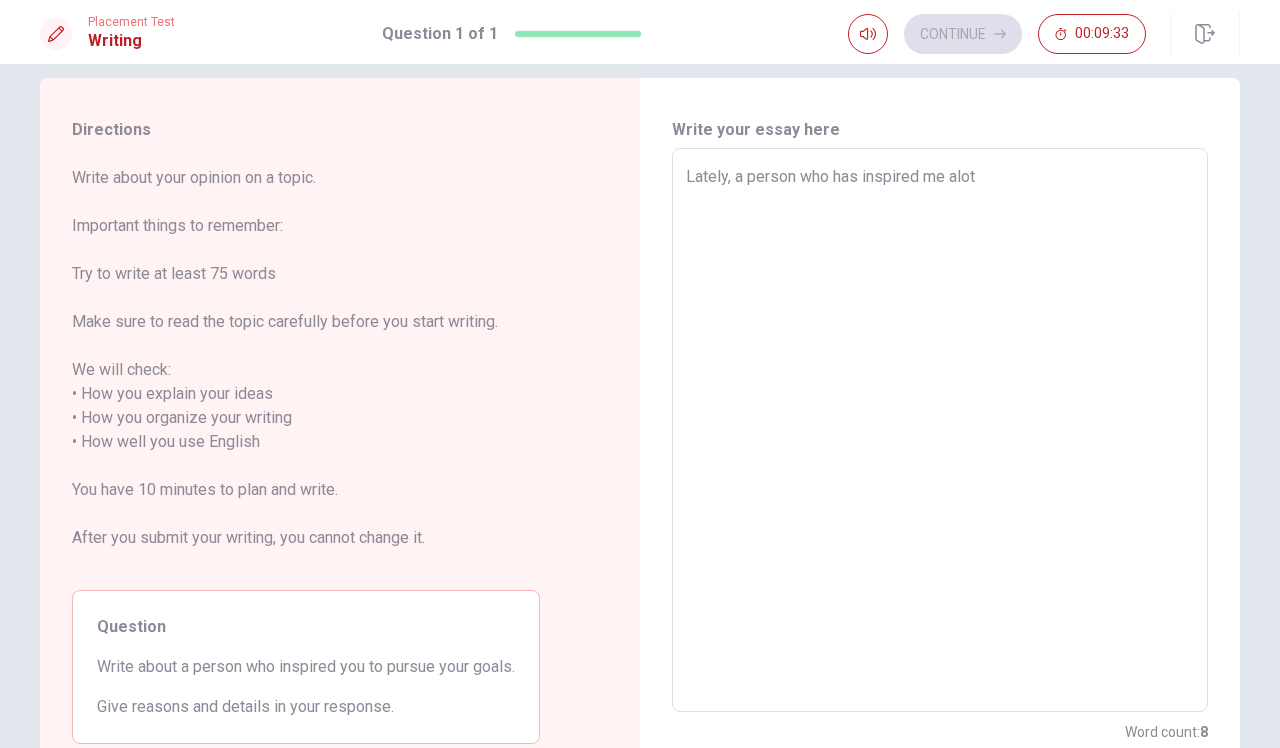 type on "Lately, a person who has inspired me alot" 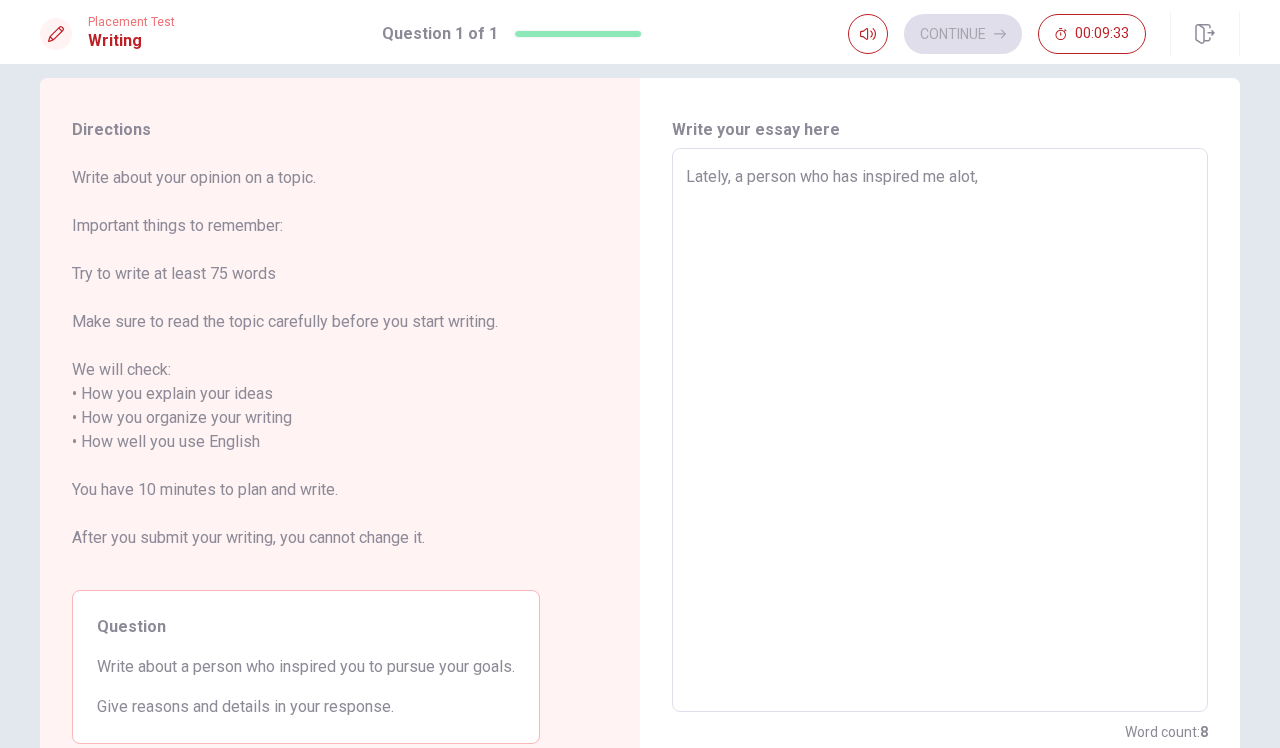 type on "x" 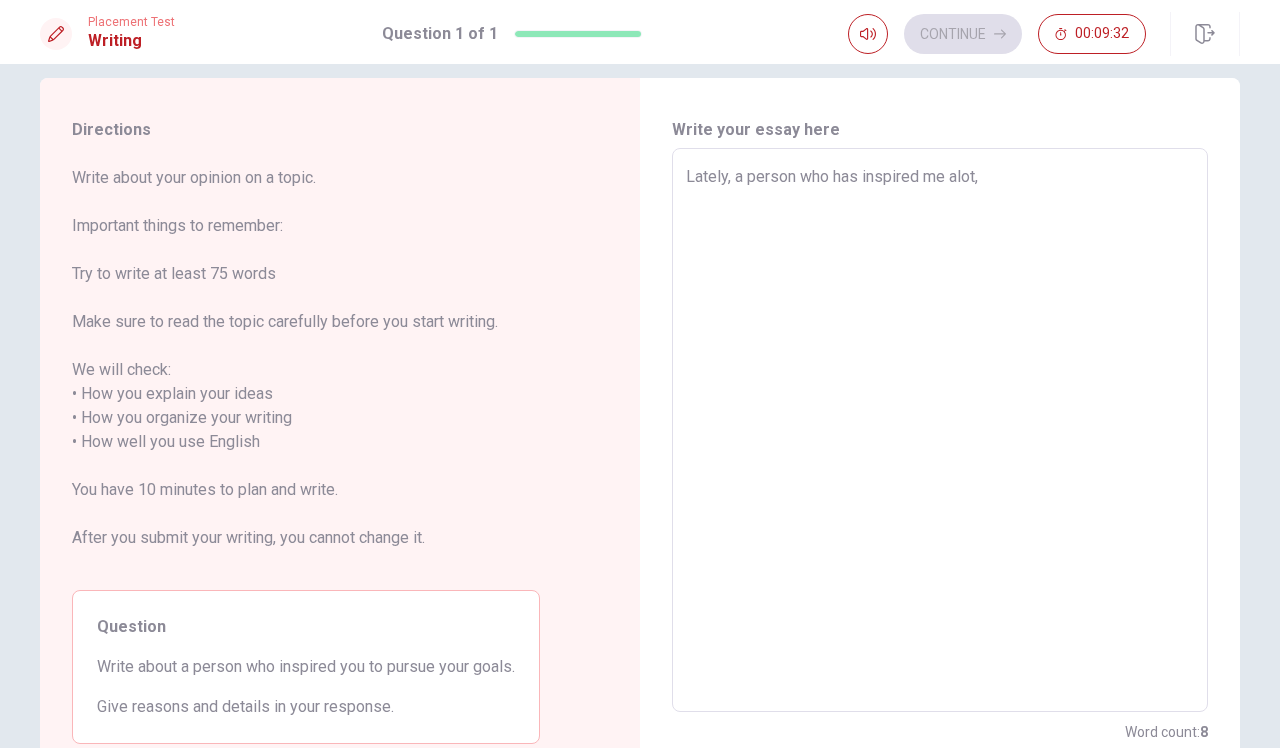 type on "Lately, a person who has inspired me alot," 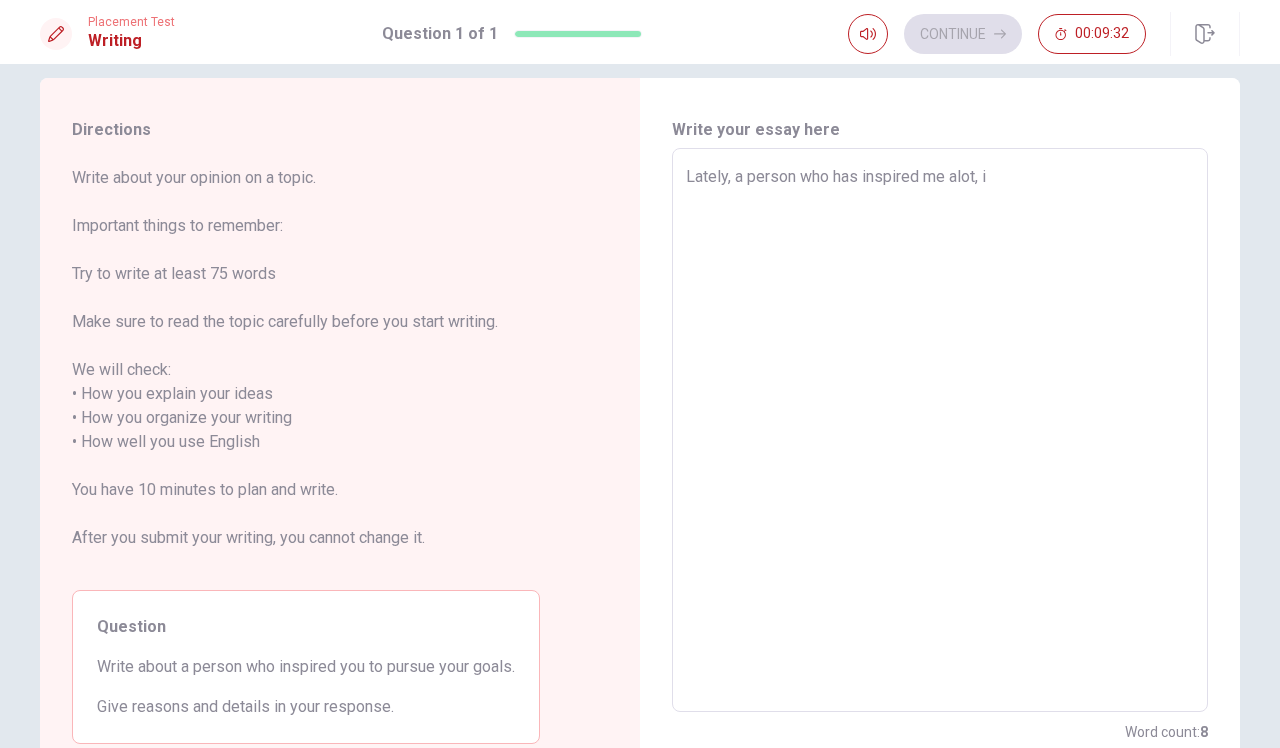 type on "x" 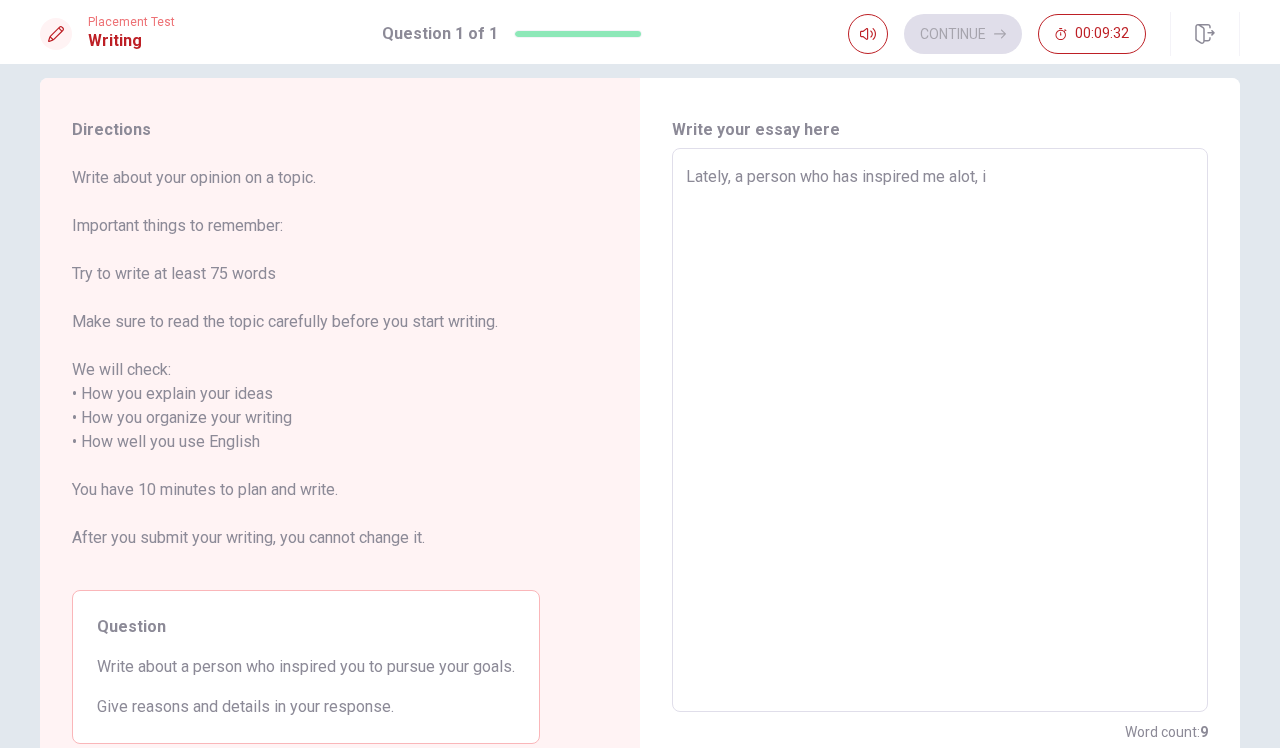 type on "Lately, a person who has inspired me alot, is" 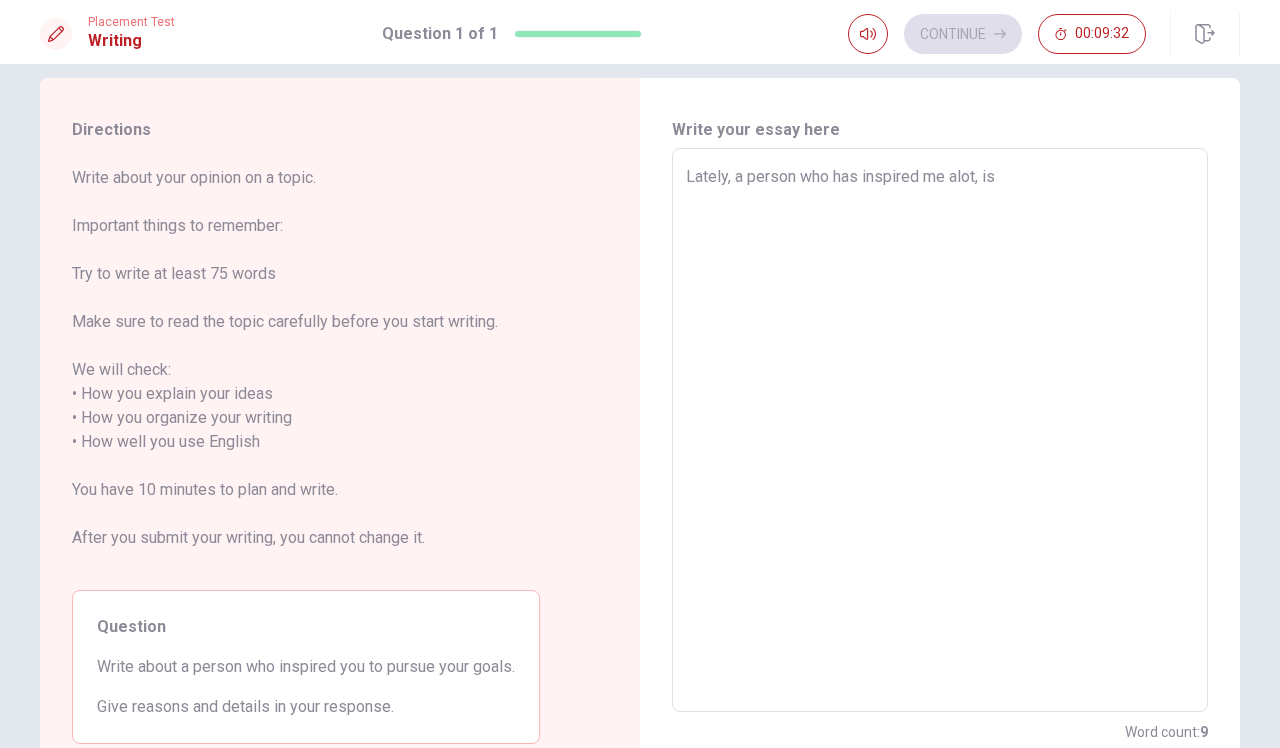 type on "x" 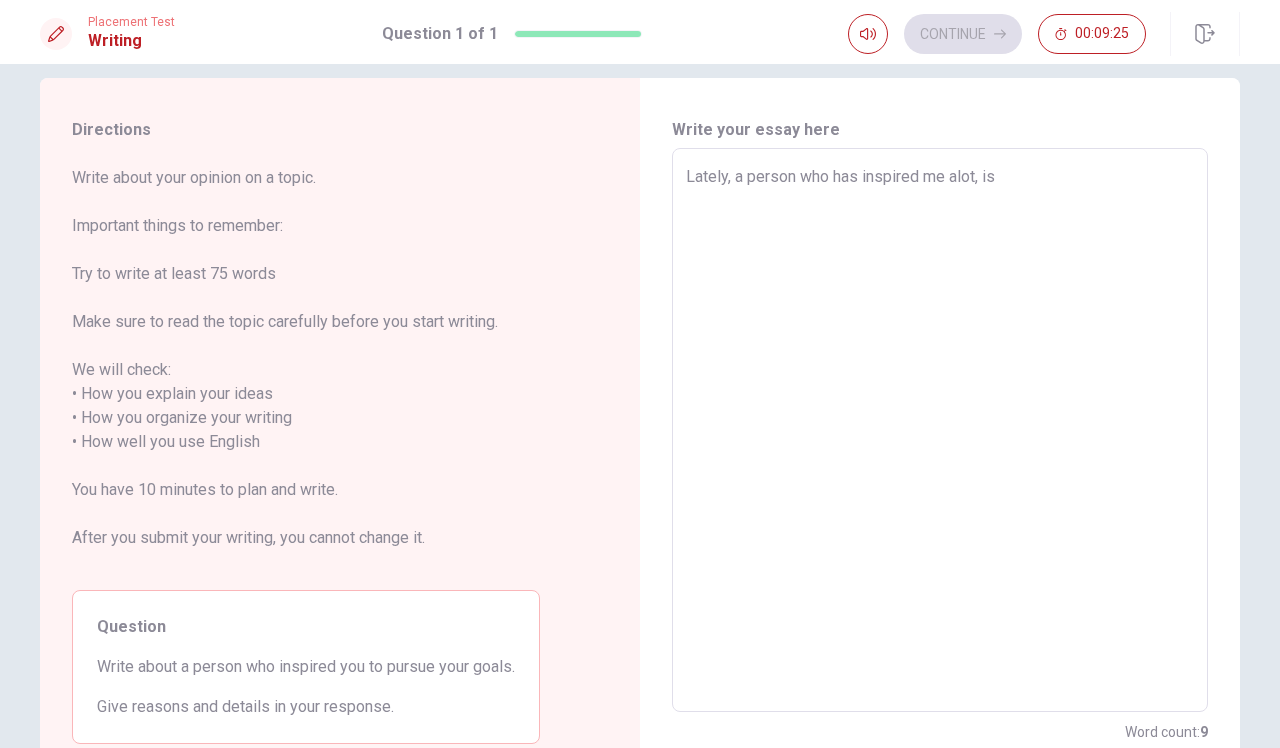 type on "x" 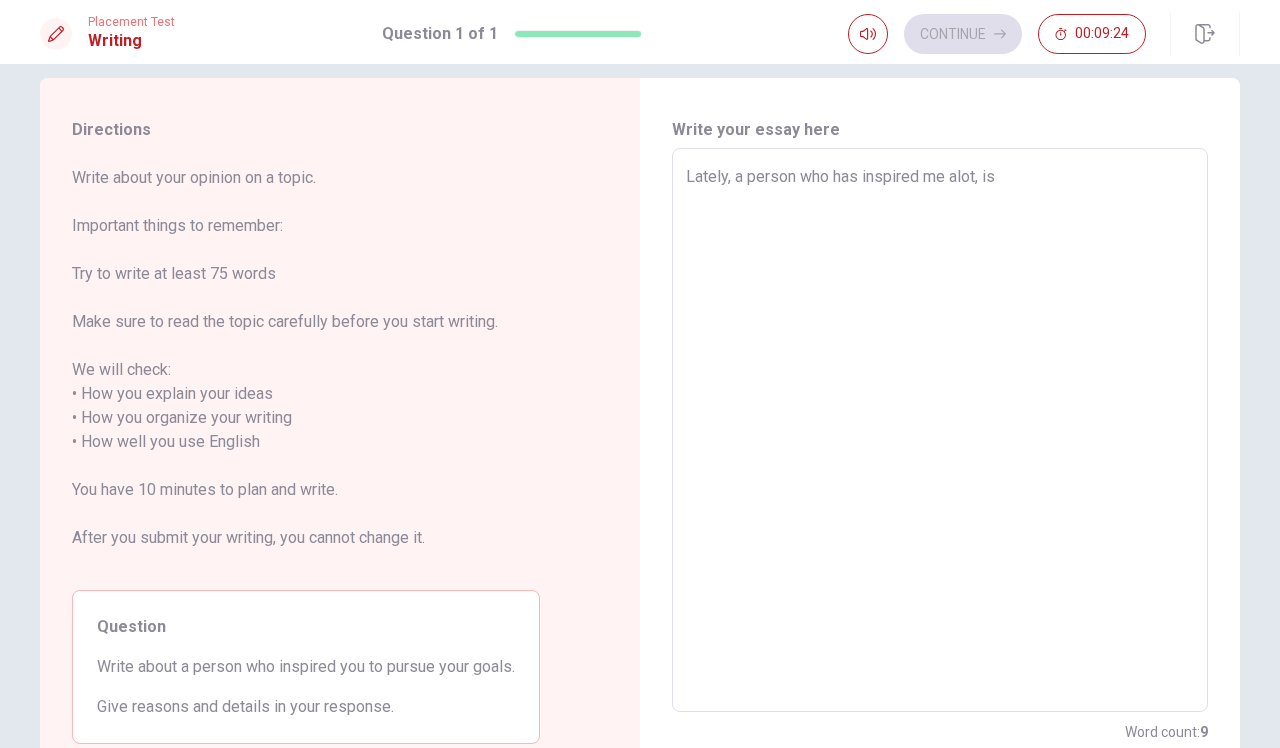 type on "Lately, a person who has inspired me alot, is m" 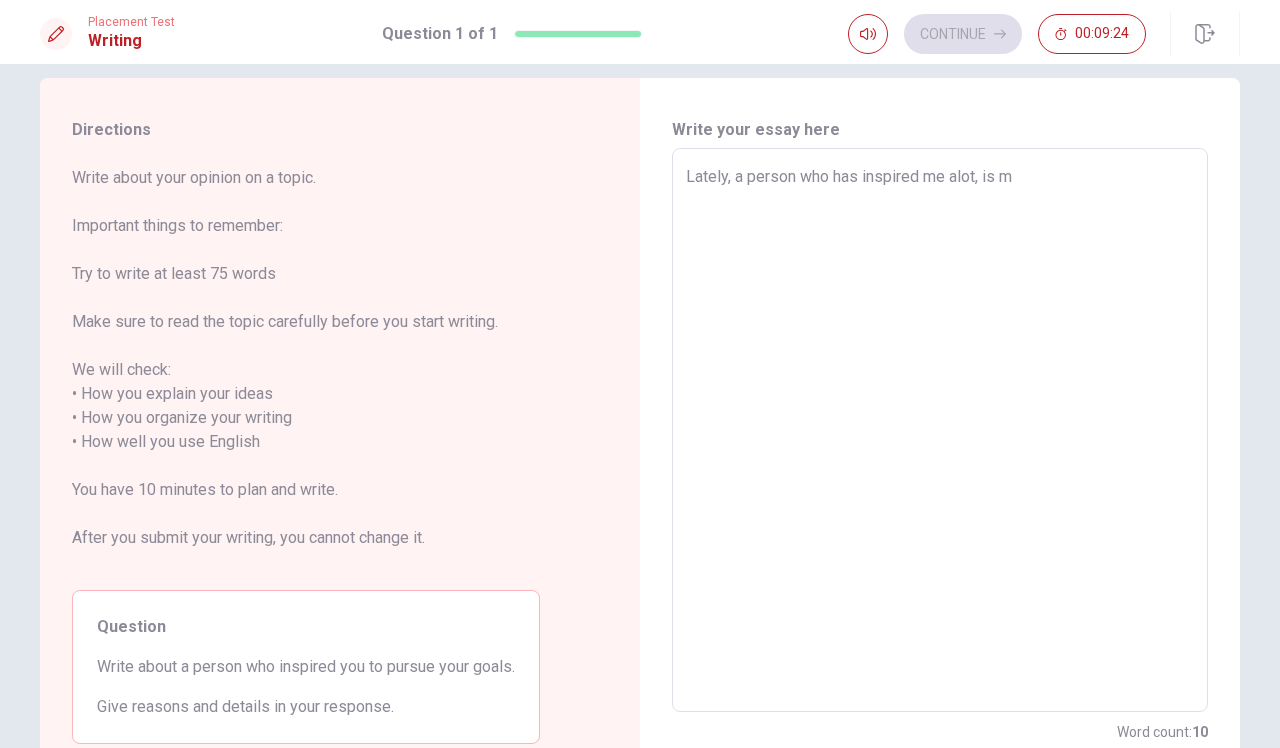 type on "x" 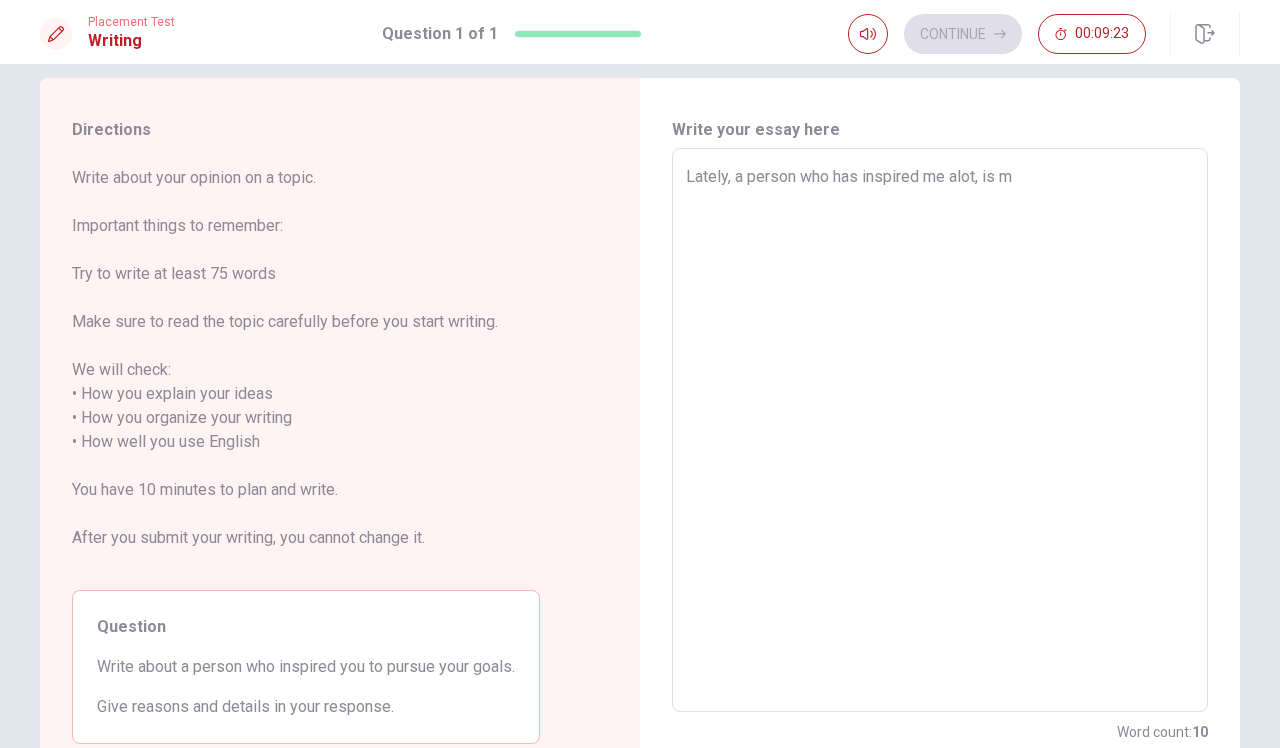 type on "Lately, a person who has inspired me alot, is my" 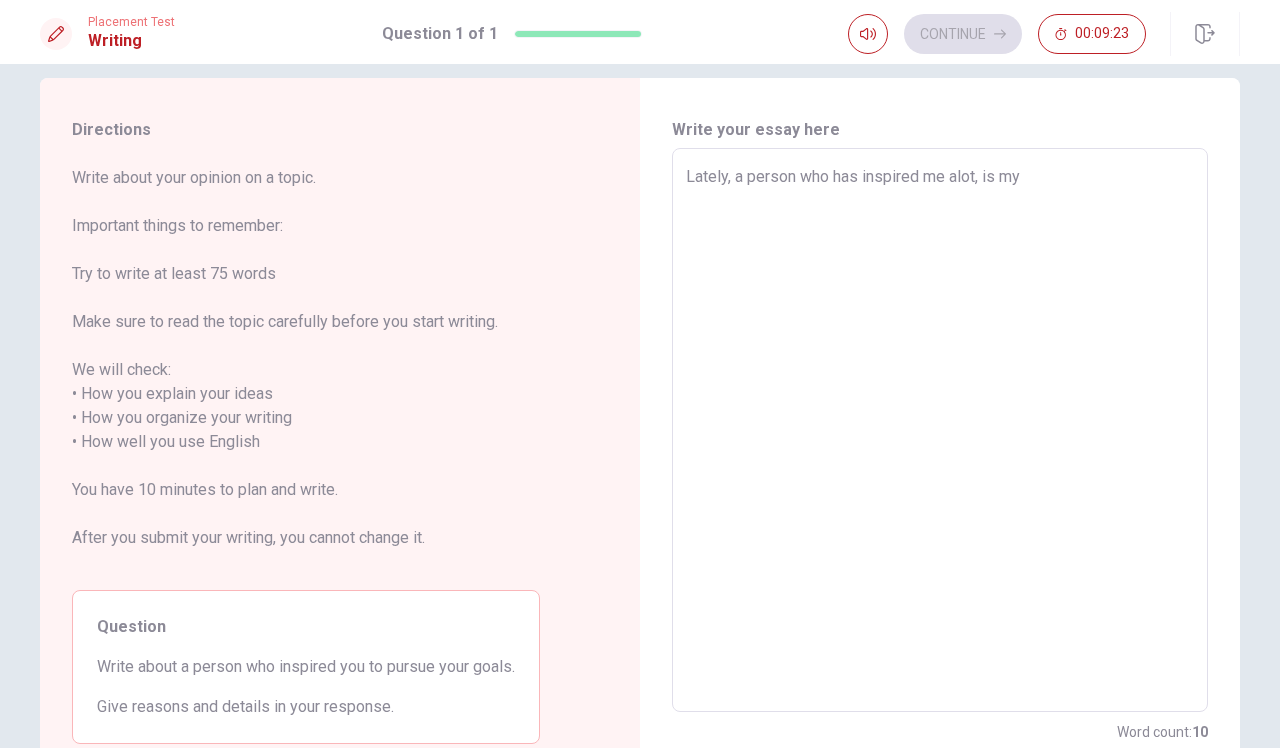 type on "x" 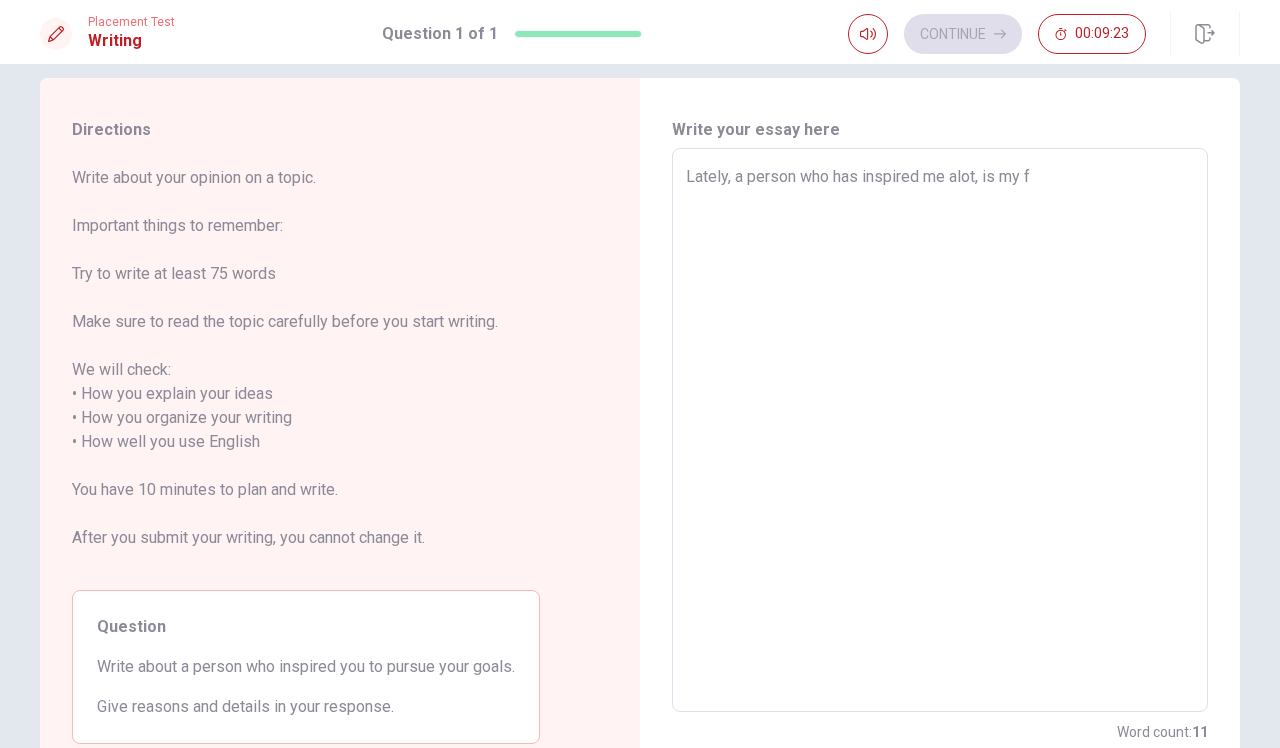 type on "x" 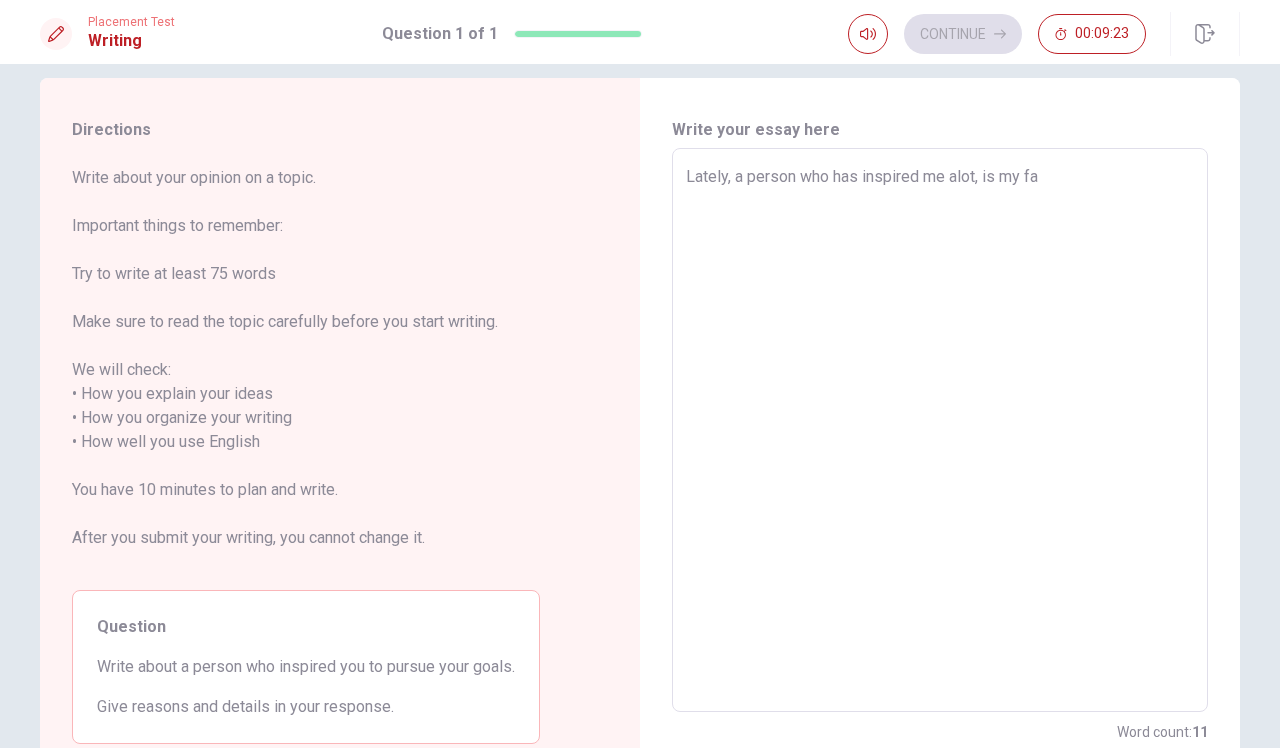 type on "x" 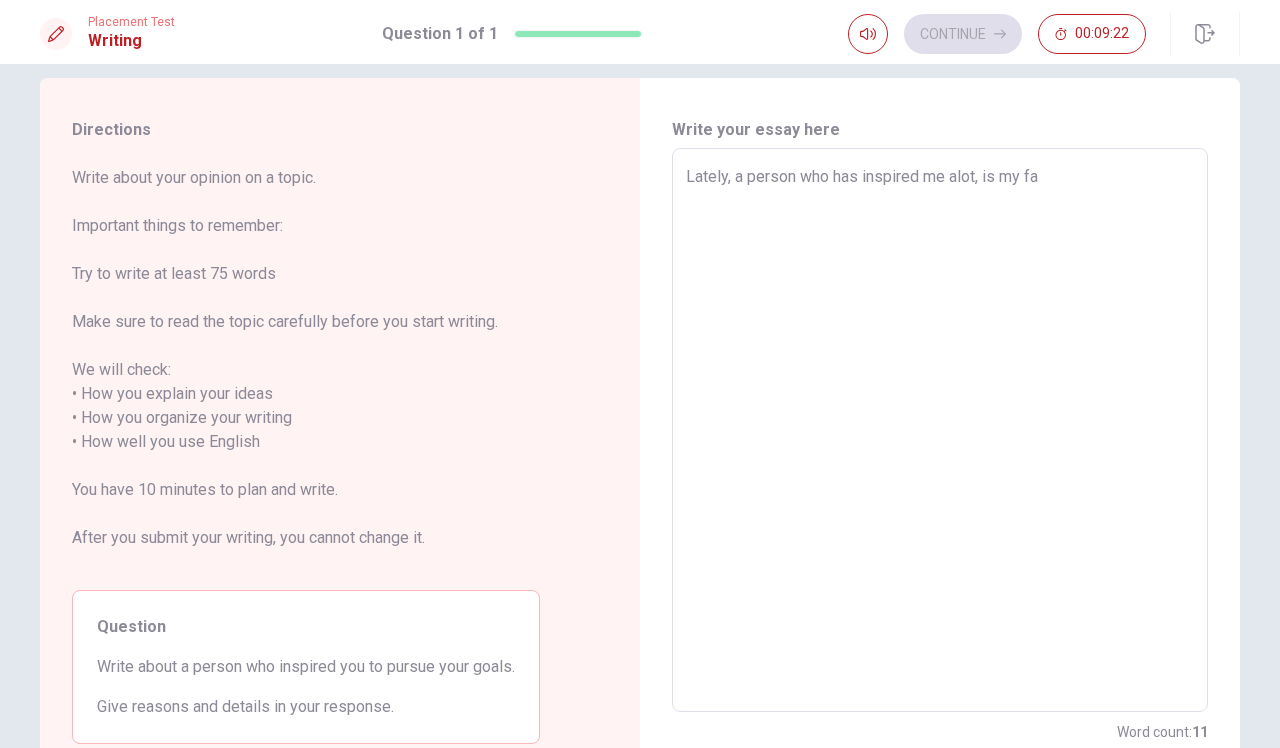 type on "Lately, a person who has inspired me alot, is my fav" 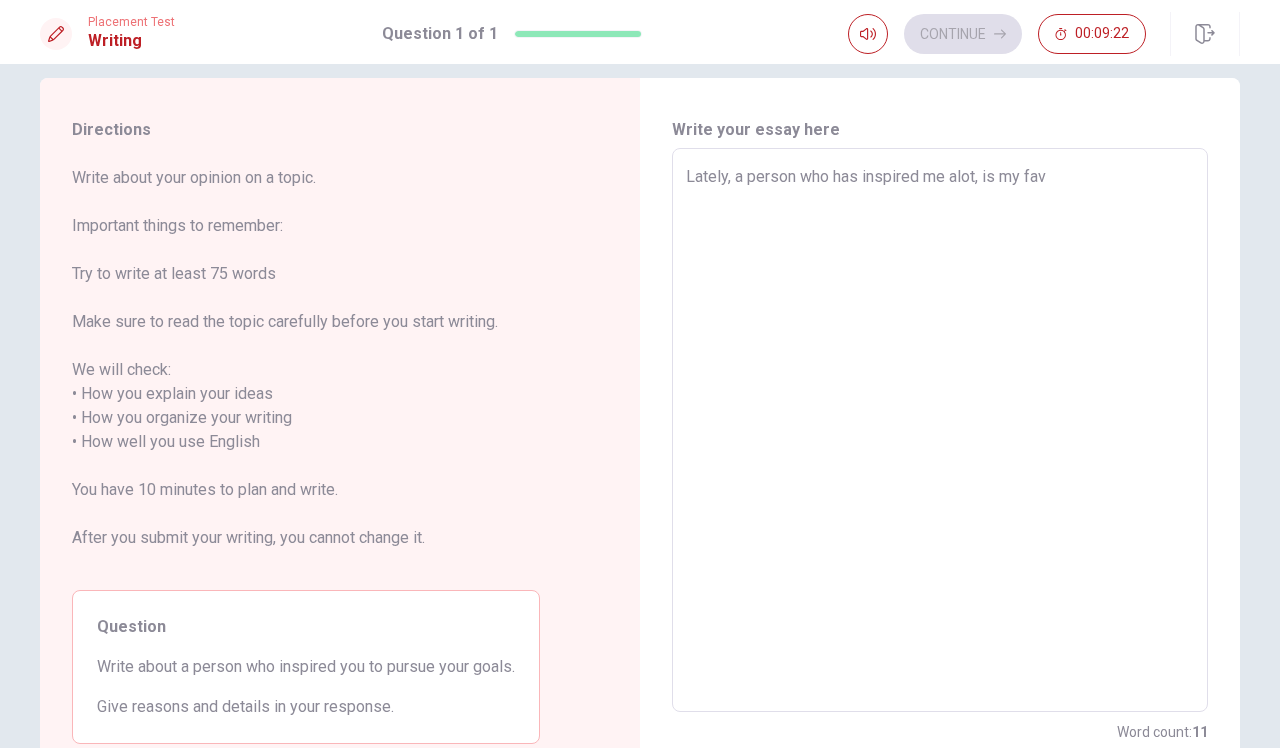 type on "x" 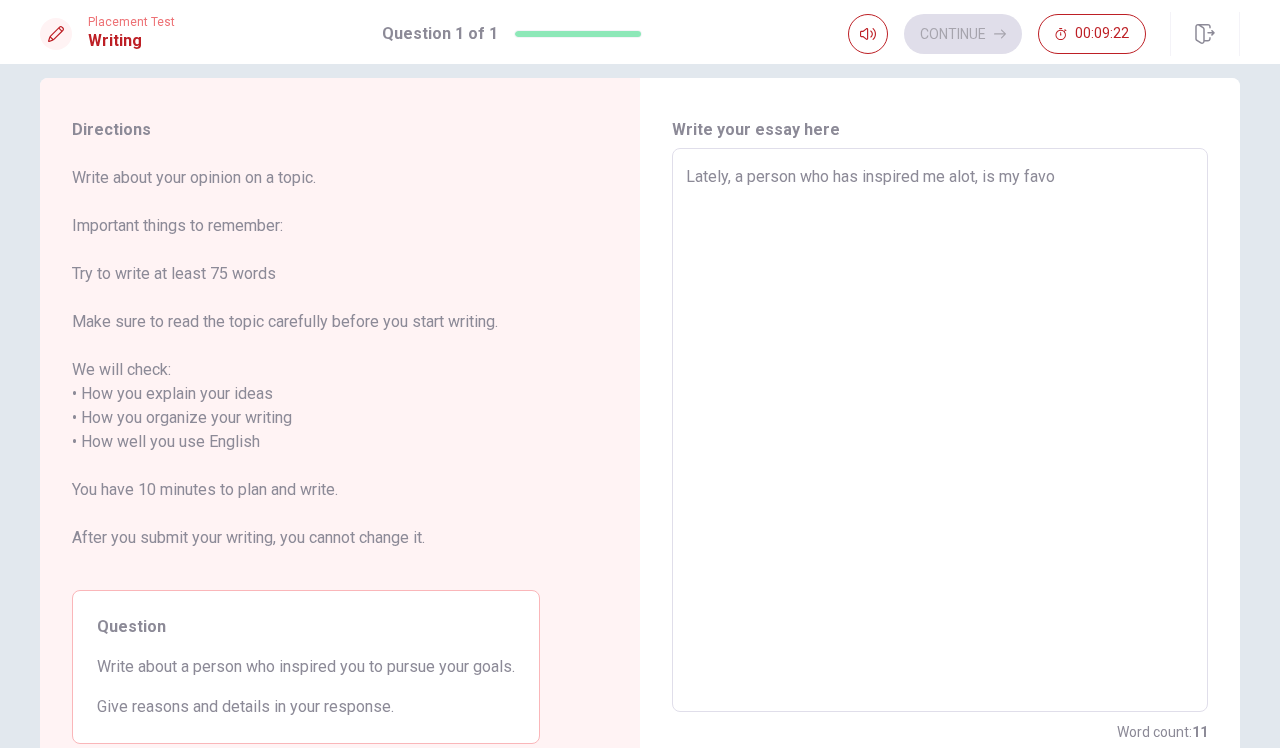 type on "x" 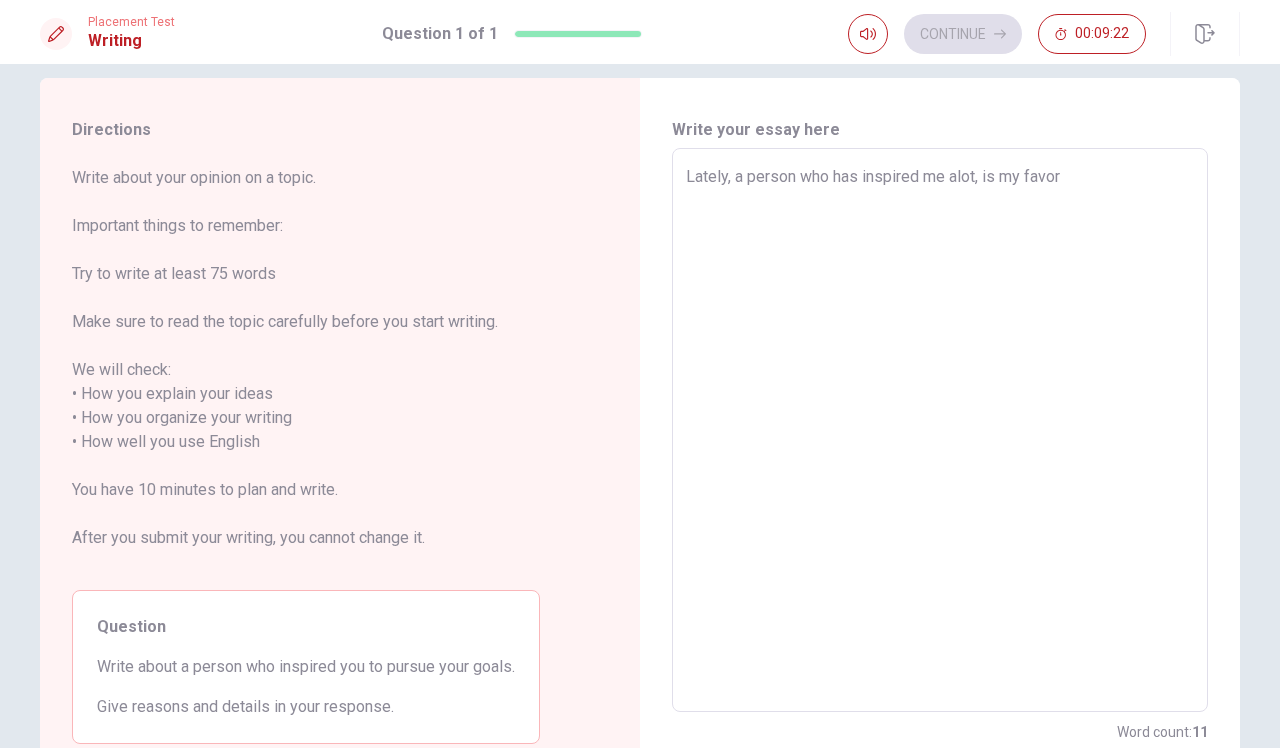 type on "x" 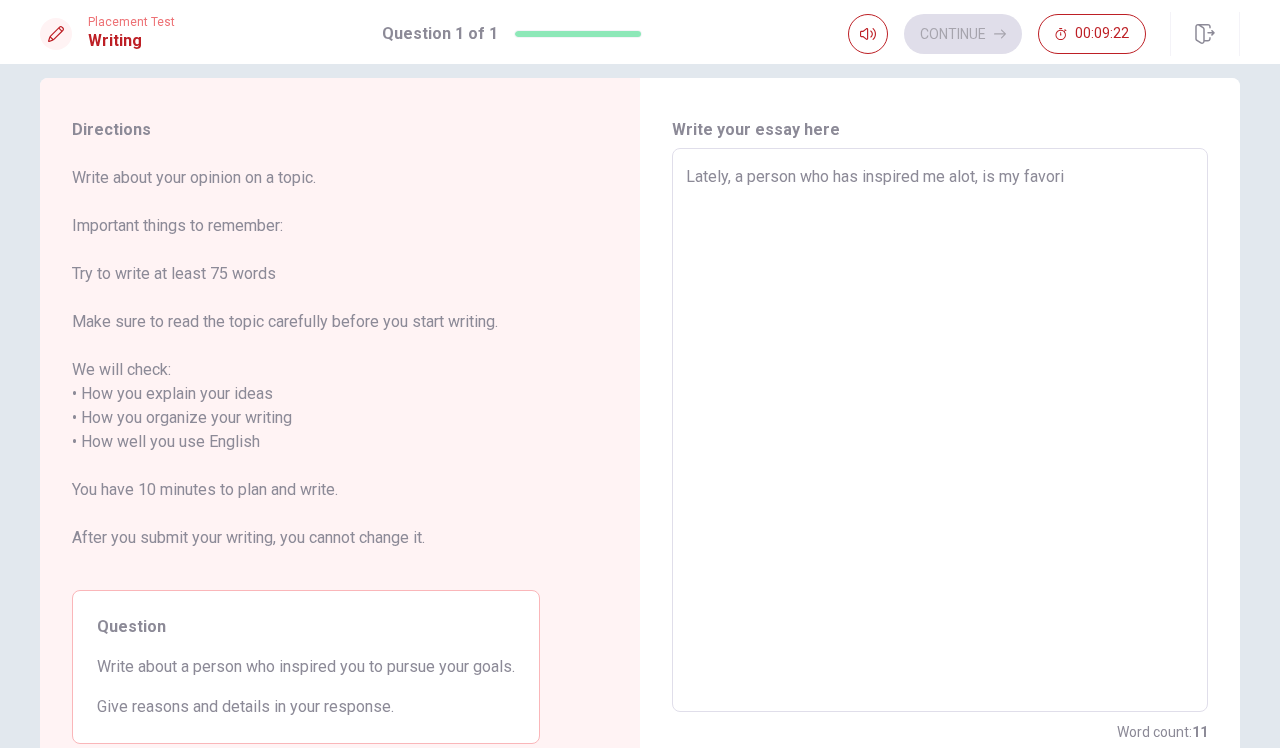 type on "x" 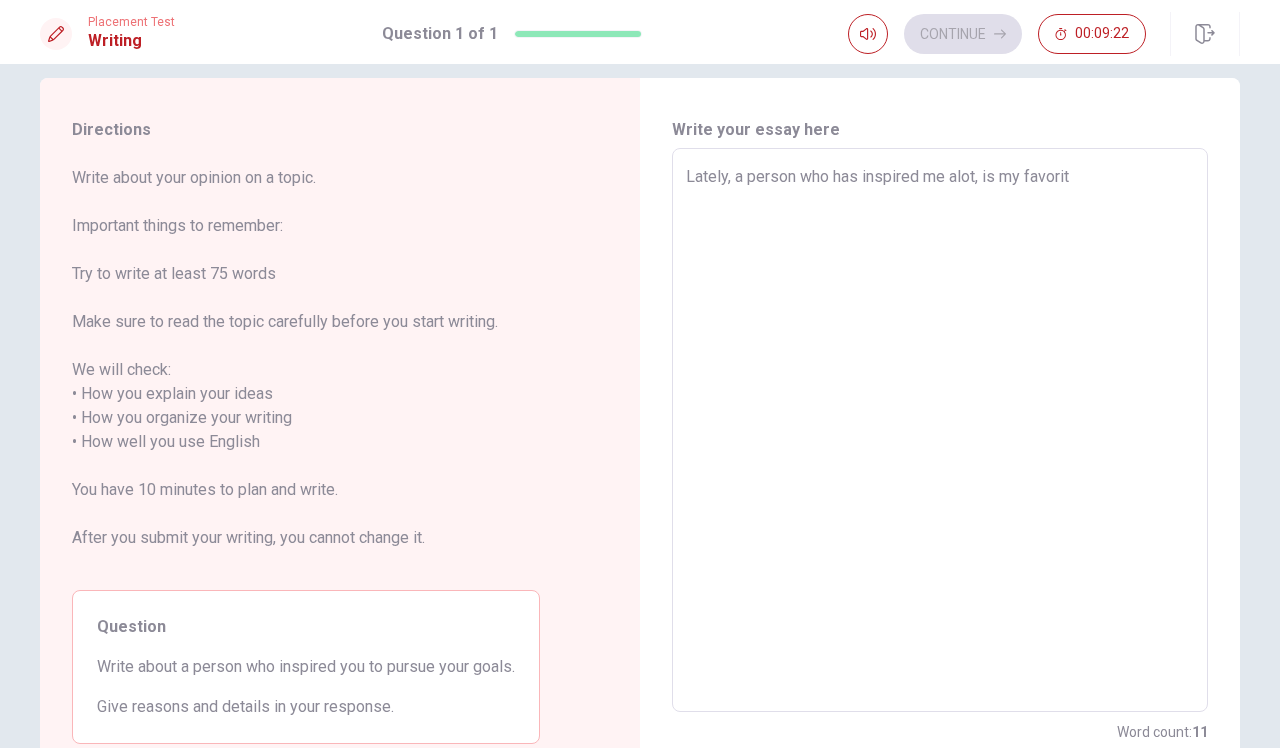 type on "x" 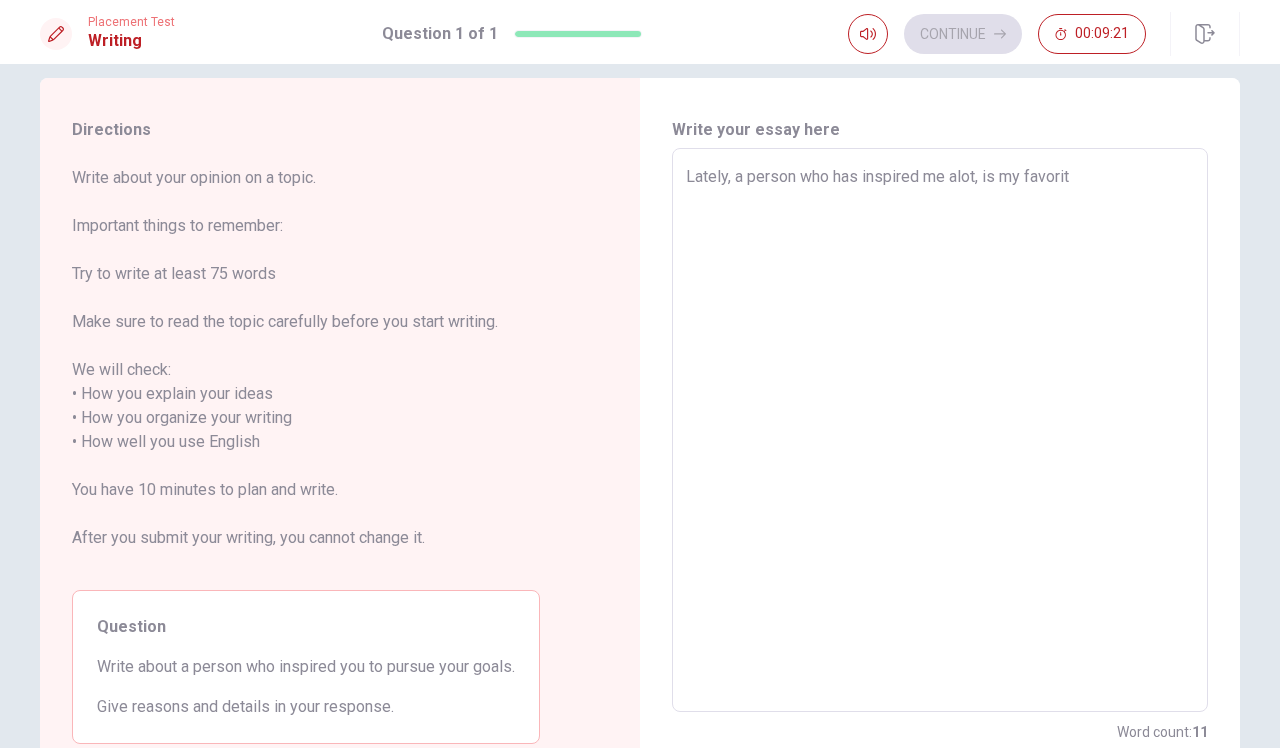 type on "Lately, a person who has inspired me alot, is my favorite" 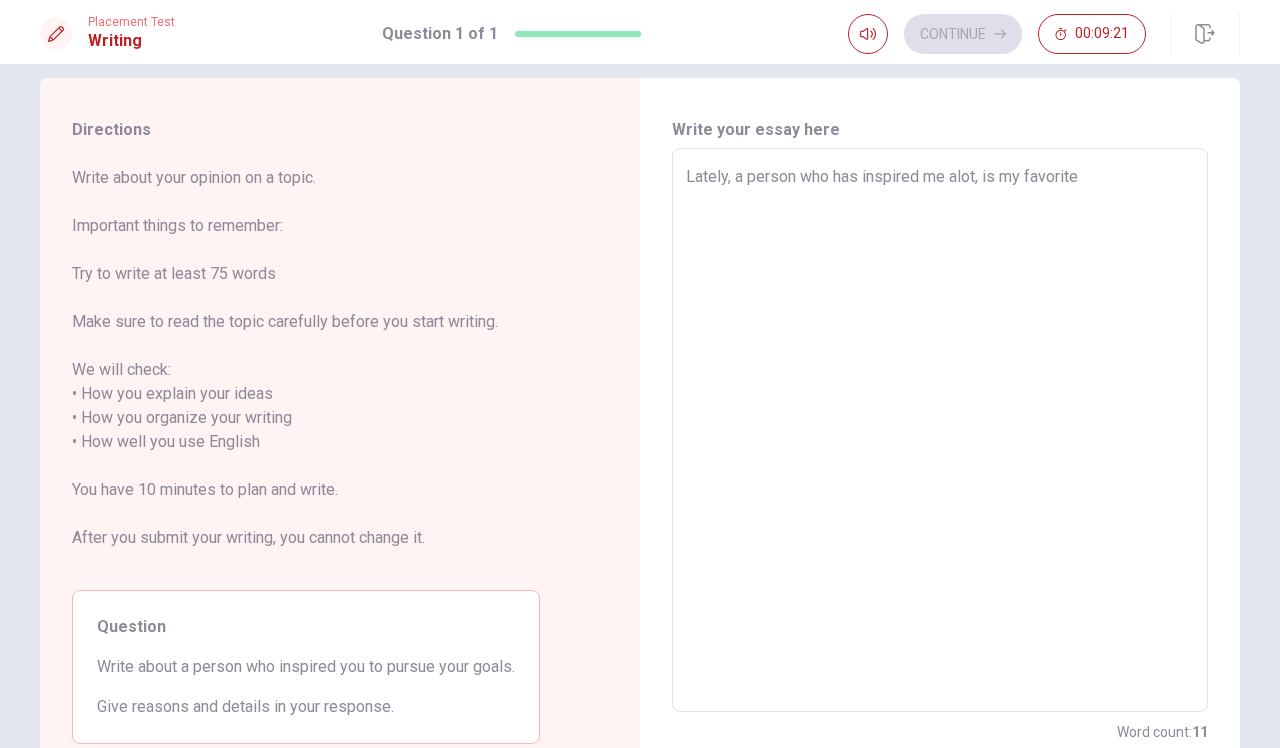type on "x" 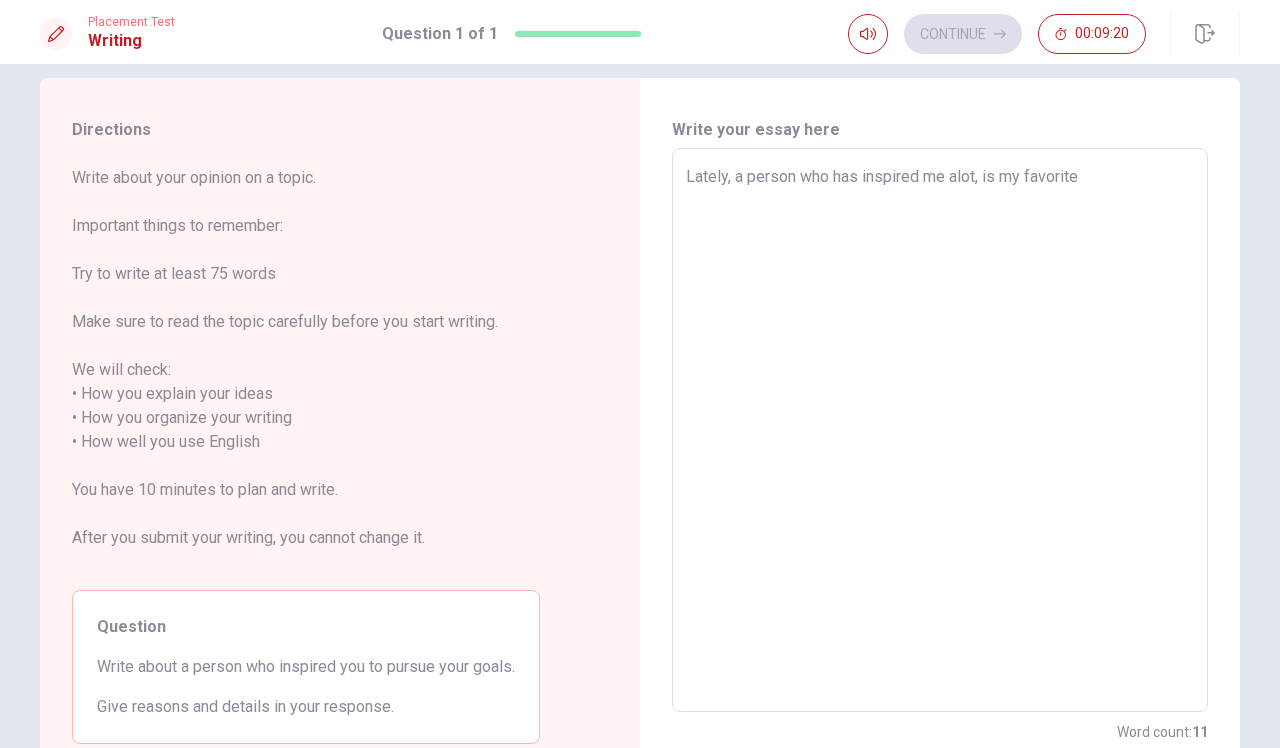 type on "Lately, a person who has inspired me alot, is my favorit" 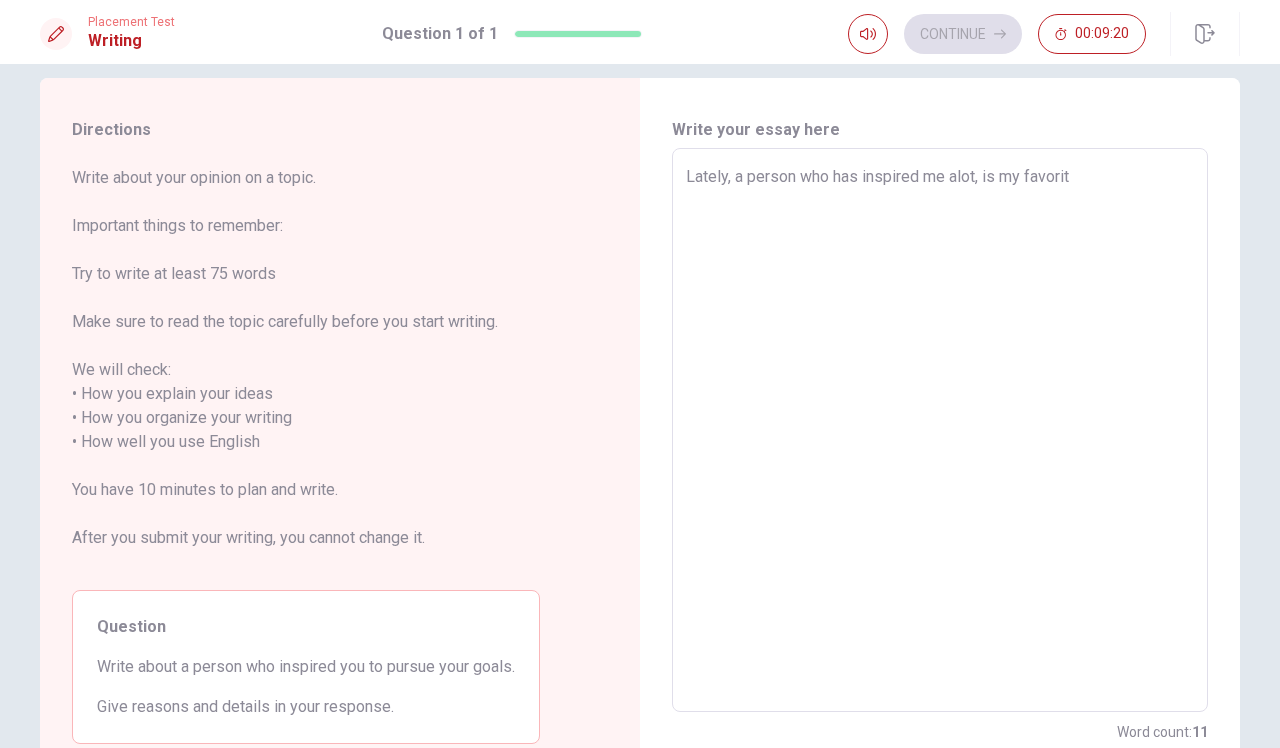 type on "x" 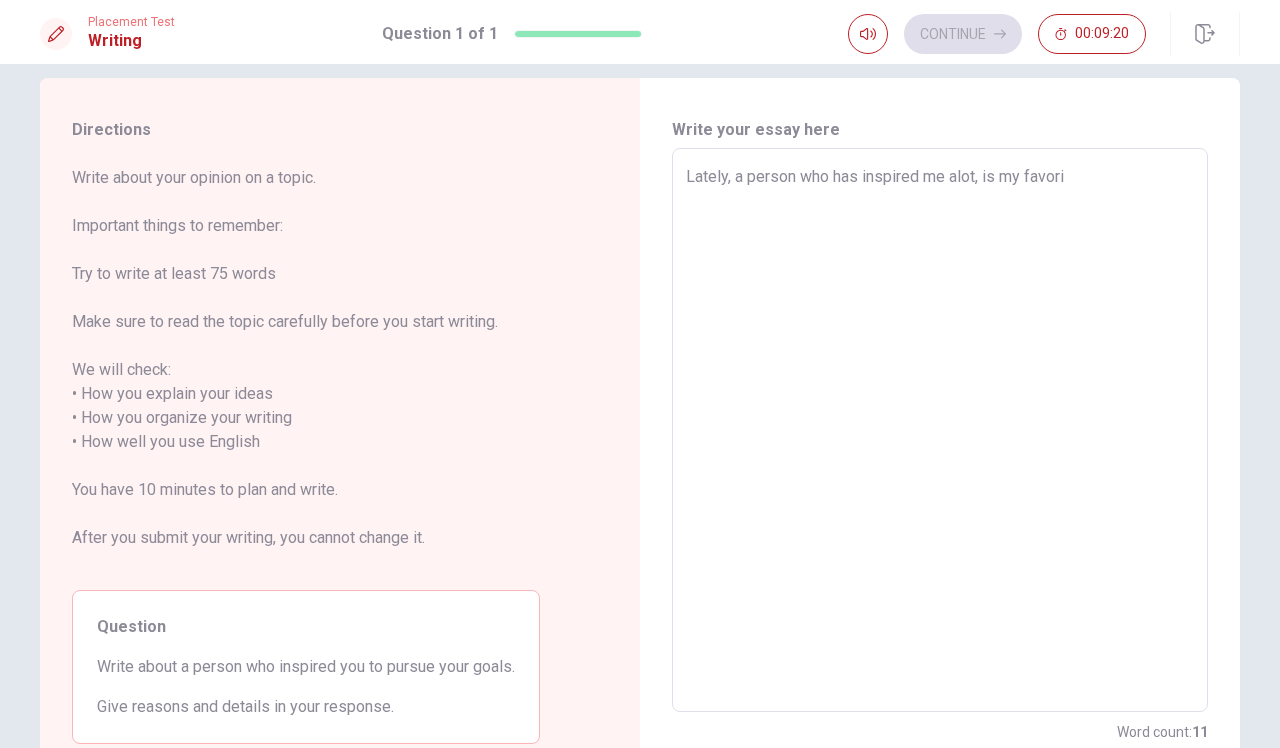 type on "x" 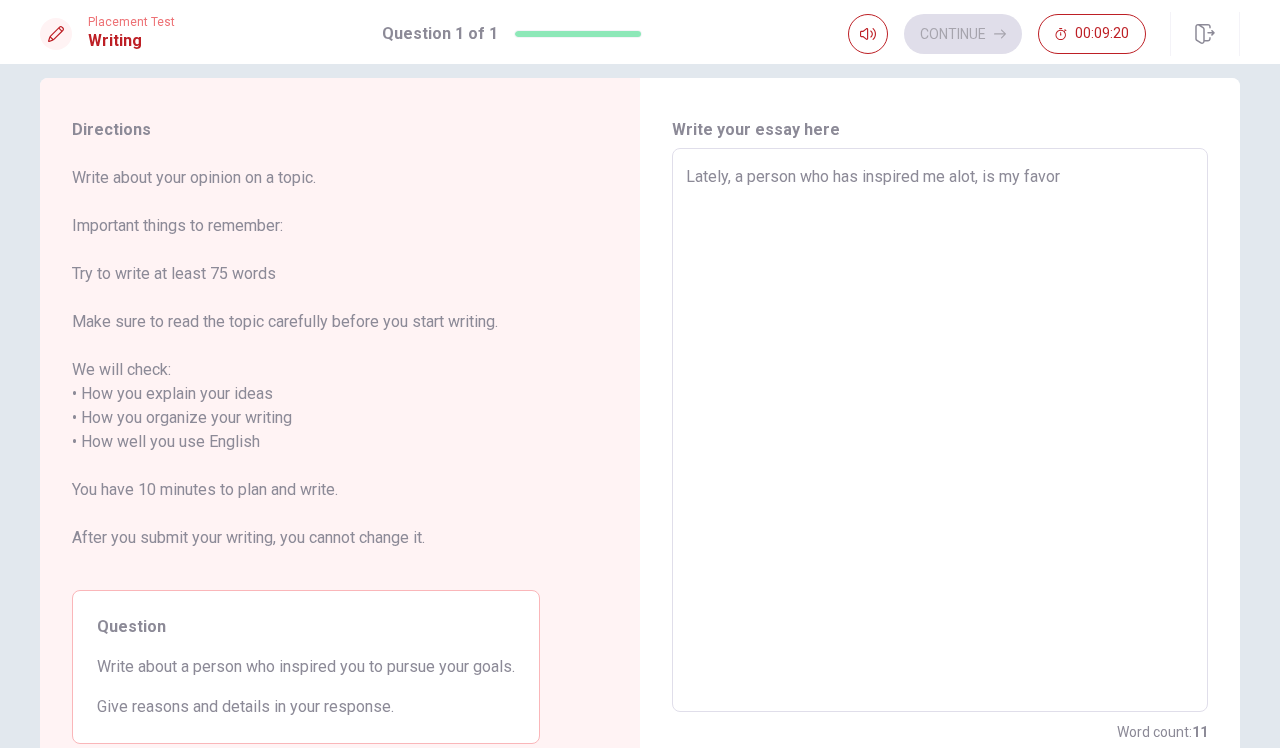 type on "x" 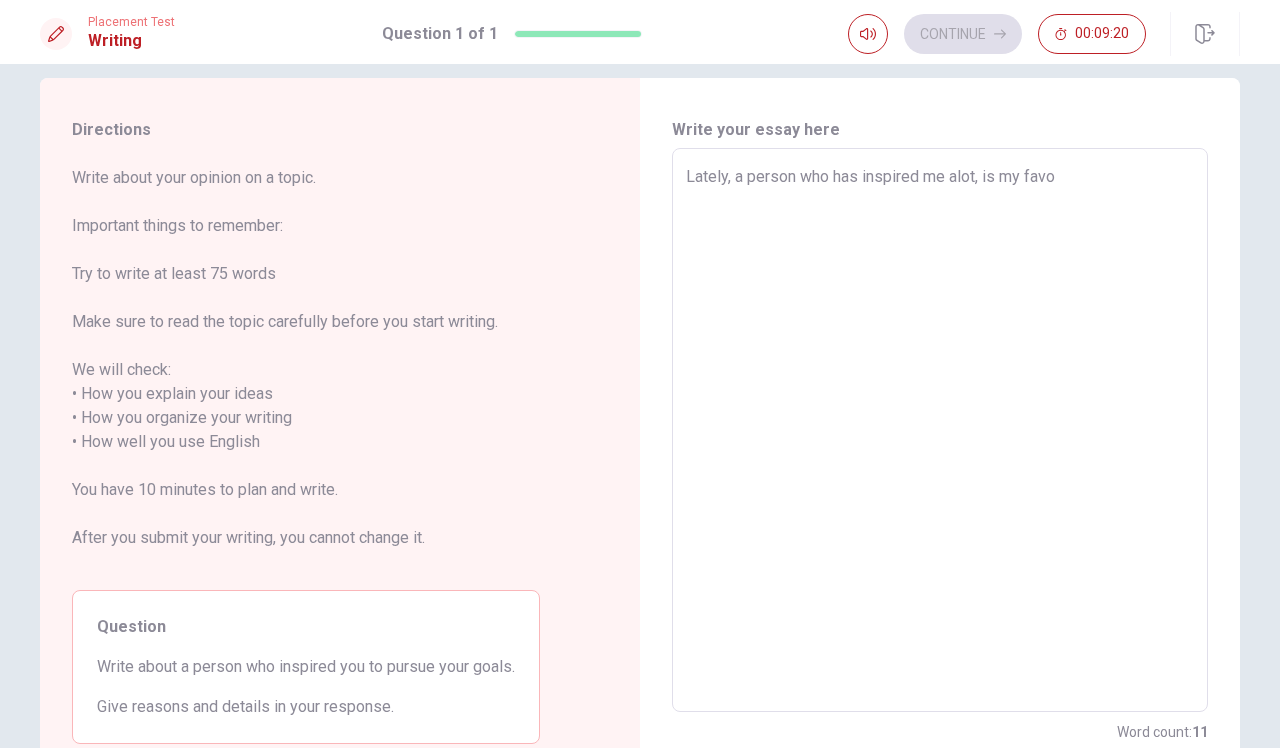 type on "x" 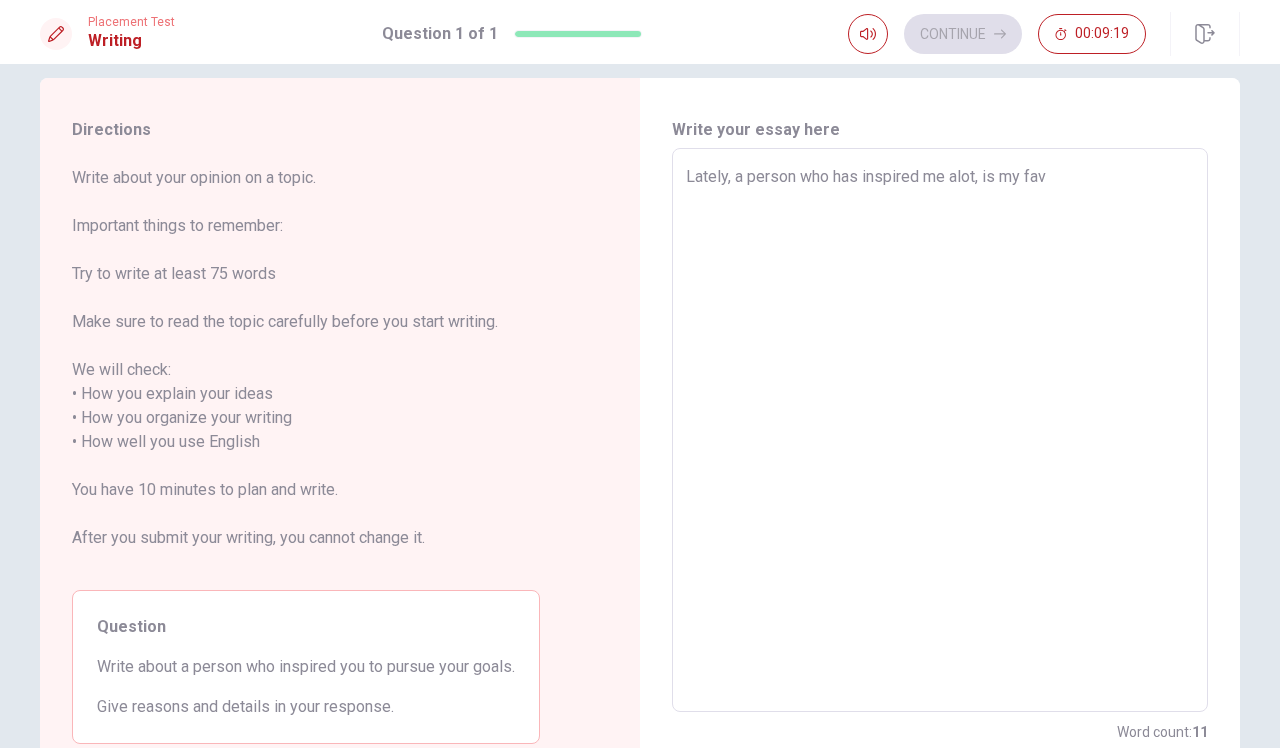 type on "x" 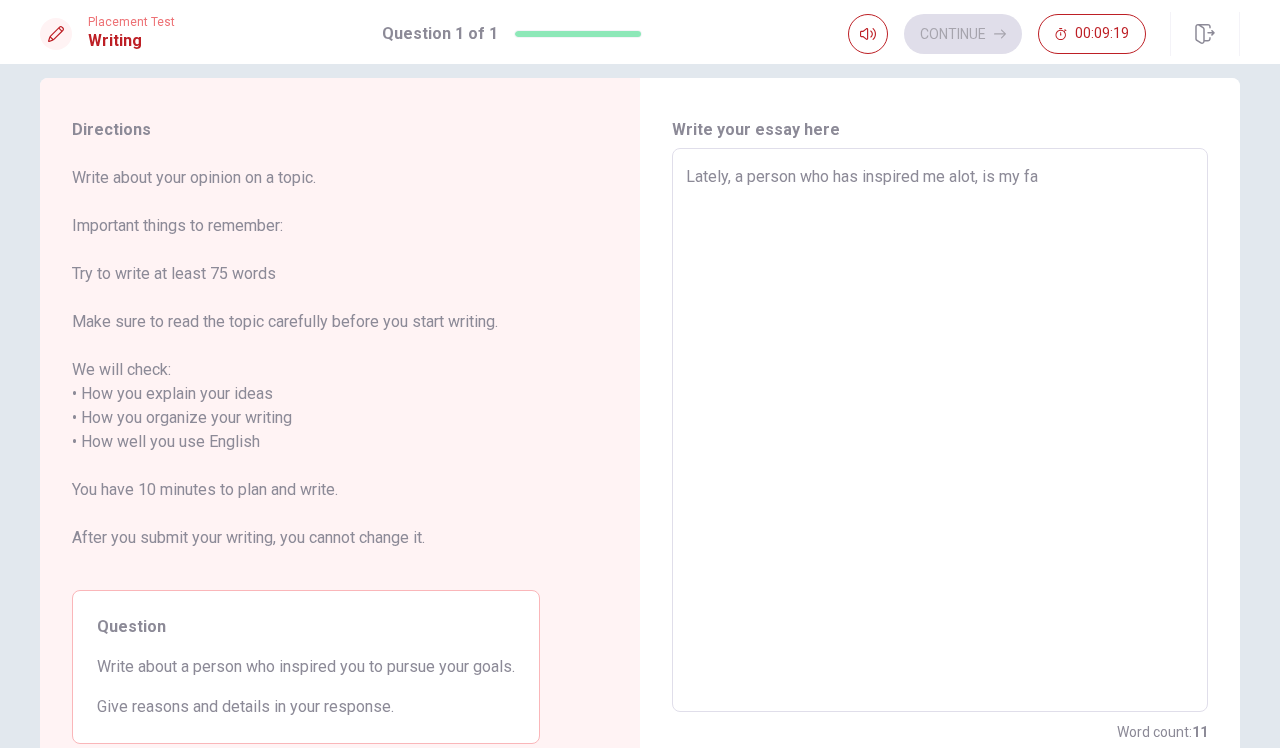type on "x" 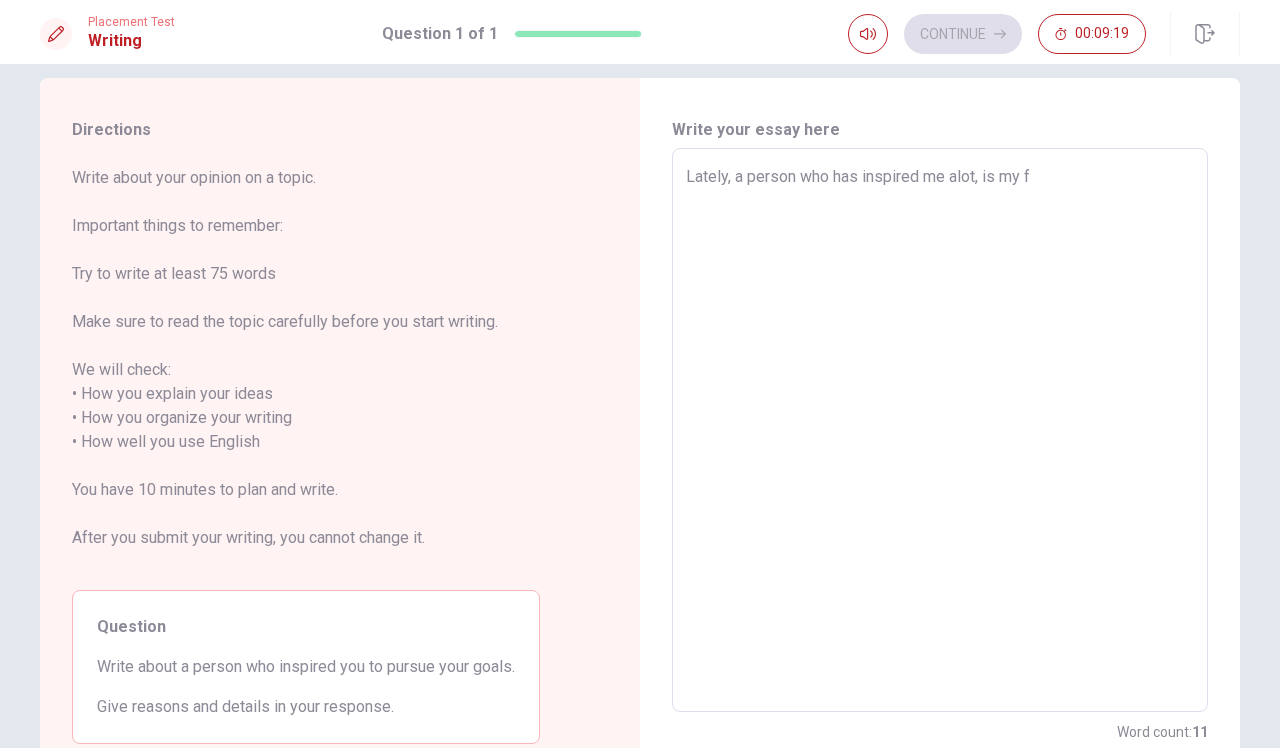 type on "x" 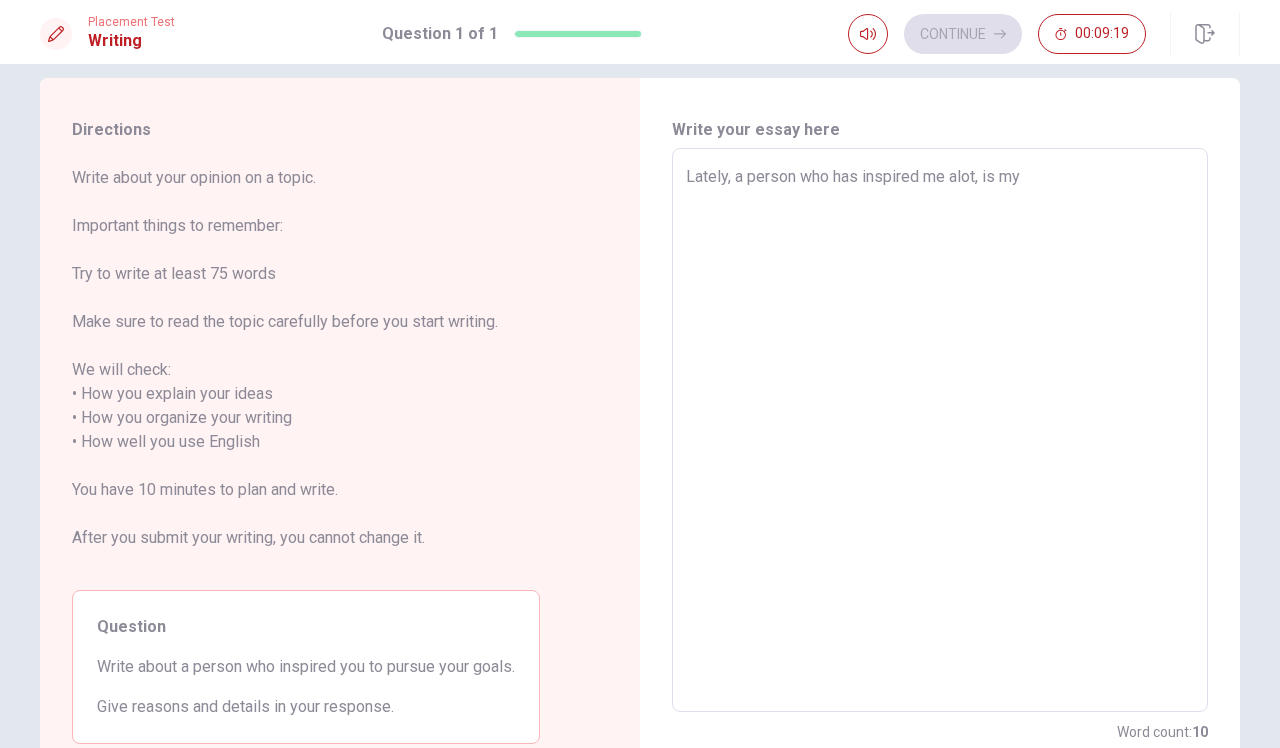 type on "x" 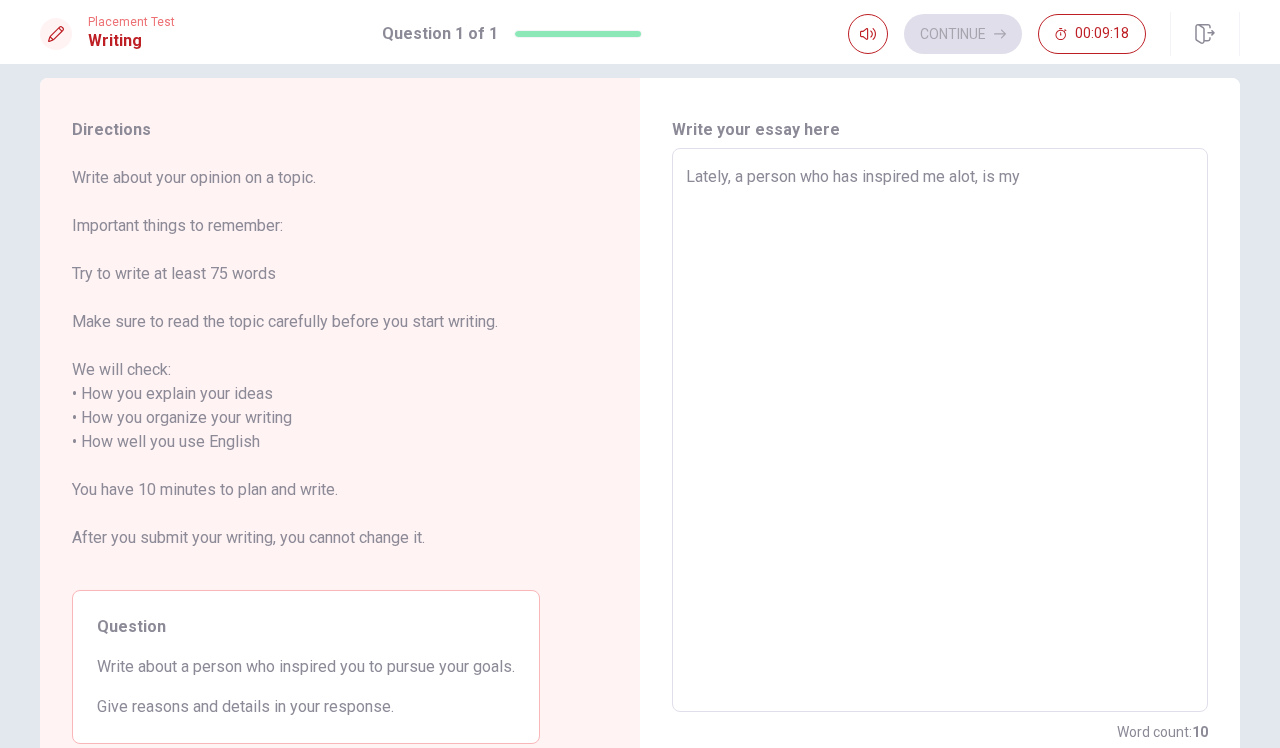type on "Lately, a person who has inspired me alot, is my f" 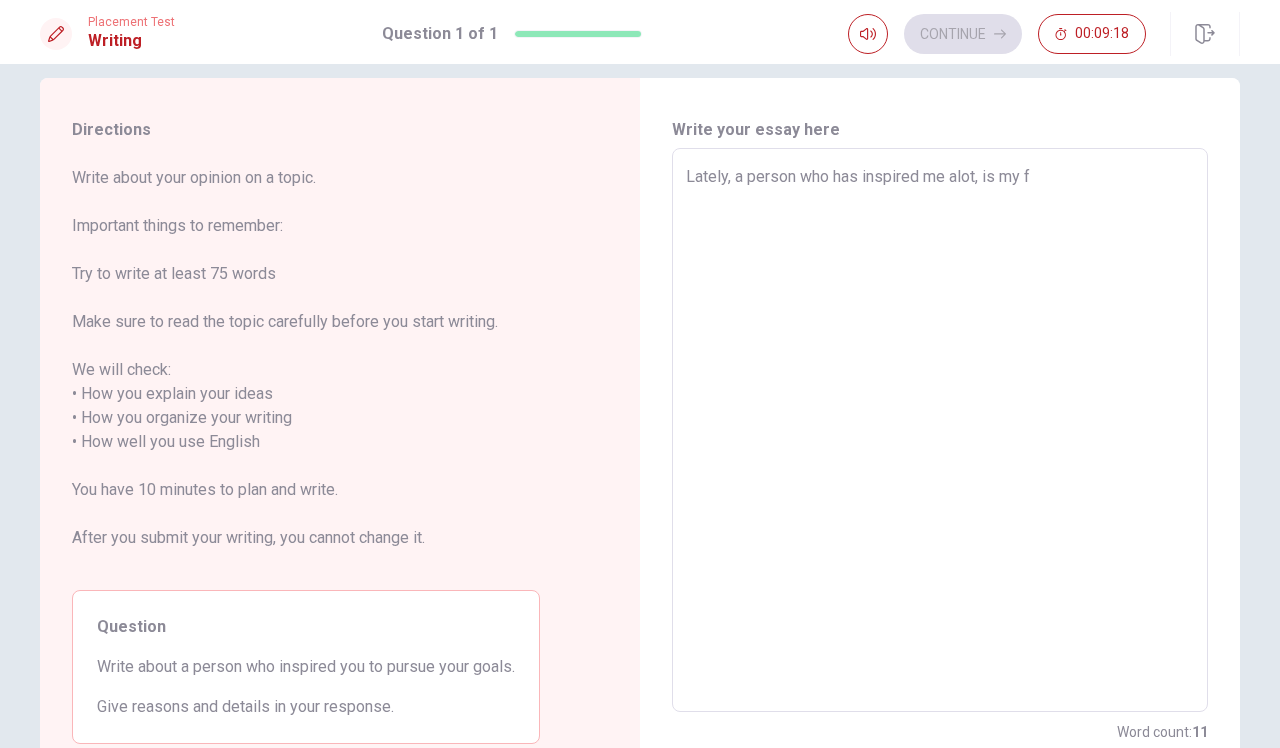 type on "x" 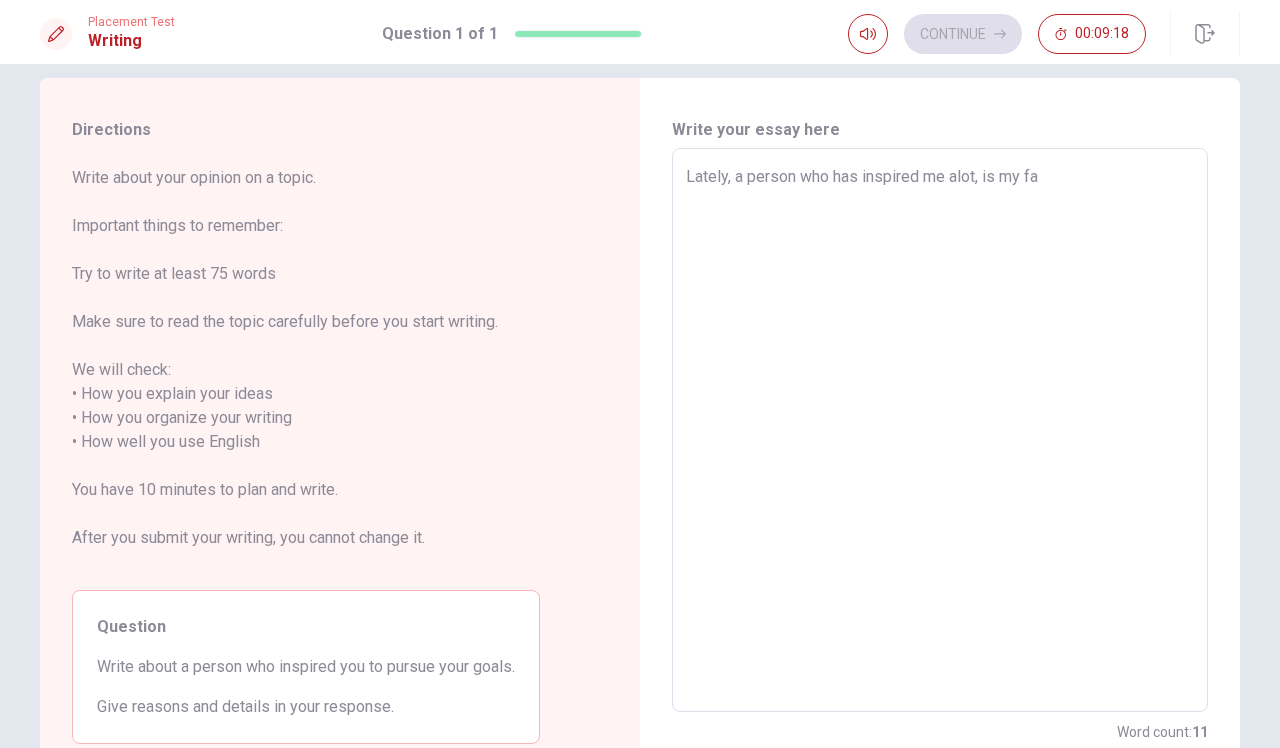 type on "x" 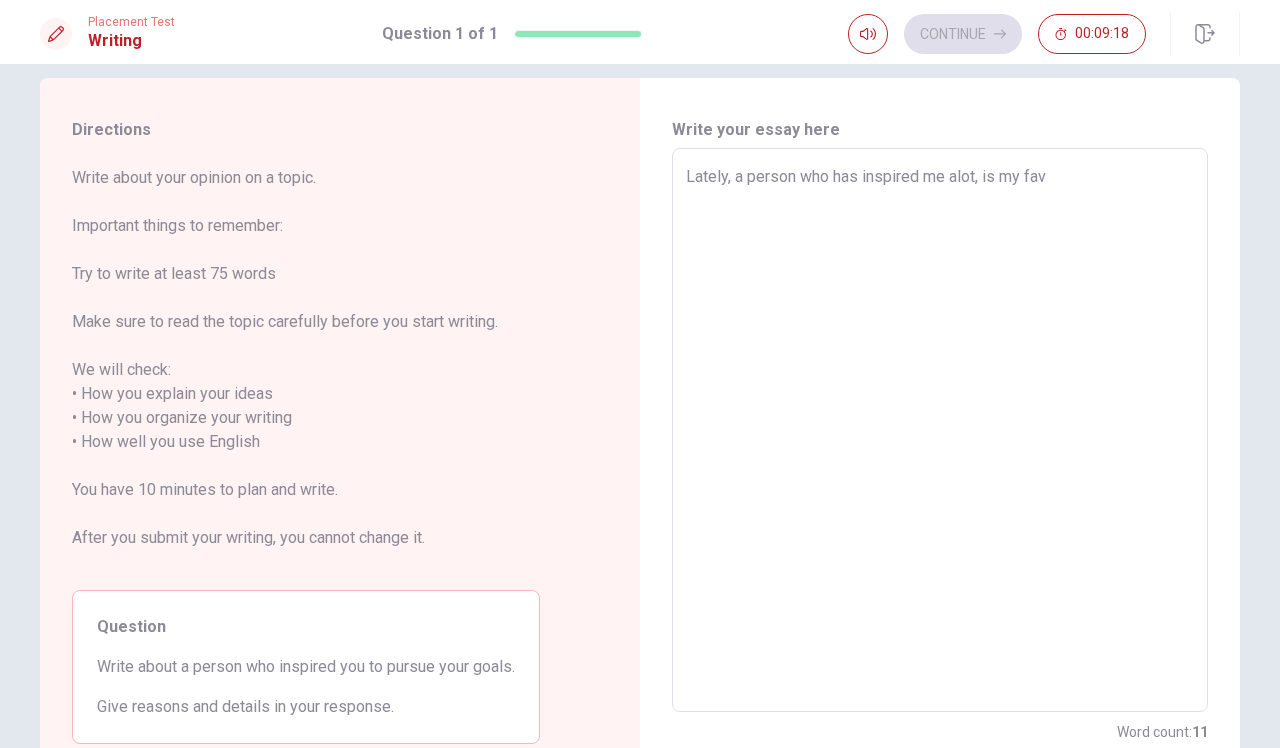 type on "x" 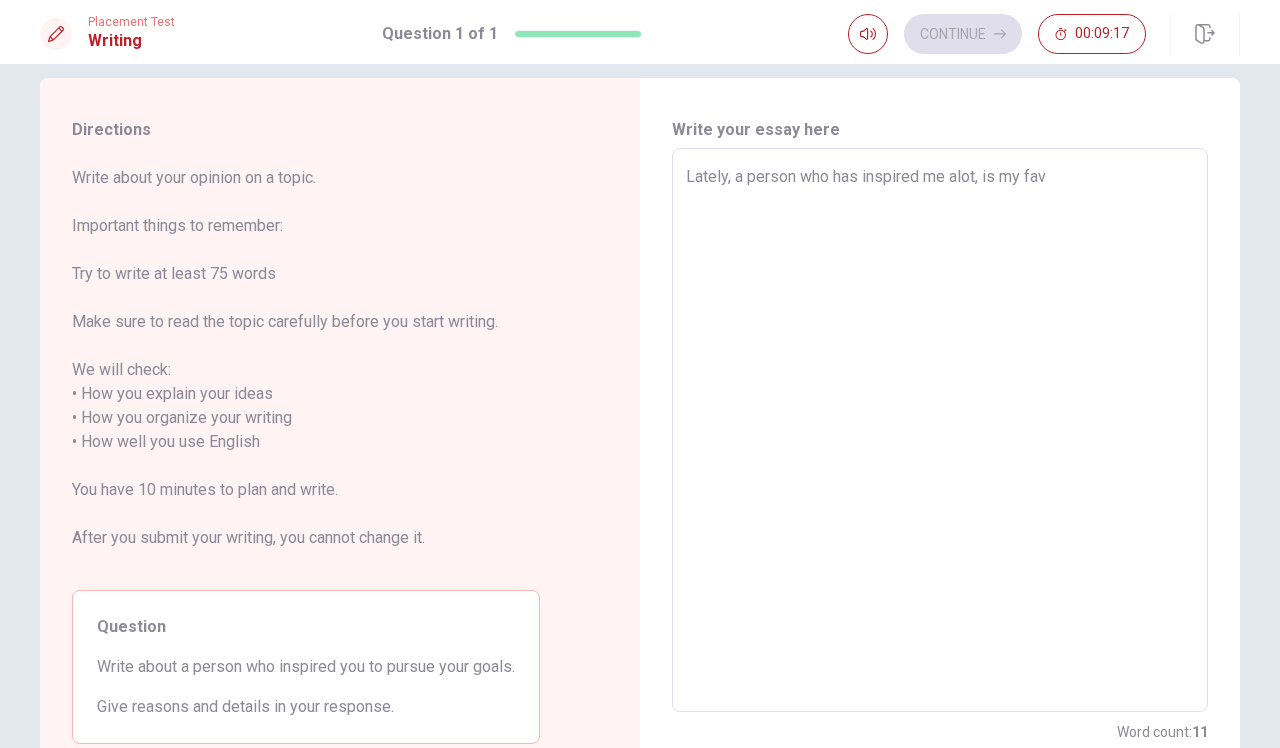 type on "Lately, a person who has inspired me alot, is my favr" 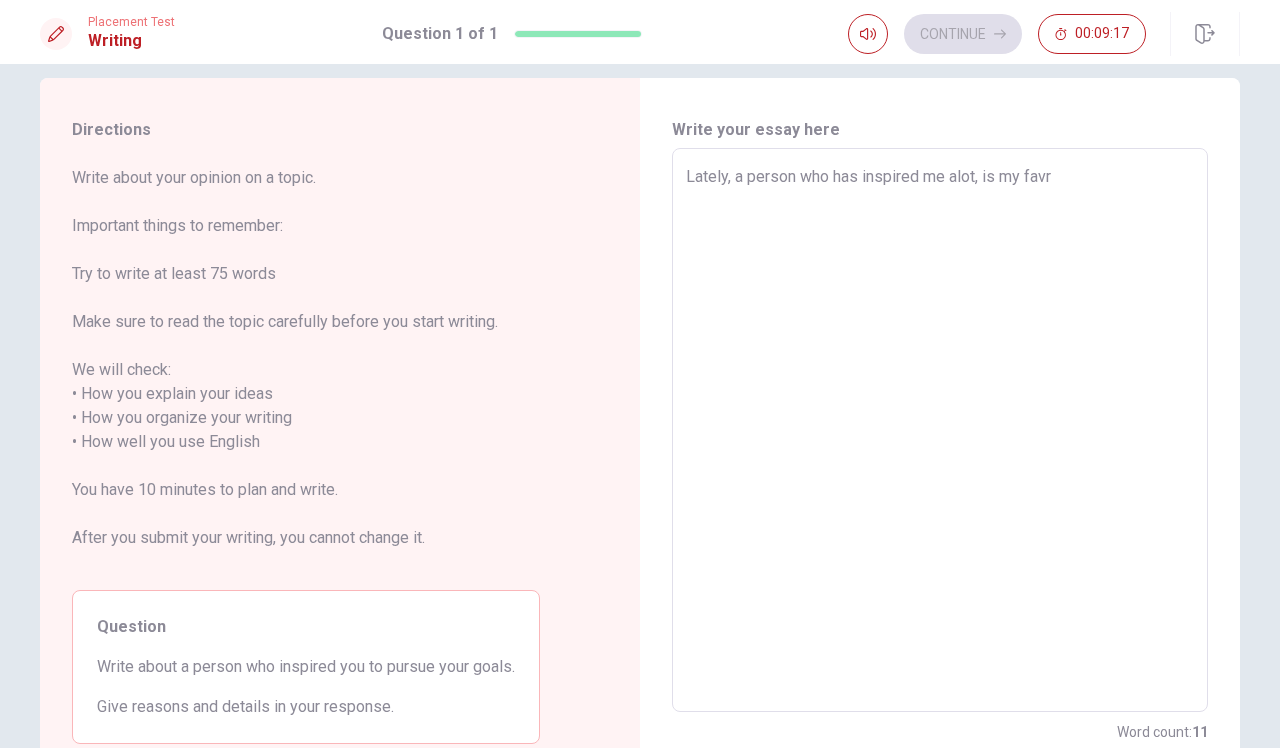 type on "x" 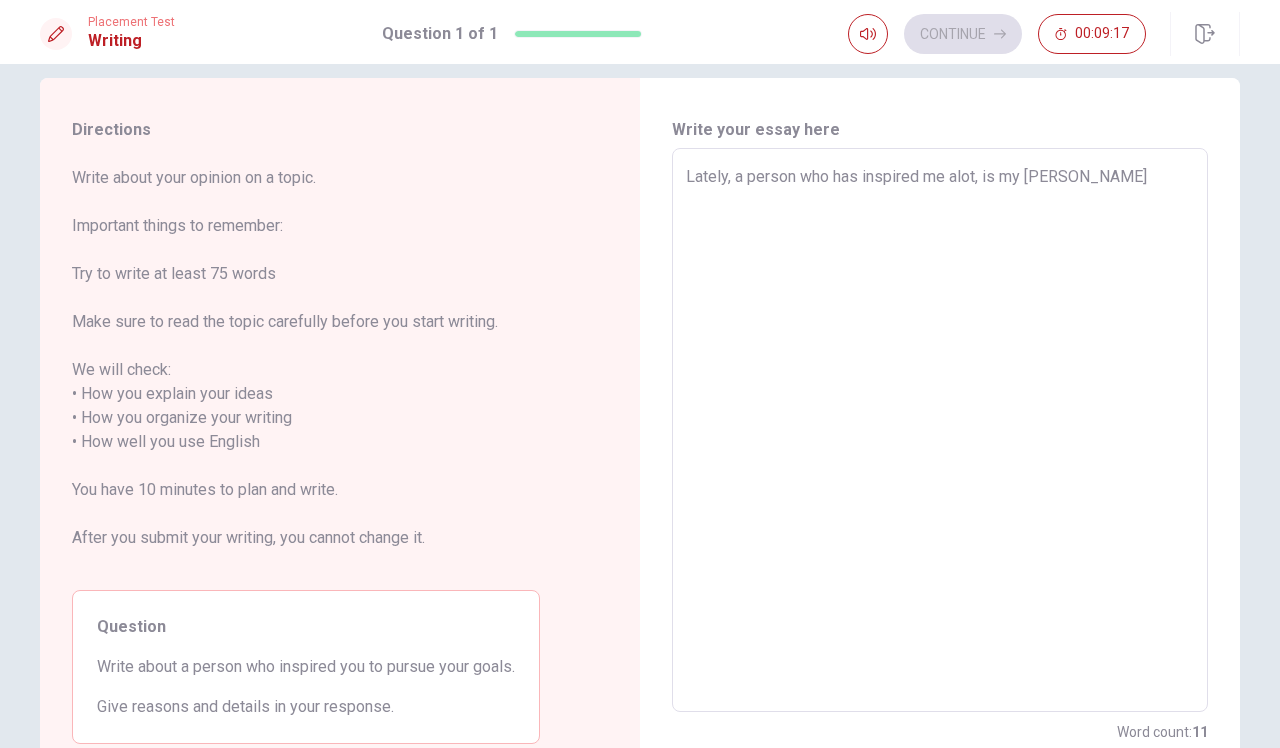 type on "x" 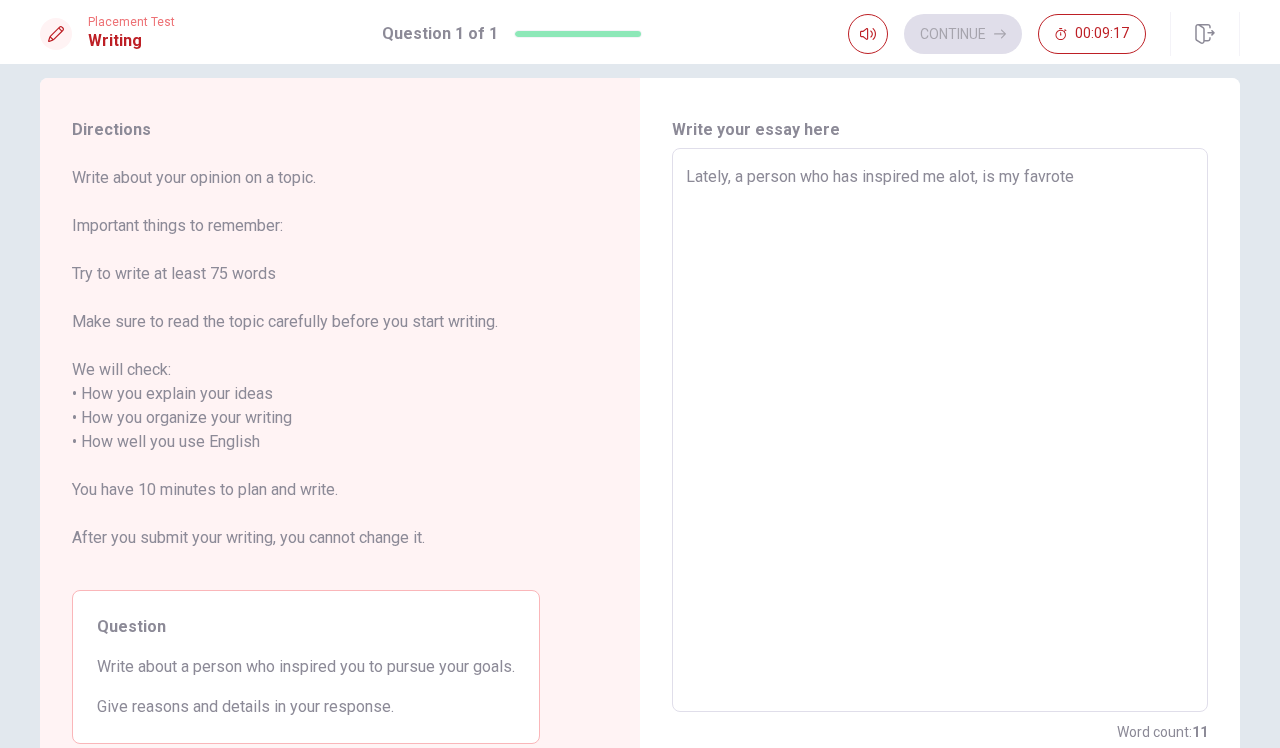 type on "x" 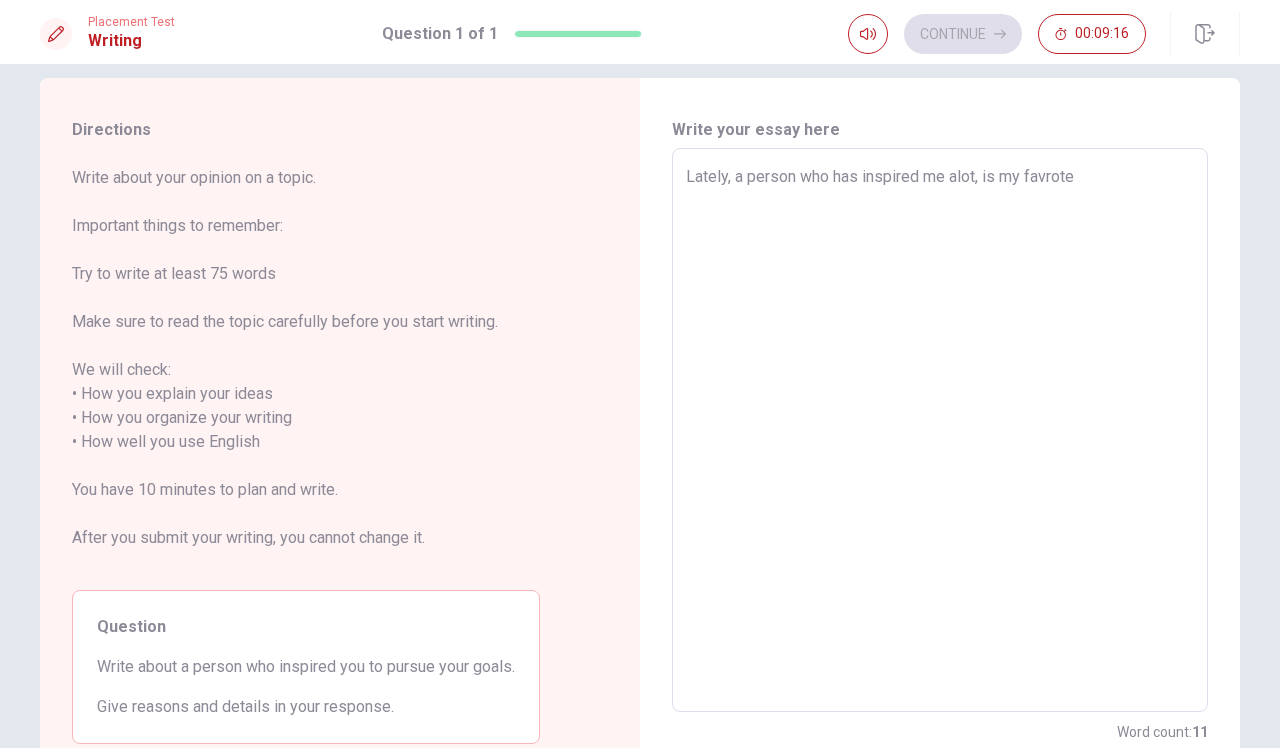 type on "Lately, a person who has inspired me alot, is my favrote" 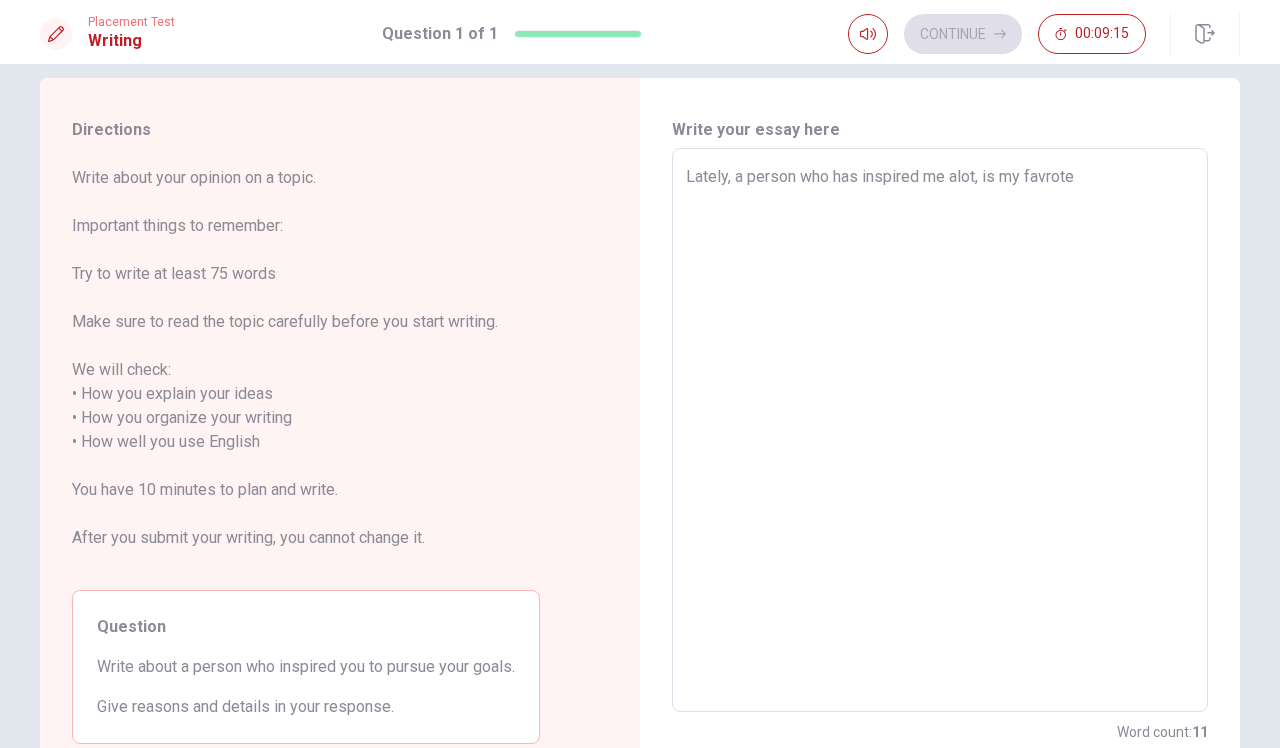 scroll, scrollTop: 70, scrollLeft: 0, axis: vertical 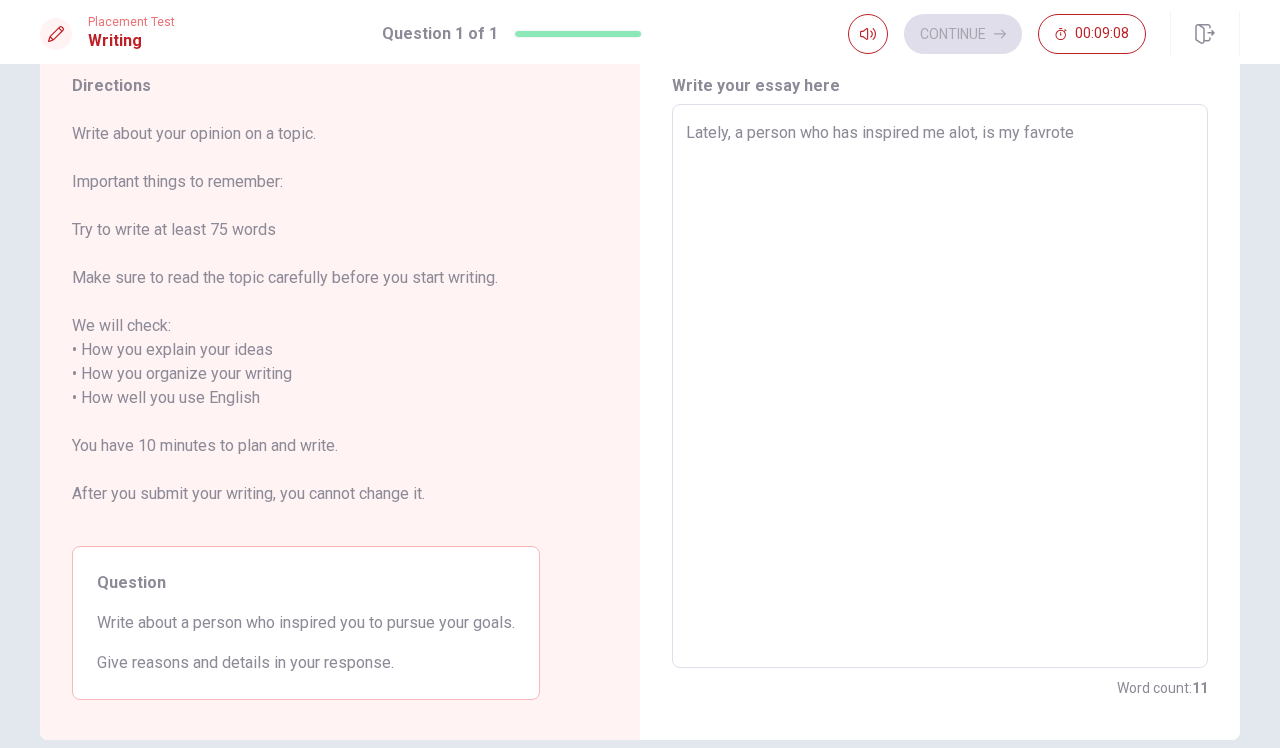 type on "x" 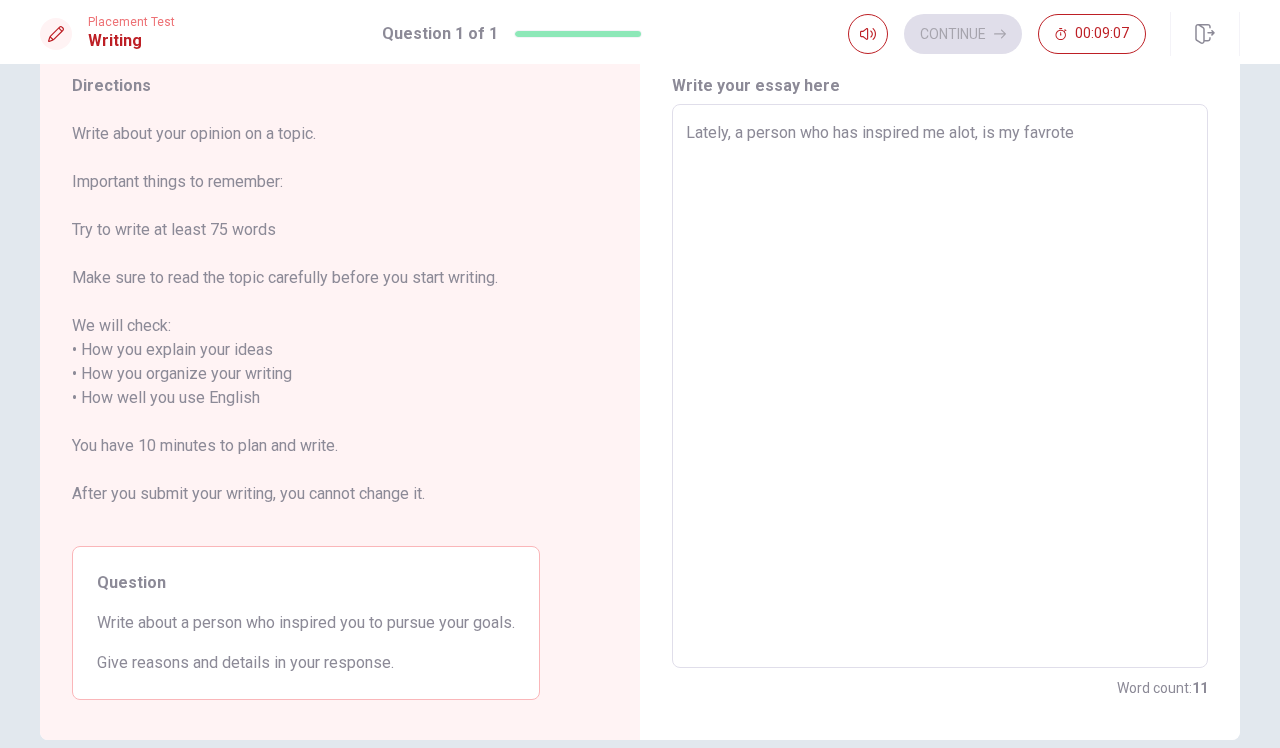 type on "Lately, a person who has inspired me alot, is my favrote" 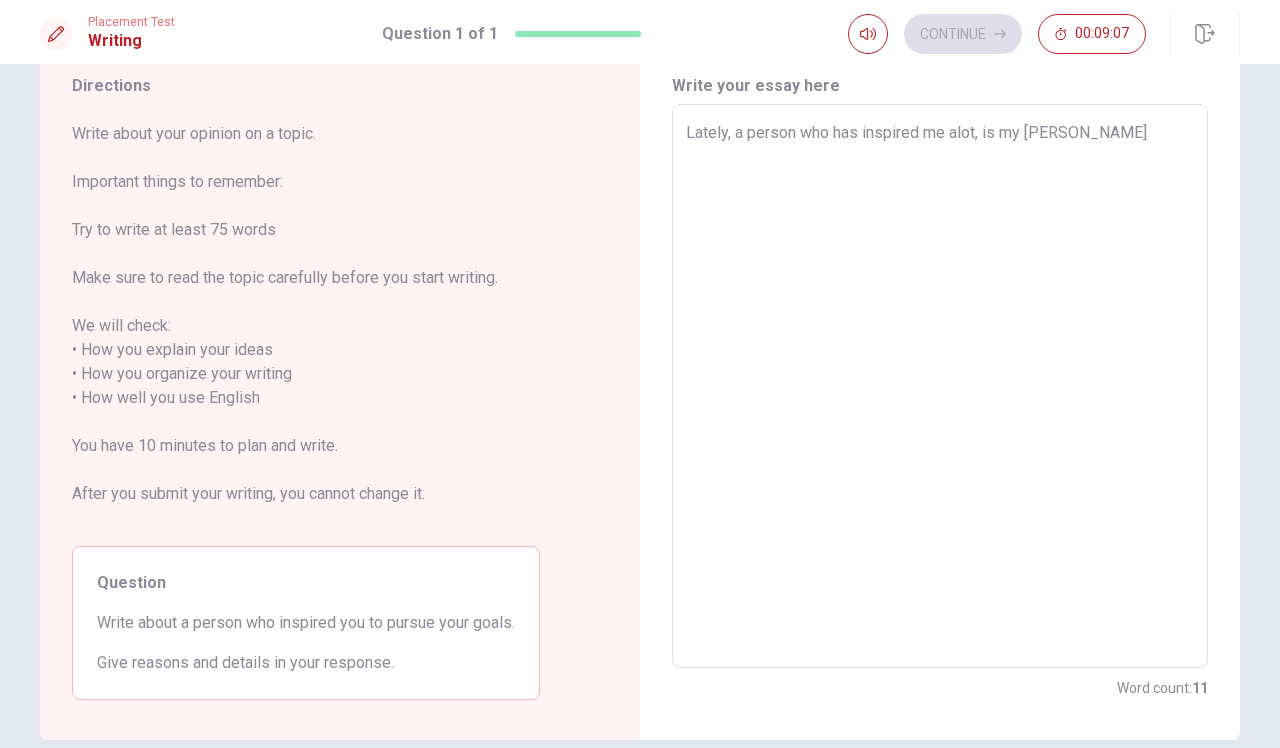type on "x" 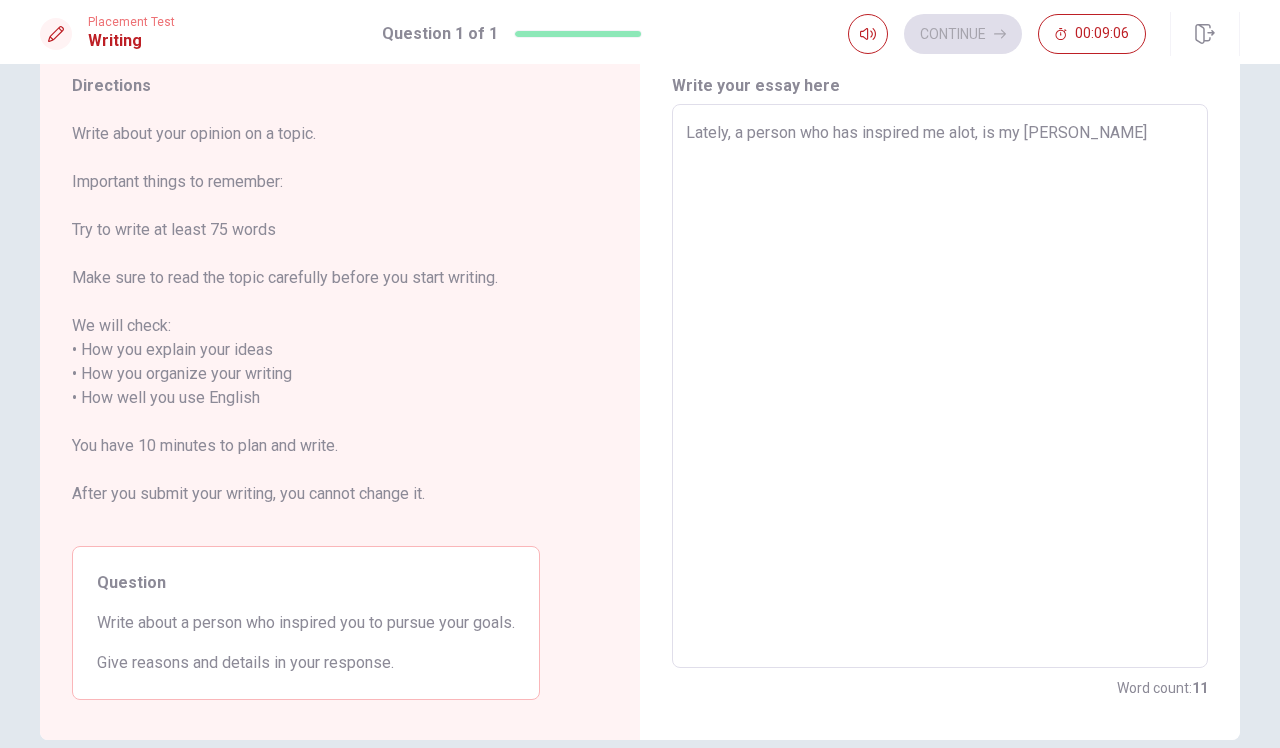 type on "Lately, a person who has inspired me alot, is my [PERSON_NAME]" 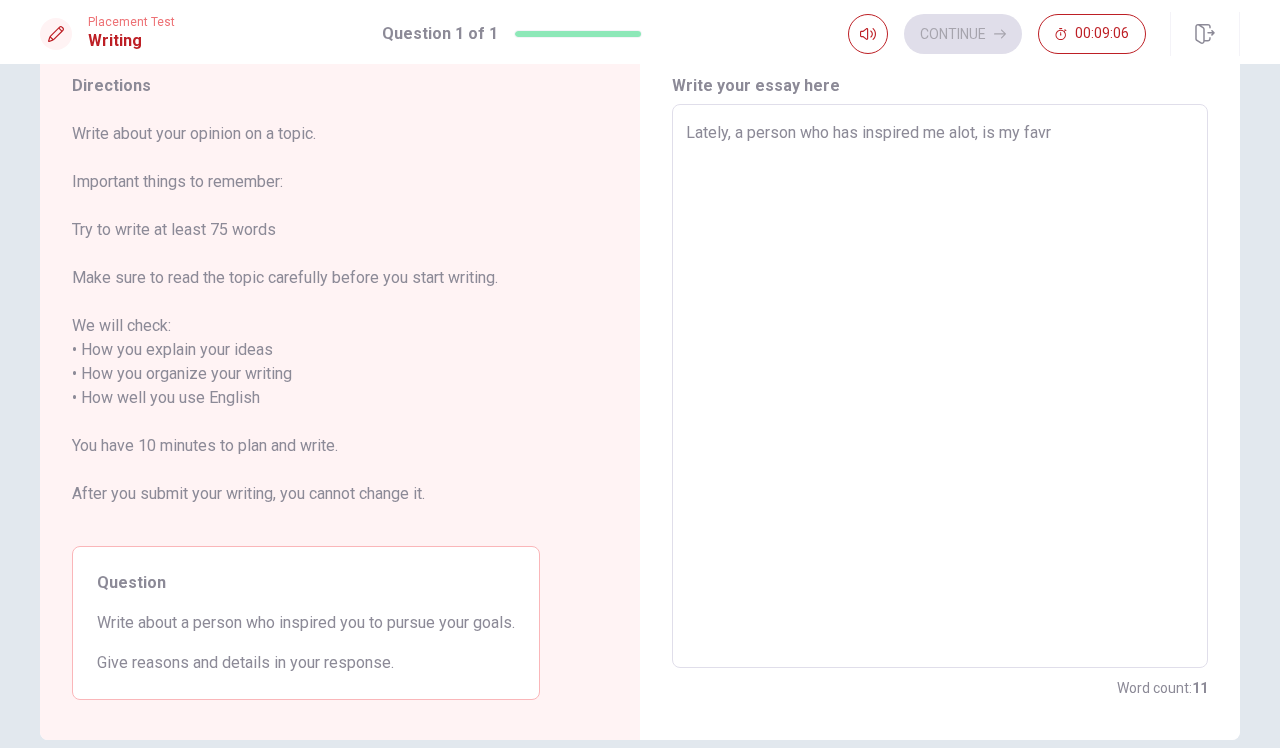 type on "x" 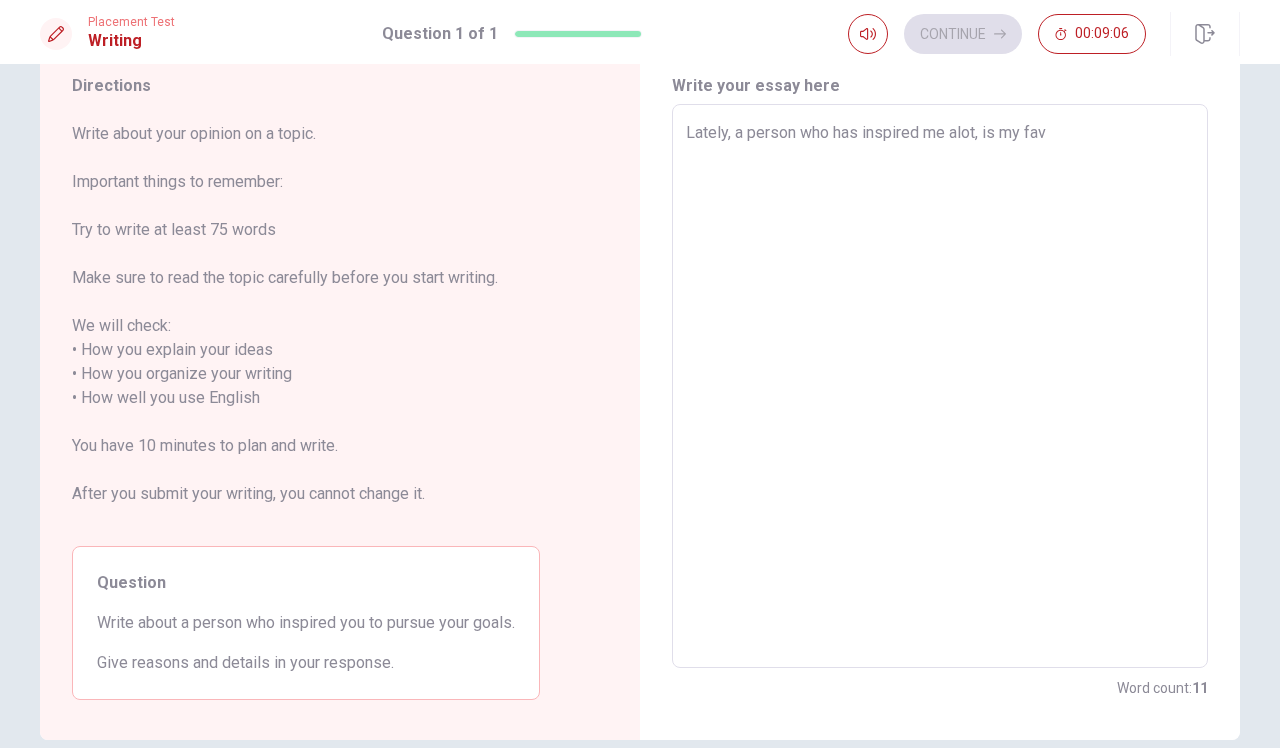 type on "x" 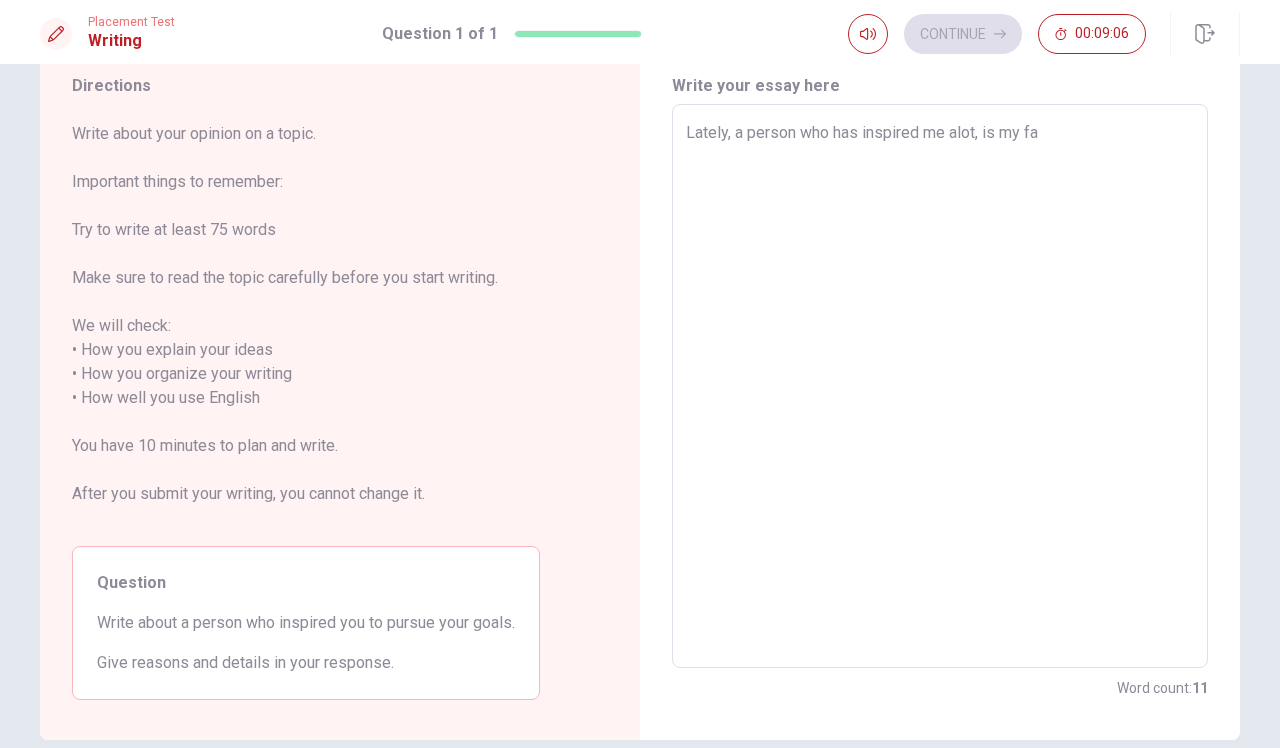 type on "x" 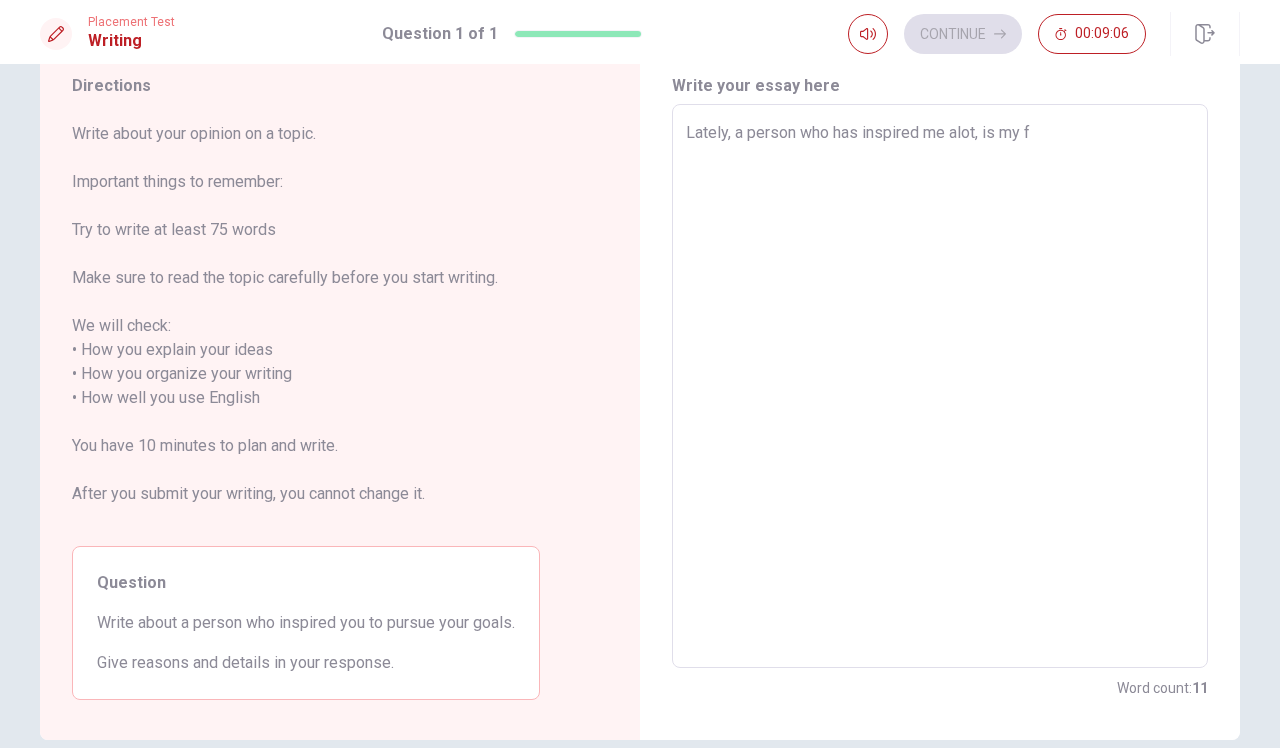 type on "x" 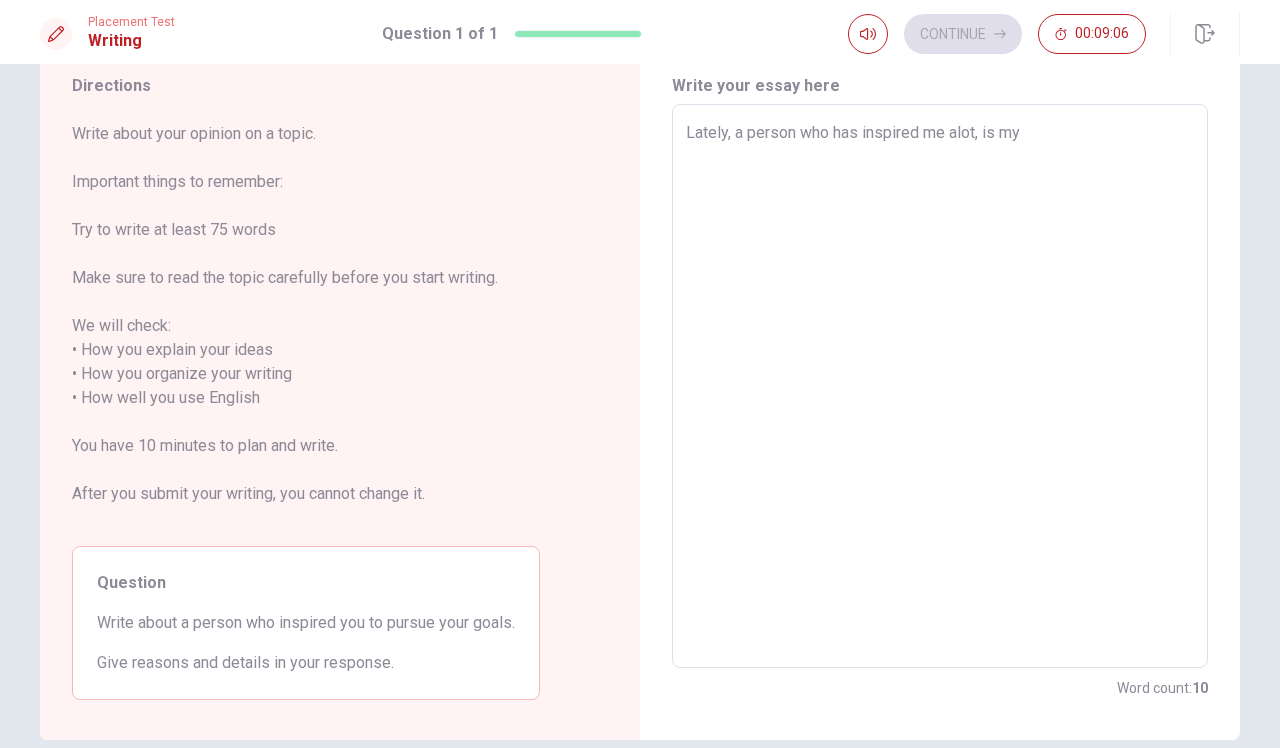 type on "x" 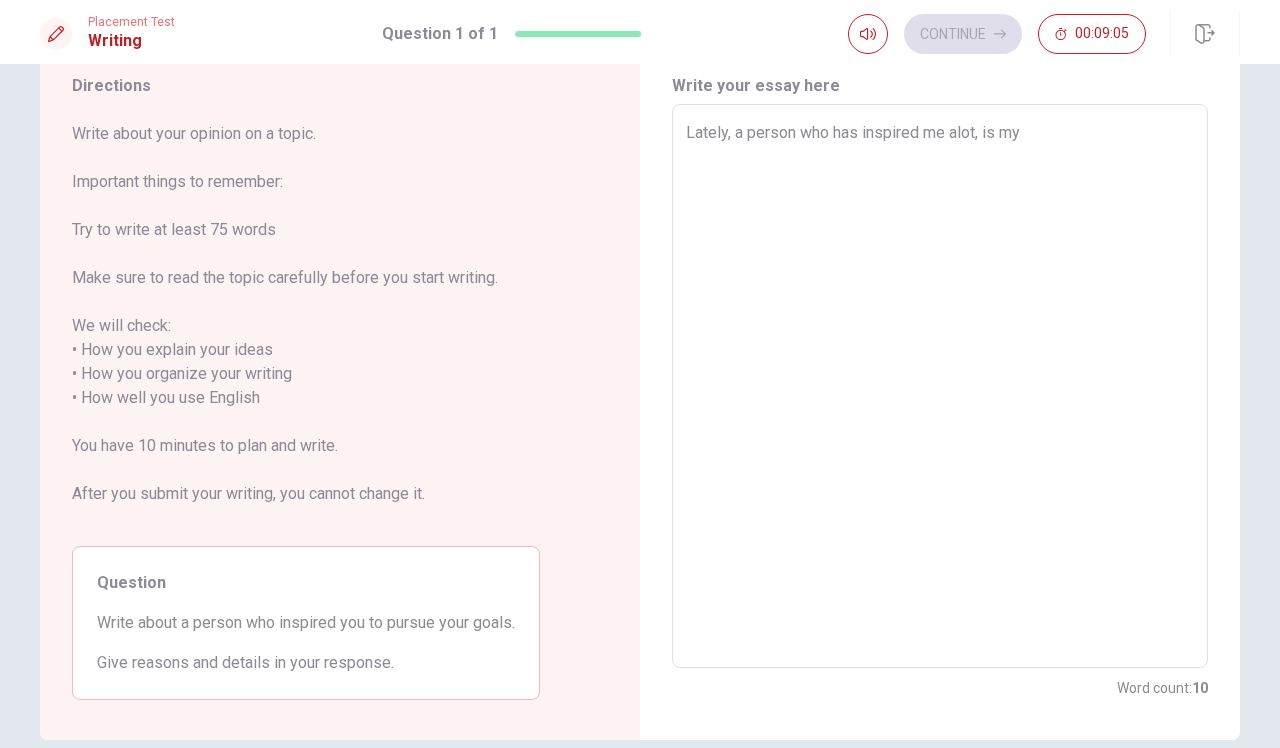 type on "Lately, a person who has inspired me alot, is my m" 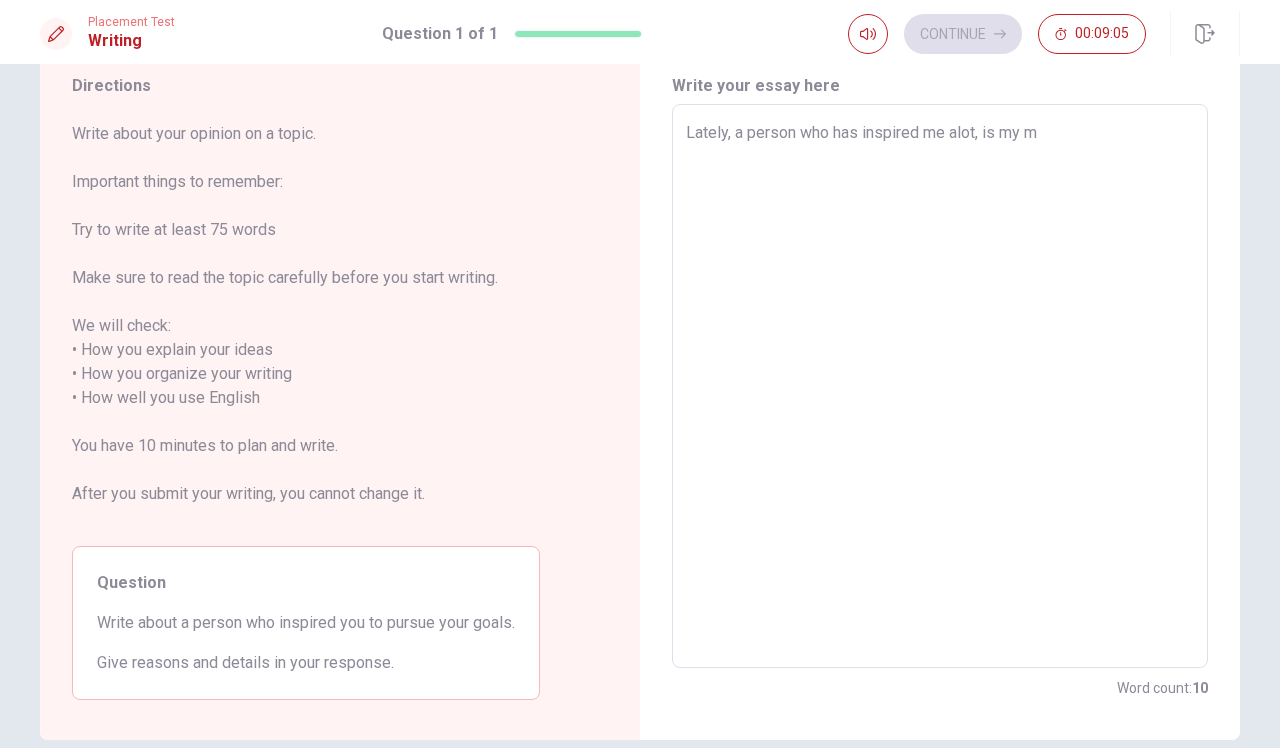 type on "x" 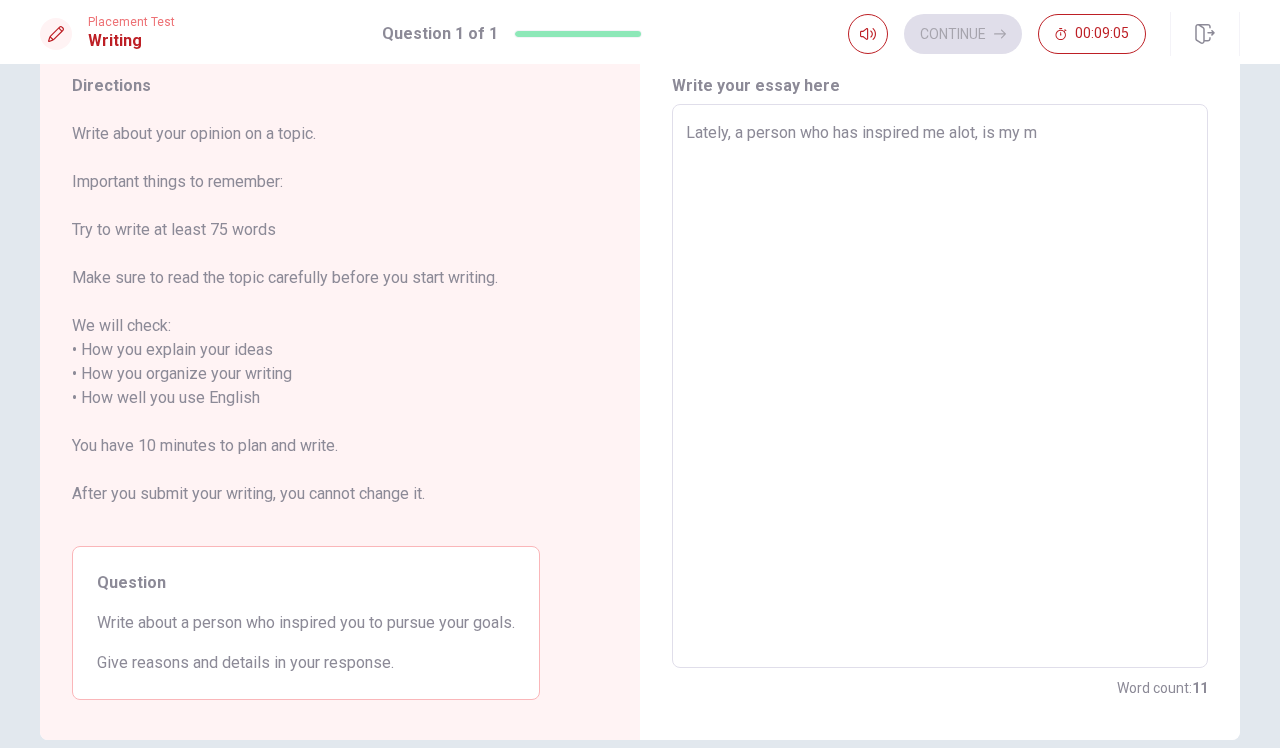 type on "Lately, a person who has inspired me alot, is my mo" 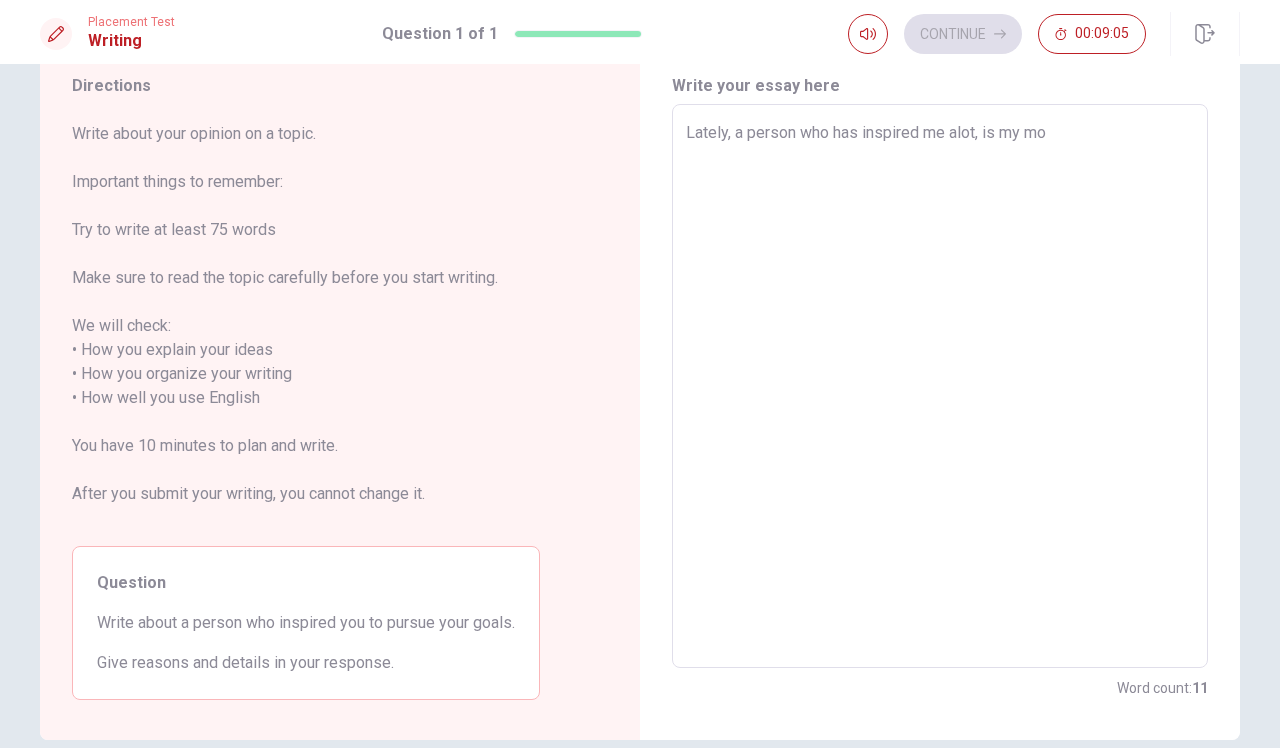 type on "x" 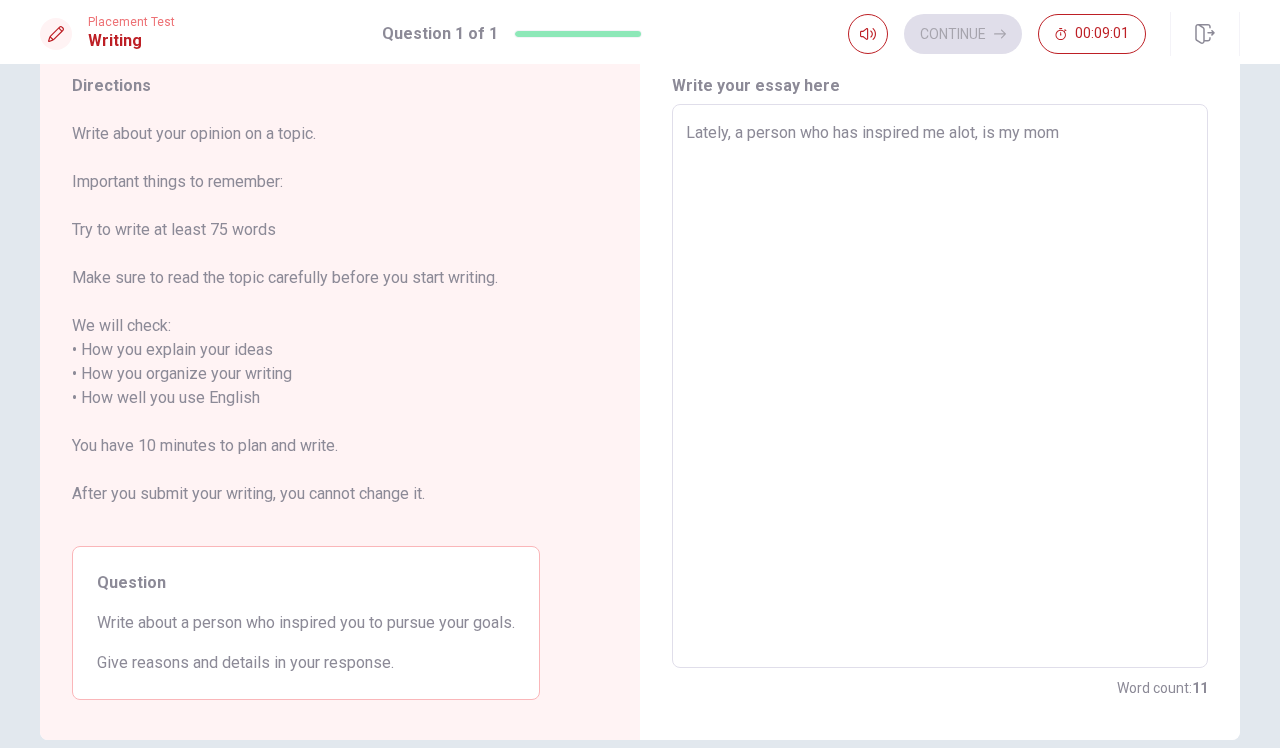 type on "x" 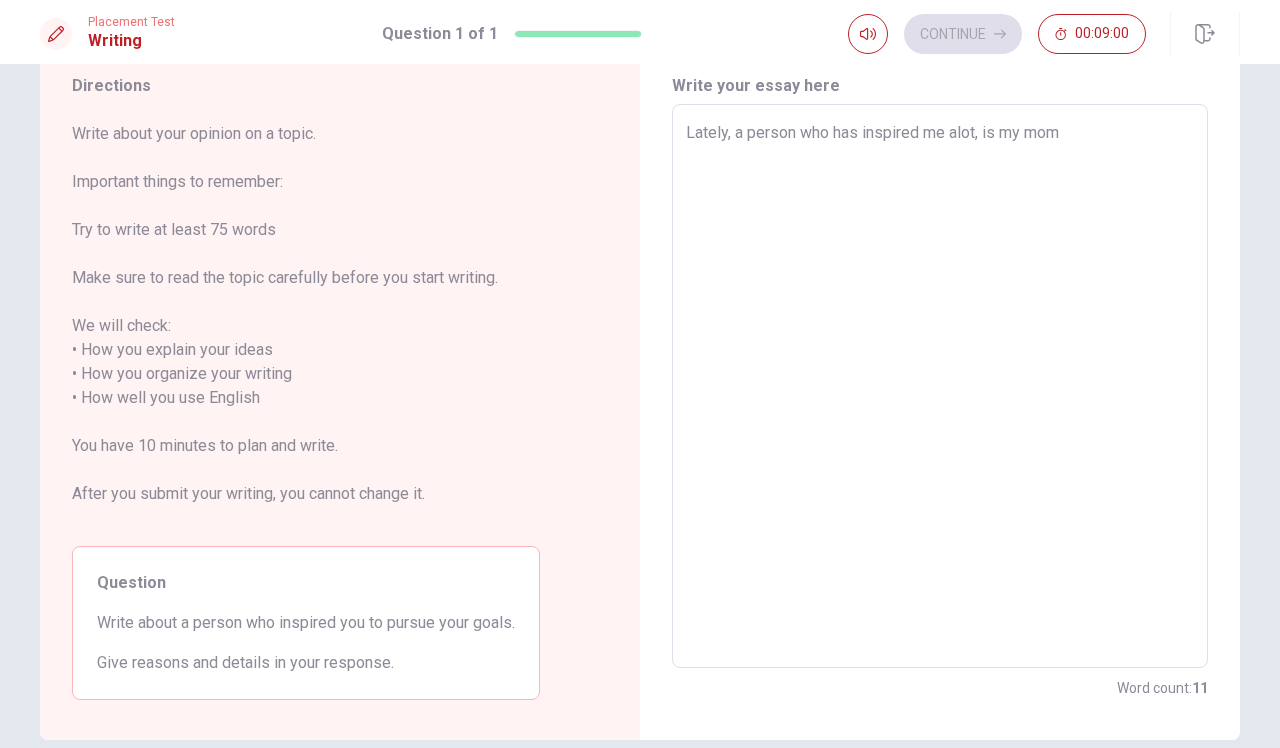 type on "Lately, a person who has inspired me alot, is my mom," 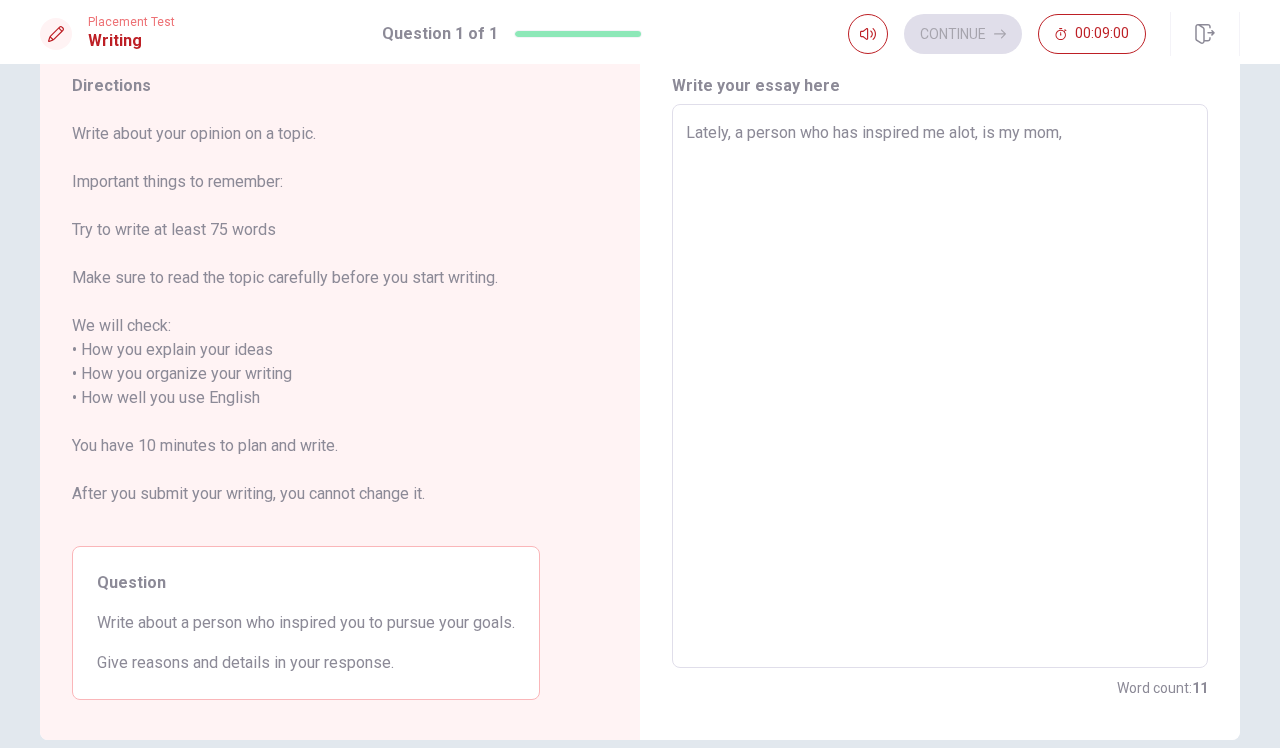 type on "x" 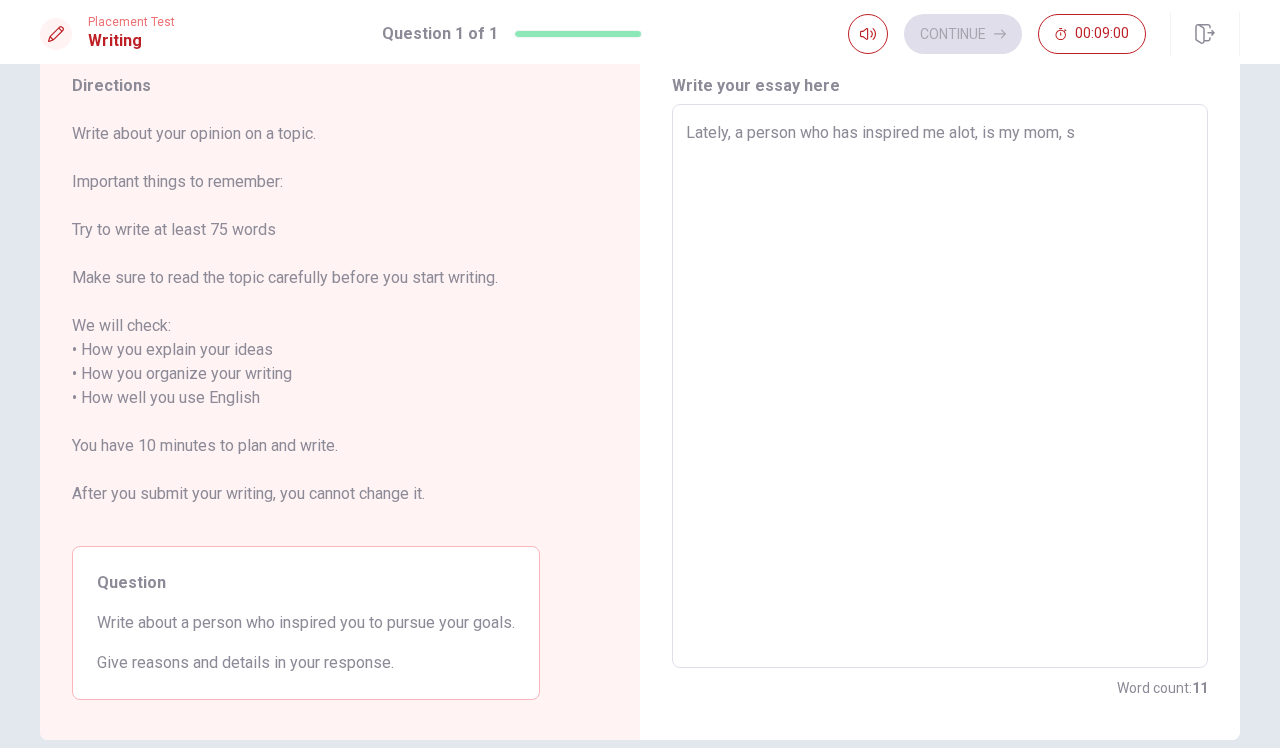 type on "x" 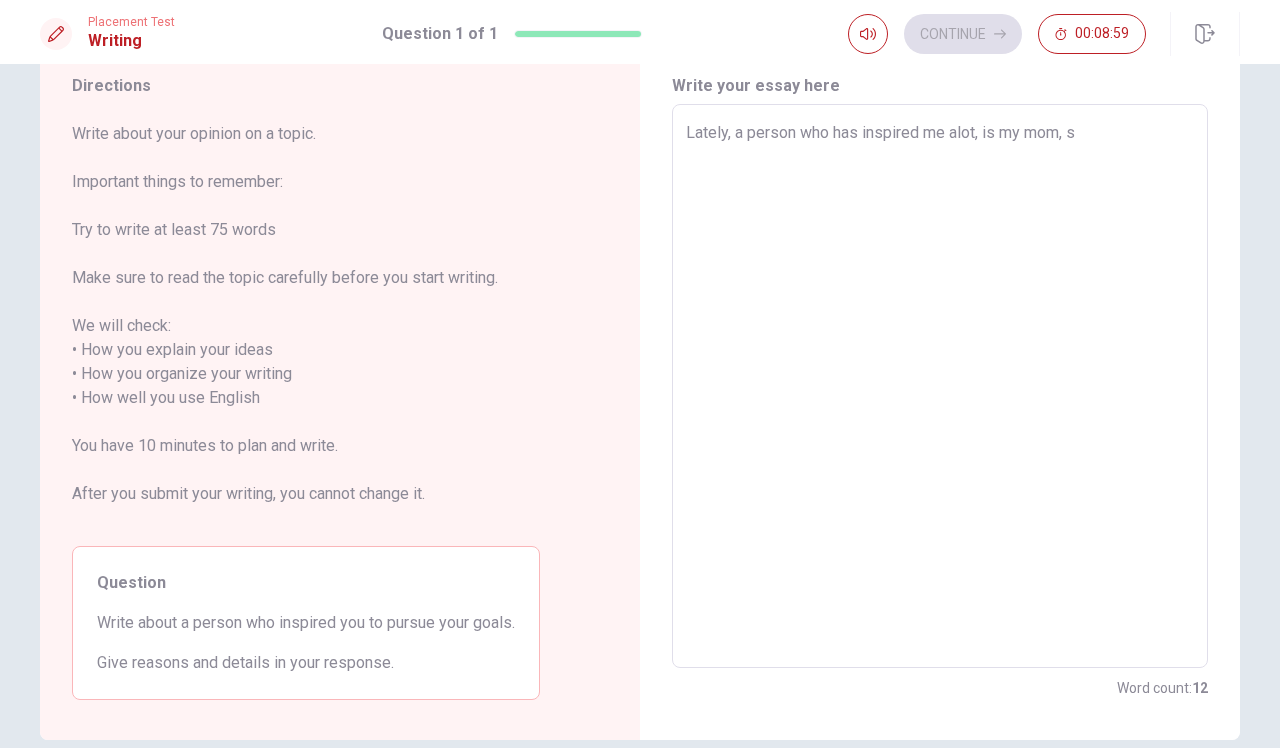 type on "Lately, a person who has inspired me alot, is my mom, sh" 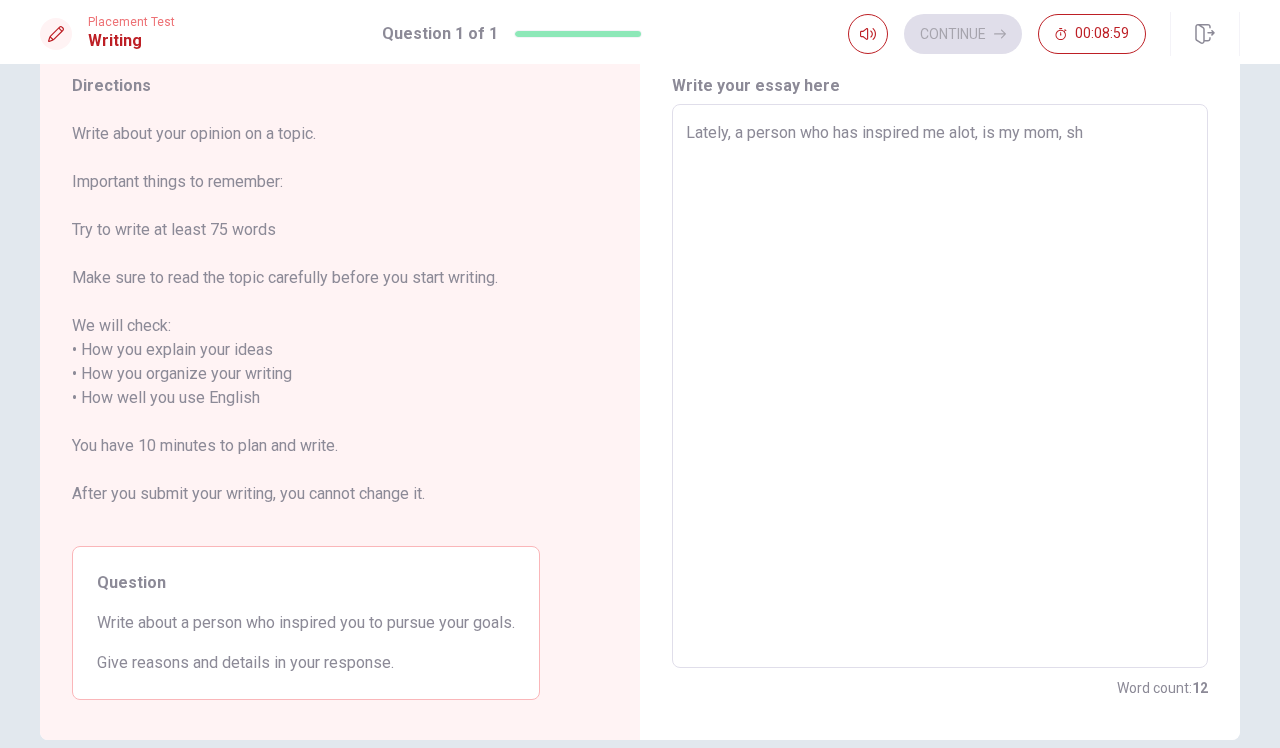 type on "x" 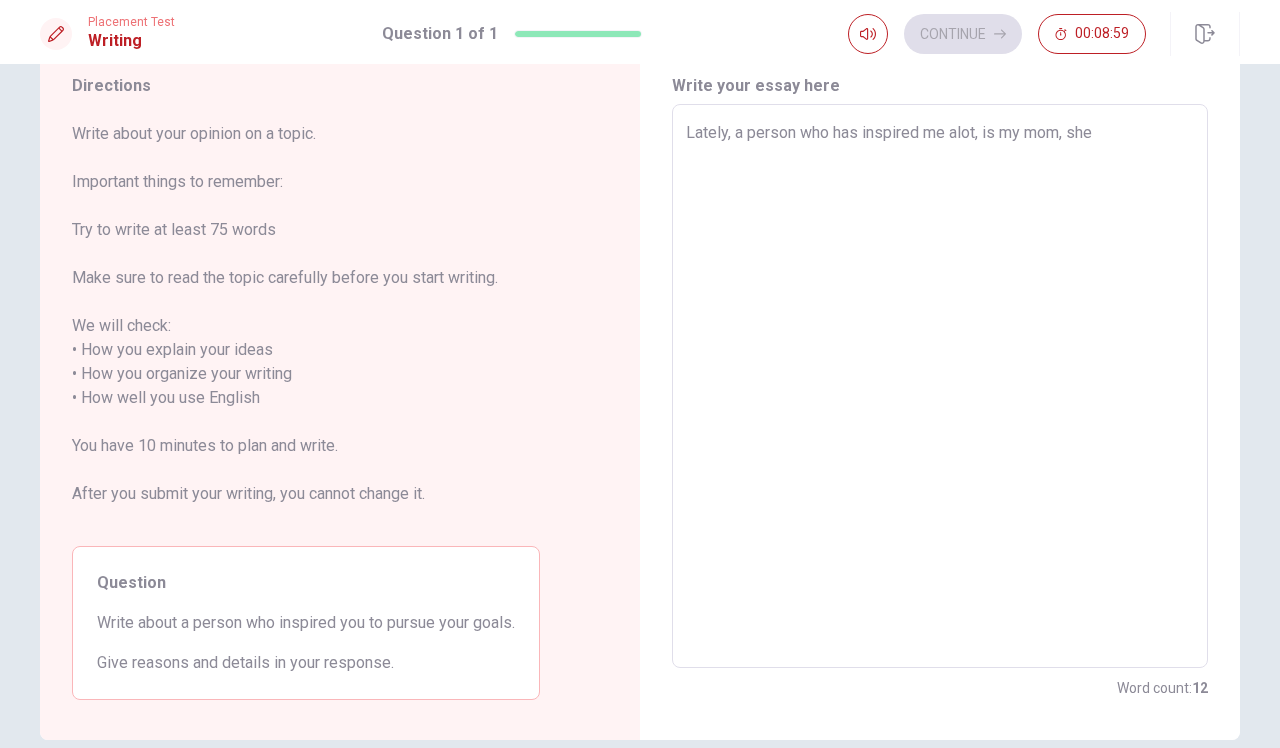 type on "x" 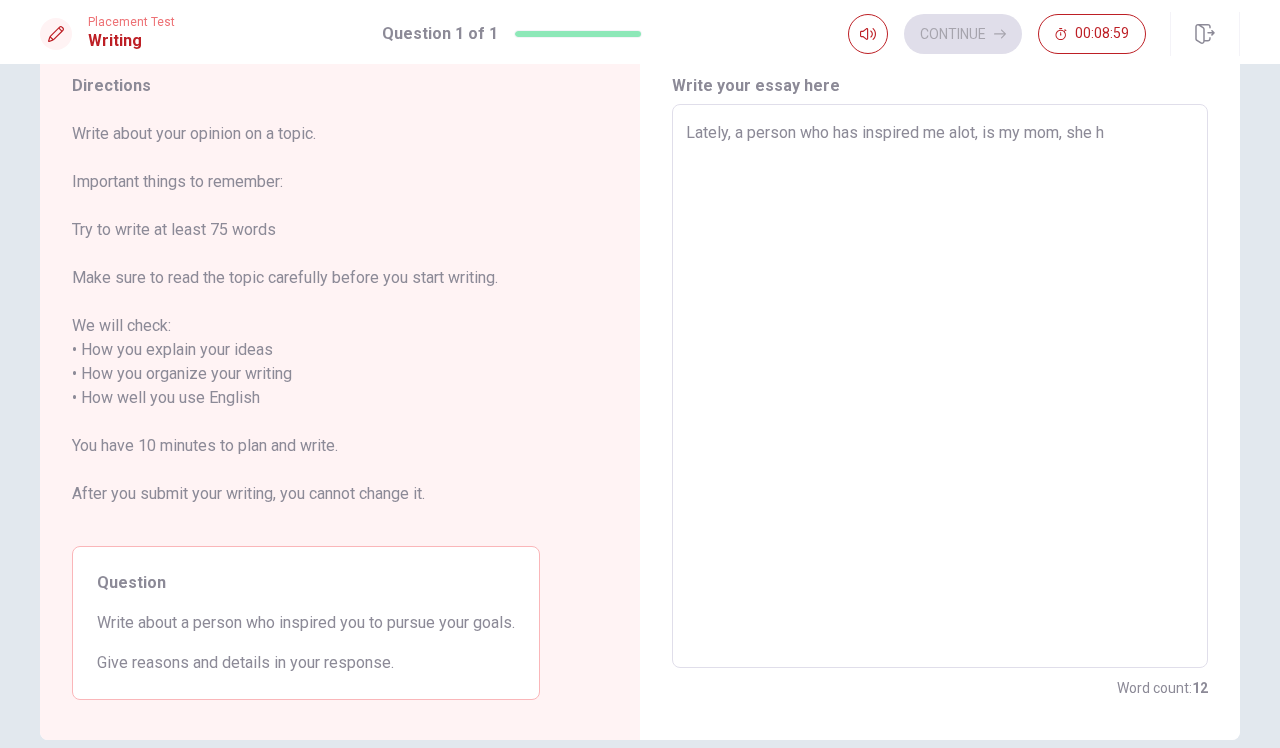 type on "x" 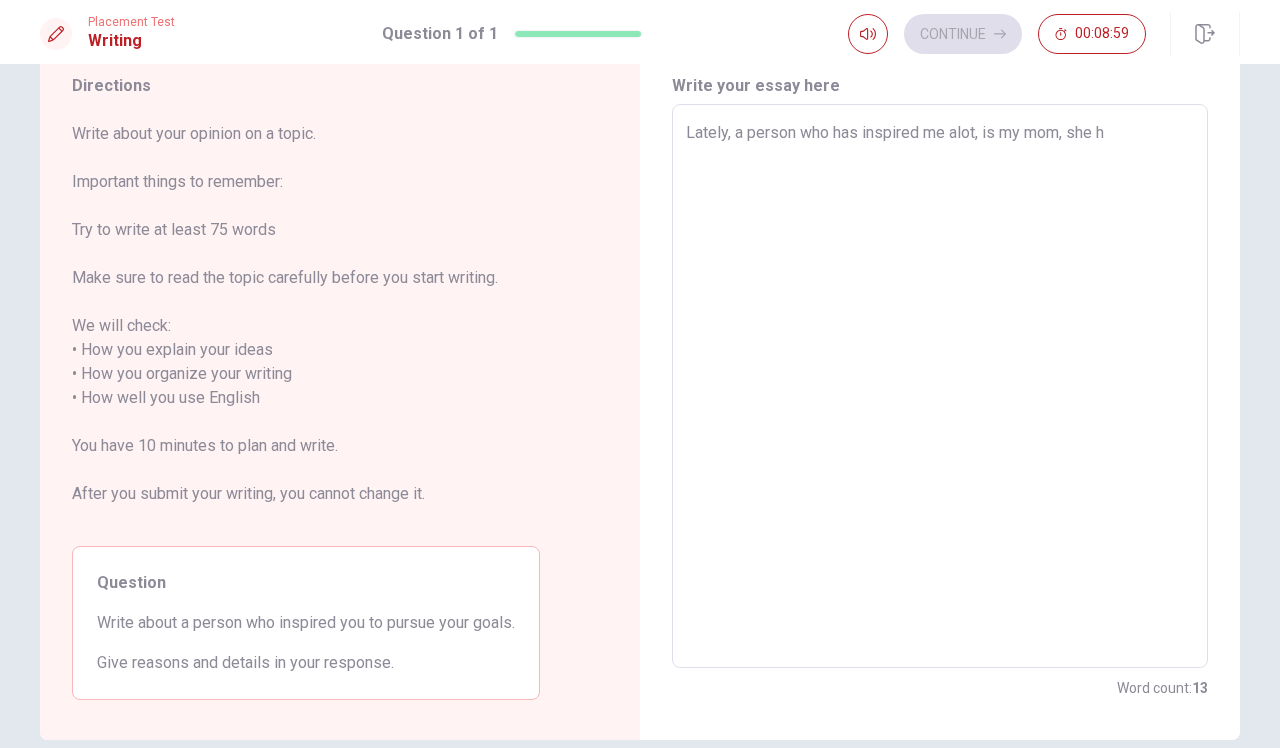 type on "Lately, a person who has inspired me alot, is my mom, she ha" 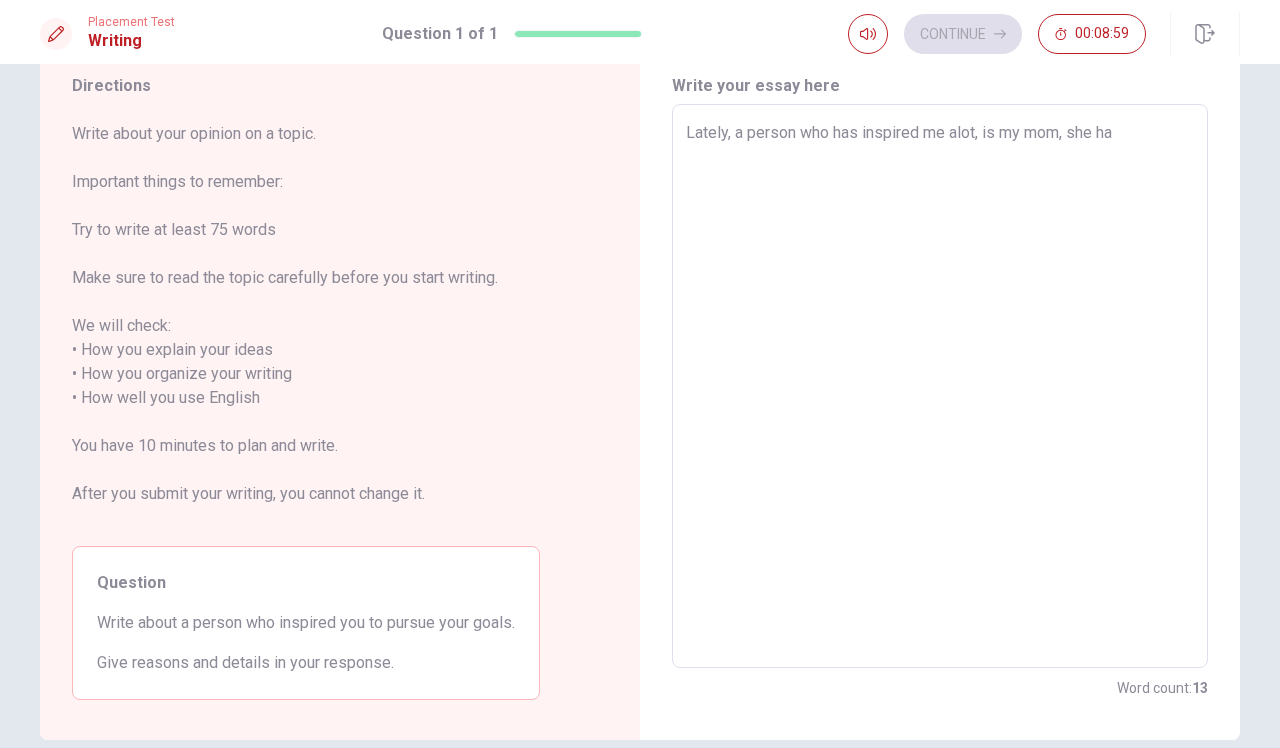 type on "x" 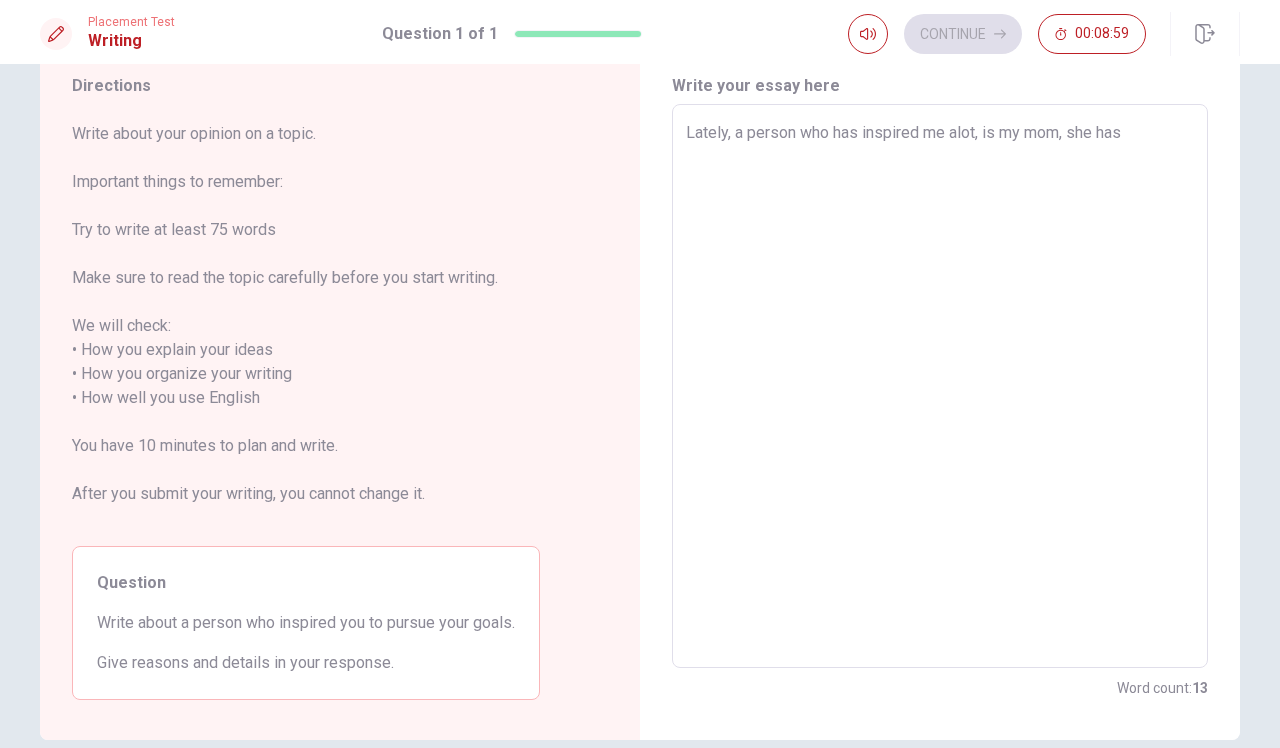 type 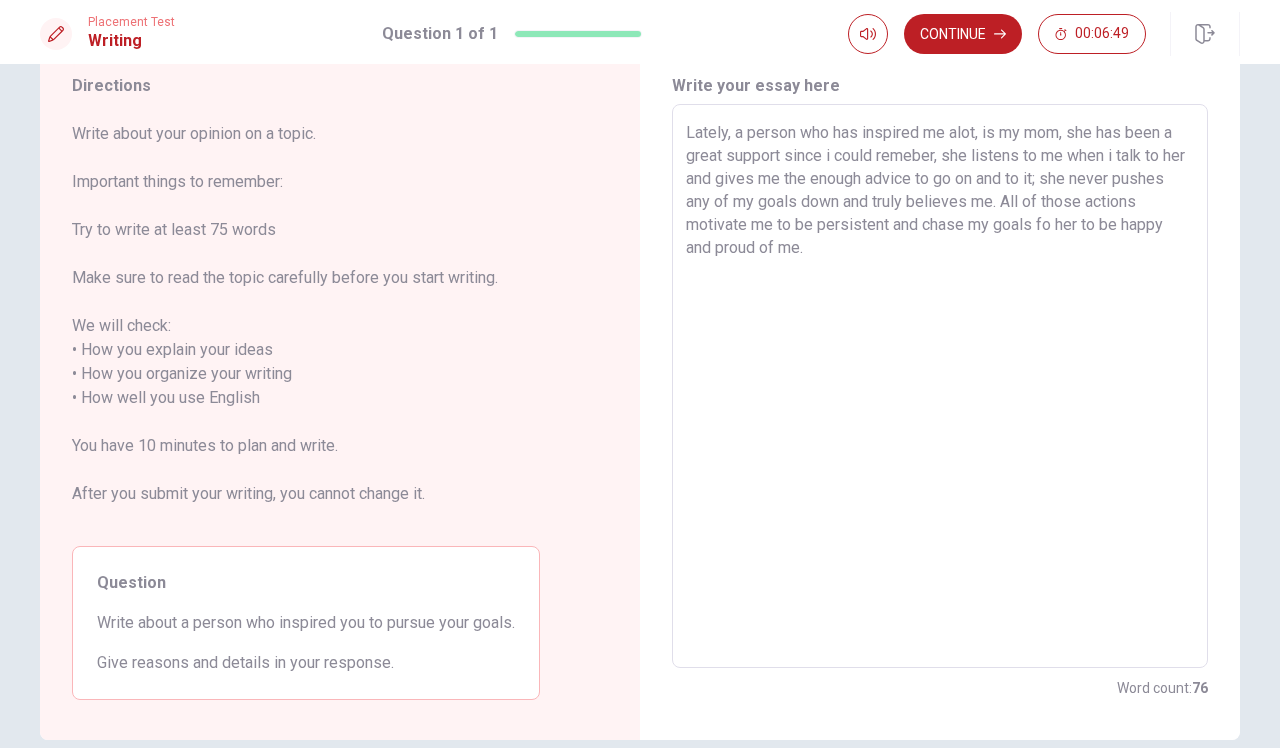 click on "Lately, a person who has inspired me alot, is my mom, she has been a great support since i could remeber, she listens to me when i talk to her and gives me the enough advice to go on and to it; she never pushes any of my goals down and truly believes me. All of those actions motivate me to be persistent and chase my goals fo her to be happy and proud of me." at bounding box center [940, 386] 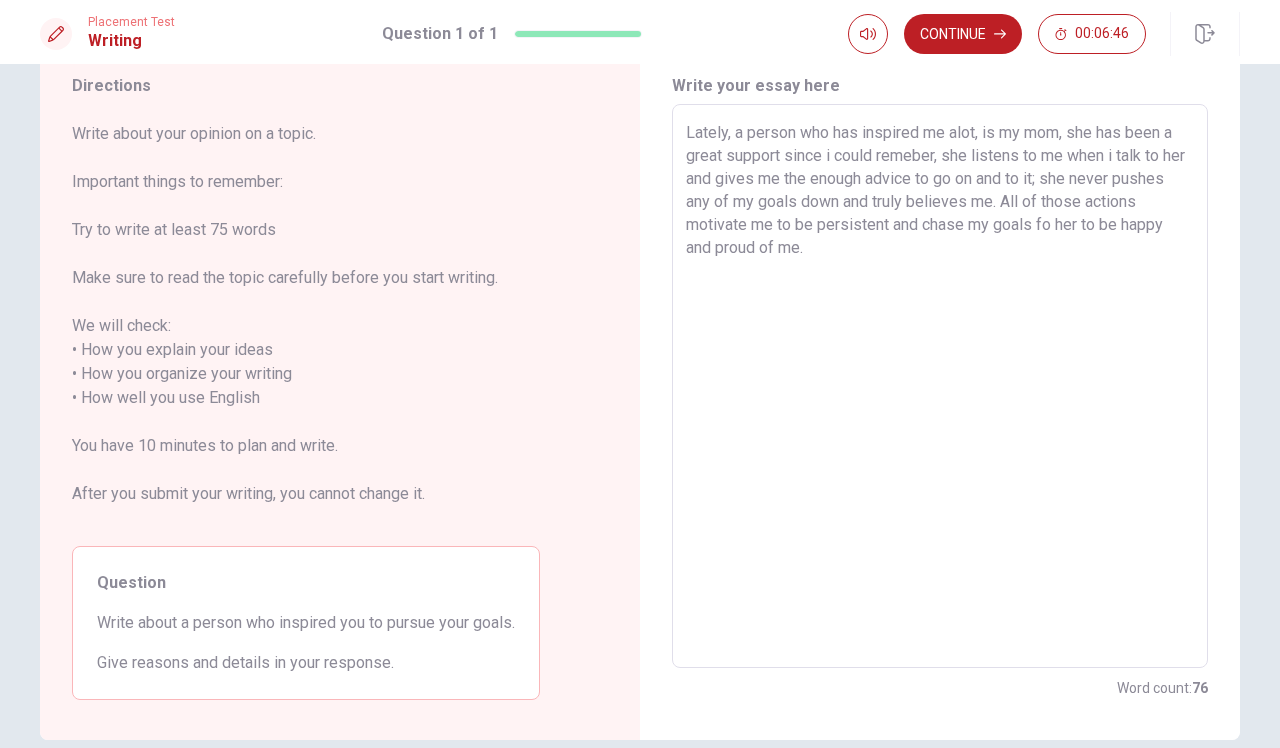 drag, startPoint x: 777, startPoint y: 155, endPoint x: 1168, endPoint y: 134, distance: 391.56354 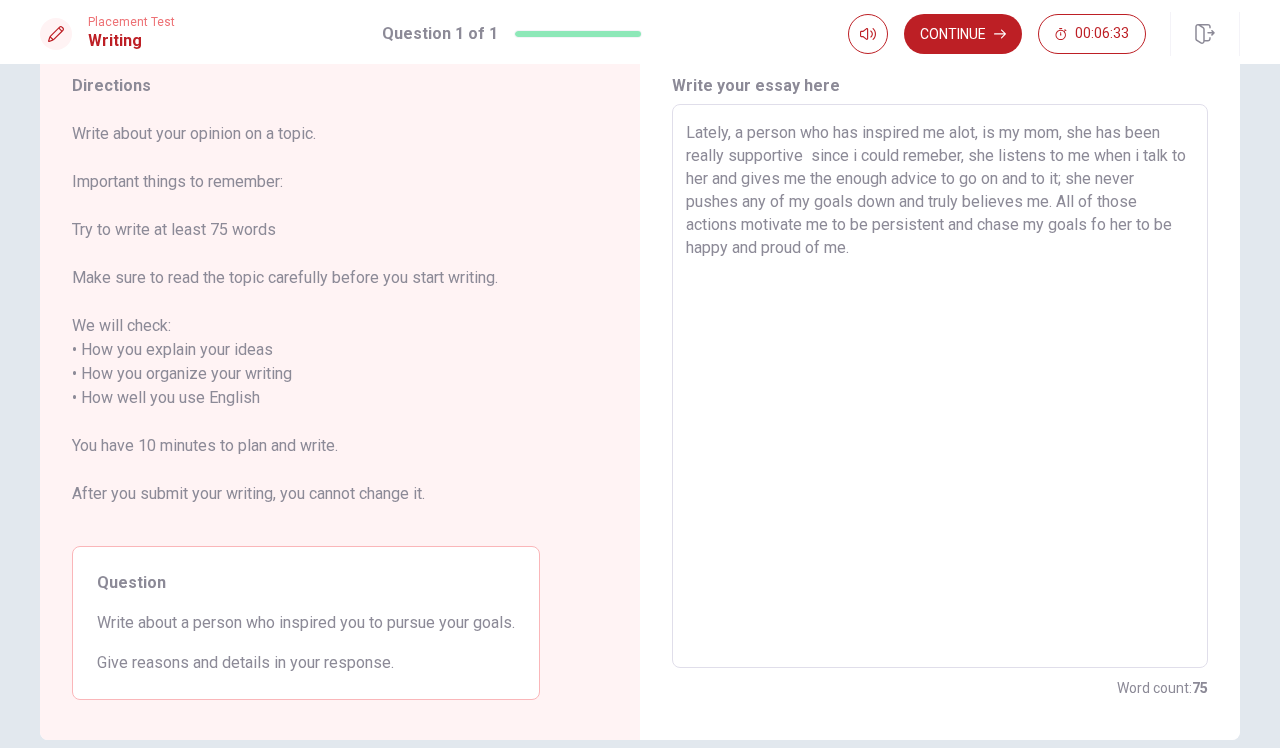 drag, startPoint x: 897, startPoint y: 153, endPoint x: 861, endPoint y: 156, distance: 36.124783 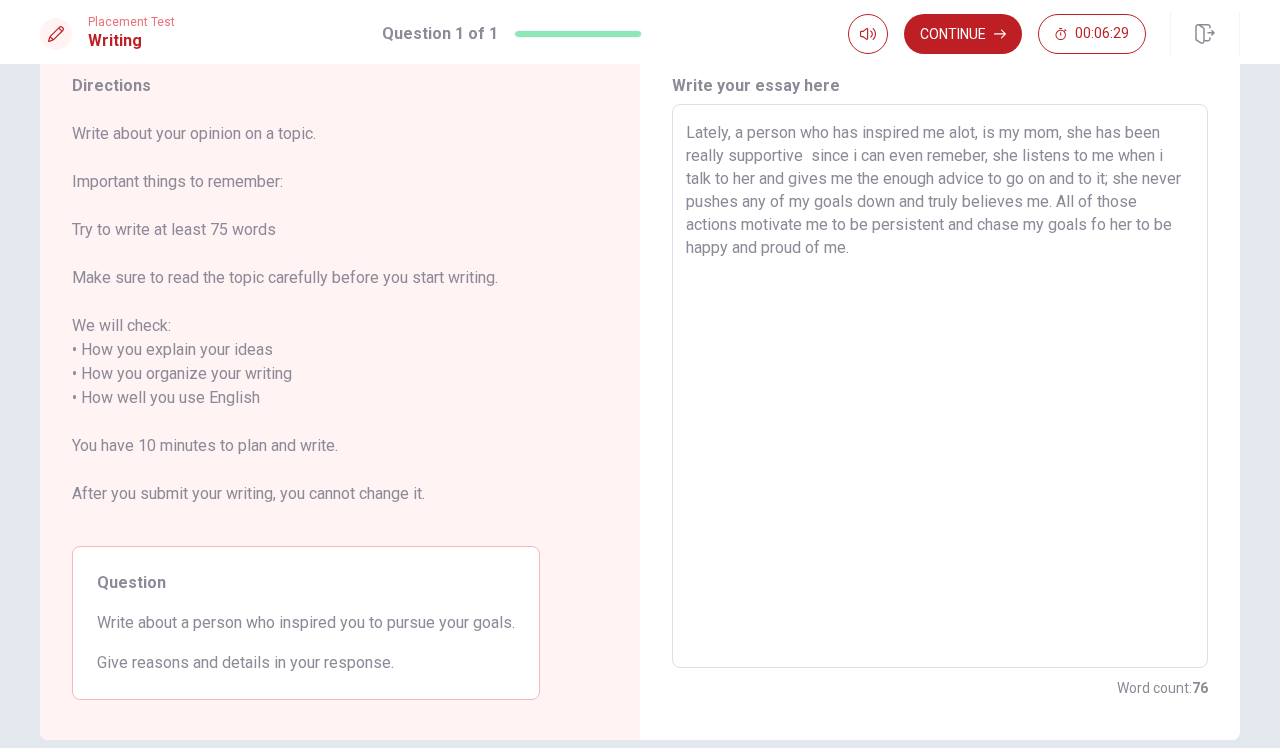 click on "Lately, a person who has inspired me alot, is my mom, she has been really supportive  since i can even remeber, she listens to me when i talk to her and gives me the enough advice to go on and to it; she never pushes any of my goals down and truly believes me. All of those actions motivate me to be persistent and chase my goals fo her to be happy and proud of me." at bounding box center (940, 386) 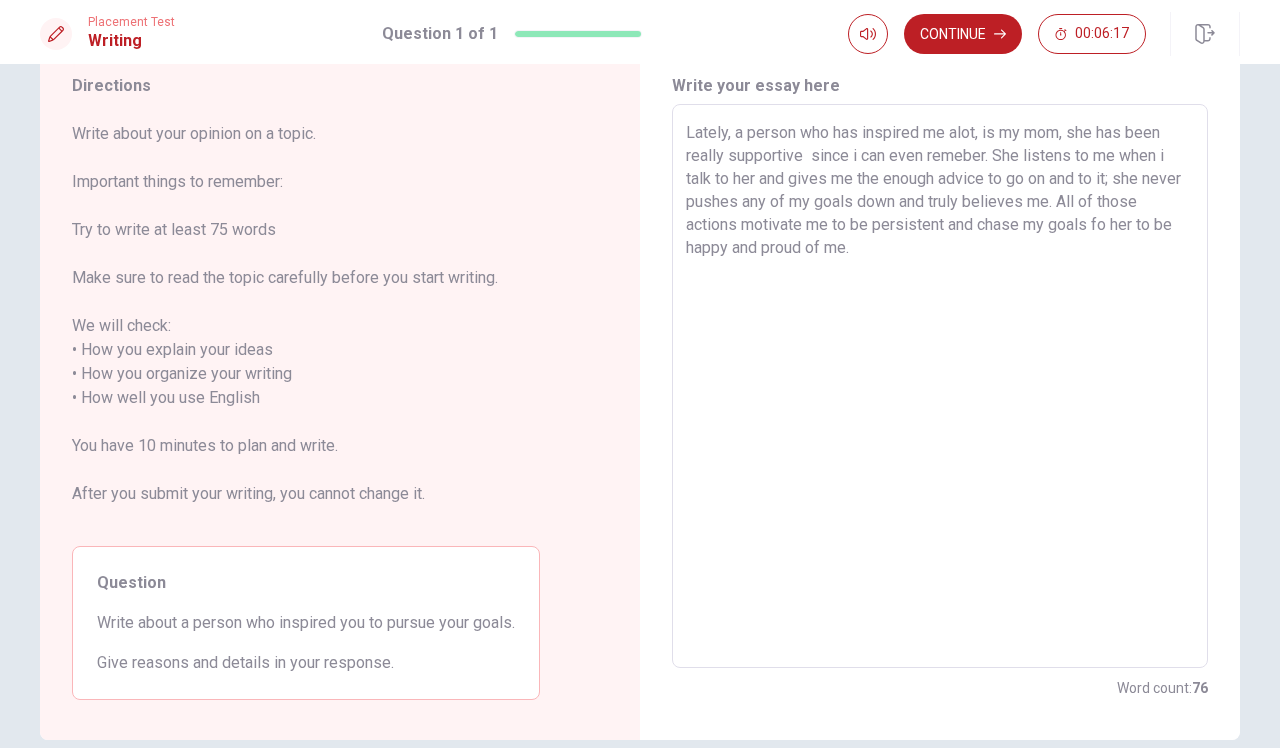 click on "Lately, a person who has inspired me alot, is my mom, she has been really supportive  since i can even remeber. She listens to me when i talk to her and gives me the enough advice to go on and to it; she never pushes any of my goals down and truly believes me. All of those actions motivate me to be persistent and chase my goals fo her to be happy and proud of me." at bounding box center [940, 386] 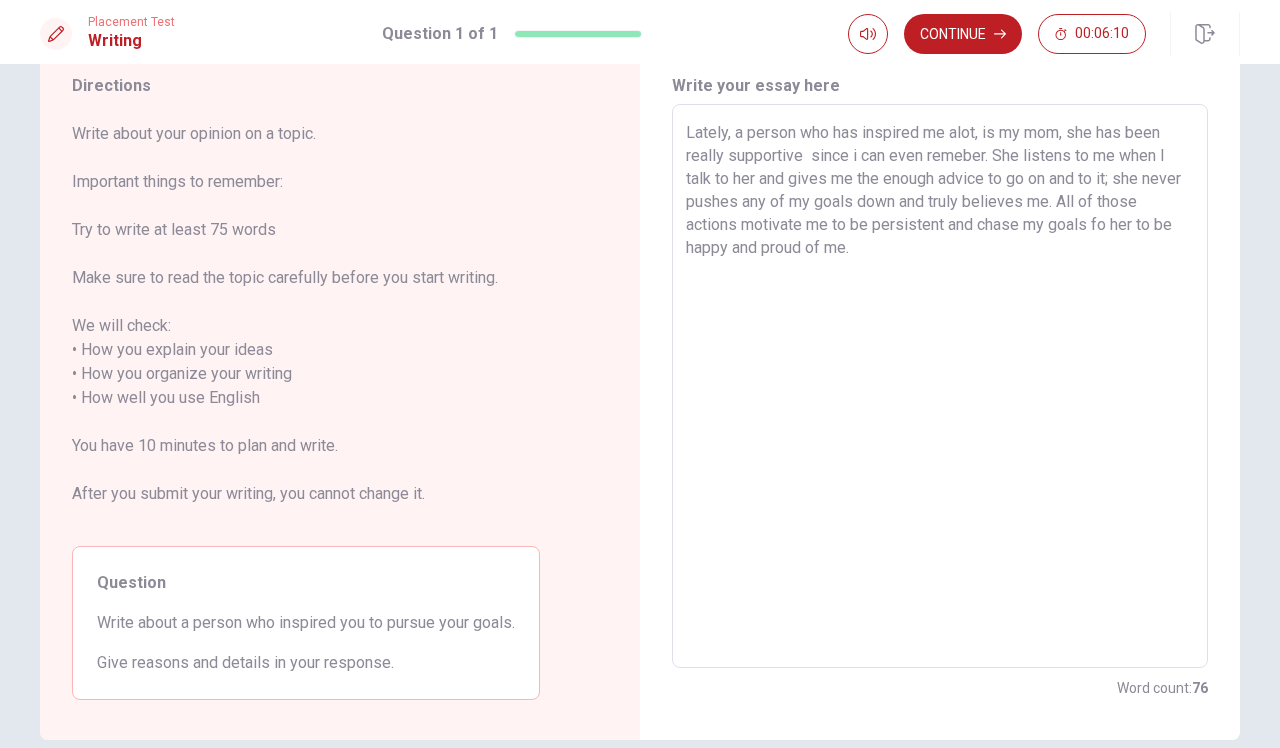 click on "Lately, a person who has inspired me alot, is my mom, she has been really supportive  since i can even remeber. She listens to me when I talk to her and gives me the enough advice to go on and to it; she never pushes any of my goals down and truly believes me. All of those actions motivate me to be persistent and chase my goals fo her to be happy and proud of me." at bounding box center [940, 386] 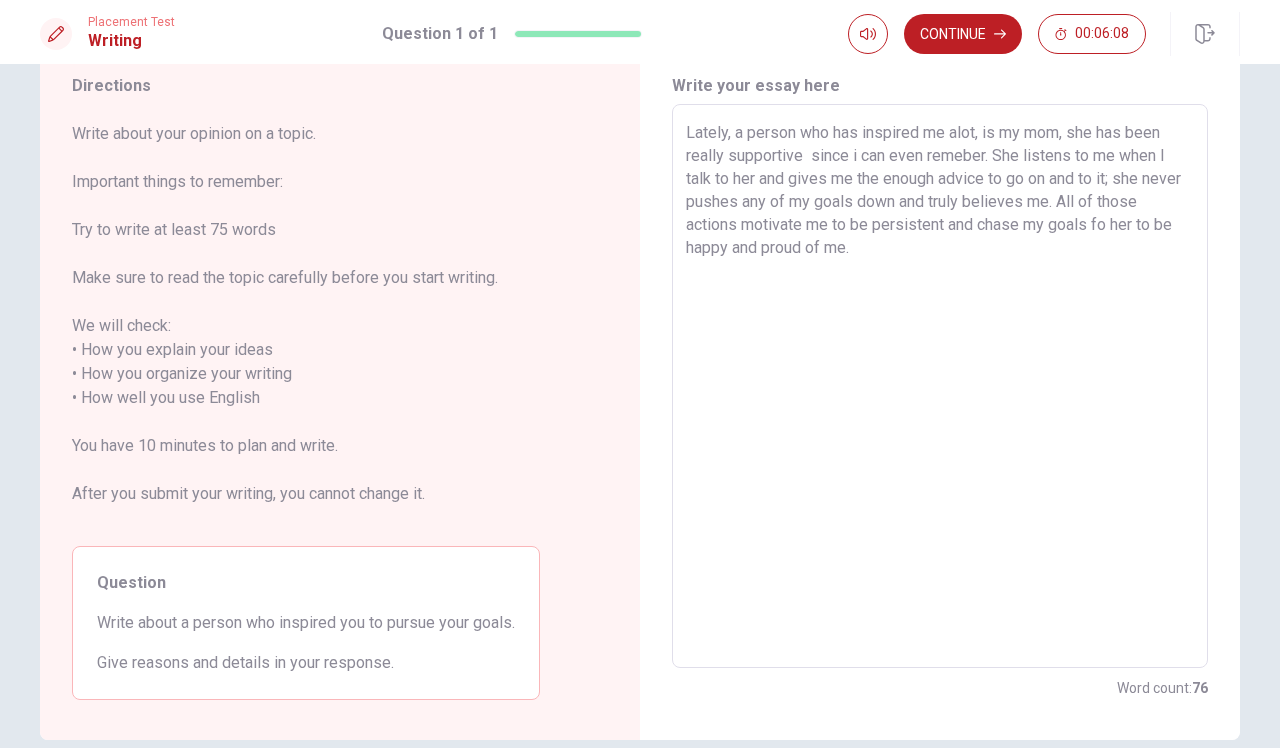 click on "Lately, a person who has inspired me alot, is my mom, she has been really supportive  since i can even remeber. She listens to me when I talk to her and gives me the enough advice to go on and to it; she never pushes any of my goals down and truly believes me. All of those actions motivate me to be persistent and chase my goals fo her to be happy and proud of me." at bounding box center (940, 386) 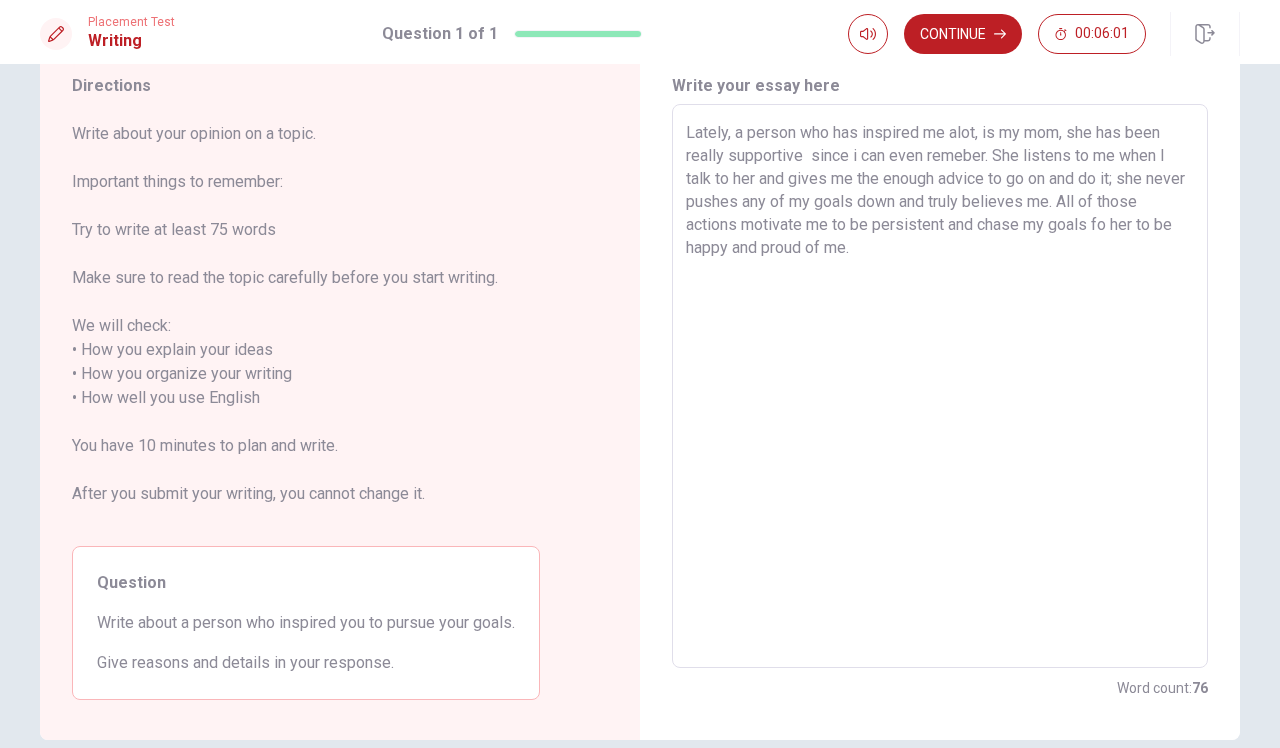 click on "Lately, a person who has inspired me alot, is my mom, she has been really supportive  since i can even remeber. She listens to me when I talk to her and gives me the enough advice to go on and do it; she never pushes any of my goals down and truly believes me. All of those actions motivate me to be persistent and chase my goals fo her to be happy and proud of me." at bounding box center [940, 386] 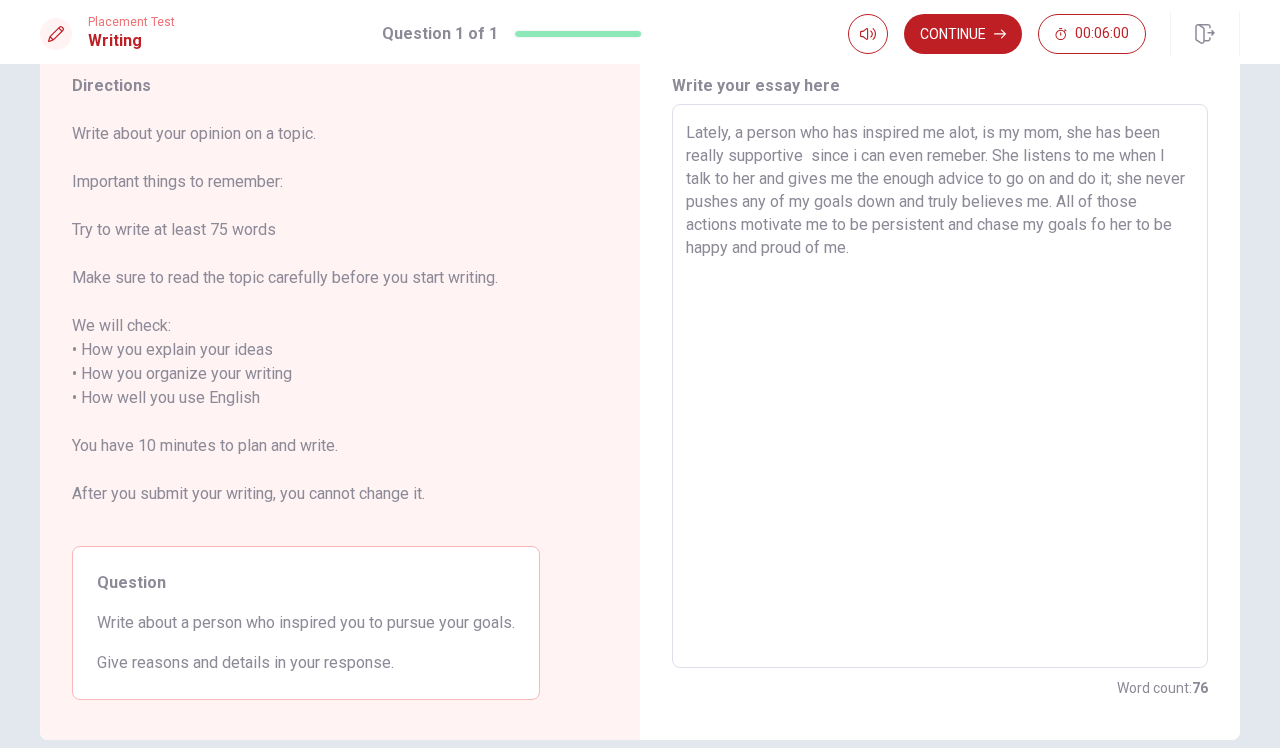 click on "Lately, a person who has inspired me alot, is my mom, she has been really supportive  since i can even remeber. She listens to me when I talk to her and gives me the enough advice to go on and do it; she never pushes any of my goals down and truly believes me. All of those actions motivate me to be persistent and chase my goals fo her to be happy and proud of me." at bounding box center [940, 386] 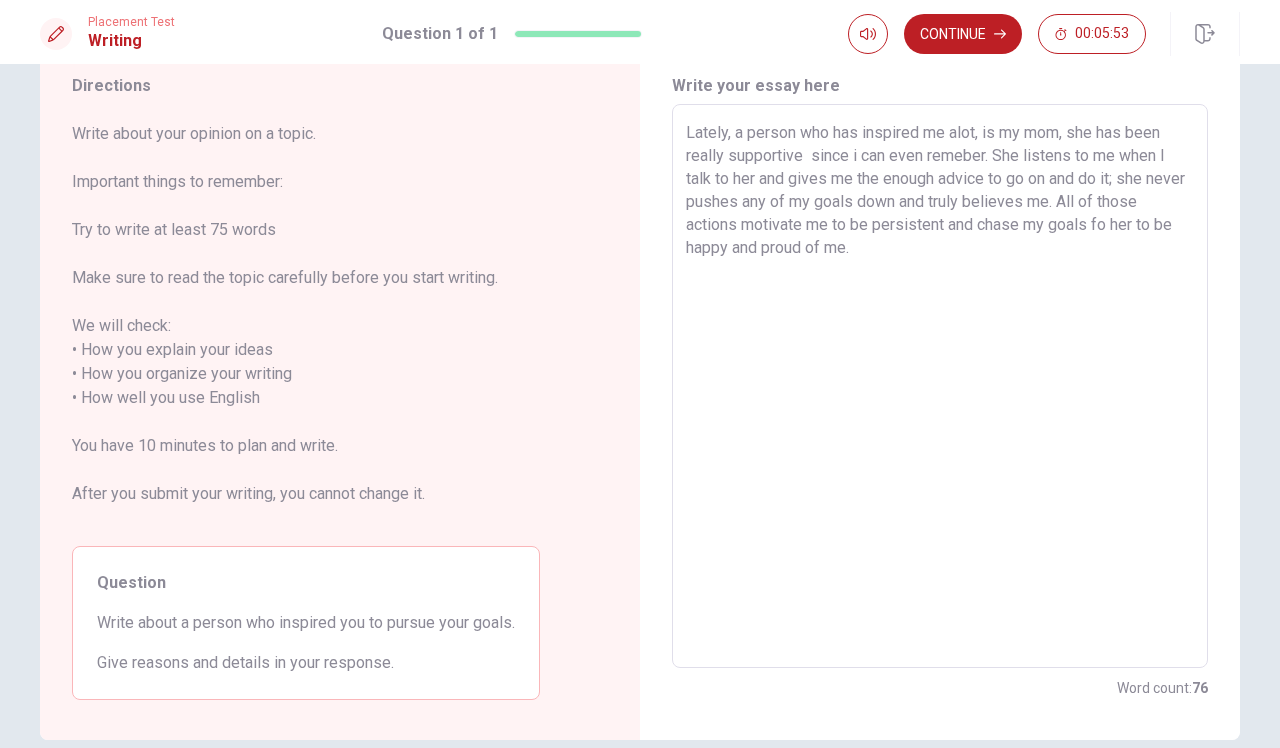 click on "Lately, a person who has inspired me alot, is my mom, she has been really supportive  since i can even remeber. She listens to me when I talk to her and gives me the enough advice to go on and do it; she never pushes any of my goals down and truly believes me. All of those actions motivate me to be persistent and chase my goals fo her to be happy and proud of me." at bounding box center [940, 386] 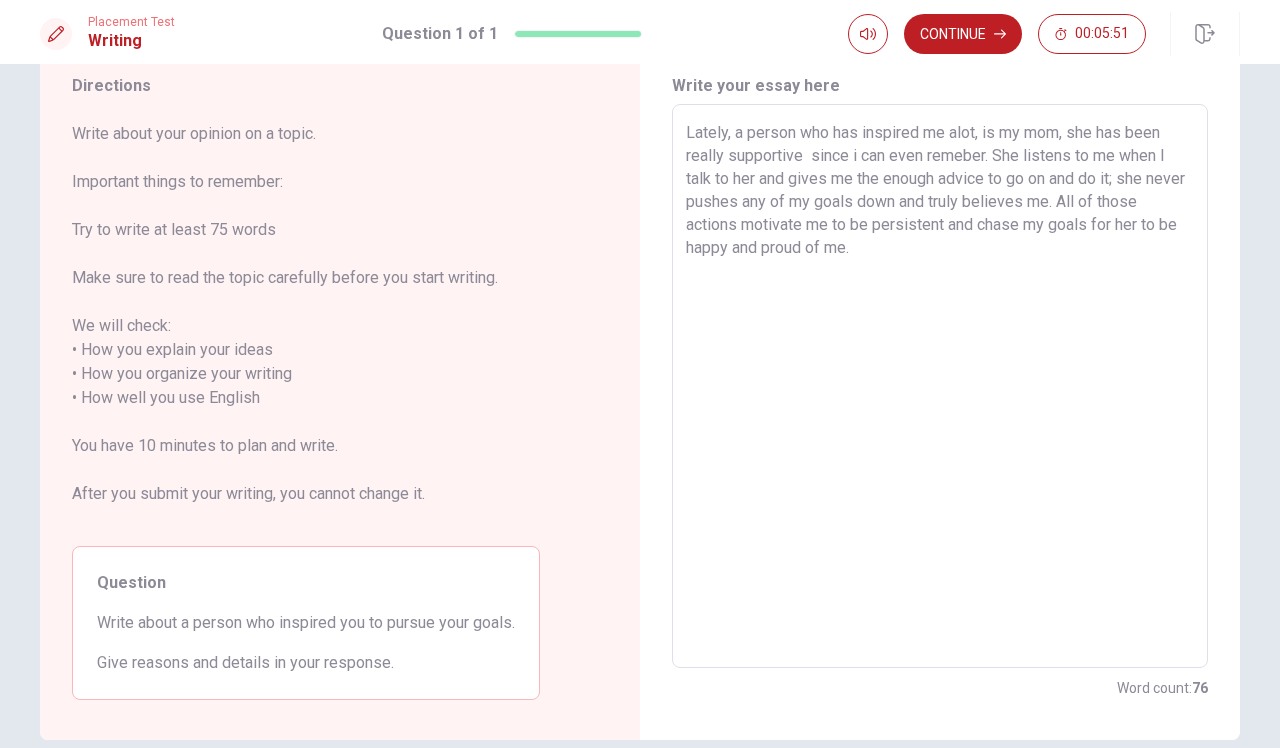 click on "Lately, a person who has inspired me alot, is my mom, she has been really supportive  since i can even remeber. She listens to me when I talk to her and gives me the enough advice to go on and do it; she never pushes any of my goals down and truly believes me. All of those actions motivate me to be persistent and chase my goals for her to be happy and proud of me." at bounding box center (940, 386) 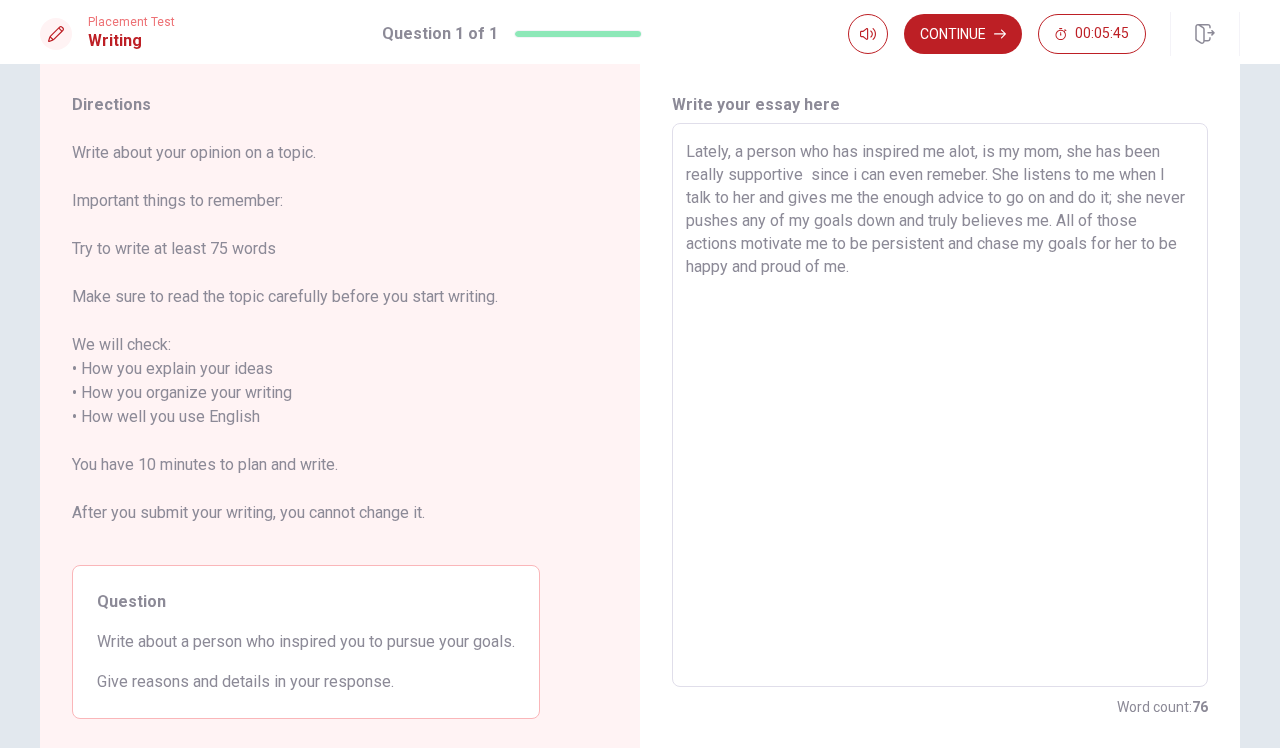 scroll, scrollTop: 65, scrollLeft: 0, axis: vertical 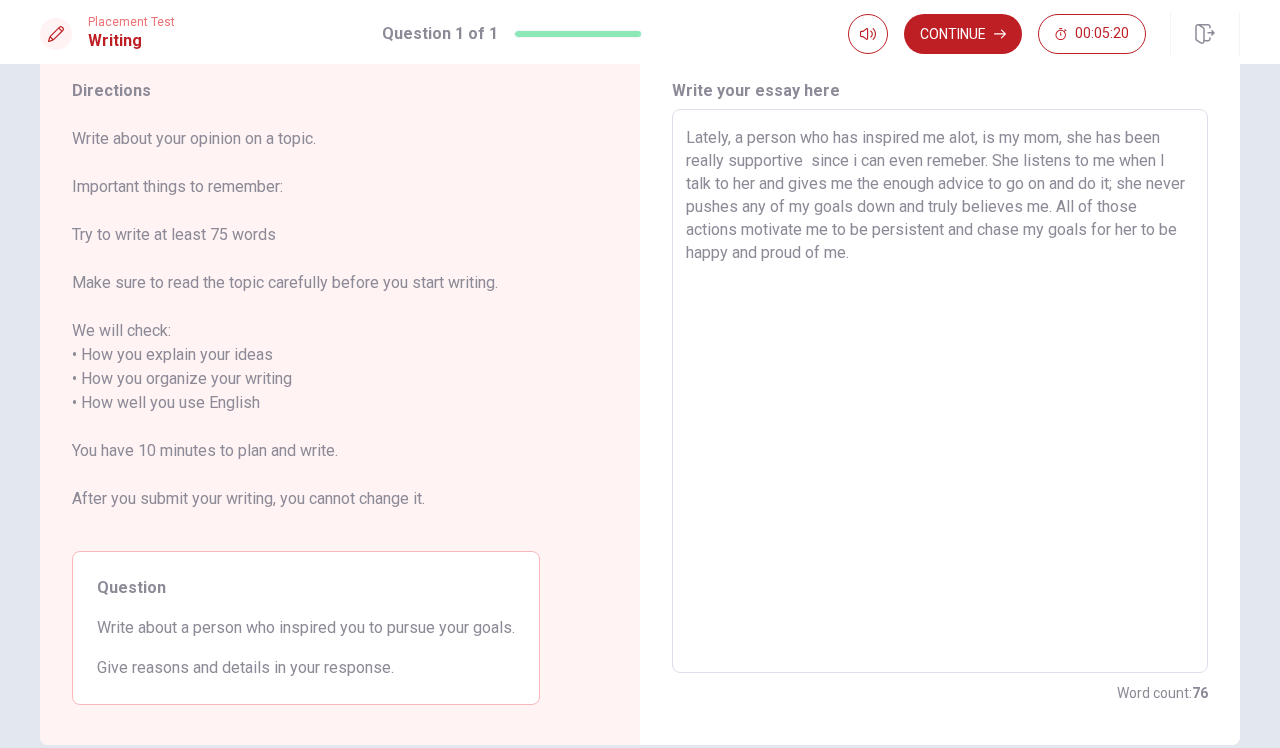 click on "Lately, a person who has inspired me alot, is my mom, she has been really supportive  since i can even remeber. She listens to me when I talk to her and gives me the enough advice to go on and do it; she never pushes any of my goals down and truly believes me. All of those actions motivate me to be persistent and chase my goals for her to be happy and proud of me." at bounding box center (940, 391) 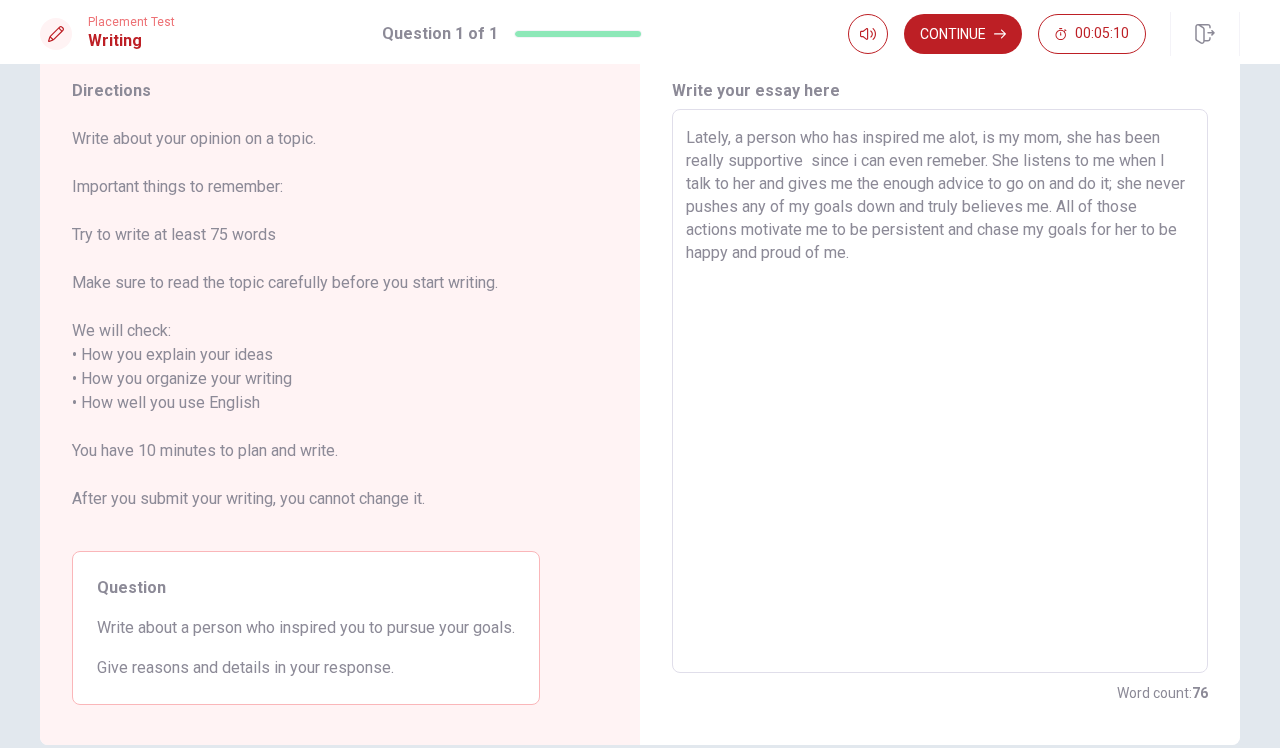 click on "Lately, a person who has inspired me alot, is my mom, she has been really supportive  since i can even remeber. She listens to me when I talk to her and gives me the enough advice to go on and do it; she never pushes any of my goals down and truly believes me. All of those actions motivate me to be persistent and chase my goals for her to be happy and proud of me." at bounding box center [940, 391] 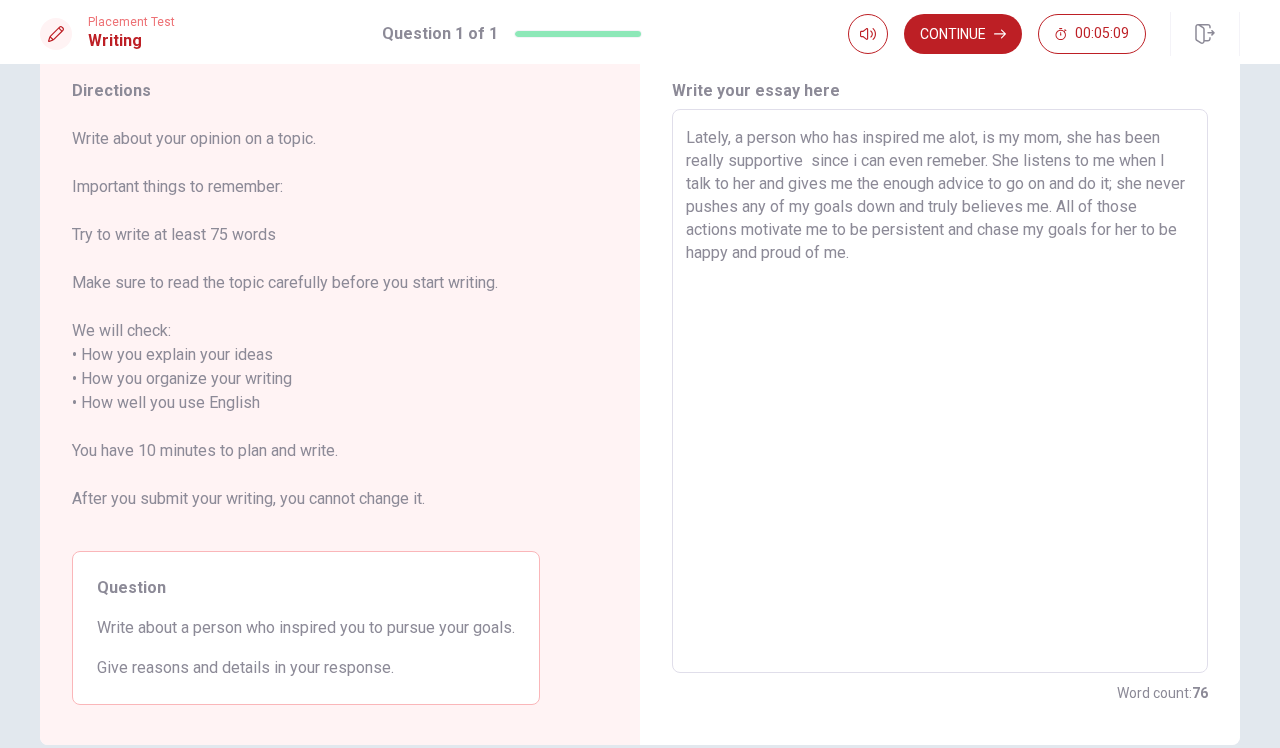 click on "Lately, a person who has inspired me alot, is my mom, she has been really supportive  since i can even remeber. She listens to me when I talk to her and gives me the enough advice to go on and do it; she never pushes any of my goals down and truly believes me. All of those actions motivate me to be persistent and chase my goals for her to be happy and proud of me." at bounding box center [940, 391] 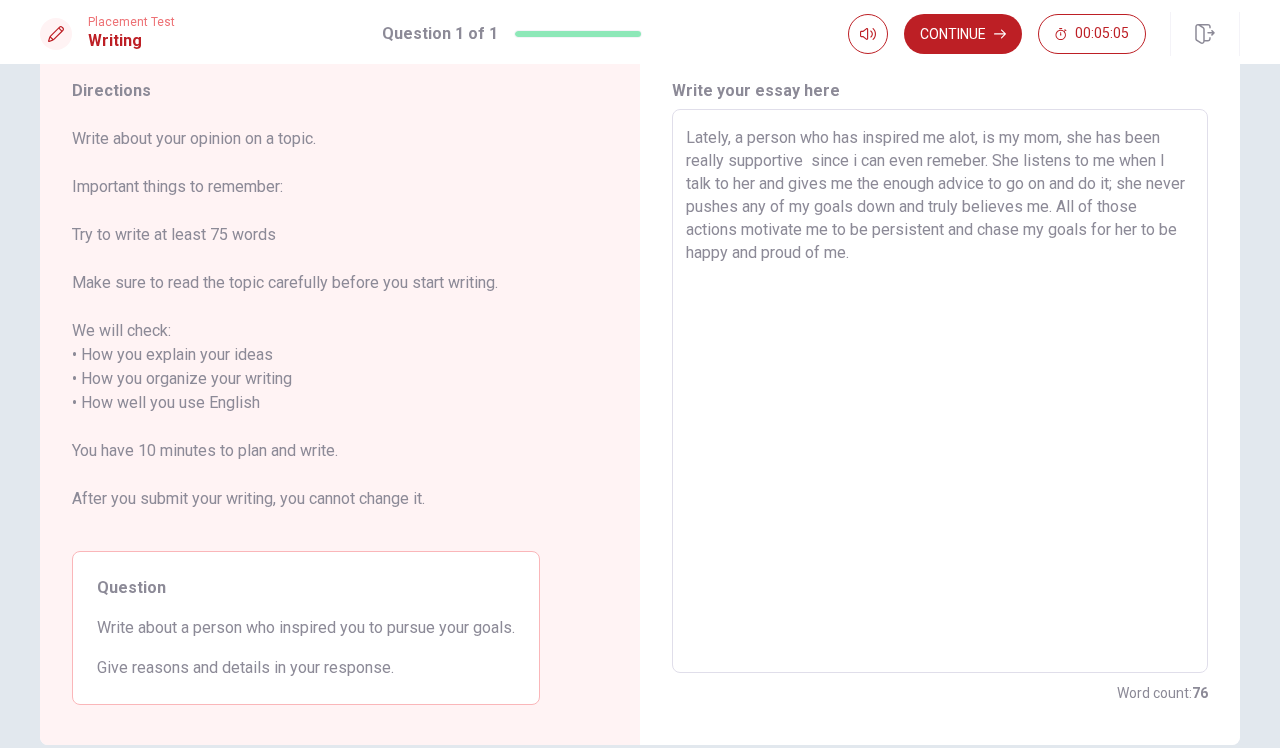 click on "Lately, a person who has inspired me alot, is my mom, she has been really supportive  since i can even remeber. She listens to me when I talk to her and gives me the enough advice to go on and do it; she never pushes any of my goals down and truly believes me. All of those actions motivate me to be persistent and chase my goals for her to be happy and proud of me." at bounding box center (940, 391) 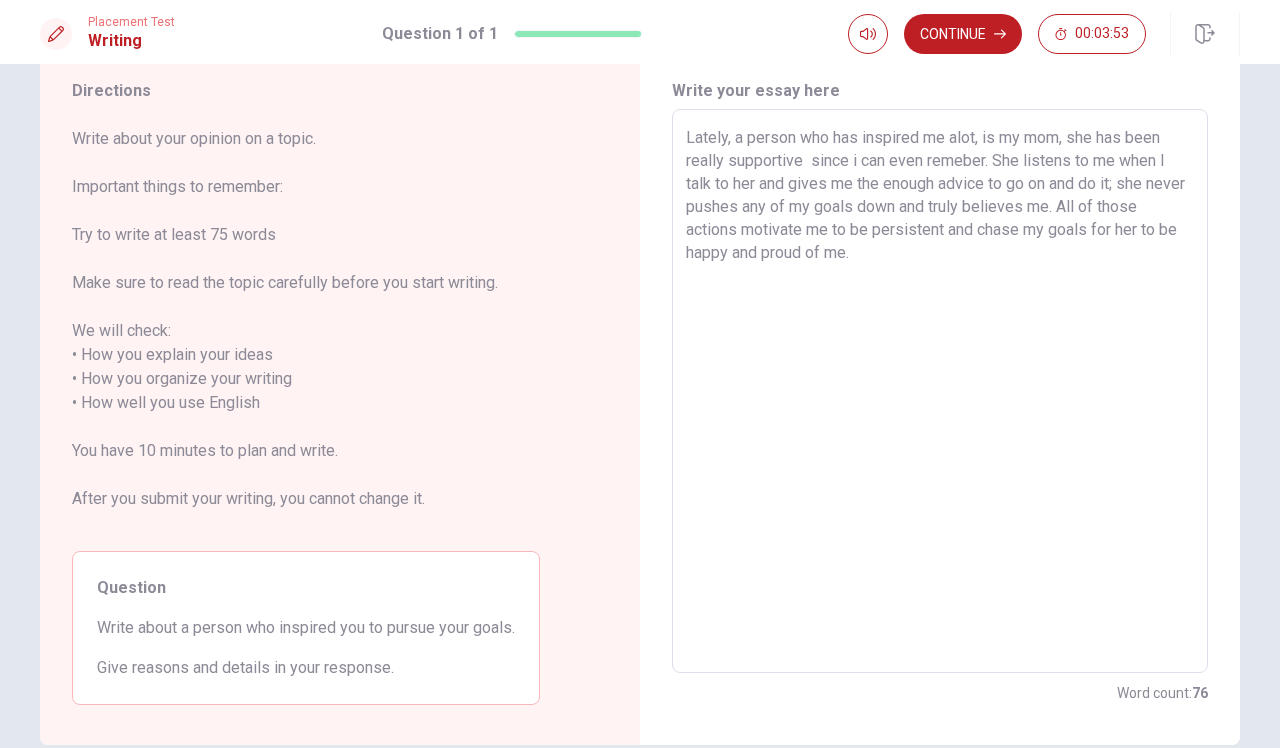 click on "Lately, a person who has inspired me alot, is my mom, she has been really supportive  since i can even remeber. She listens to me when I talk to her and gives me the enough advice to go on and do it; she never pushes any of my goals down and truly believes me. All of those actions motivate me to be persistent and chase my goals for her to be happy and proud of me." at bounding box center [940, 391] 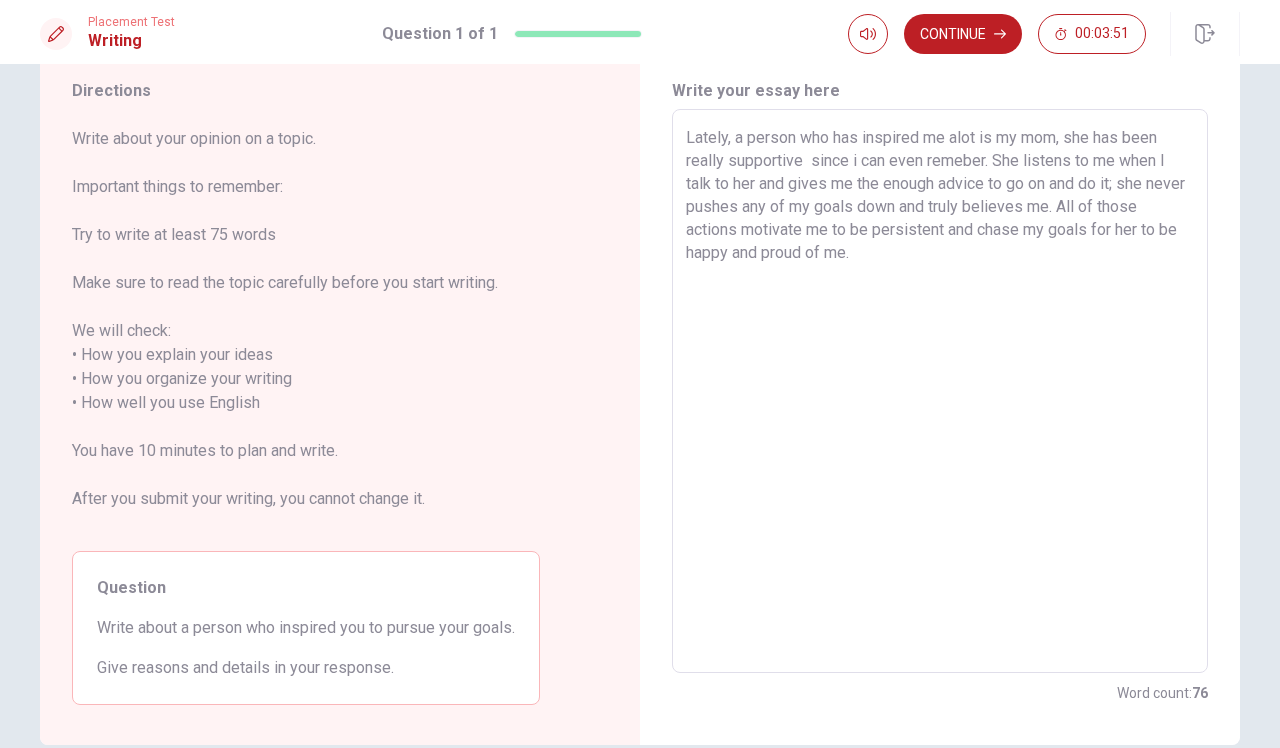 click on "Lately, a person who has inspired me alot is my mom, she has been really supportive  since i can even remeber. She listens to me when I talk to her and gives me the enough advice to go on and do it; she never pushes any of my goals down and truly believes me. All of those actions motivate me to be persistent and chase my goals for her to be happy and proud of me." at bounding box center (940, 391) 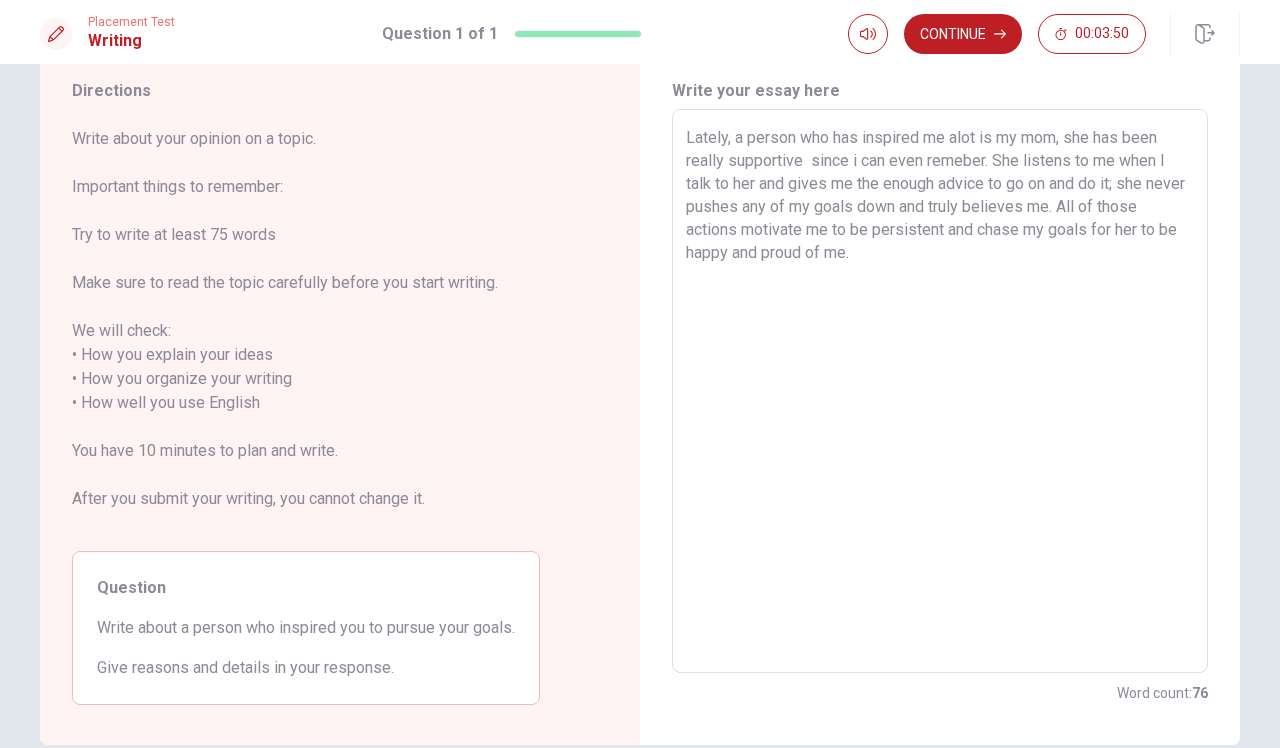 click on "Lately, a person who has inspired me alot is my mom, she has been really supportive  since i can even remeber. She listens to me when I talk to her and gives me the enough advice to go on and do it; she never pushes any of my goals down and truly believes me. All of those actions motivate me to be persistent and chase my goals for her to be happy and proud of me." at bounding box center [940, 391] 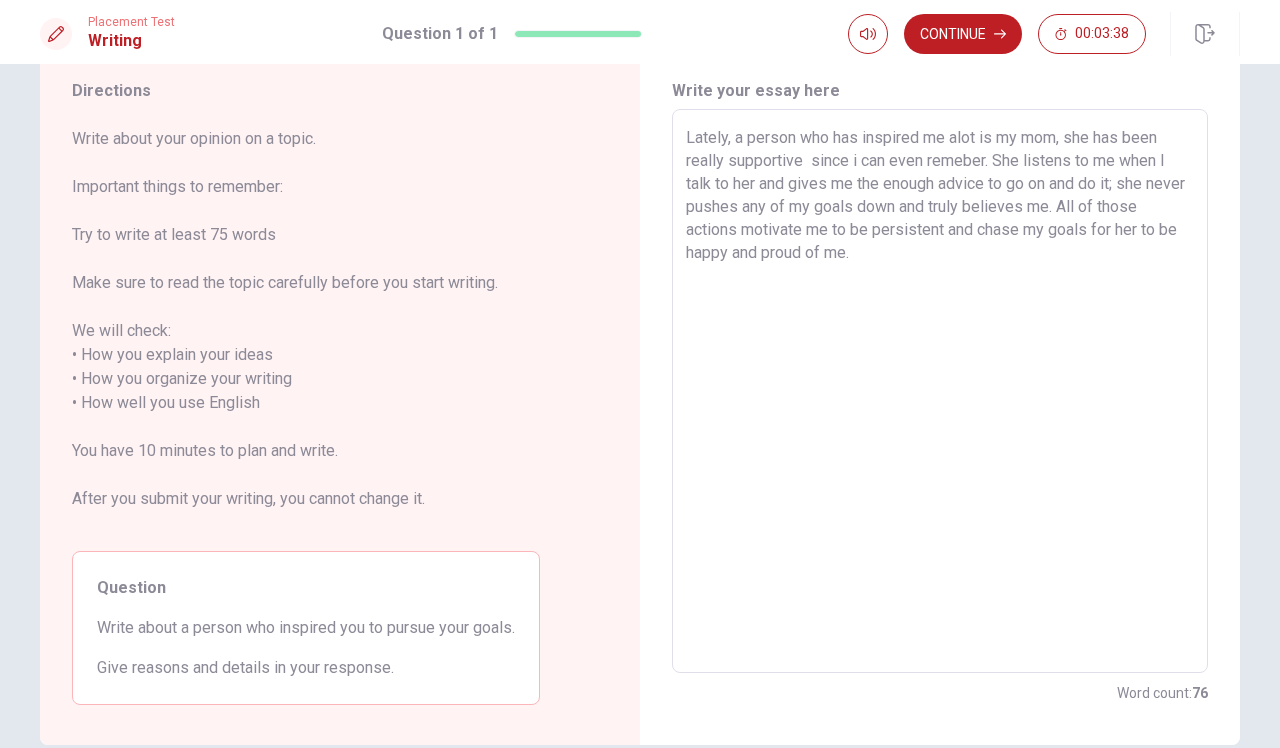 click on "Lately, a person who has inspired me alot is my mom, she has been really supportive  since i can even remeber. She listens to me when I talk to her and gives me the enough advice to go on and do it; she never pushes any of my goals down and truly believes me. All of those actions motivate me to be persistent and chase my goals for her to be happy and proud of me." at bounding box center [940, 391] 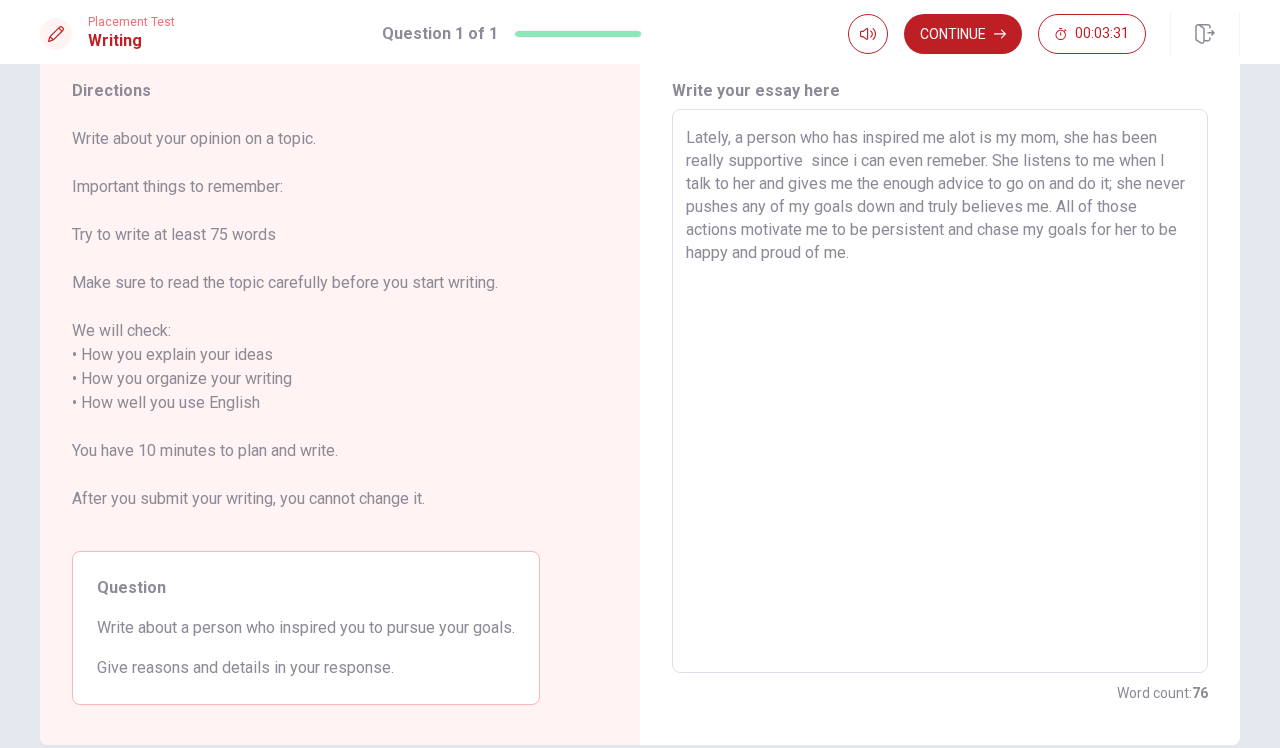 click on "Lately, a person who has inspired me alot is my mom, she has been really supportive  since i can even remeber. She listens to me when I talk to her and gives me the enough advice to go on and do it; she never pushes any of my goals down and truly believes me. All of those actions motivate me to be persistent and chase my goals for her to be happy and proud of me." at bounding box center [940, 391] 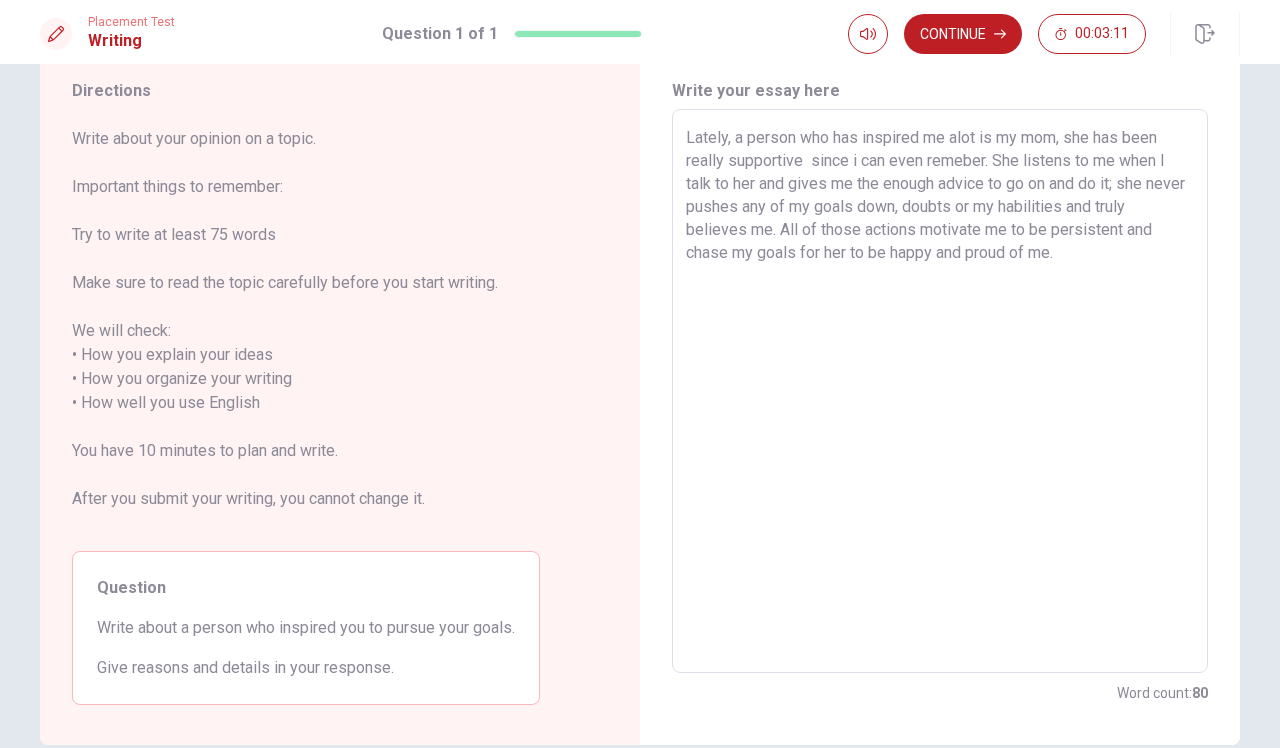 click on "Lately, a person who has inspired me alot is my mom, she has been really supportive  since i can even remeber. She listens to me when I talk to her and gives me the enough advice to go on and do it; she never pushes any of my goals down, doubts or my habilities and truly believes me. All of those actions motivate me to be persistent and chase my goals for her to be happy and proud of me." at bounding box center [940, 391] 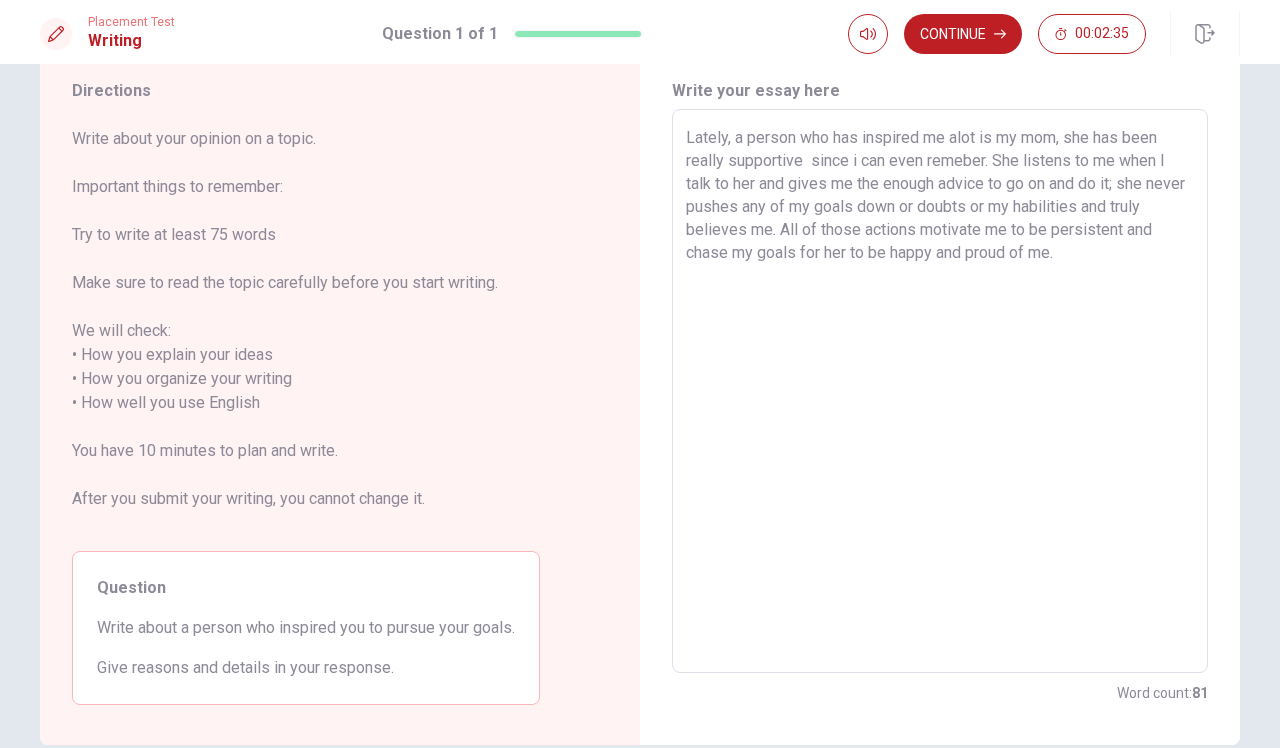 drag, startPoint x: 1118, startPoint y: 209, endPoint x: 1013, endPoint y: 213, distance: 105.076164 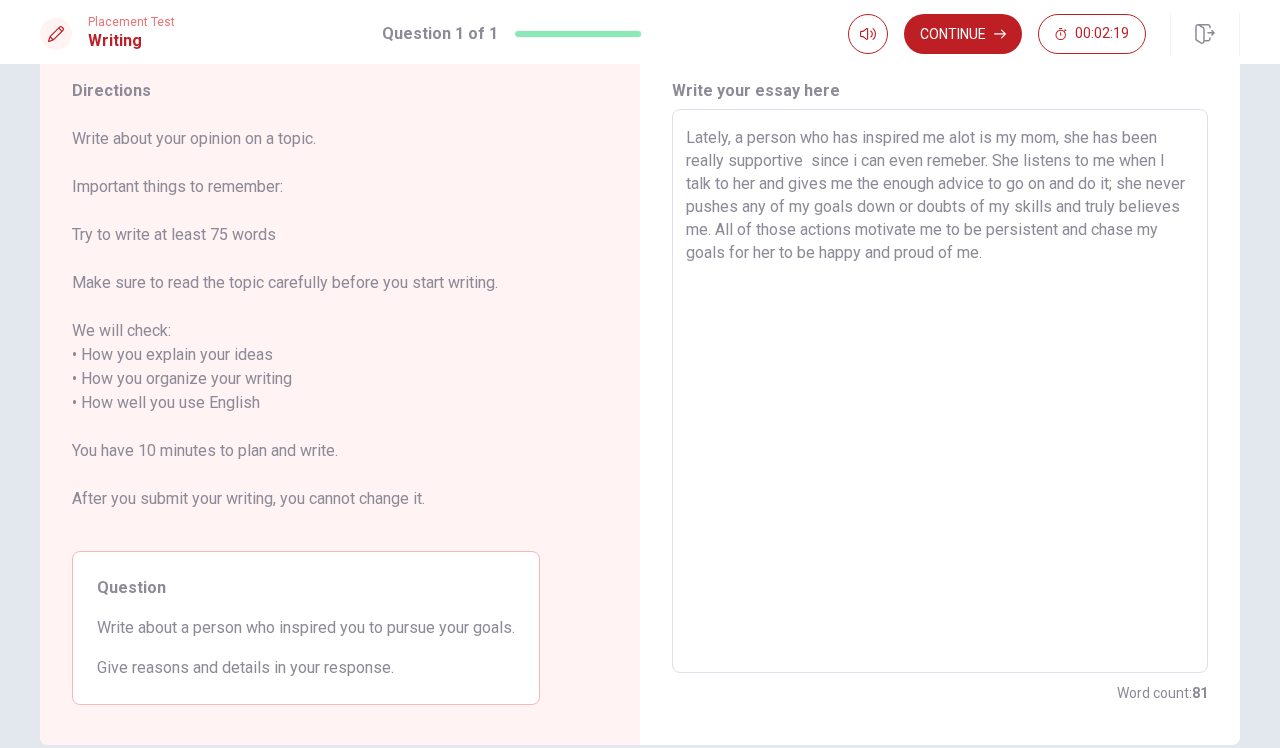 click on "Lately, a person who has inspired me alot is my mom, she has been really supportive  since i can even remeber. She listens to me when I talk to her and gives me the enough advice to go on and do it; she never pushes any of my goals down or doubts of my skills and truly believes me. All of those actions motivate me to be persistent and chase my goals for her to be happy and proud of me." at bounding box center [940, 391] 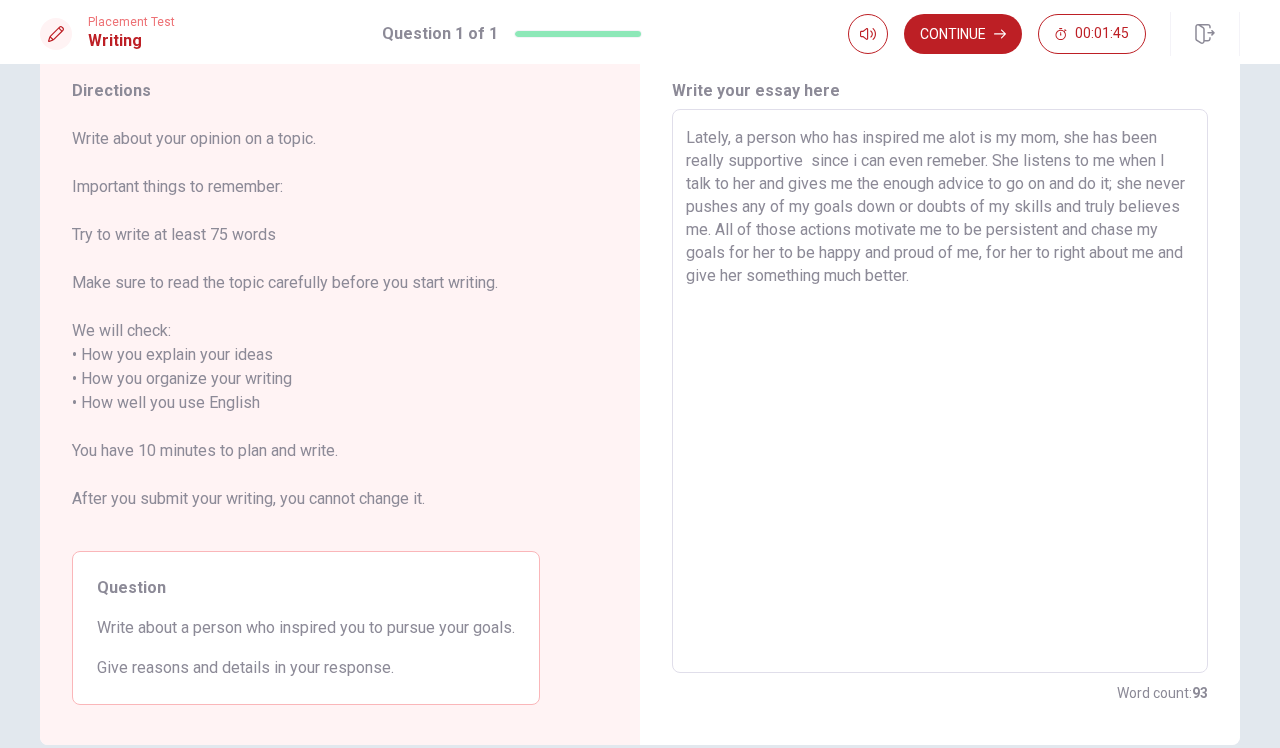 click on "Lately, a person who has inspired me alot is my mom, she has been really supportive  since i can even remeber. She listens to me when I talk to her and gives me the enough advice to go on and do it; she never pushes any of my goals down or doubts of my skills and truly believes me. All of those actions motivate me to be persistent and chase my goals for her to be happy and proud of me, for her to right about me and give her something much better." at bounding box center (940, 391) 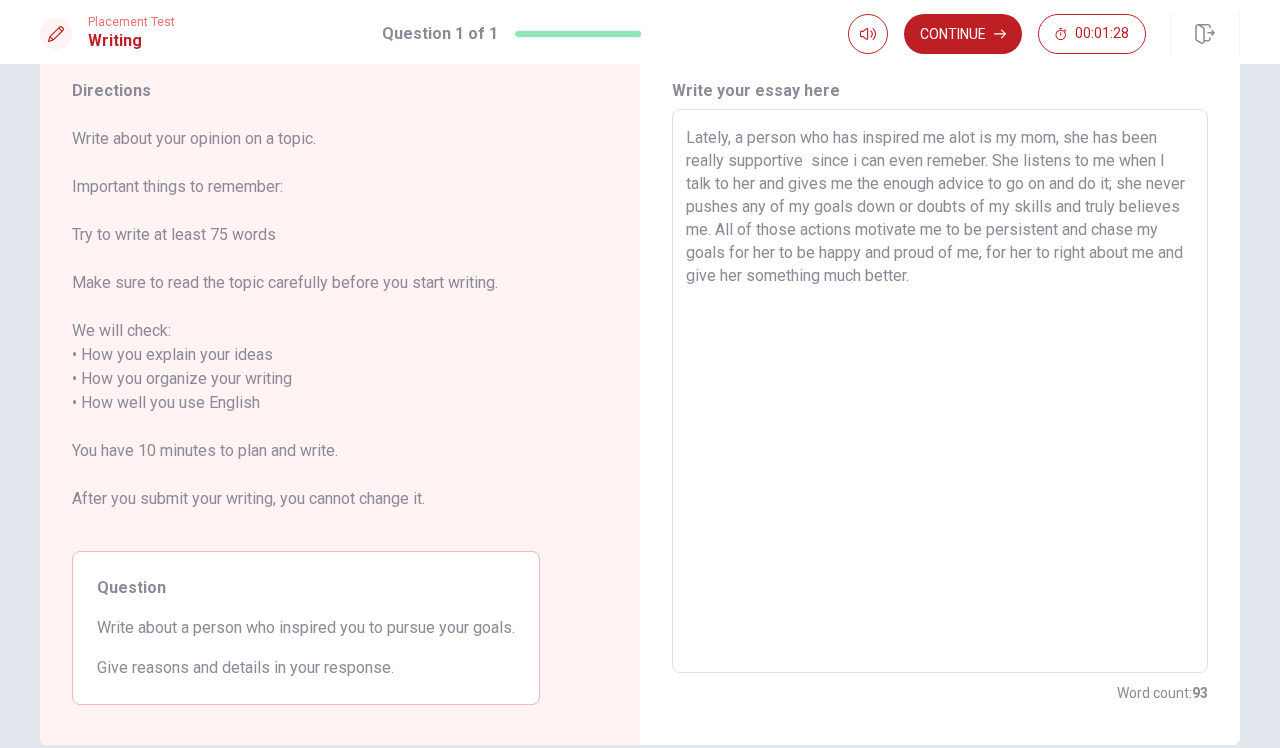 drag, startPoint x: 1054, startPoint y: 258, endPoint x: 785, endPoint y: 278, distance: 269.74246 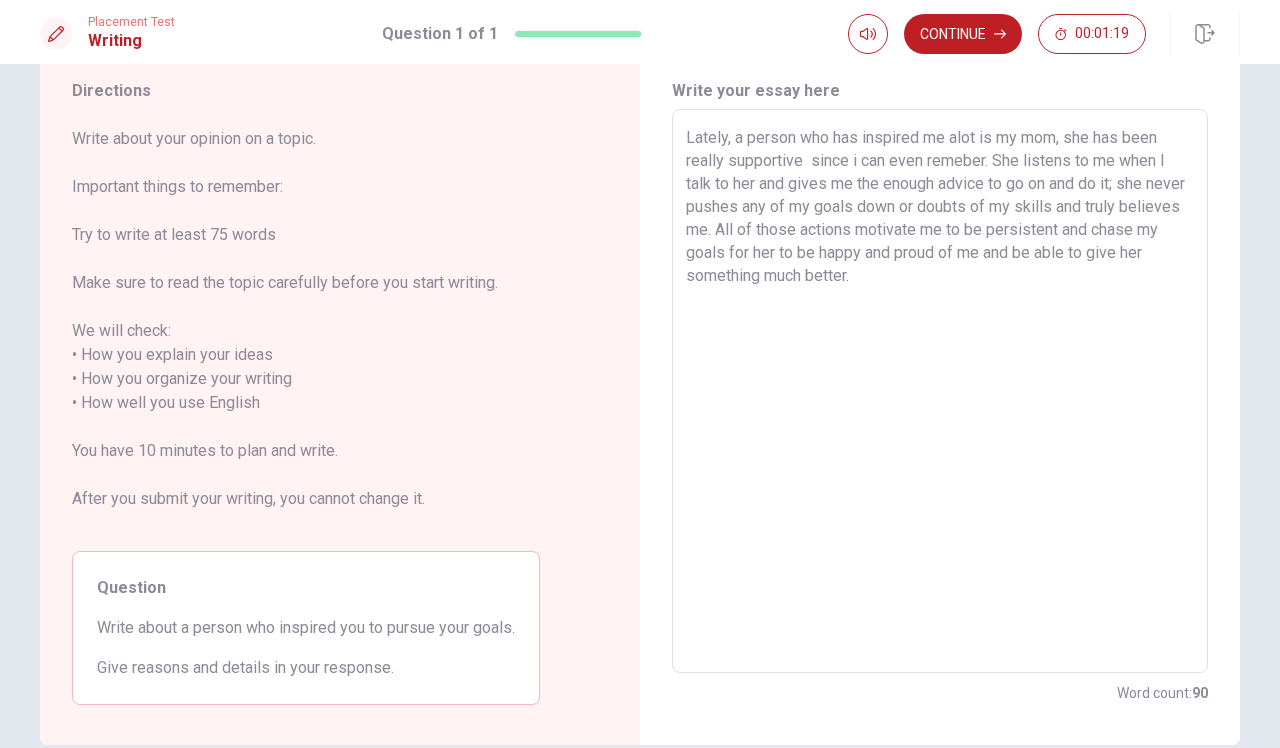 click on "Lately, a person who has inspired me alot is my mom, she has been really supportive  since i can even remeber. She listens to me when I talk to her and gives me the enough advice to go on and do it; she never pushes any of my goals down or doubts of my skills and truly believes me. All of those actions motivate me to be persistent and chase my goals for her to be happy and proud of me and be able to give her something much better." at bounding box center [940, 391] 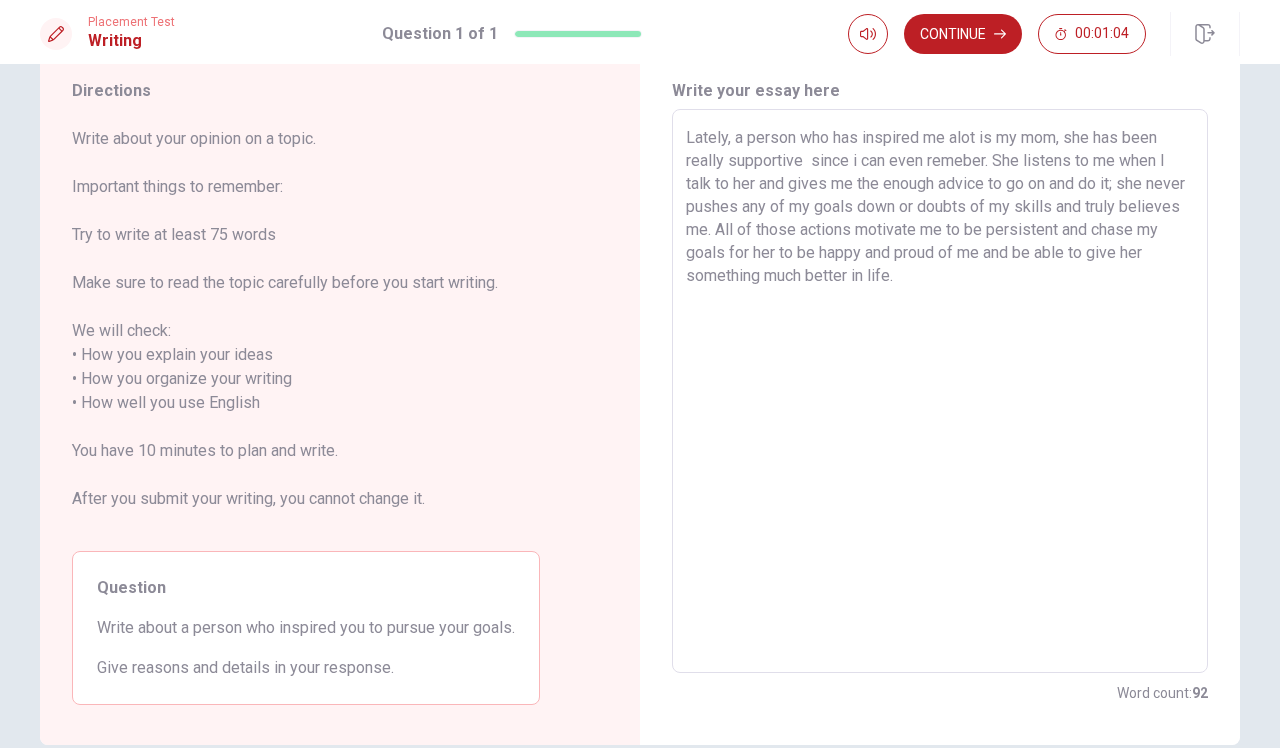click on "Lately, a person who has inspired me alot is my mom, she has been really supportive  since i can even remeber. She listens to me when I talk to her and gives me the enough advice to go on and do it; she never pushes any of my goals down or doubts of my skills and truly believes me. All of those actions motivate me to be persistent and chase my goals for her to be happy and proud of me and be able to give her something much better in life." at bounding box center [940, 391] 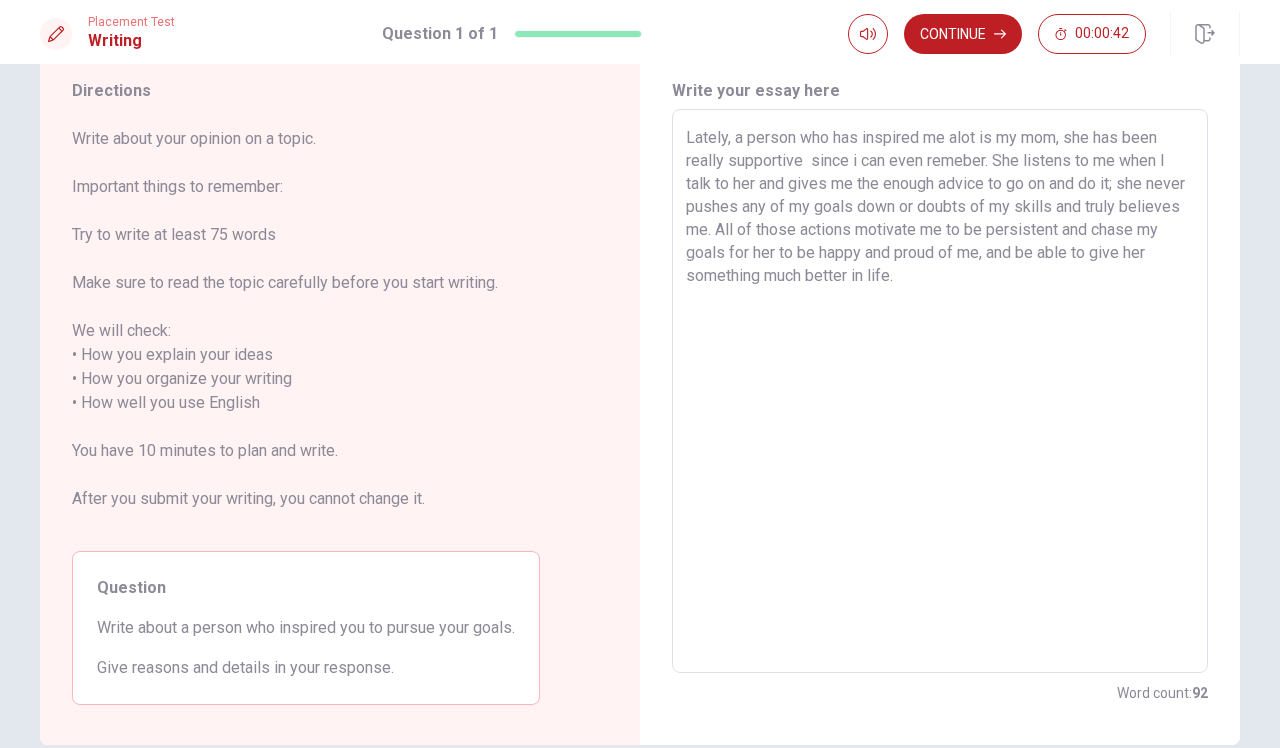 drag, startPoint x: 1084, startPoint y: 255, endPoint x: 1066, endPoint y: 253, distance: 18.110771 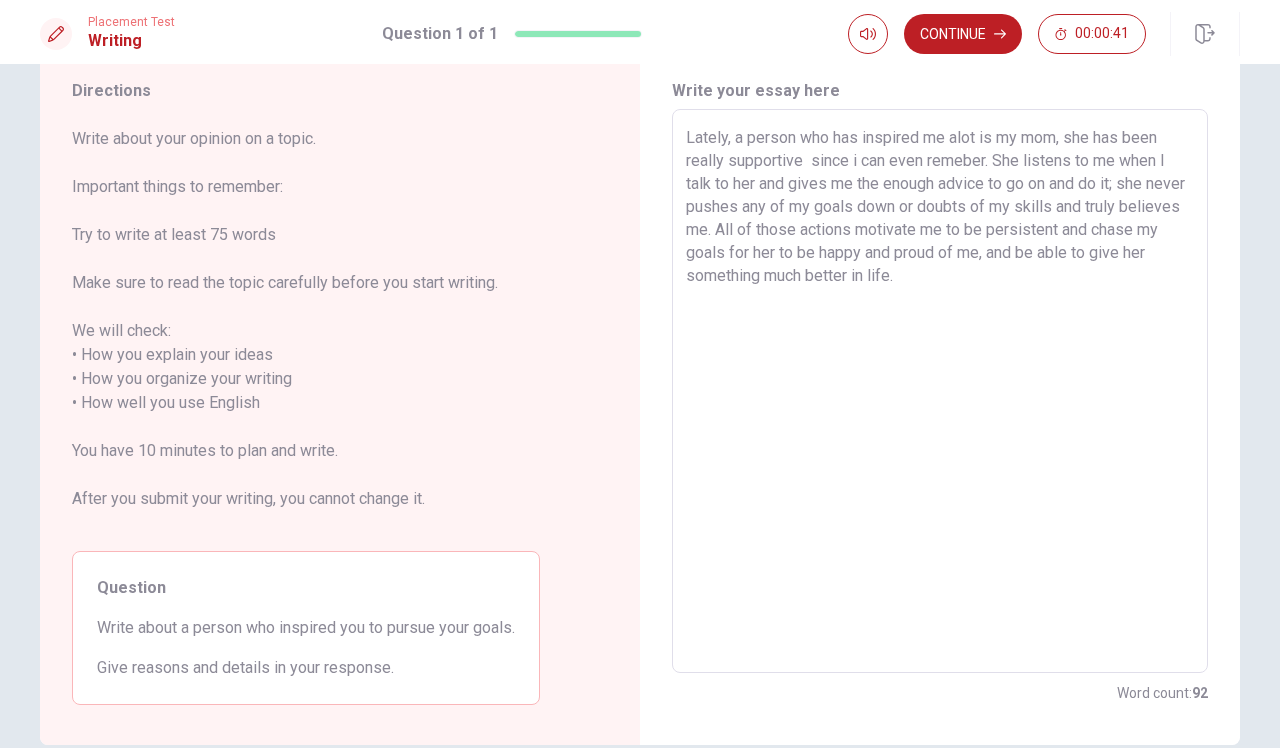 click on "Lately, a person who has inspired me alot is my mom, she has been really supportive  since i can even remeber. She listens to me when I talk to her and gives me the enough advice to go on and do it; she never pushes any of my goals down or doubts of my skills and truly believes me. All of those actions motivate me to be persistent and chase my goals for her to be happy and proud of me, and be able to give her something much better in life." at bounding box center (940, 391) 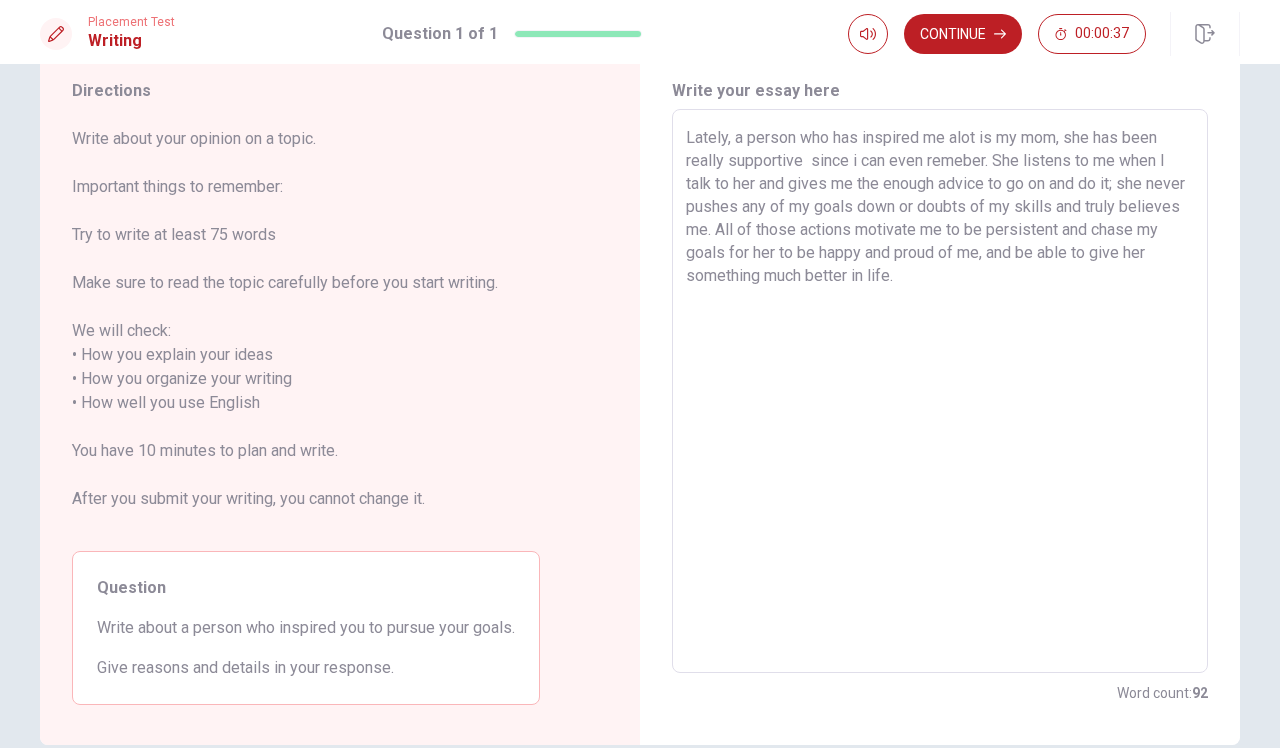 drag, startPoint x: 1062, startPoint y: 256, endPoint x: 1142, endPoint y: 259, distance: 80.05623 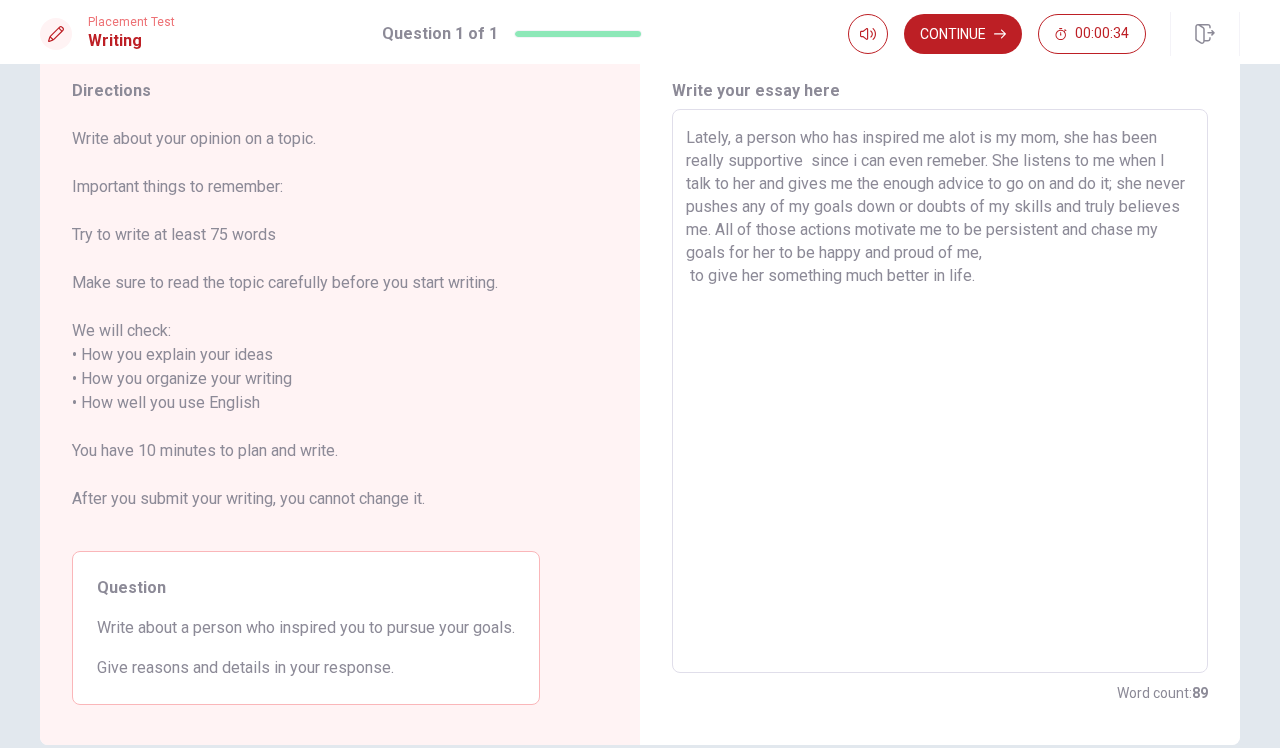 click on "Lately, a person who has inspired me alot is my mom, she has been really supportive  since i can even remeber. She listens to me when I talk to her and gives me the enough advice to go on and do it; she never pushes any of my goals down or doubts of my skills and truly believes me. All of those actions motivate me to be persistent and chase my goals for her to be happy and proud of me,
to give her something much better in life." at bounding box center (940, 391) 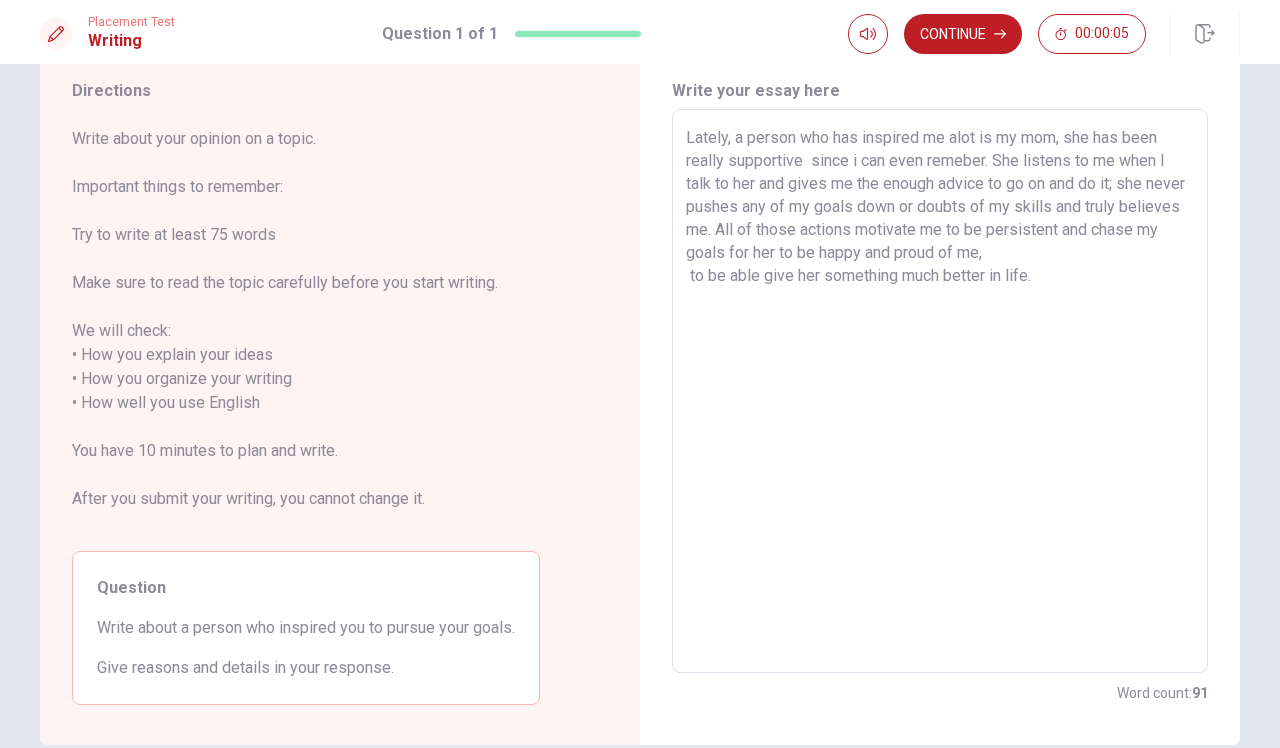 click on "Lately, a person who has inspired me alot is my mom, she has been really supportive  since i can even remeber. She listens to me when I talk to her and gives me the enough advice to go on and do it; she never pushes any of my goals down or doubts of my skills and truly believes me. All of those actions motivate me to be persistent and chase my goals for her to be happy and proud of me,
to be able give her something much better in life." at bounding box center [940, 391] 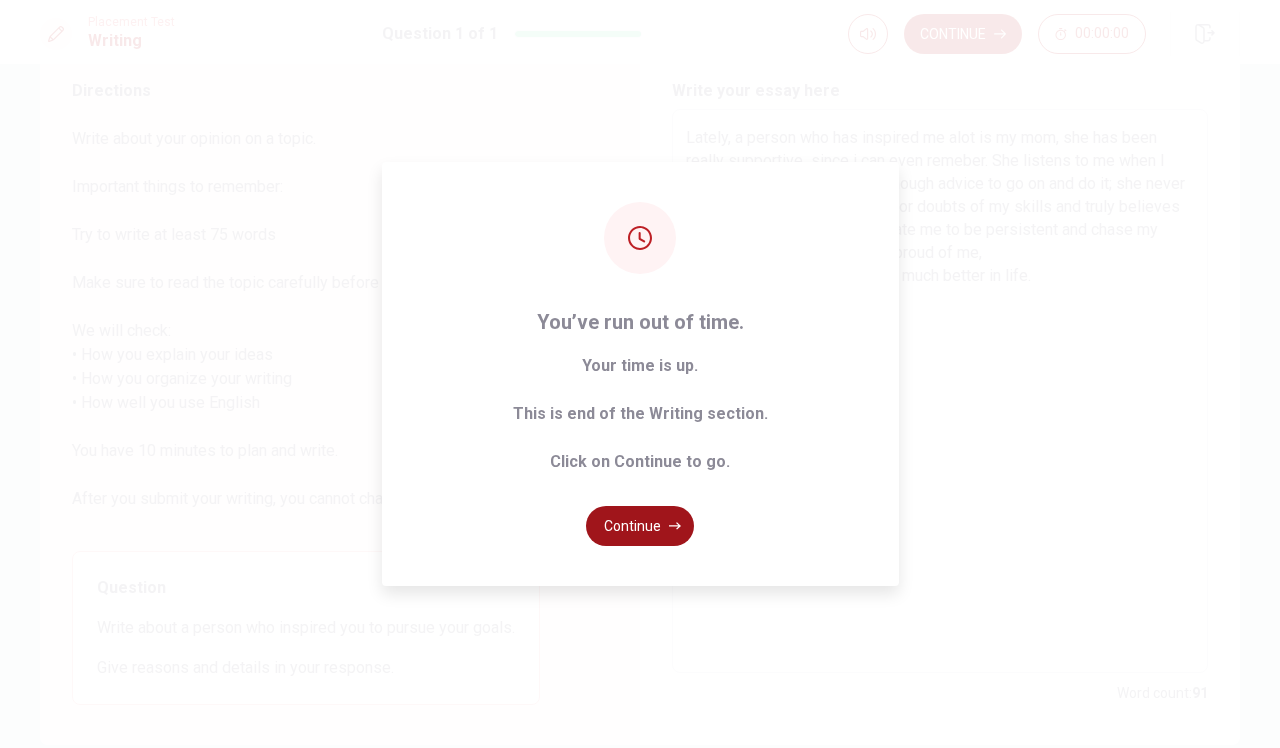 click on "Continue" at bounding box center [640, 526] 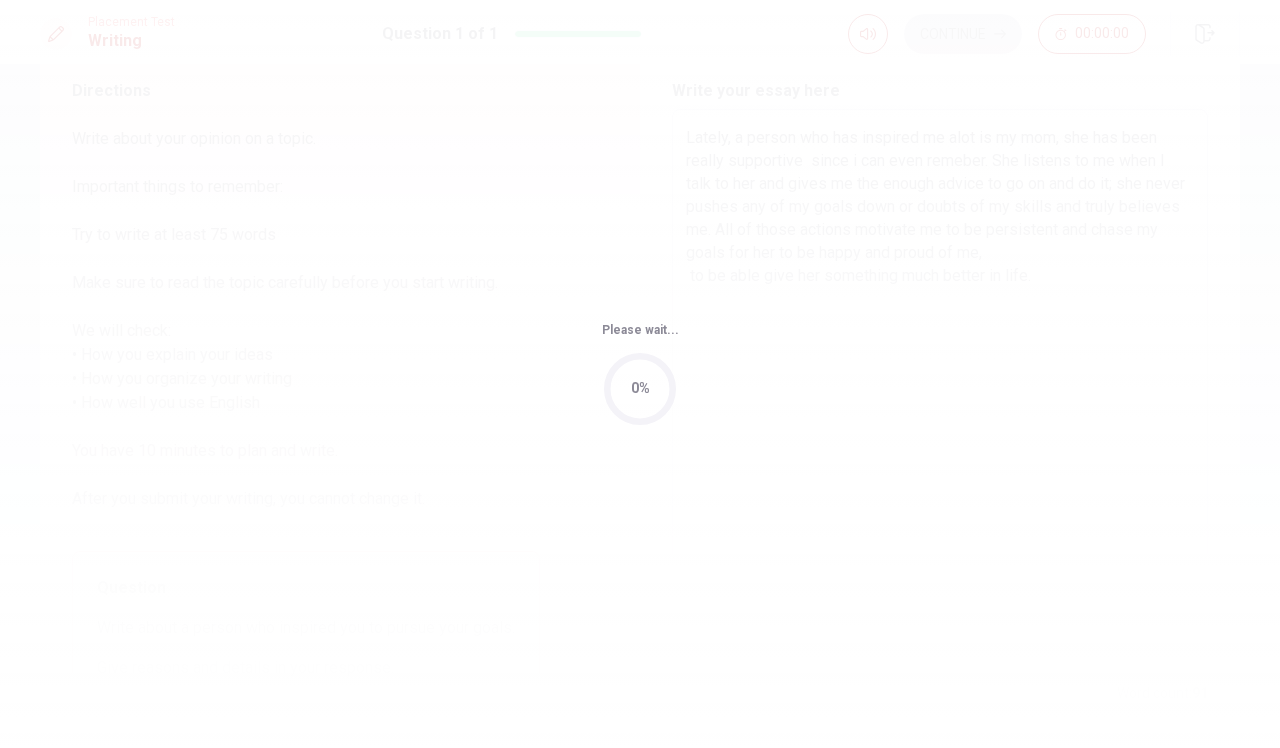 scroll, scrollTop: 0, scrollLeft: 0, axis: both 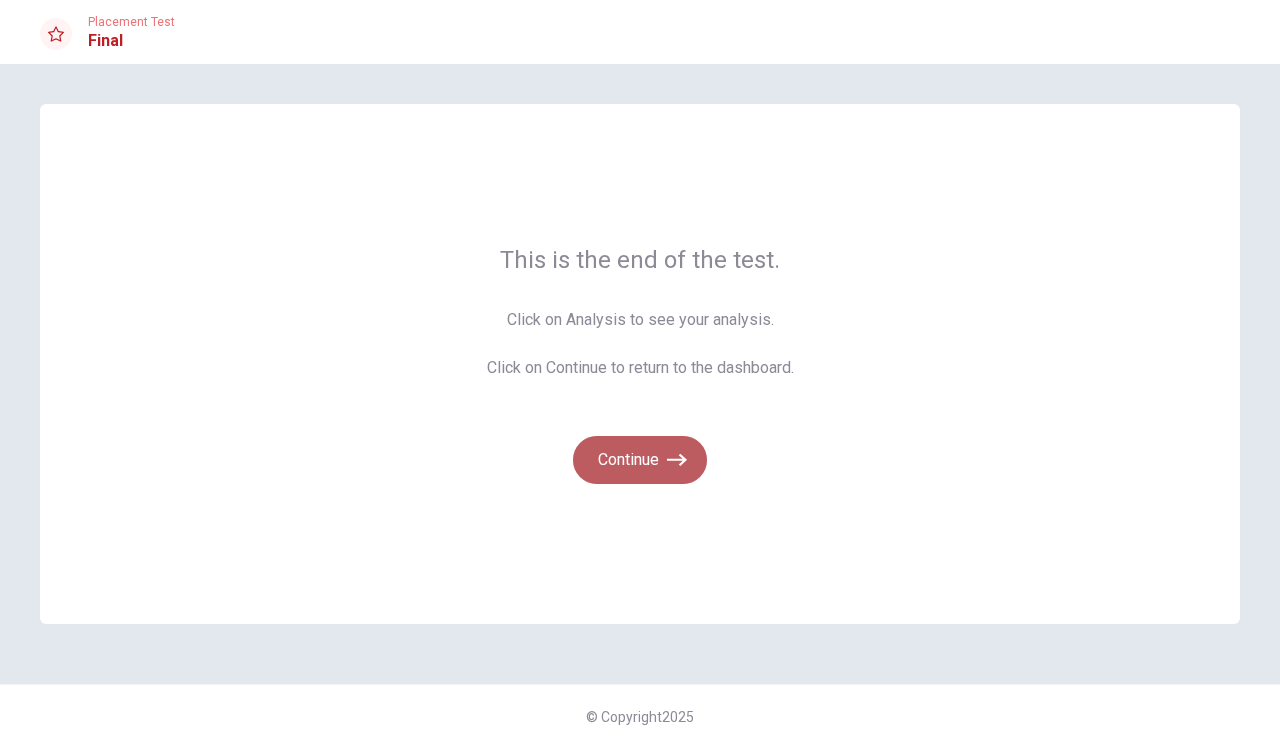 click on "Continue" at bounding box center [640, 460] 